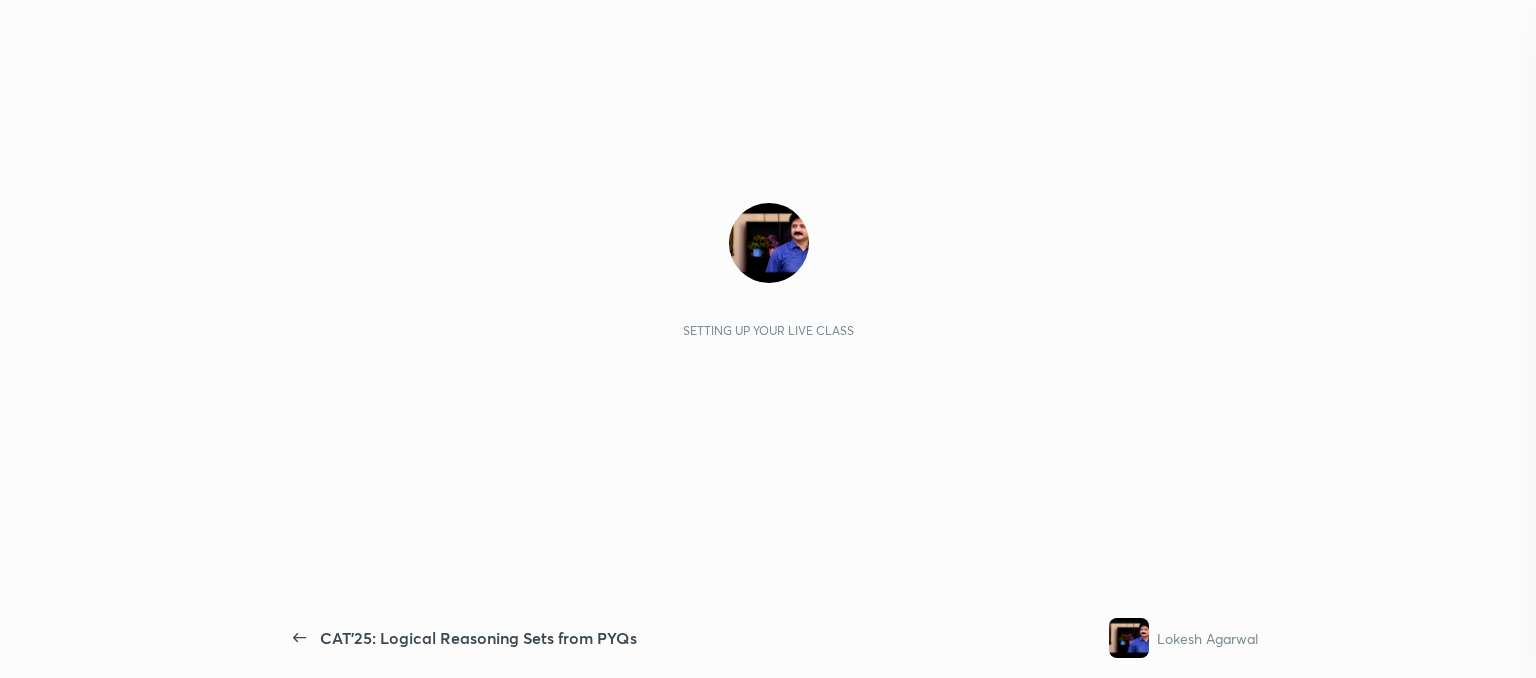 scroll, scrollTop: 0, scrollLeft: 0, axis: both 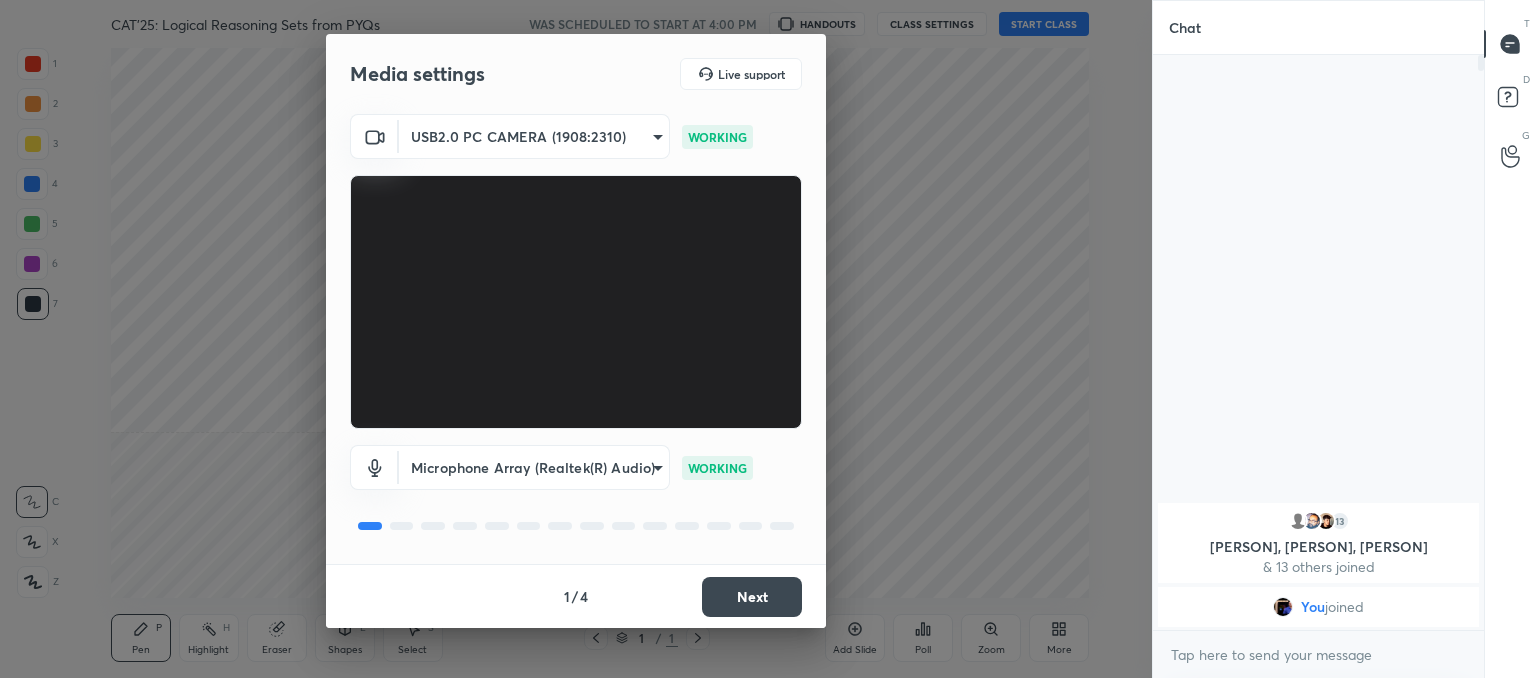 click on "Next" at bounding box center (752, 597) 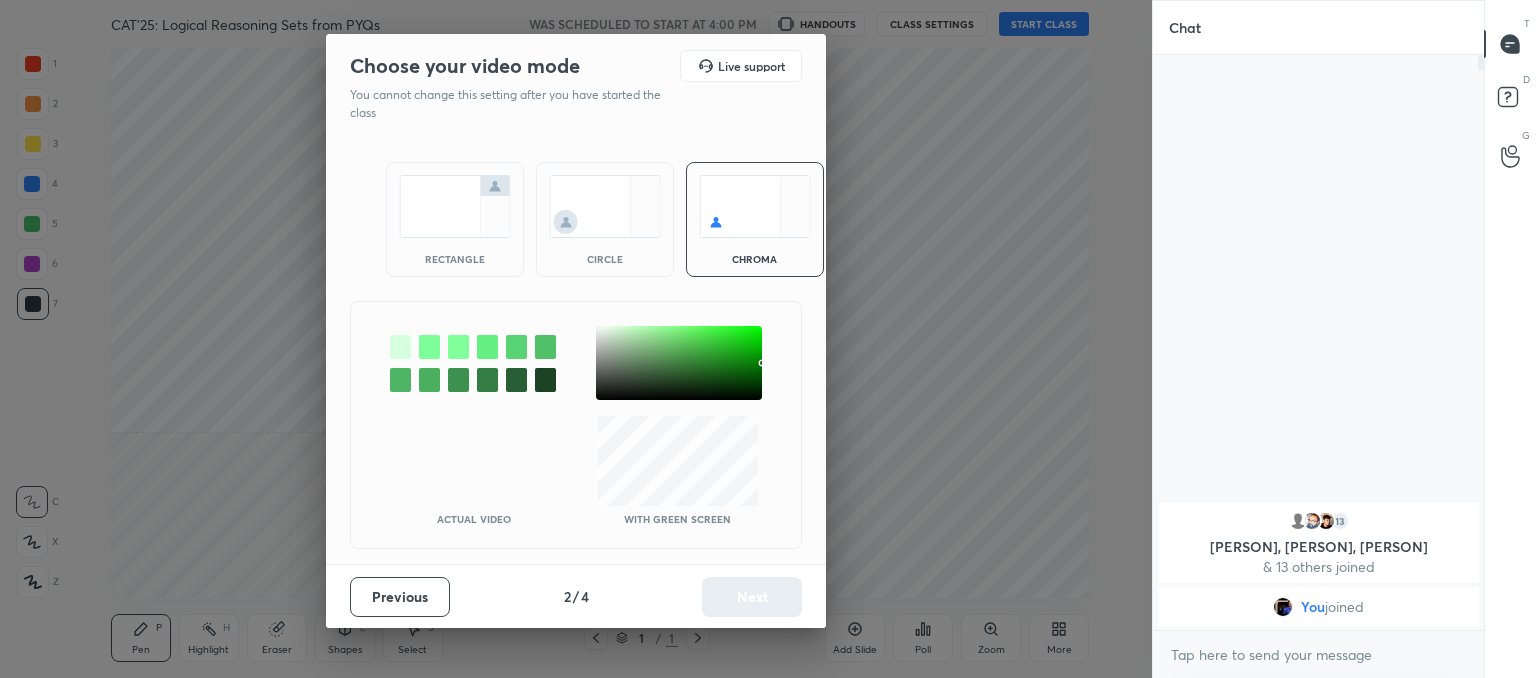 click at bounding box center [605, 206] 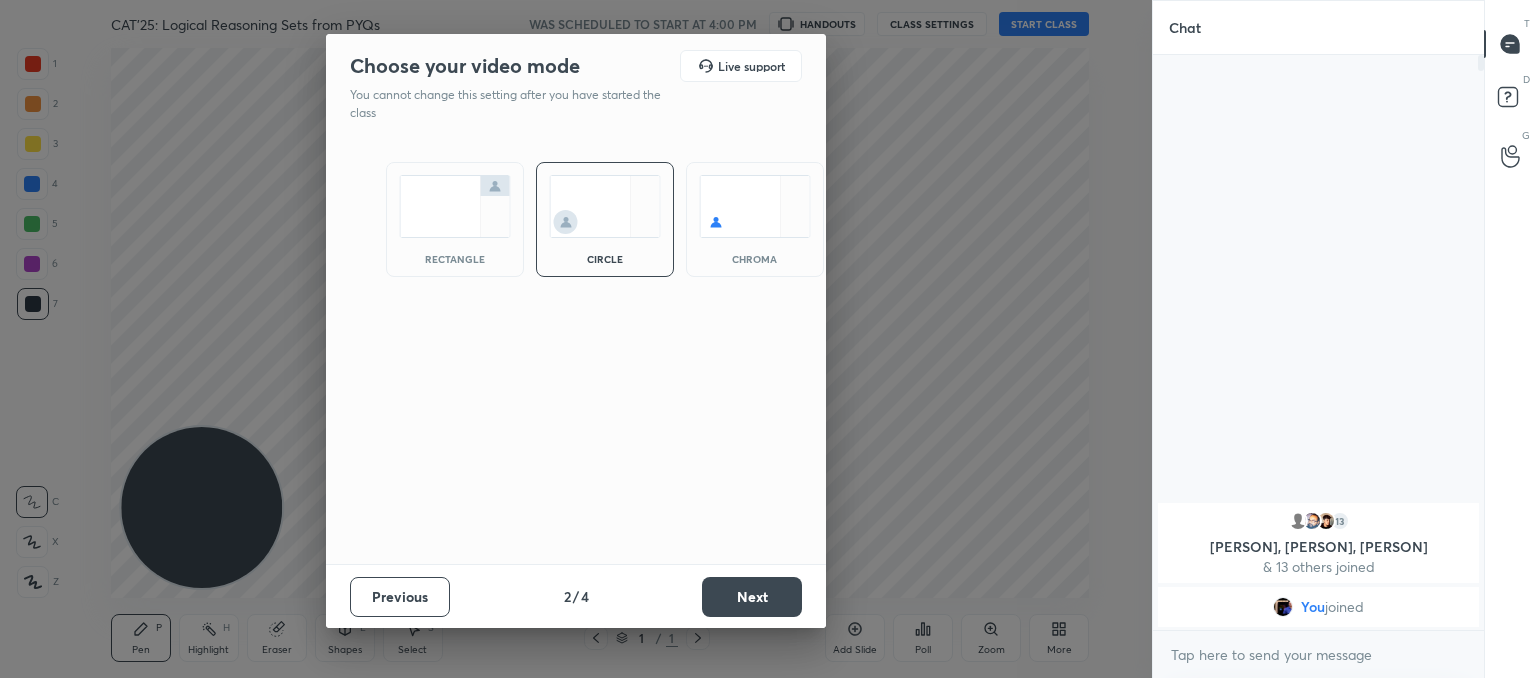 click on "Next" at bounding box center (752, 597) 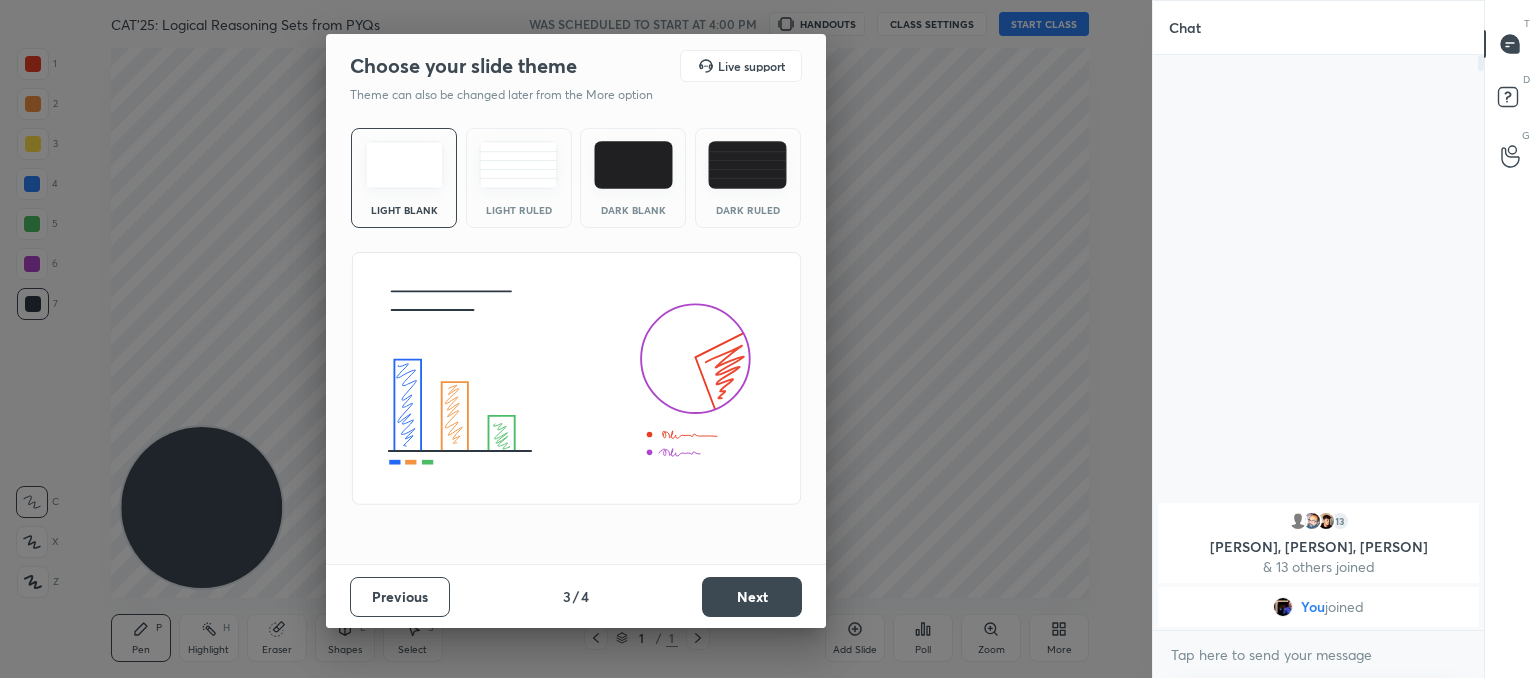 click on "Light Ruled" at bounding box center (519, 178) 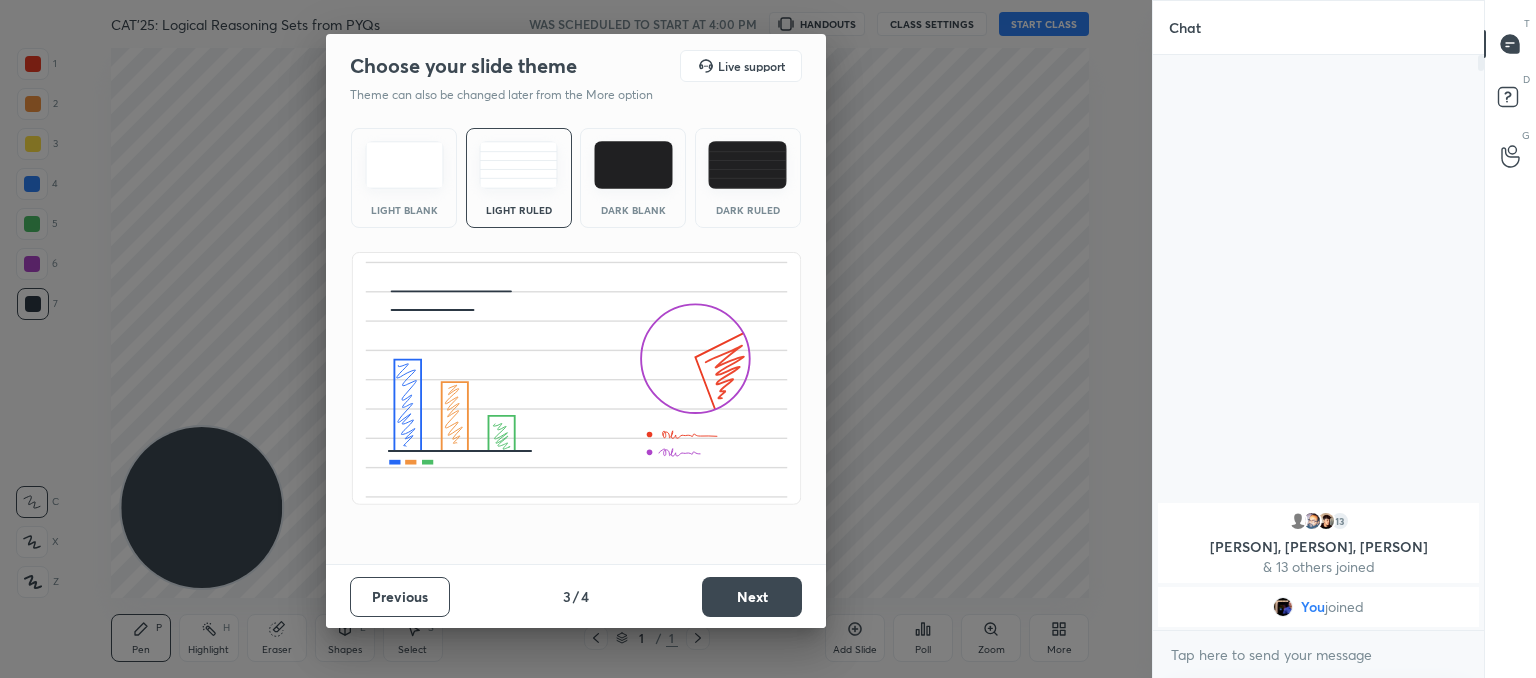 click on "Next" at bounding box center (752, 597) 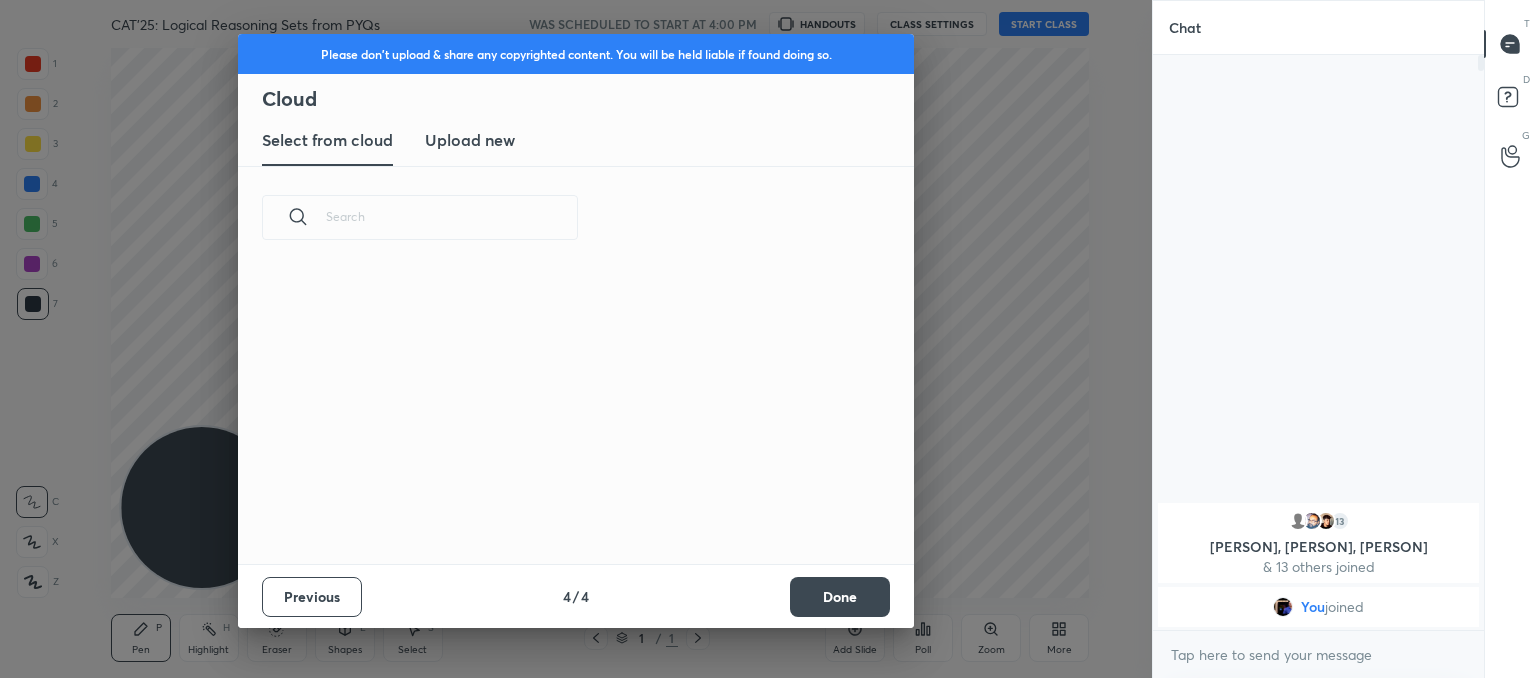 scroll, scrollTop: 296, scrollLeft: 642, axis: both 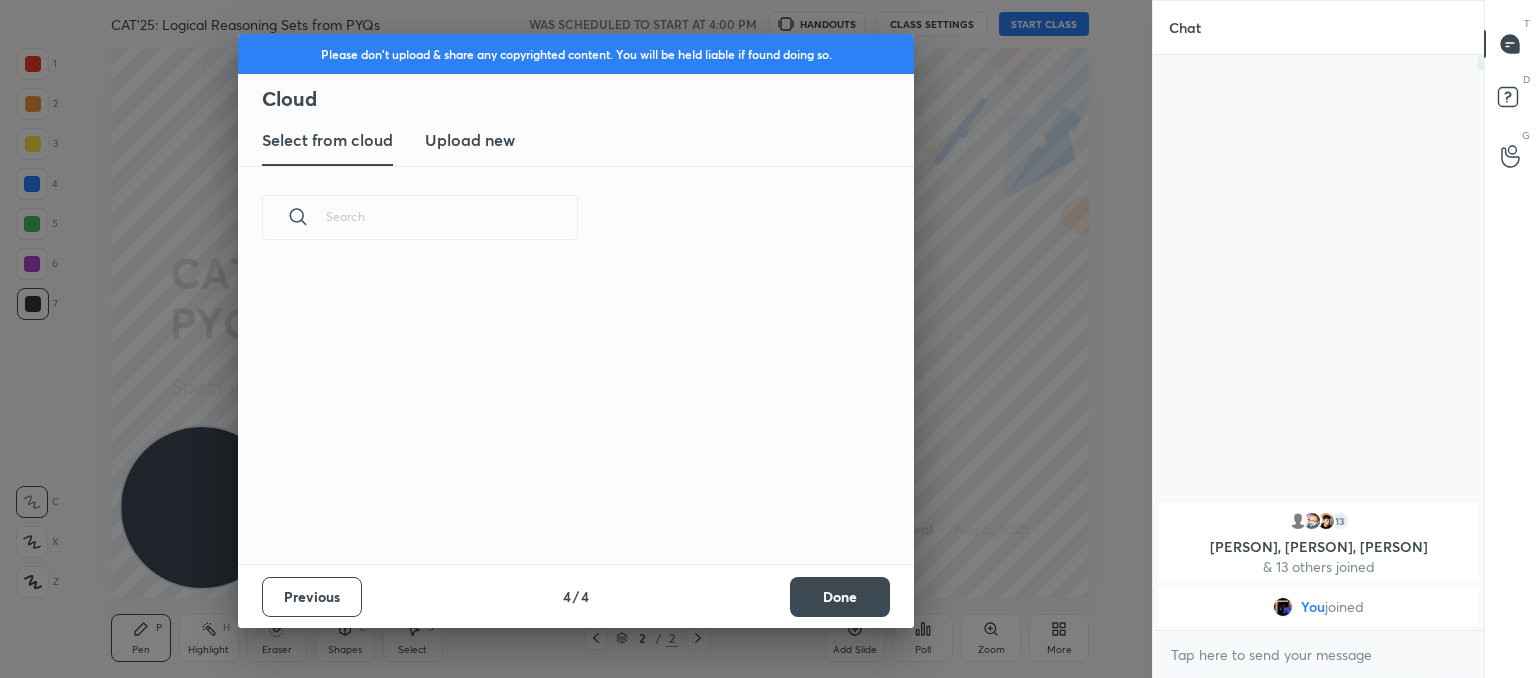 click on "Upload new" at bounding box center (470, 140) 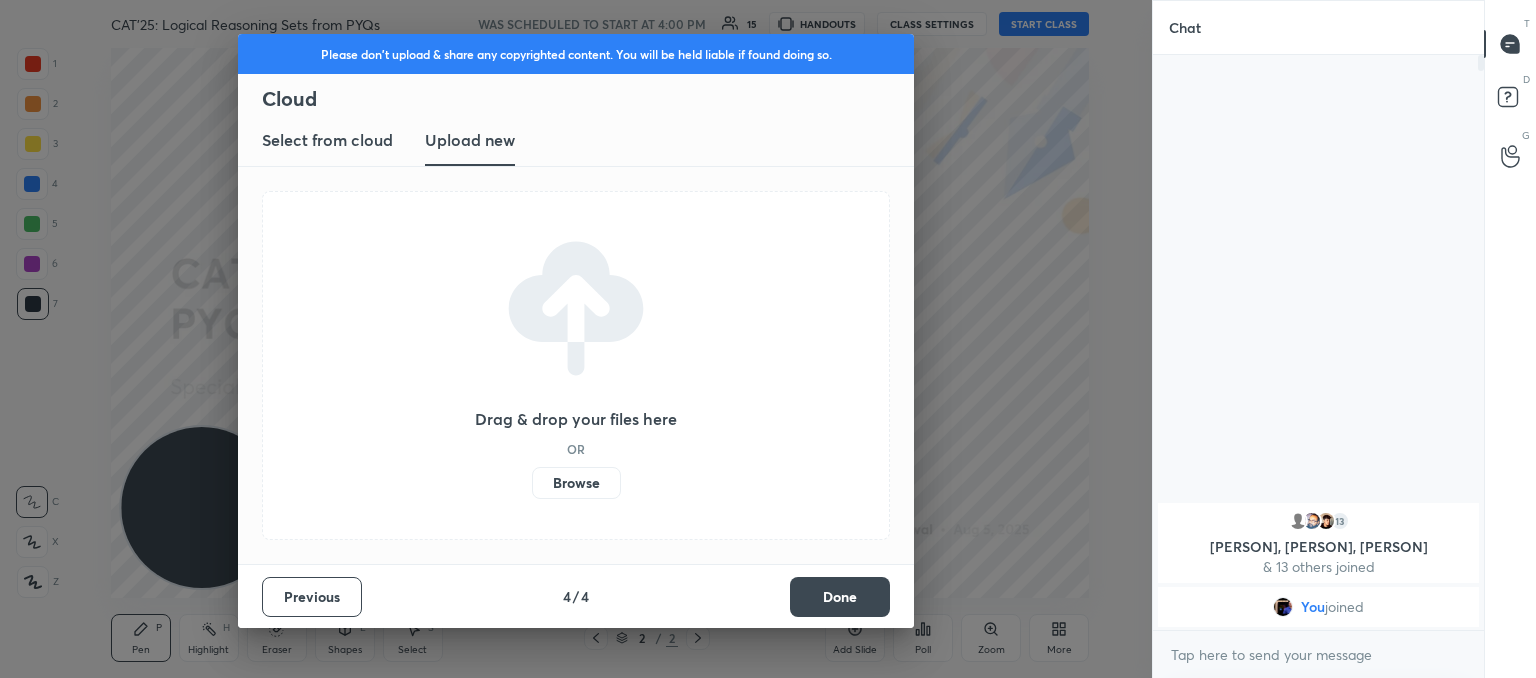 click on "Browse" at bounding box center [576, 483] 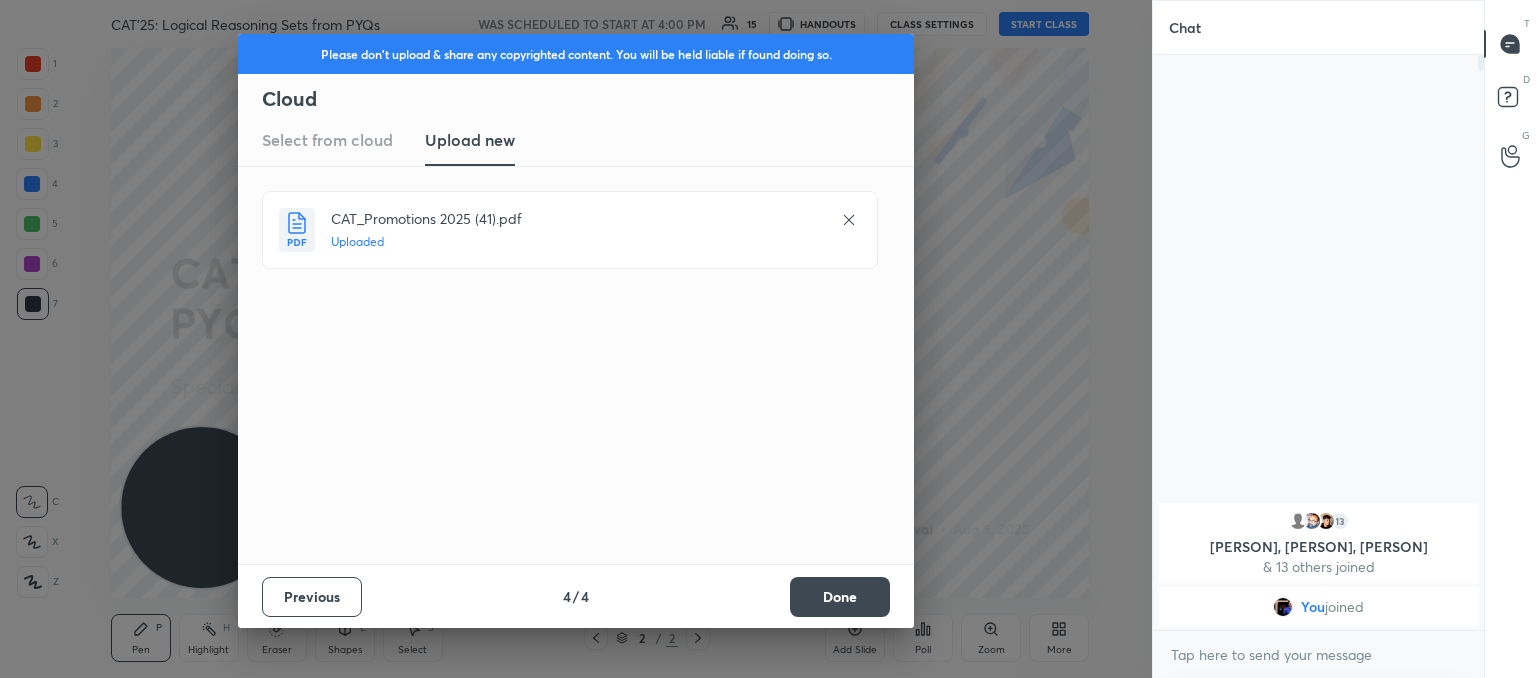 click on "Done" at bounding box center [840, 597] 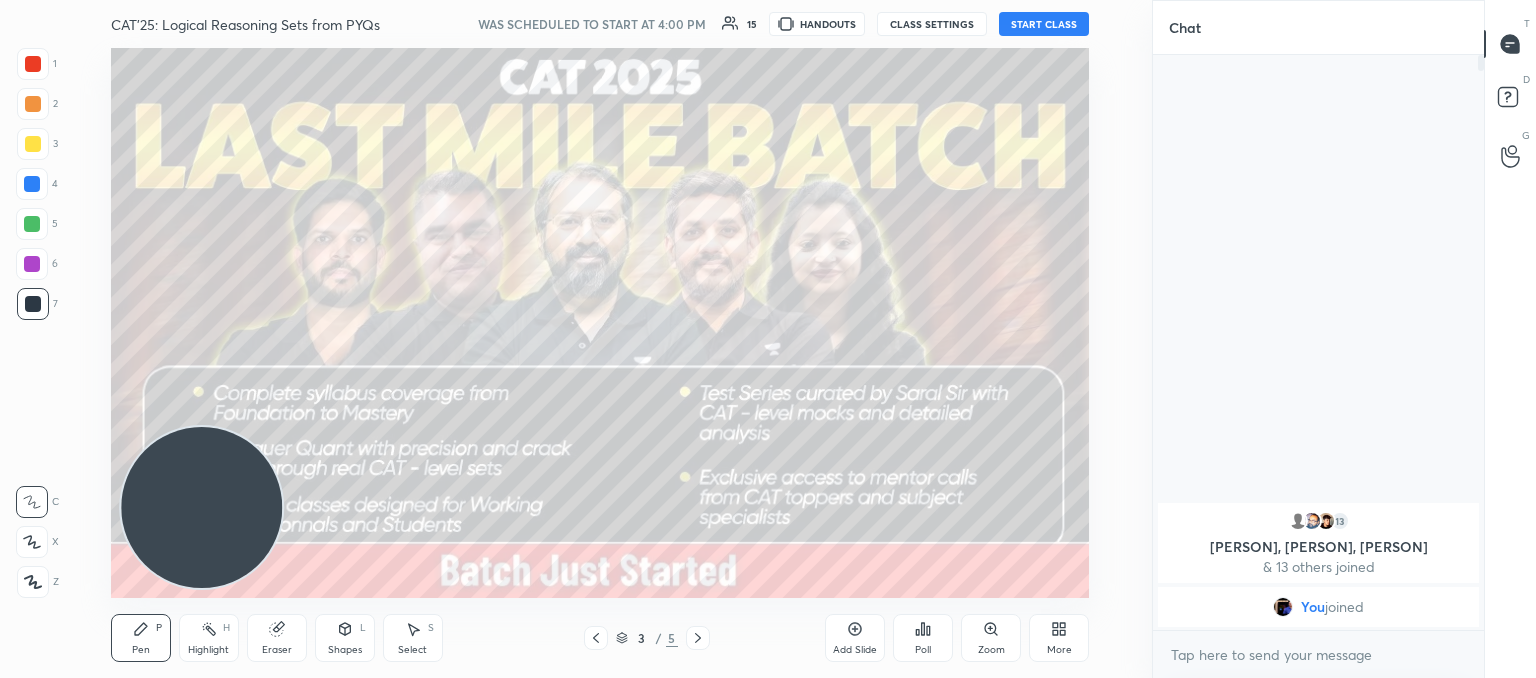 click 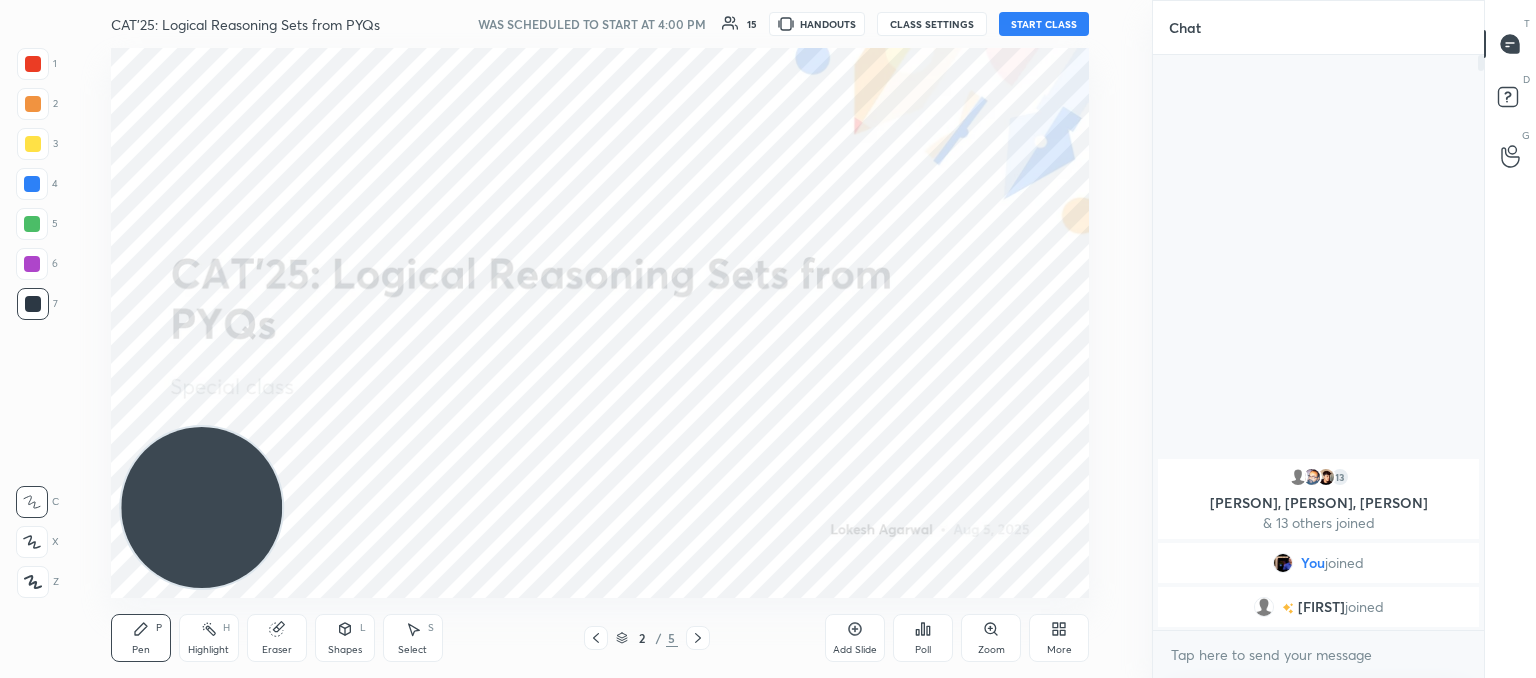 click on "START CLASS" at bounding box center (1044, 24) 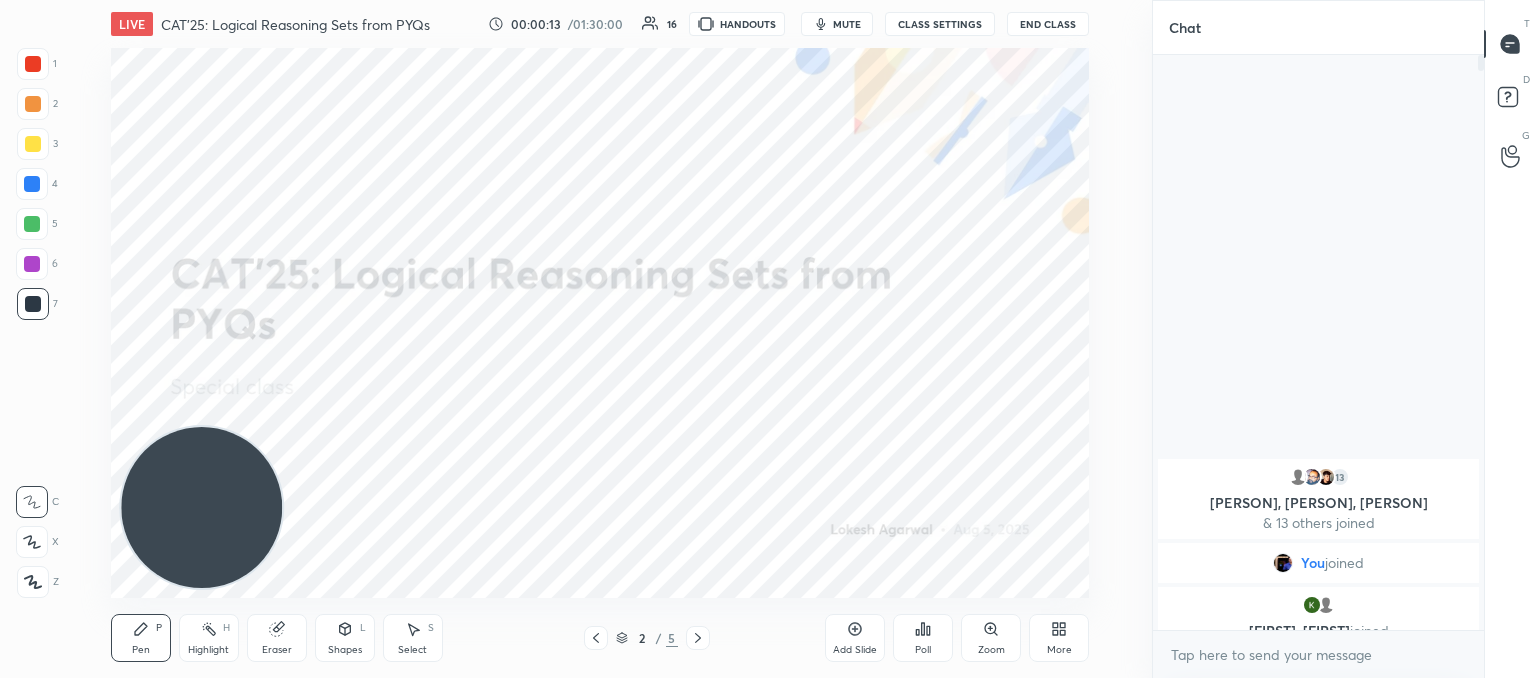 click on "1 2 3 4 5 6 7 C X Z C X Z E E Erase all   H H LIVE CAT'25: Logical Reasoning Sets from PYQs 00:00:13 /  01:30:00 16 HANDOUTS mute CLASS SETTINGS End Class Setting up your live class Poll for   secs No correct answer Start poll Back CAT'25: Logical Reasoning Sets from PYQs Lokesh Agarwal Pen P Highlight H Eraser Shapes L Select S 2 / 5 Add Slide Poll Zoom More Chat [PERSON], [PERSON], [PERSON] &  13 others  joined You  joined [PERSON], [PERSON]  joined 3 NEW MESSAGES Enable hand raising Enable raise hand to speak to learners. Once enabled, chat will be turned off temporarily. Enable x   introducing Raise a hand with a doubt Now learners can raise their hand along with a doubt  How it works? Doubts asked by learners will show up here NEW DOUBTS ASKED No one has raised a hand yet Can't raise hand Looks like educator just invited you to speak. Please wait before you can raise your hand again. Got it T Messages (T) D Doubts (D) G Raise Hand (G) Report an issue Reason for reporting Buffering Chat not working ​" at bounding box center [768, 339] 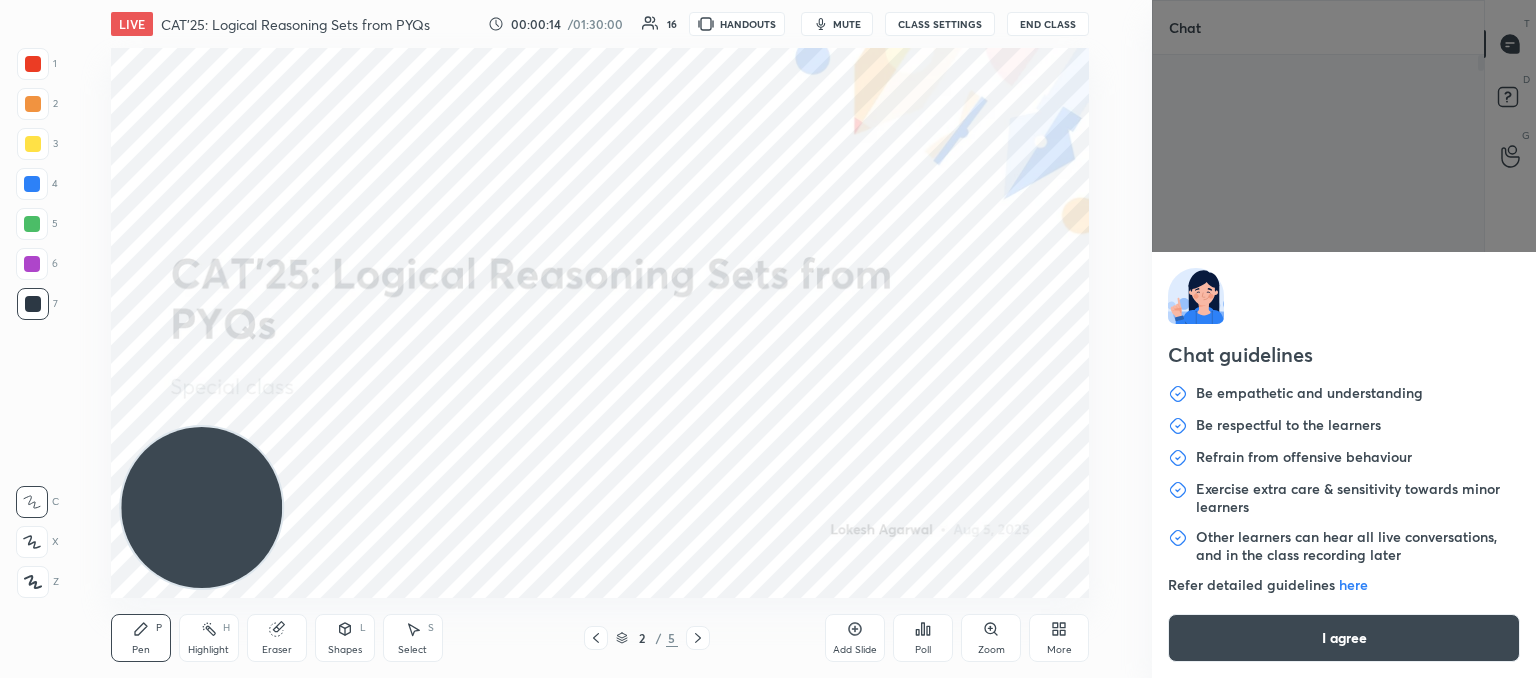 click on "I agree" at bounding box center (1344, 638) 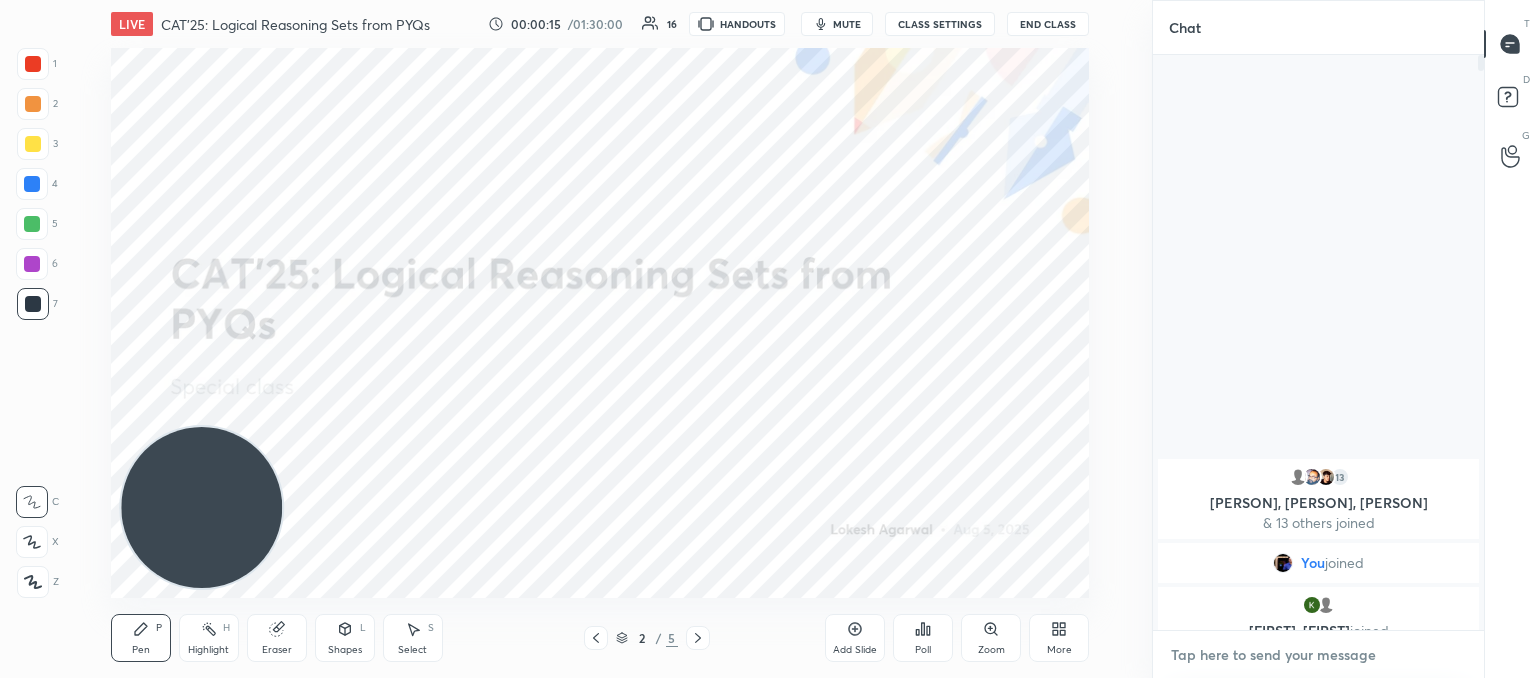 click at bounding box center [1318, 655] 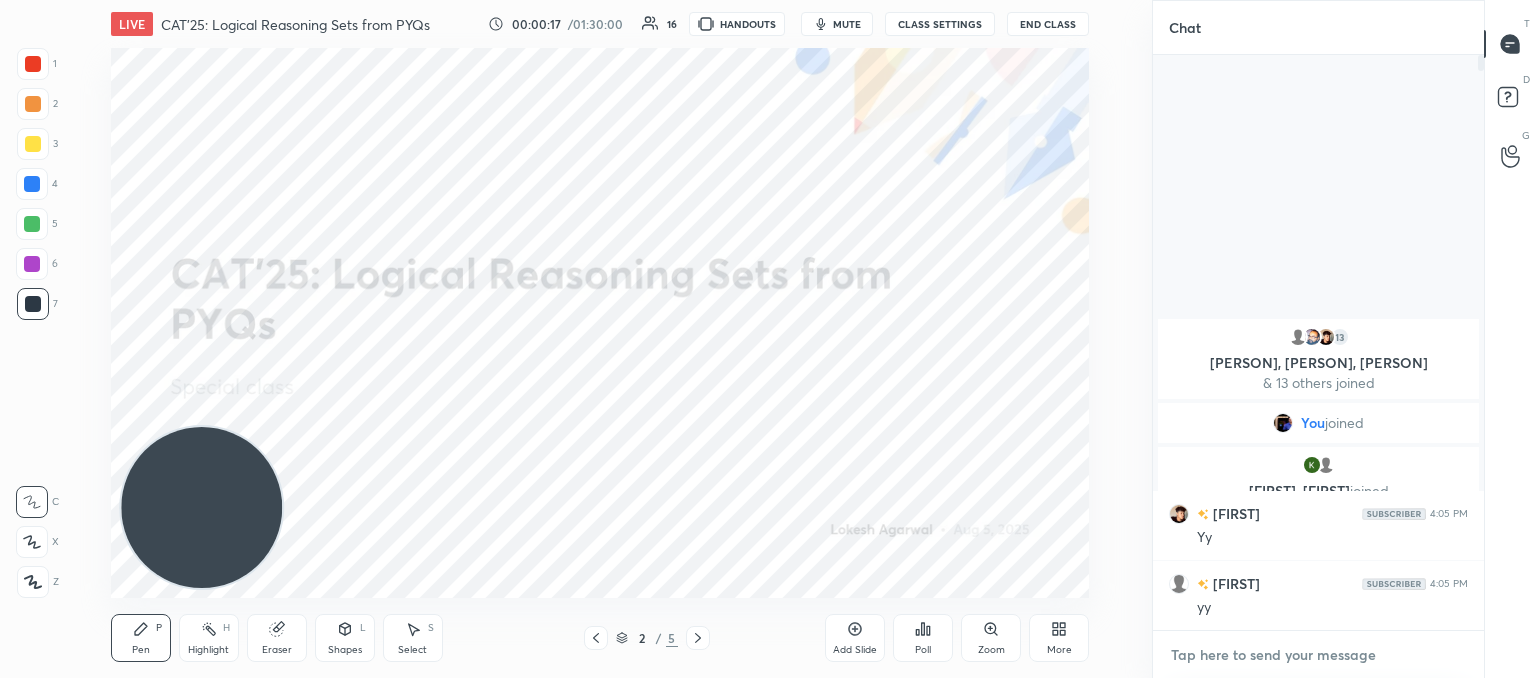 click at bounding box center (1318, 655) 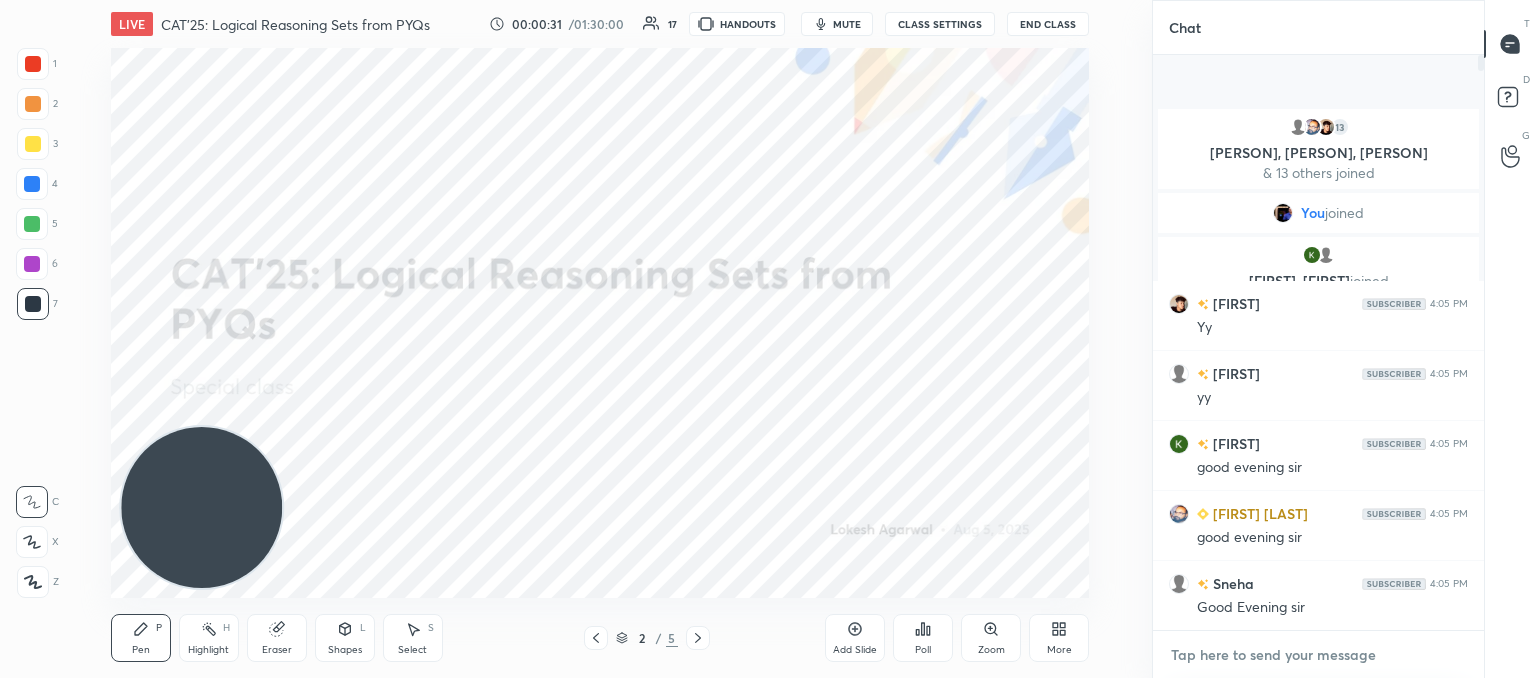 click at bounding box center [1318, 655] 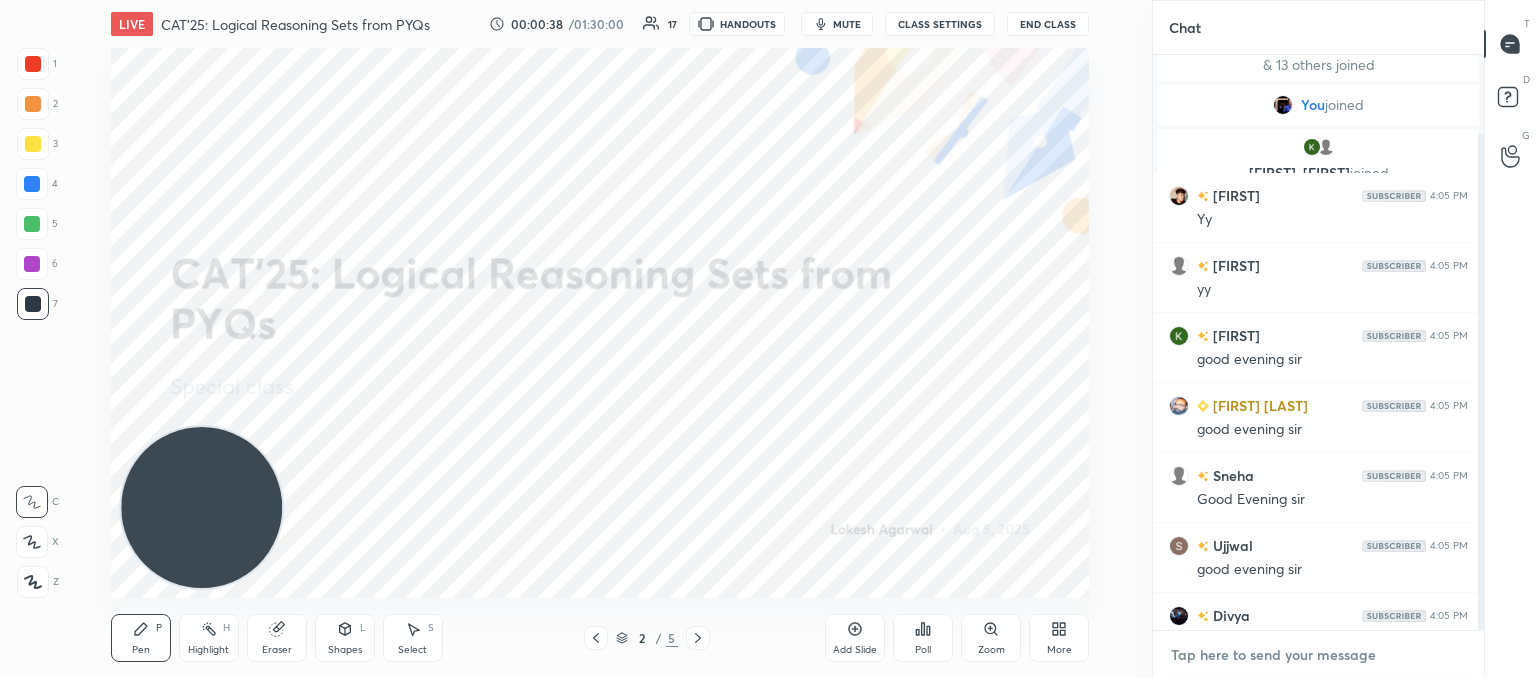 scroll, scrollTop: 90, scrollLeft: 0, axis: vertical 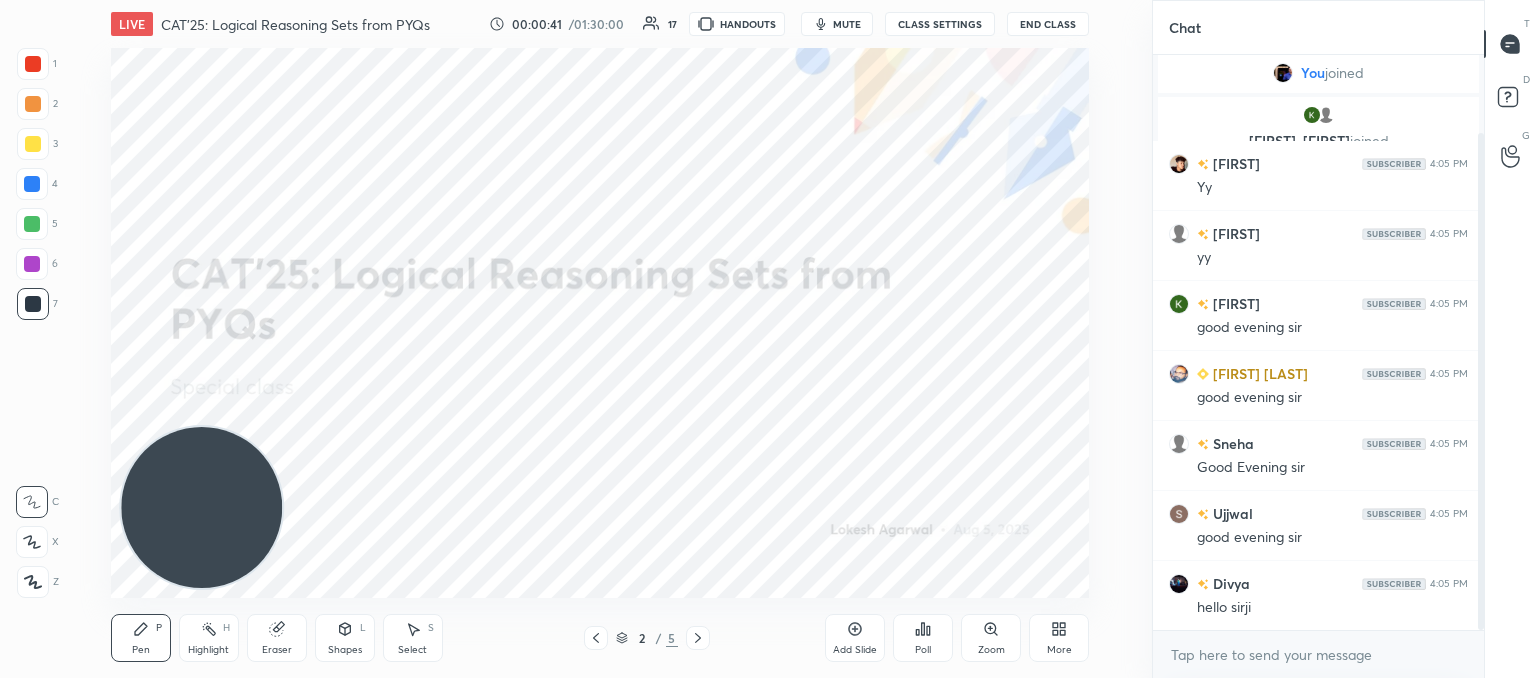 type on "x" 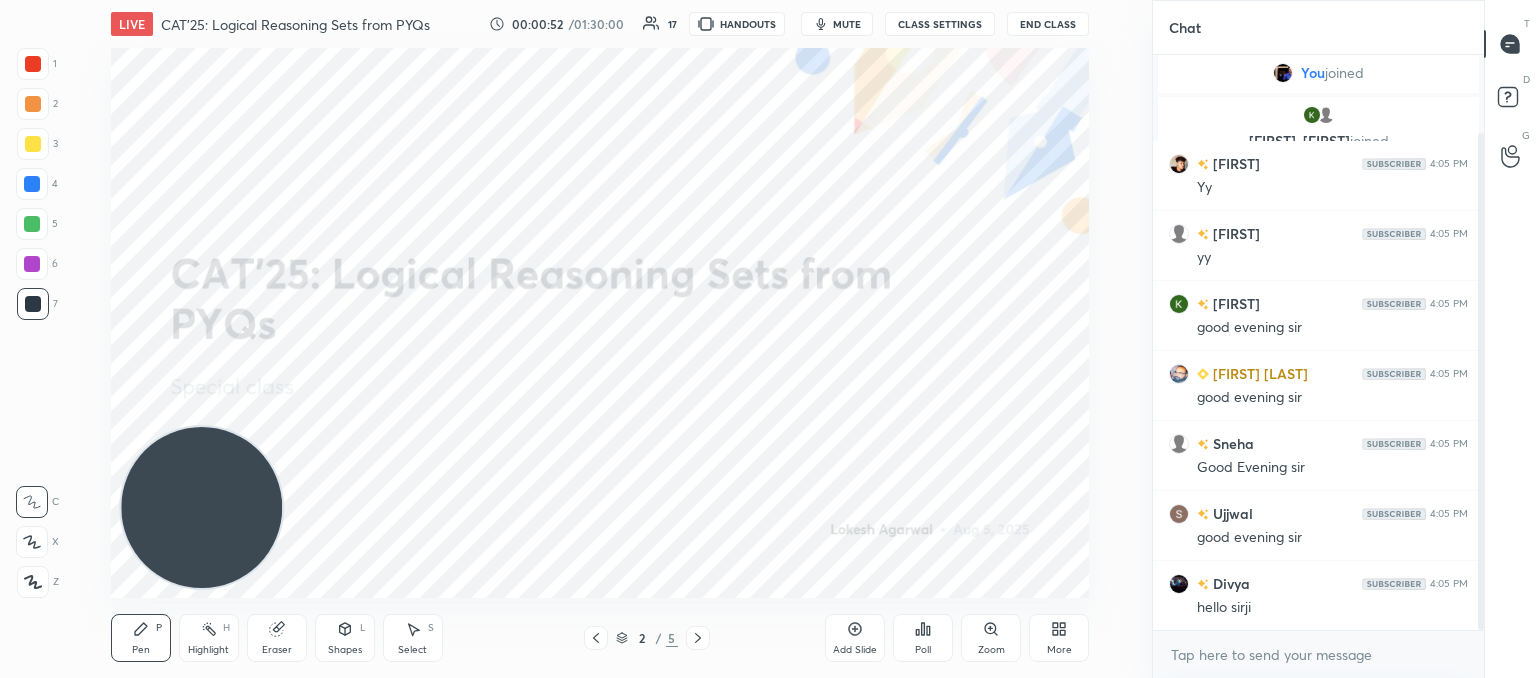 click 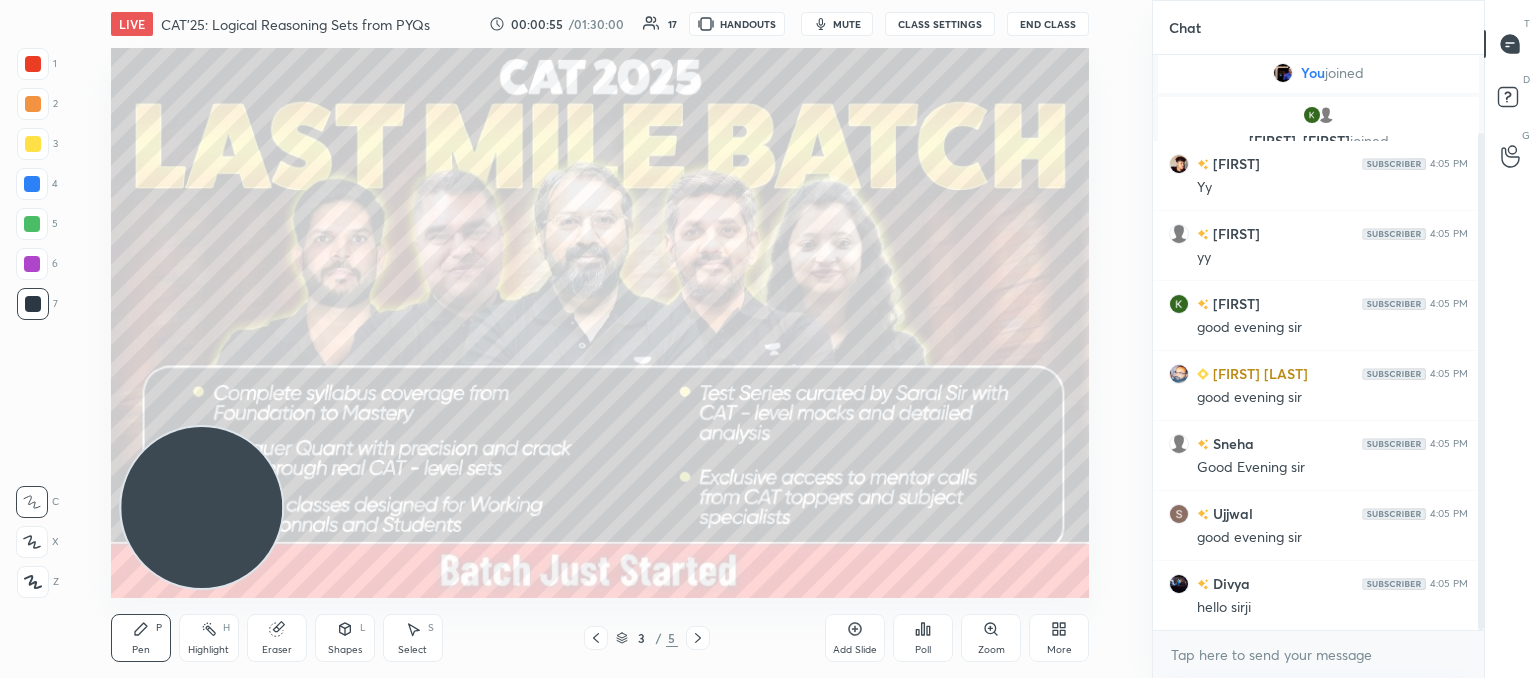 drag, startPoint x: 29, startPoint y: 574, endPoint x: 160, endPoint y: 440, distance: 187.39531 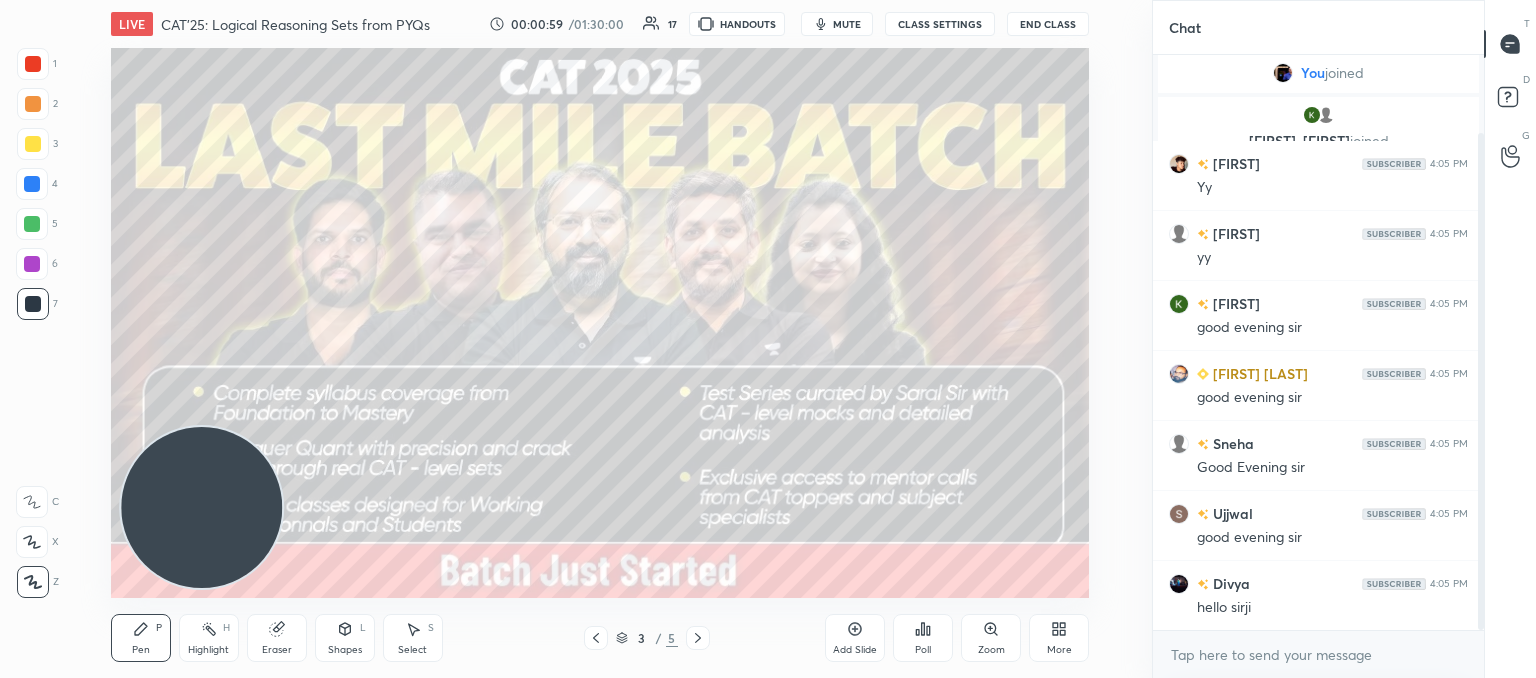 click at bounding box center (33, 144) 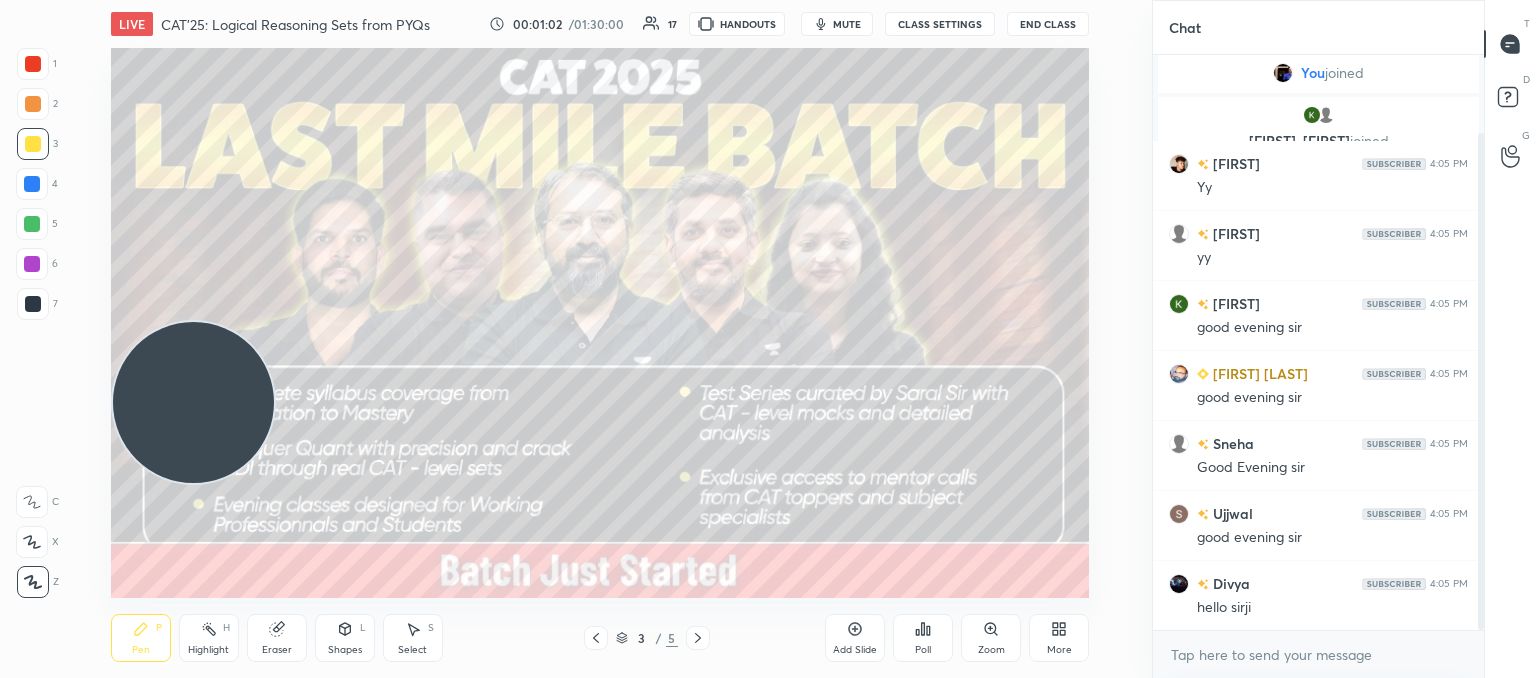 drag, startPoint x: 210, startPoint y: 373, endPoint x: 206, endPoint y: 262, distance: 111.07205 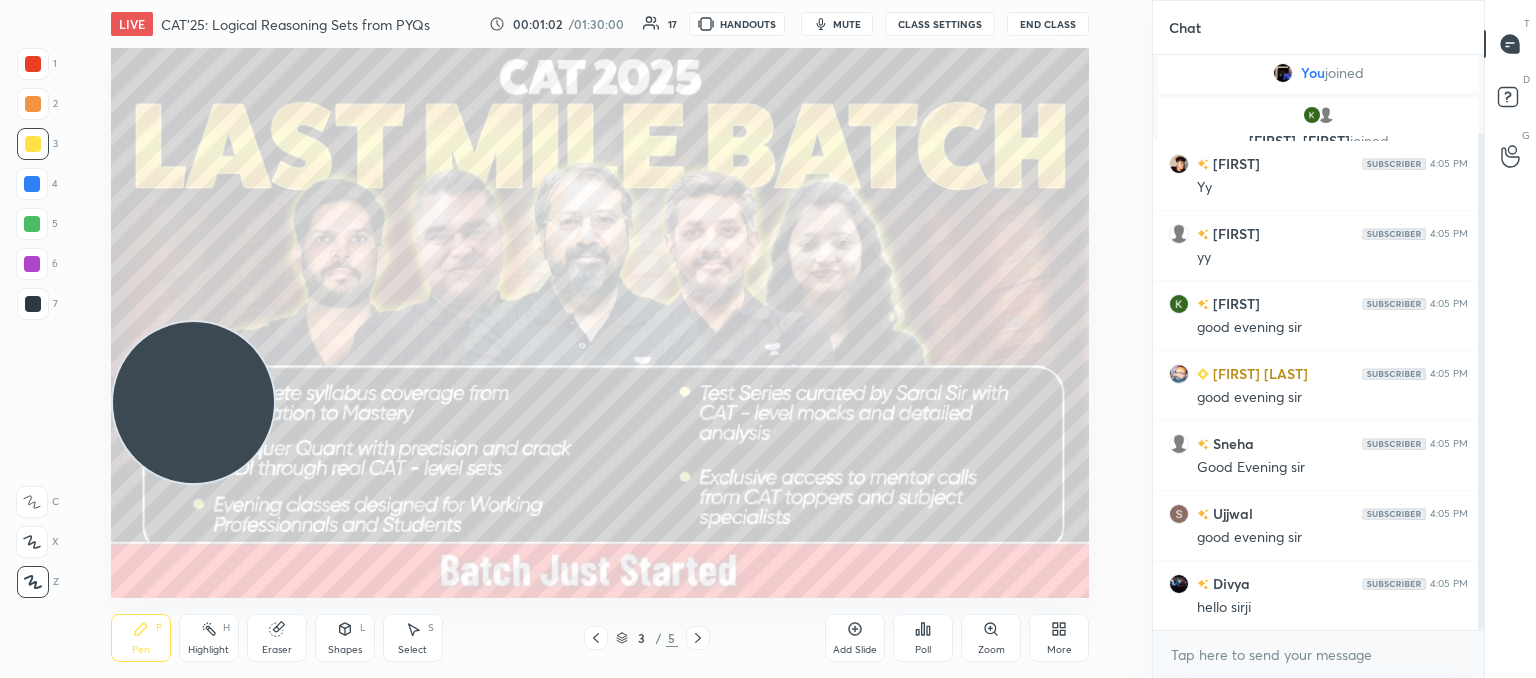 click at bounding box center (193, 402) 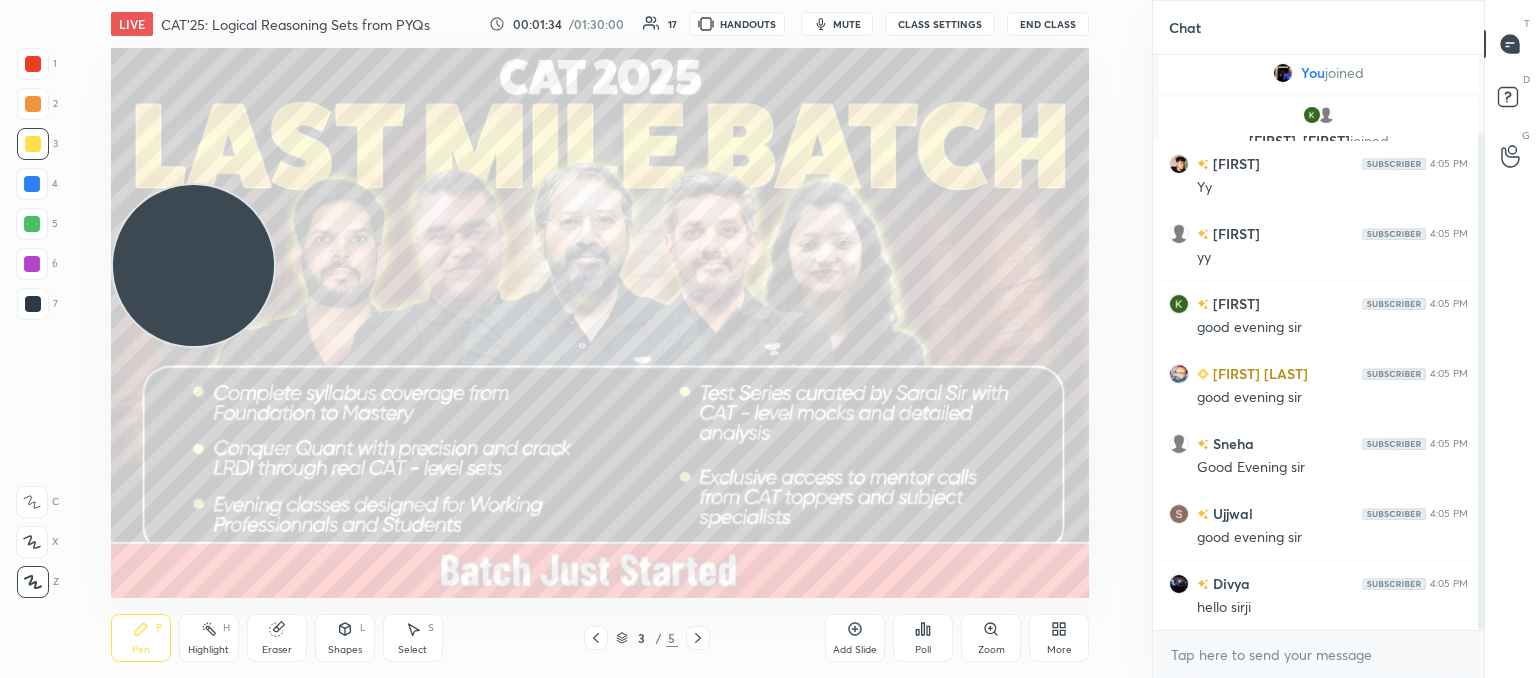 click 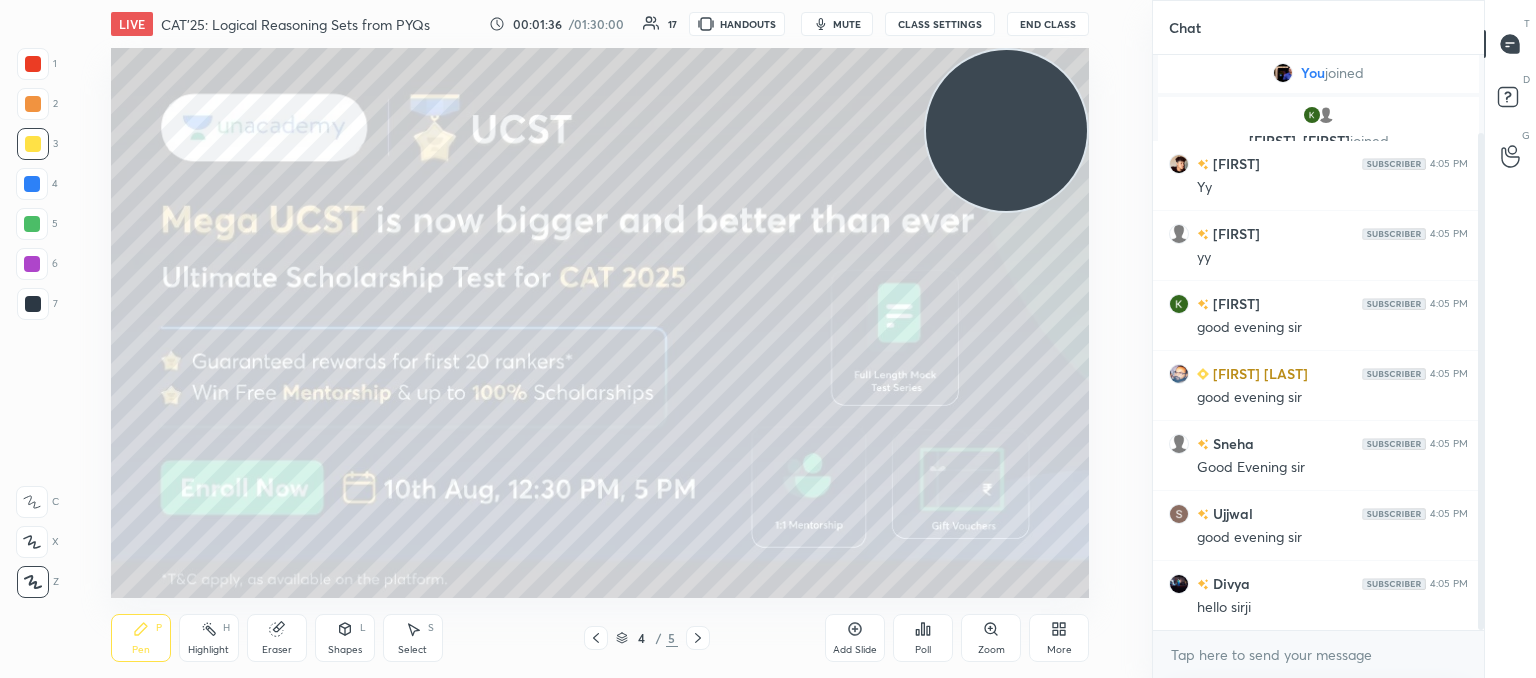 drag, startPoint x: 157, startPoint y: 273, endPoint x: 916, endPoint y: 55, distance: 789.68665 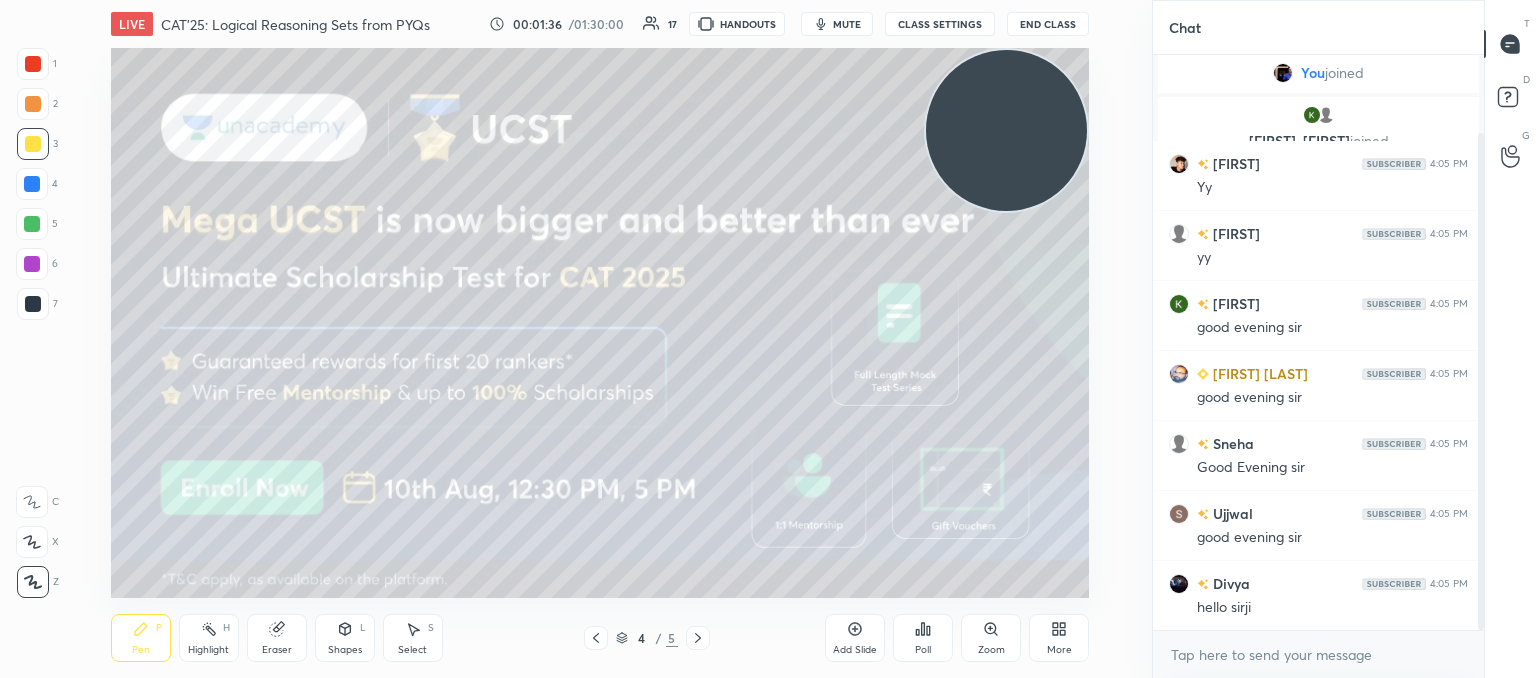 click at bounding box center (1006, 130) 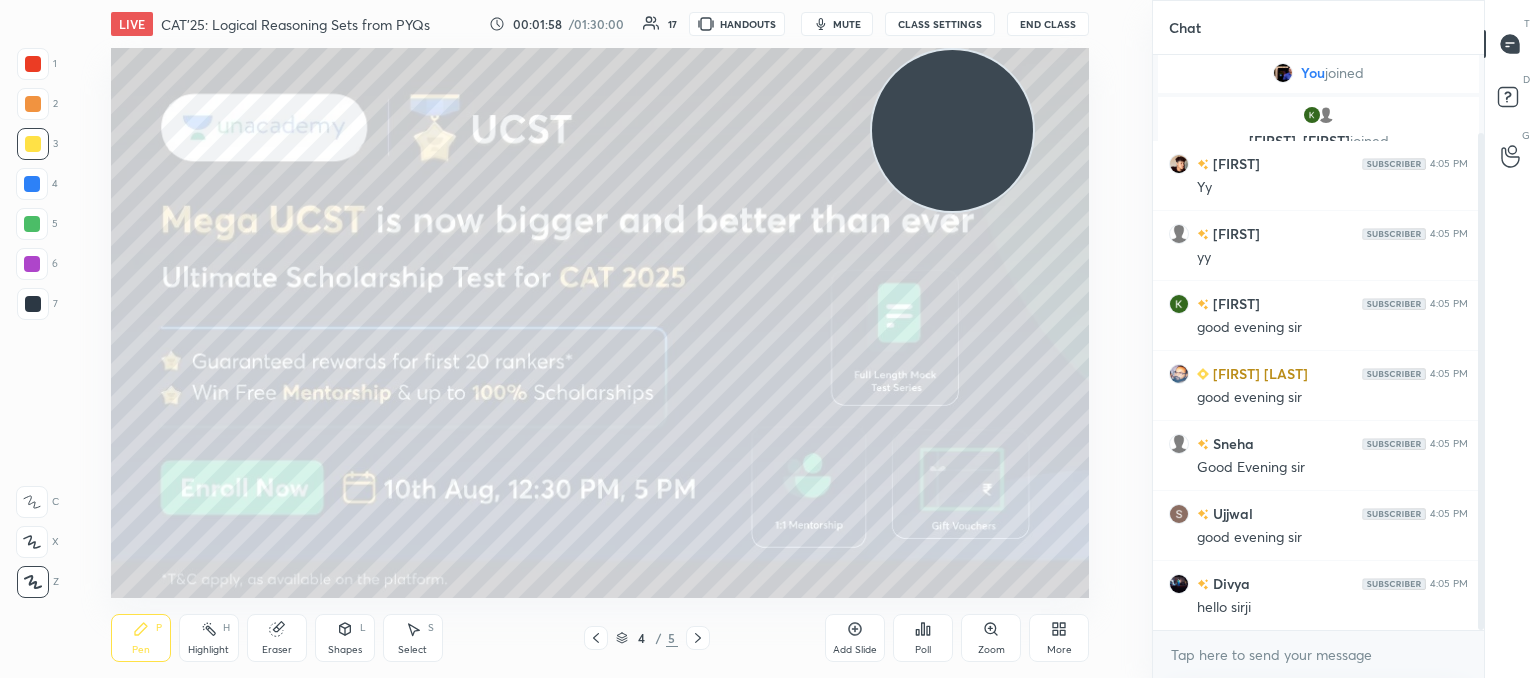 click 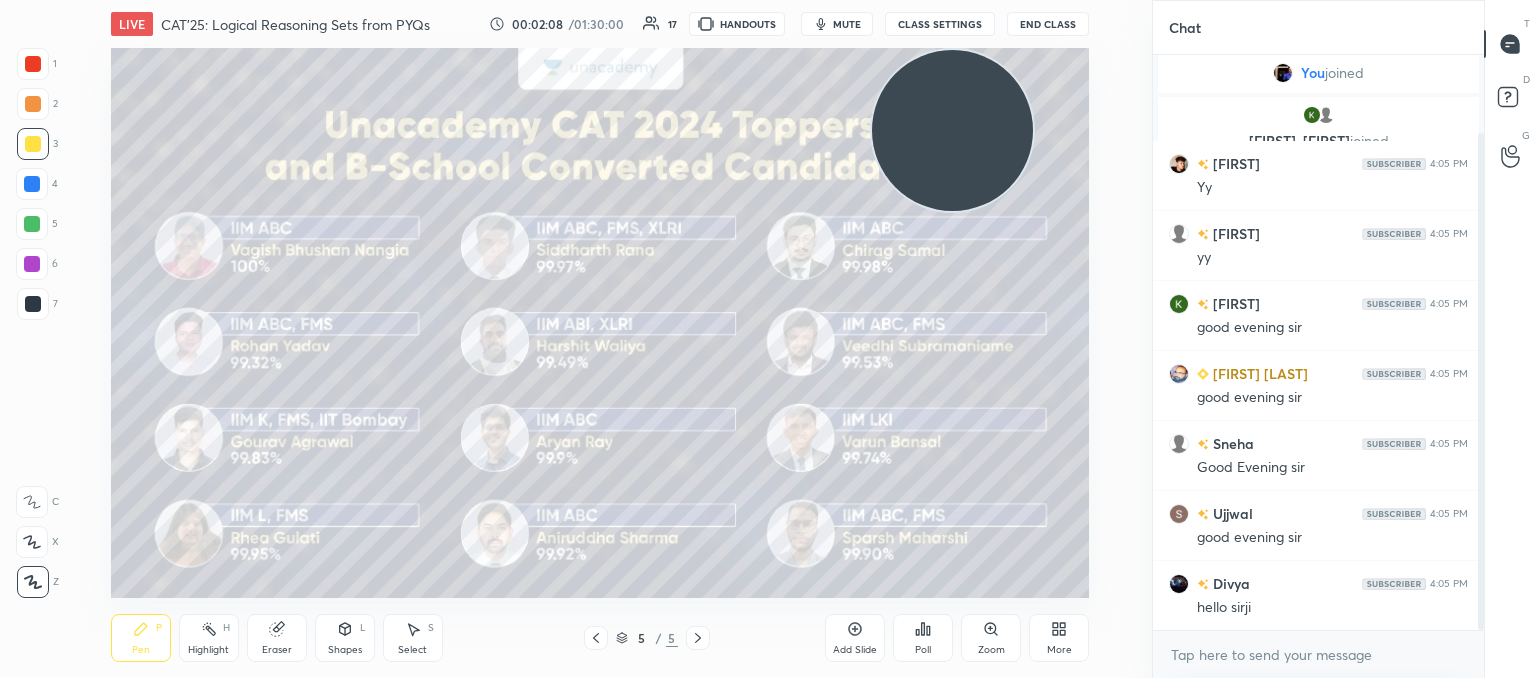 click 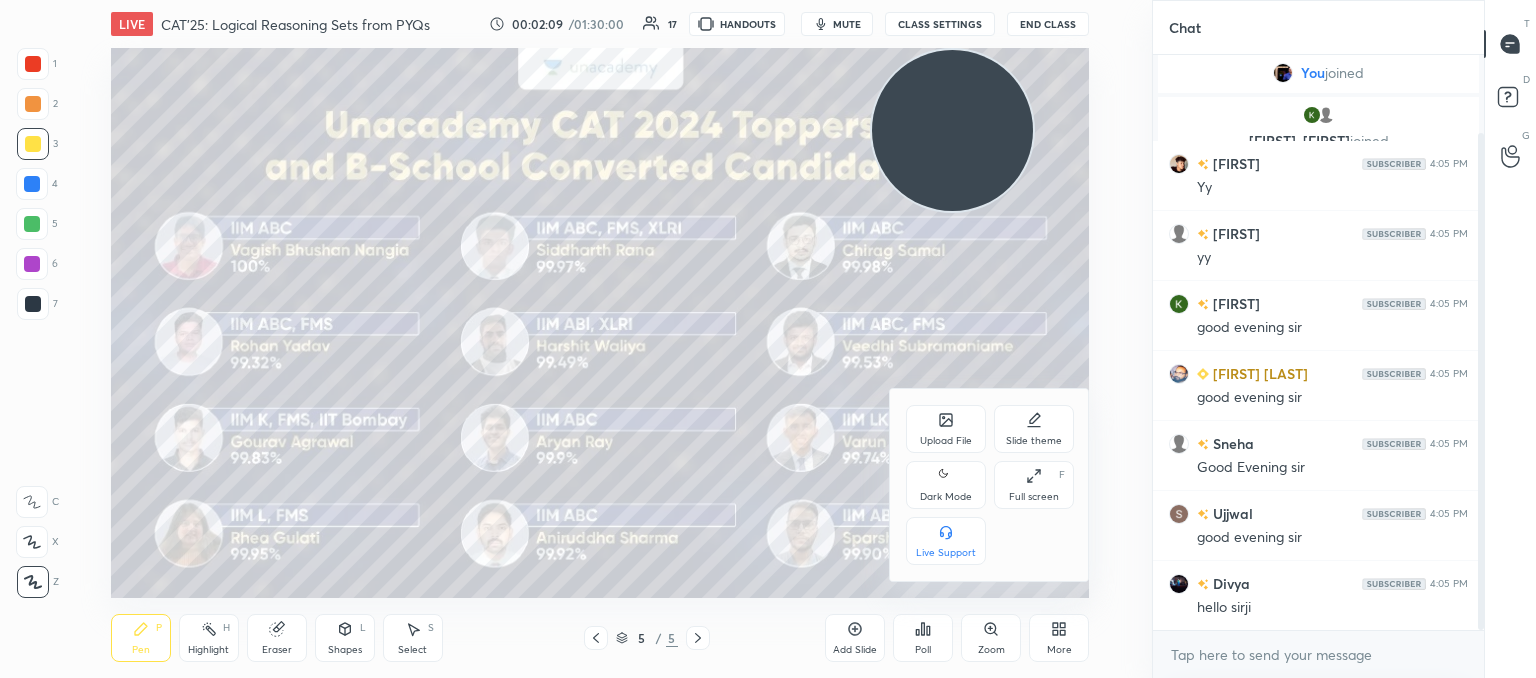 click on "Upload File" at bounding box center [946, 441] 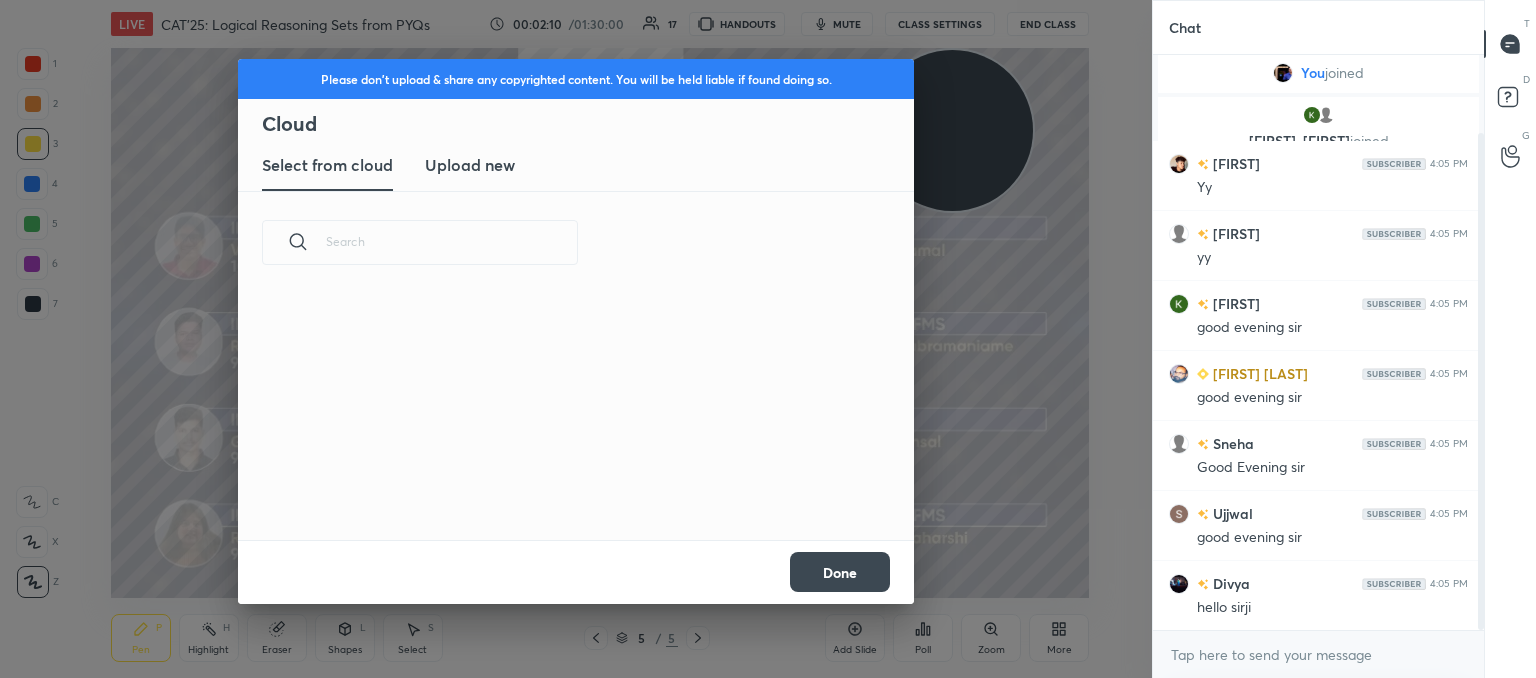 scroll, scrollTop: 5, scrollLeft: 10, axis: both 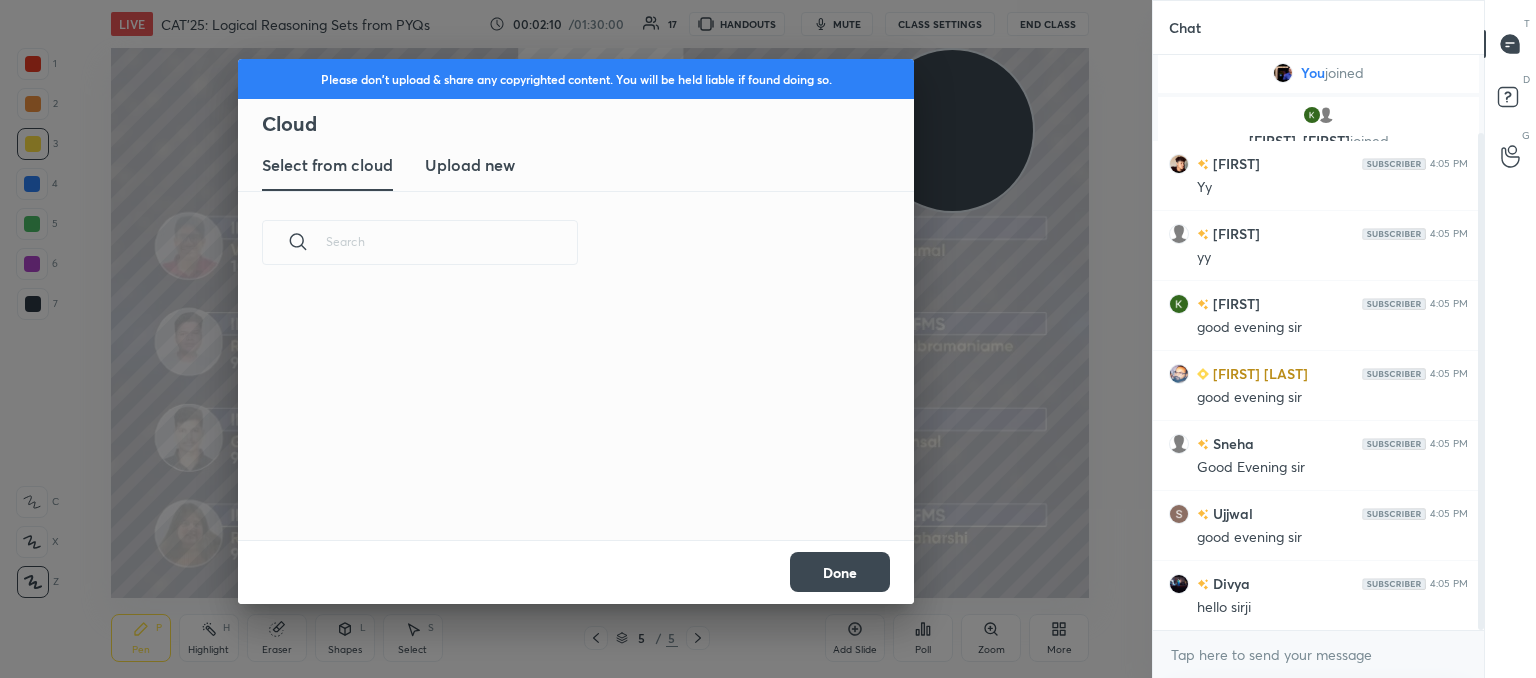 click on "Upload new" at bounding box center [470, 165] 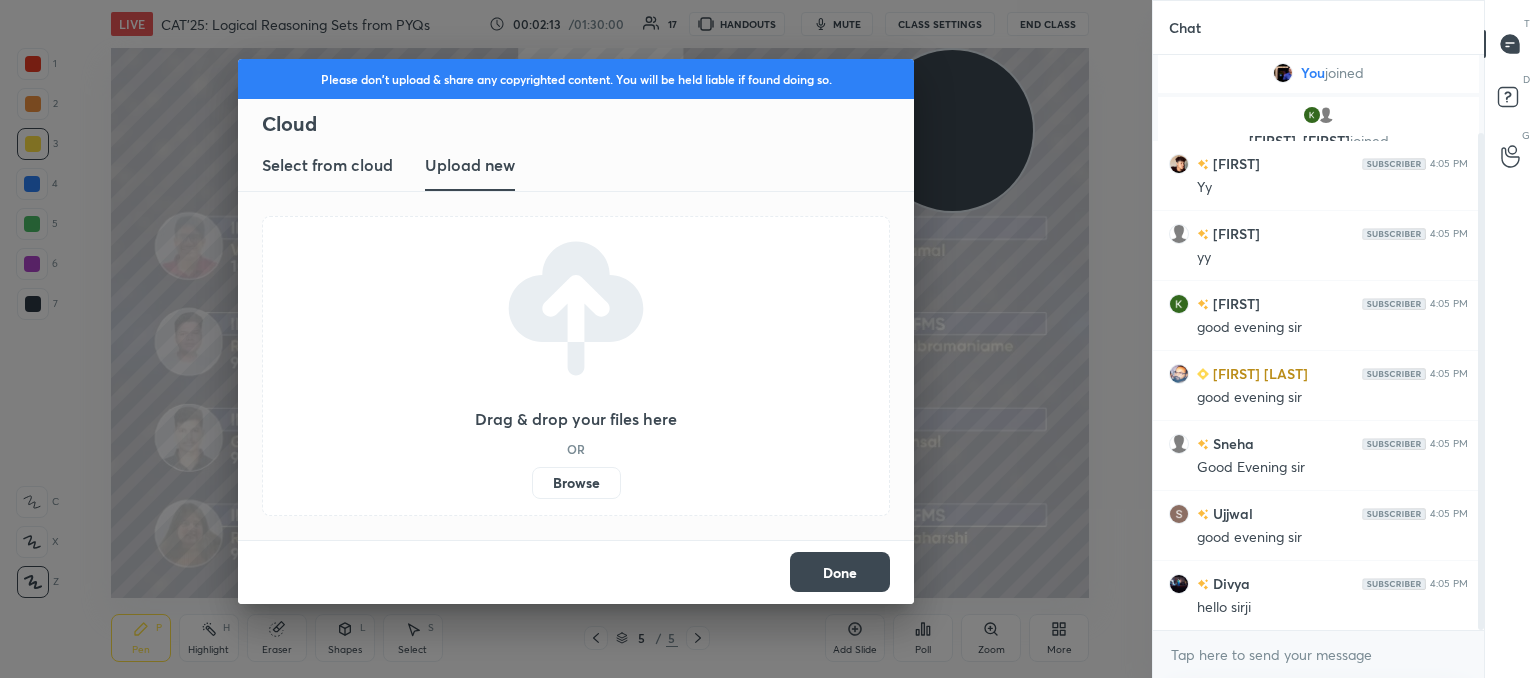 click on "Browse" at bounding box center [576, 483] 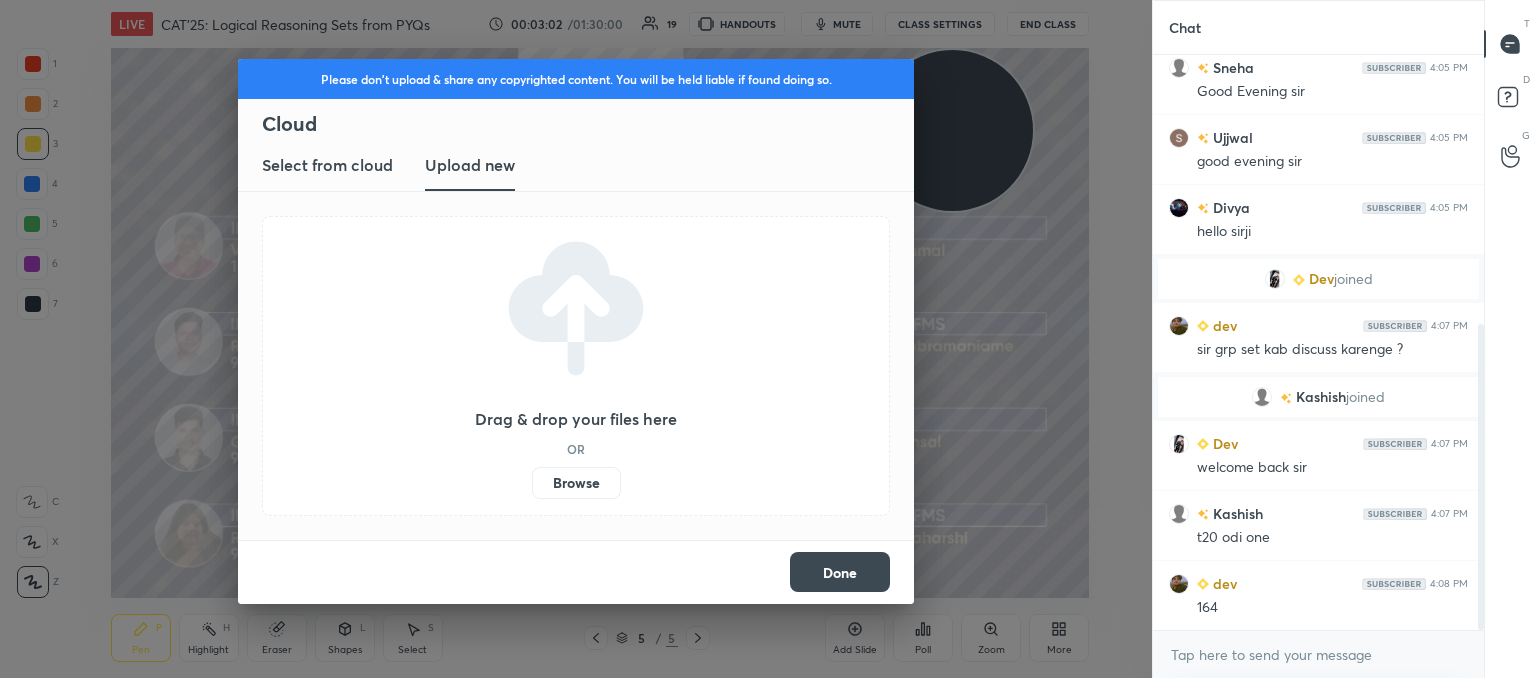 scroll, scrollTop: 506, scrollLeft: 0, axis: vertical 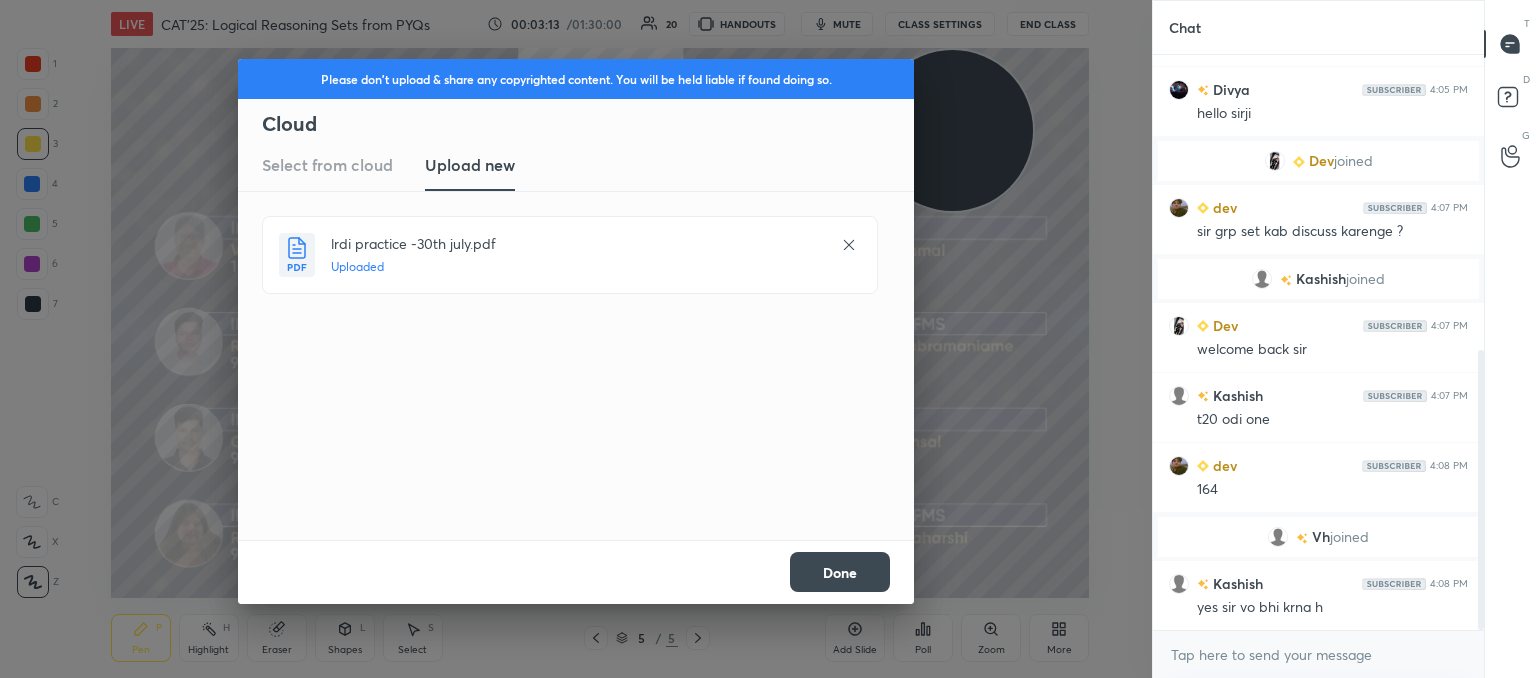 click on "Done" at bounding box center [840, 572] 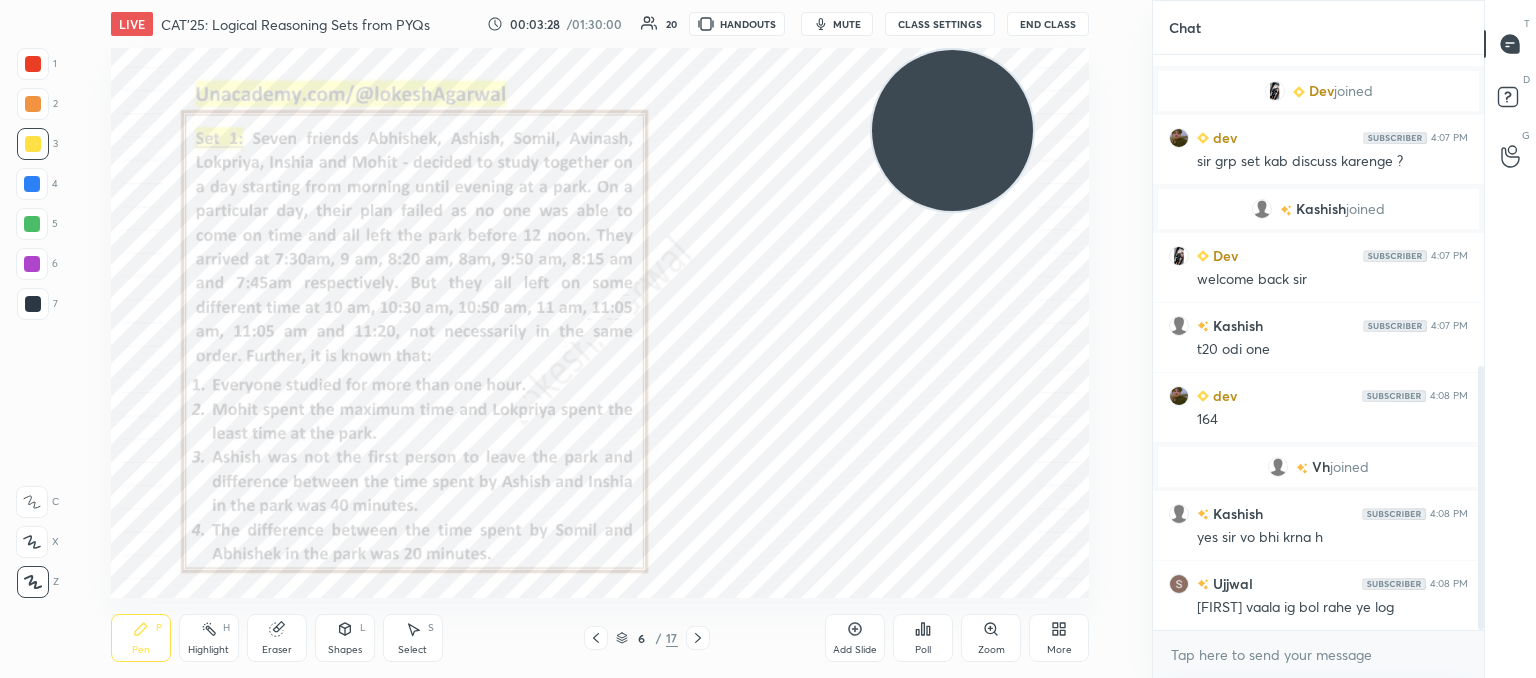 scroll, scrollTop: 748, scrollLeft: 0, axis: vertical 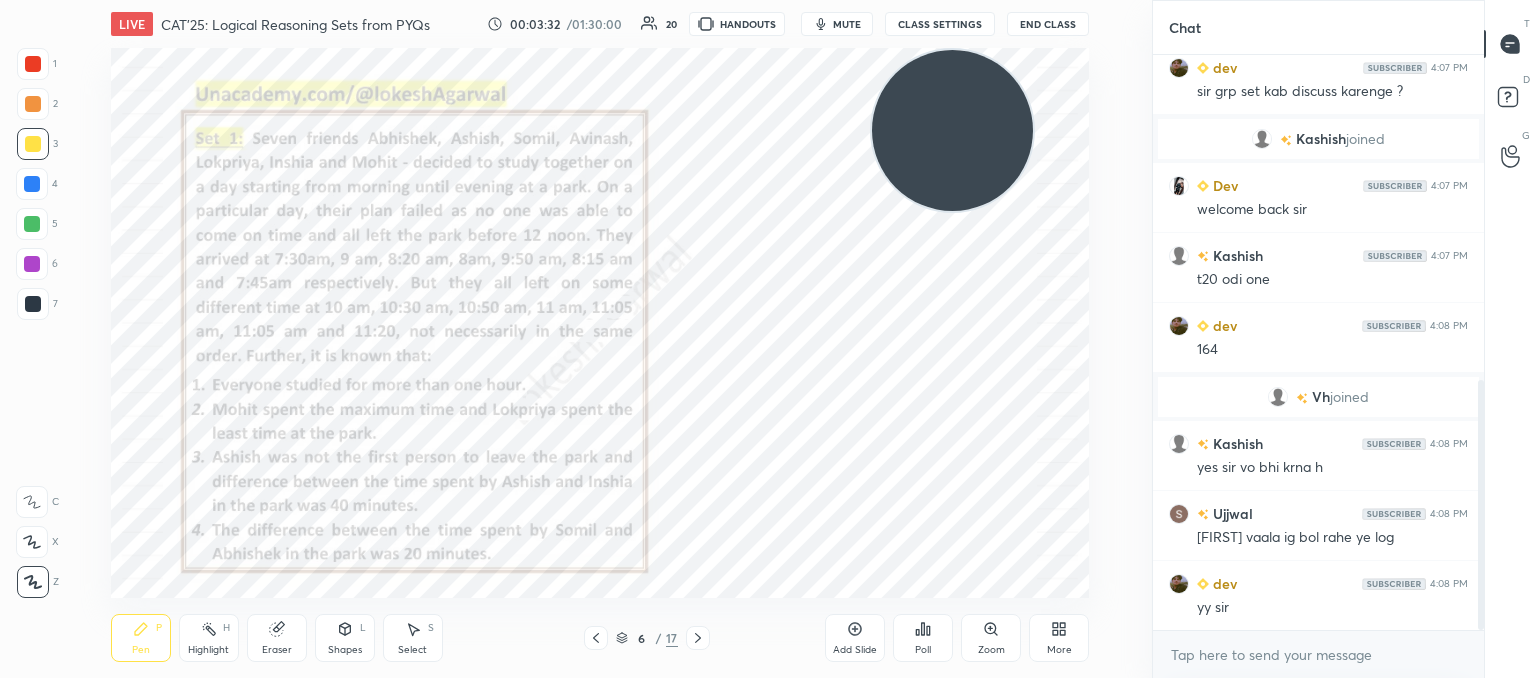 click 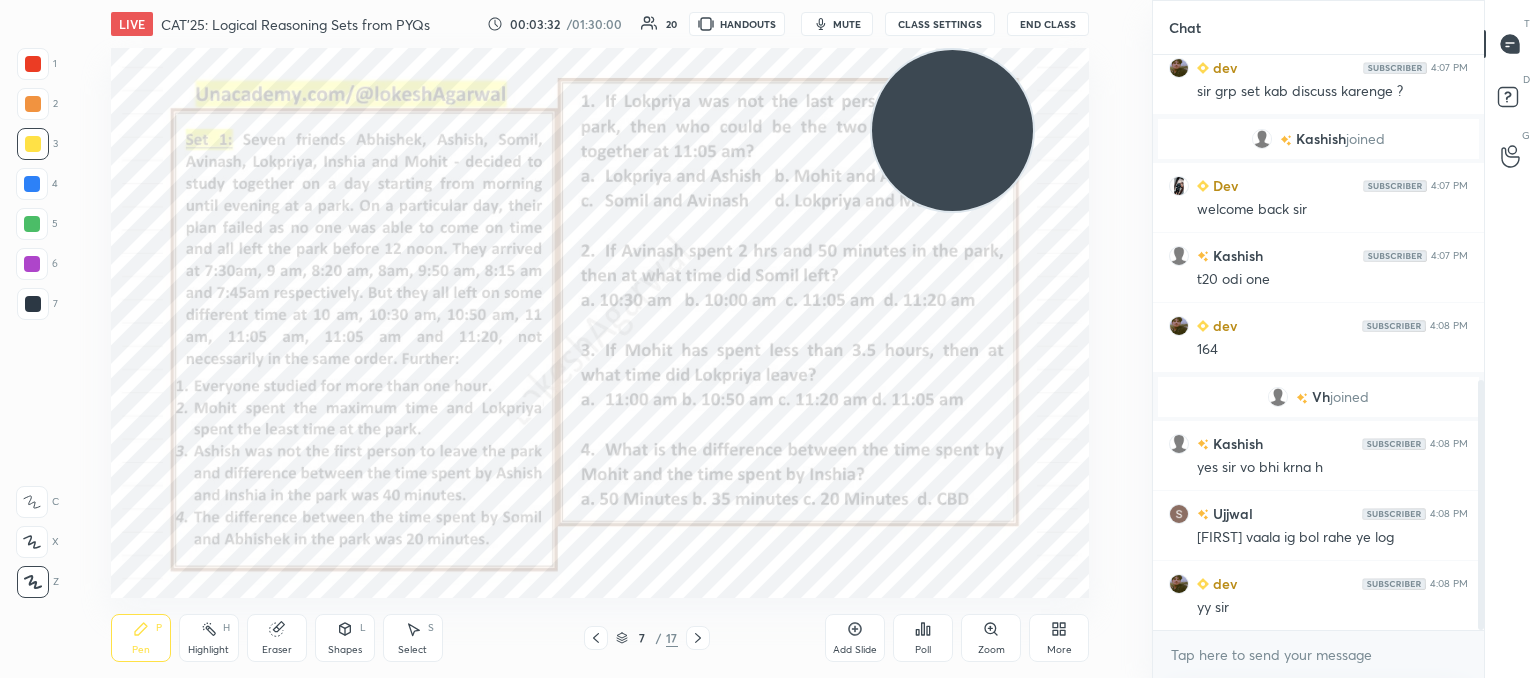click 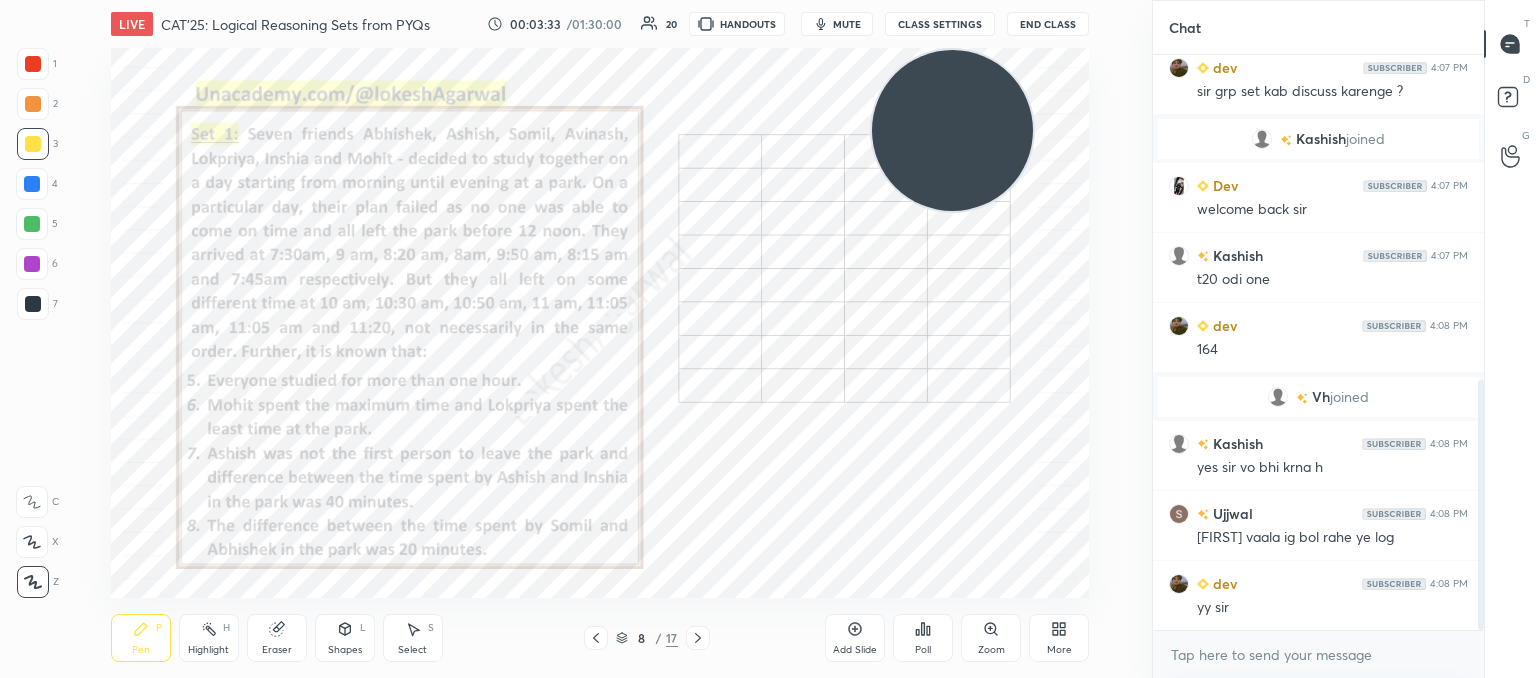 scroll, scrollTop: 796, scrollLeft: 0, axis: vertical 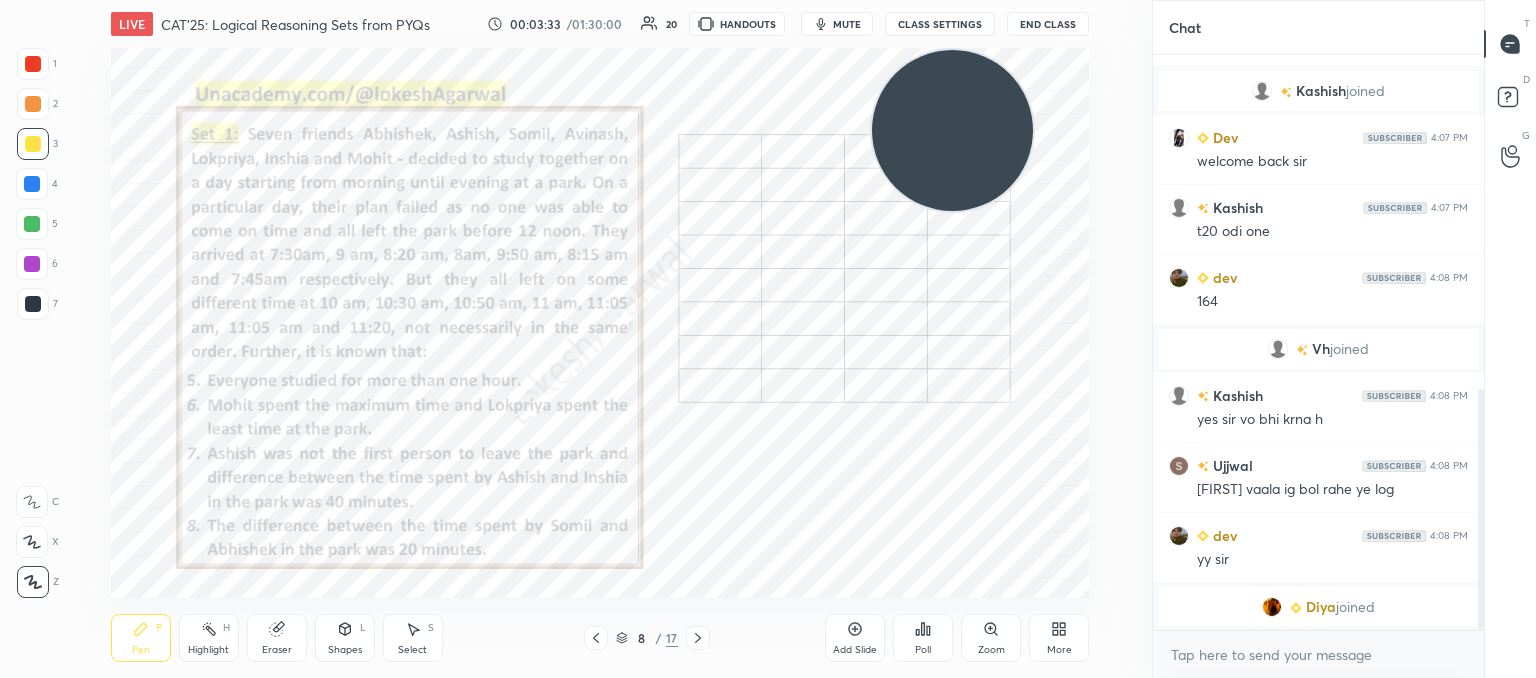 click 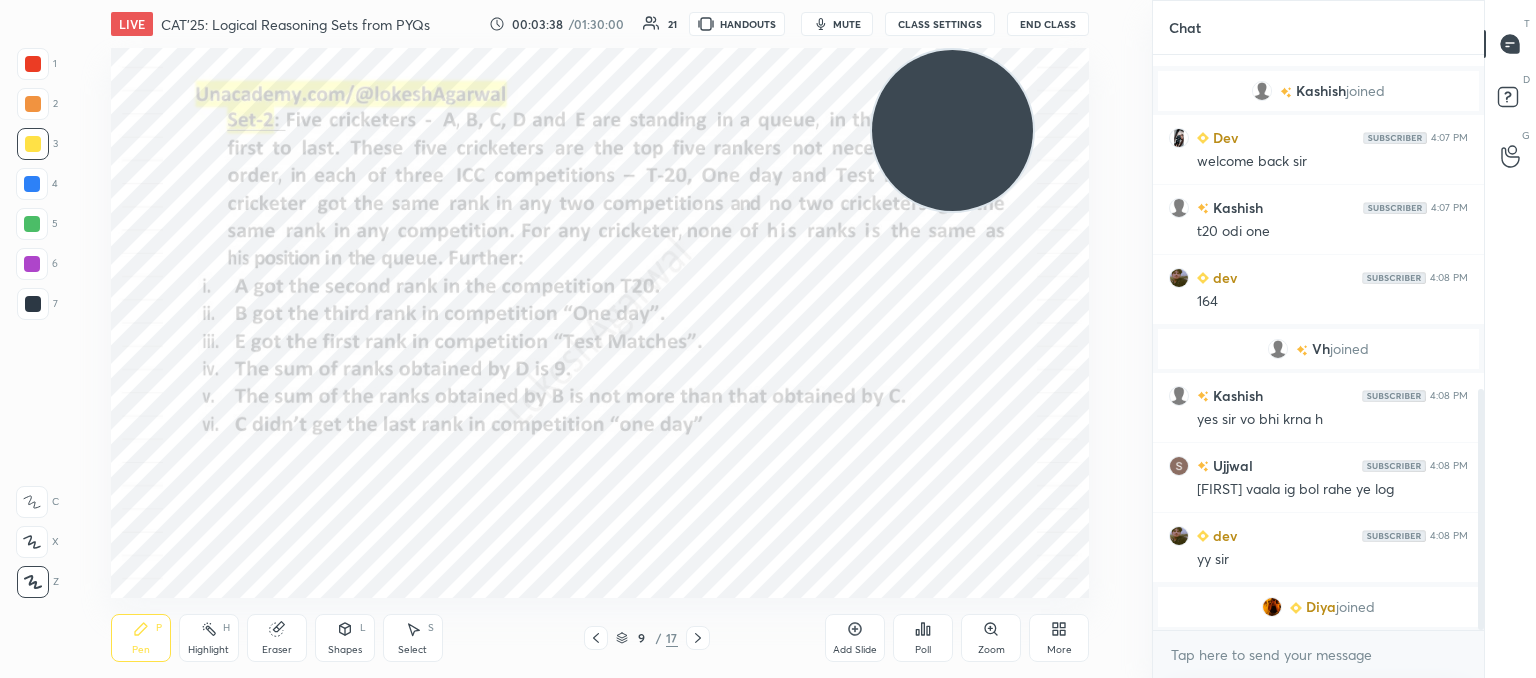 click at bounding box center (33, 304) 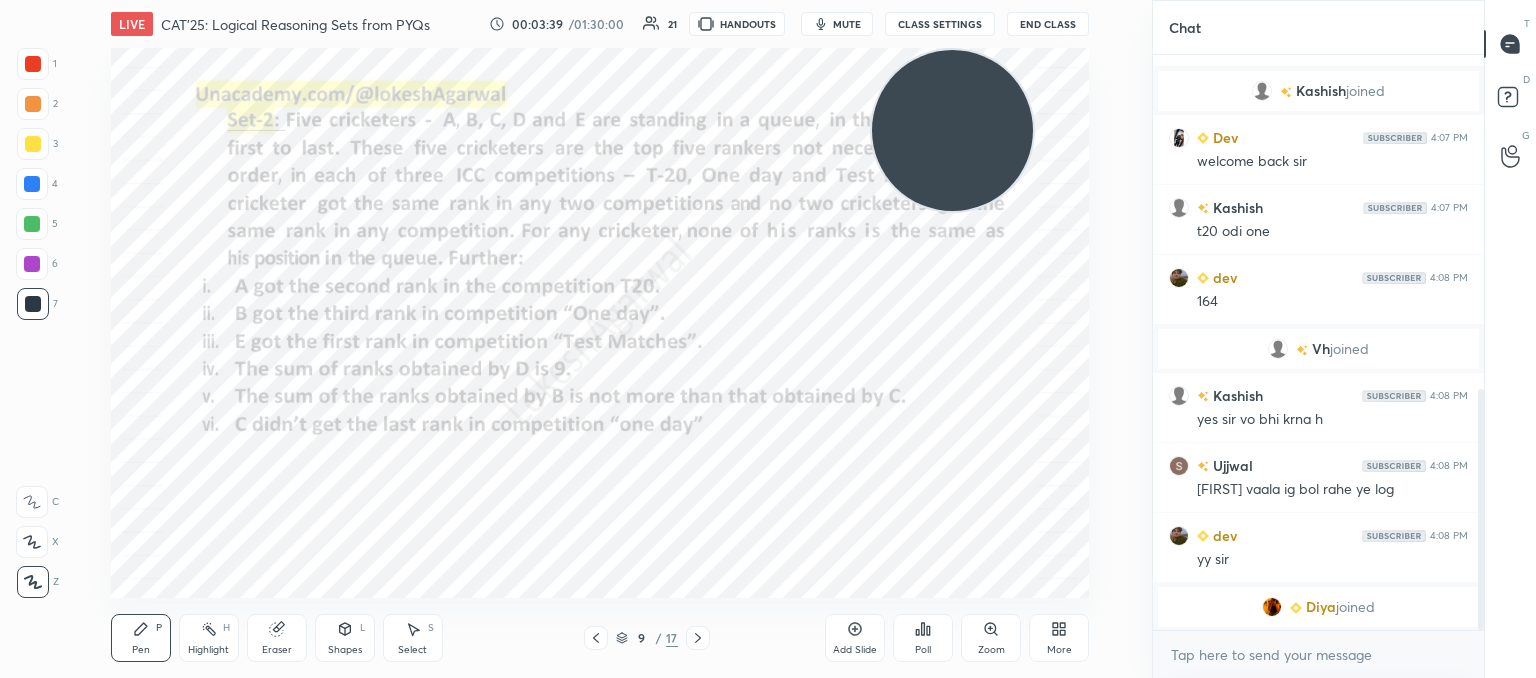 scroll, scrollTop: 866, scrollLeft: 0, axis: vertical 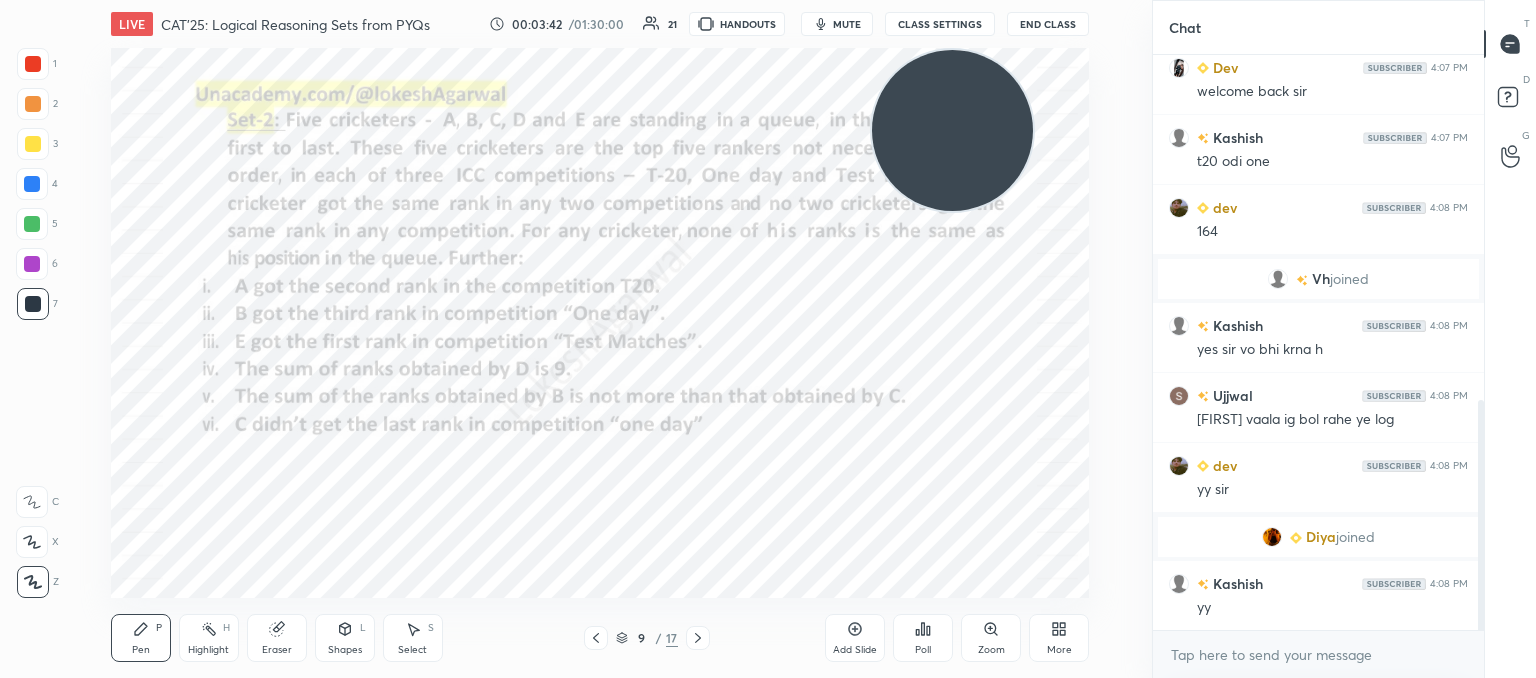 click 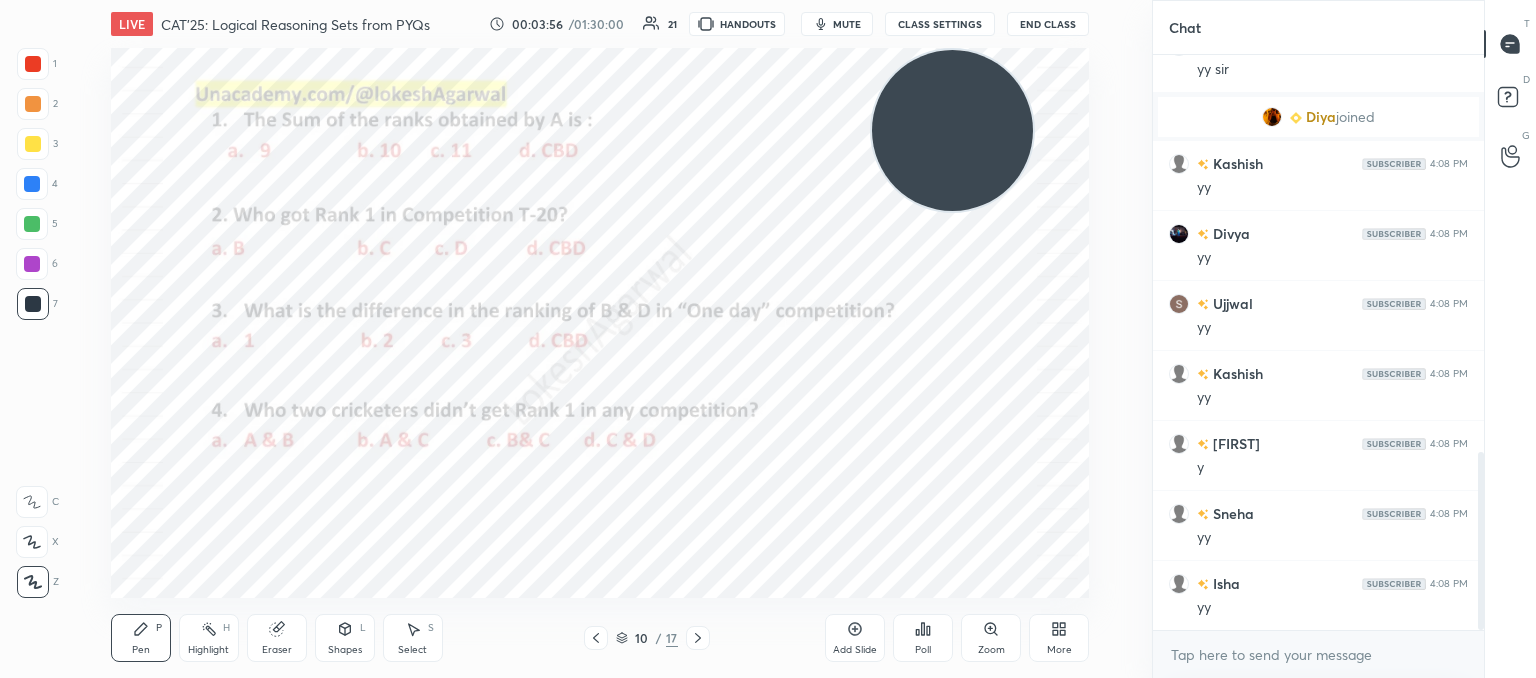 scroll, scrollTop: 1334, scrollLeft: 0, axis: vertical 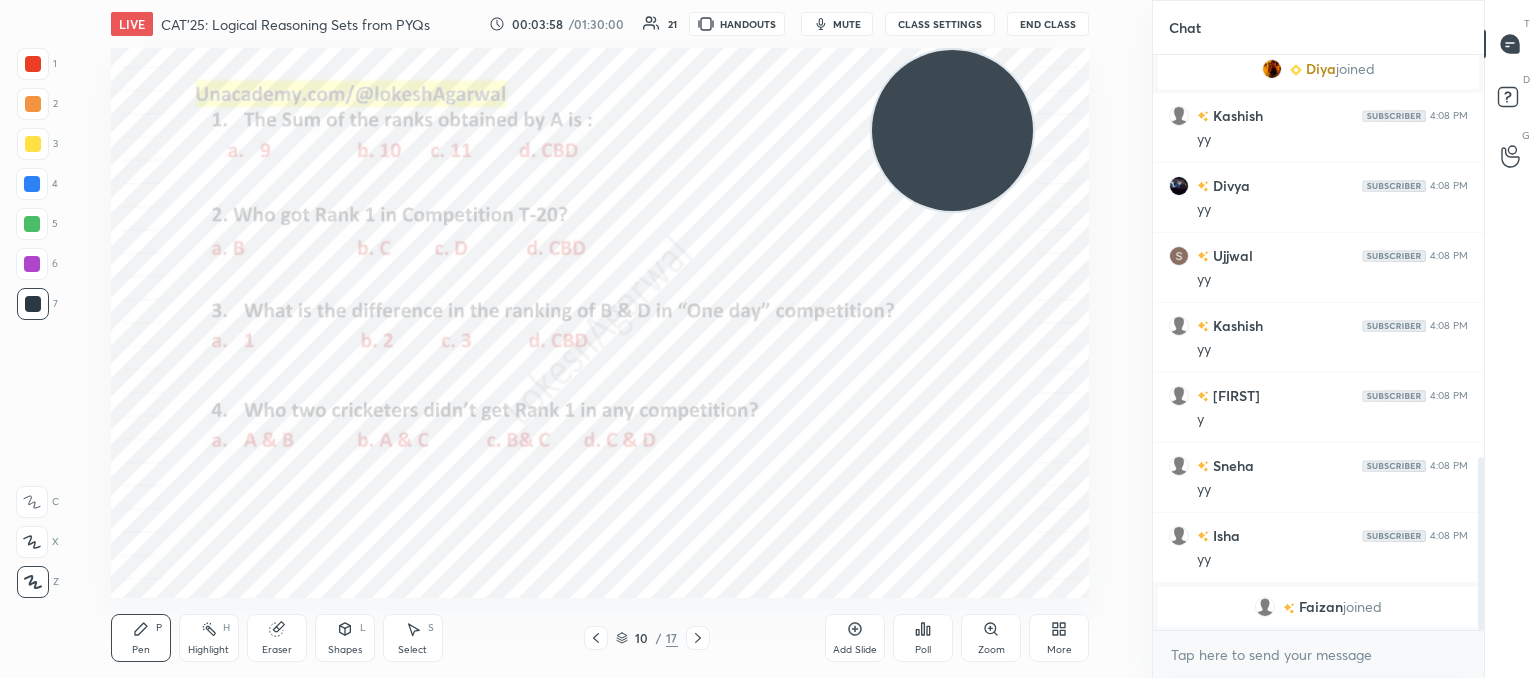 click on "Poll" at bounding box center [923, 638] 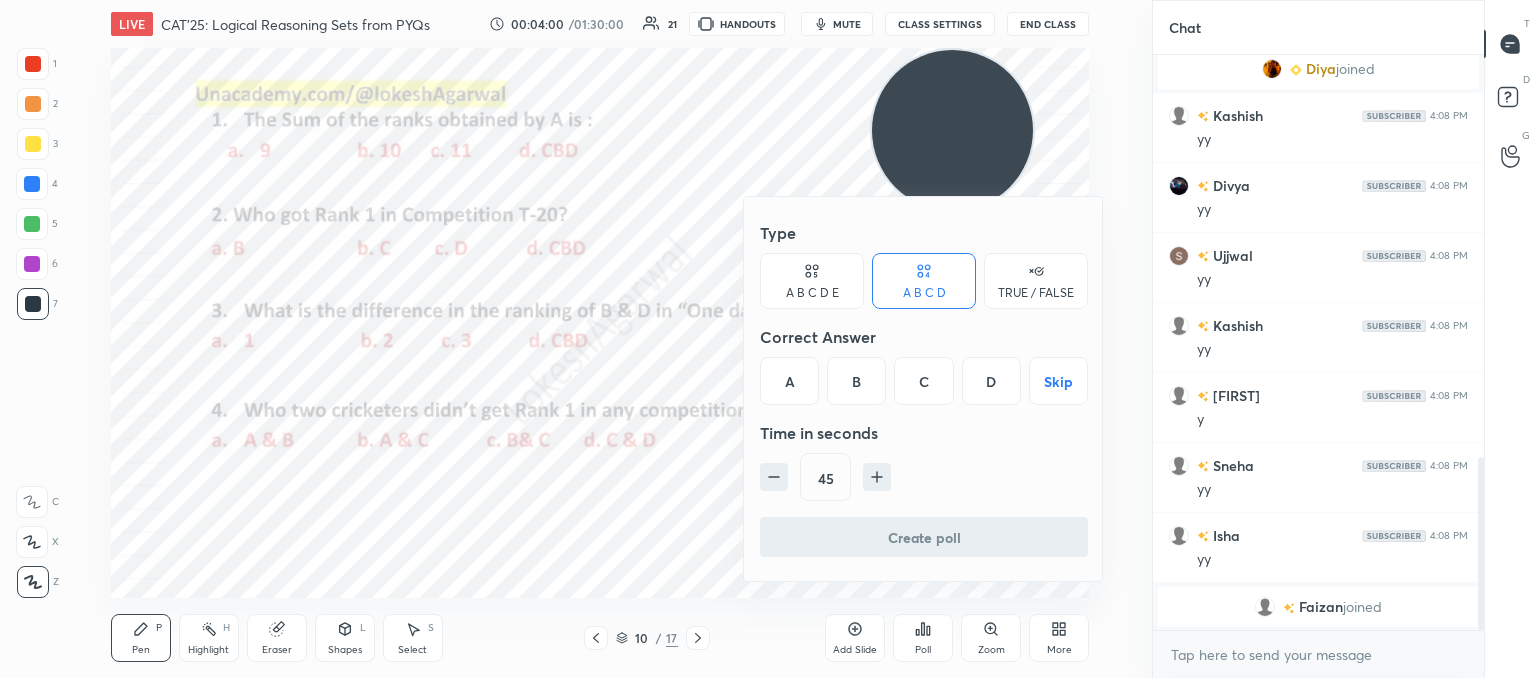 click on "B" at bounding box center [856, 381] 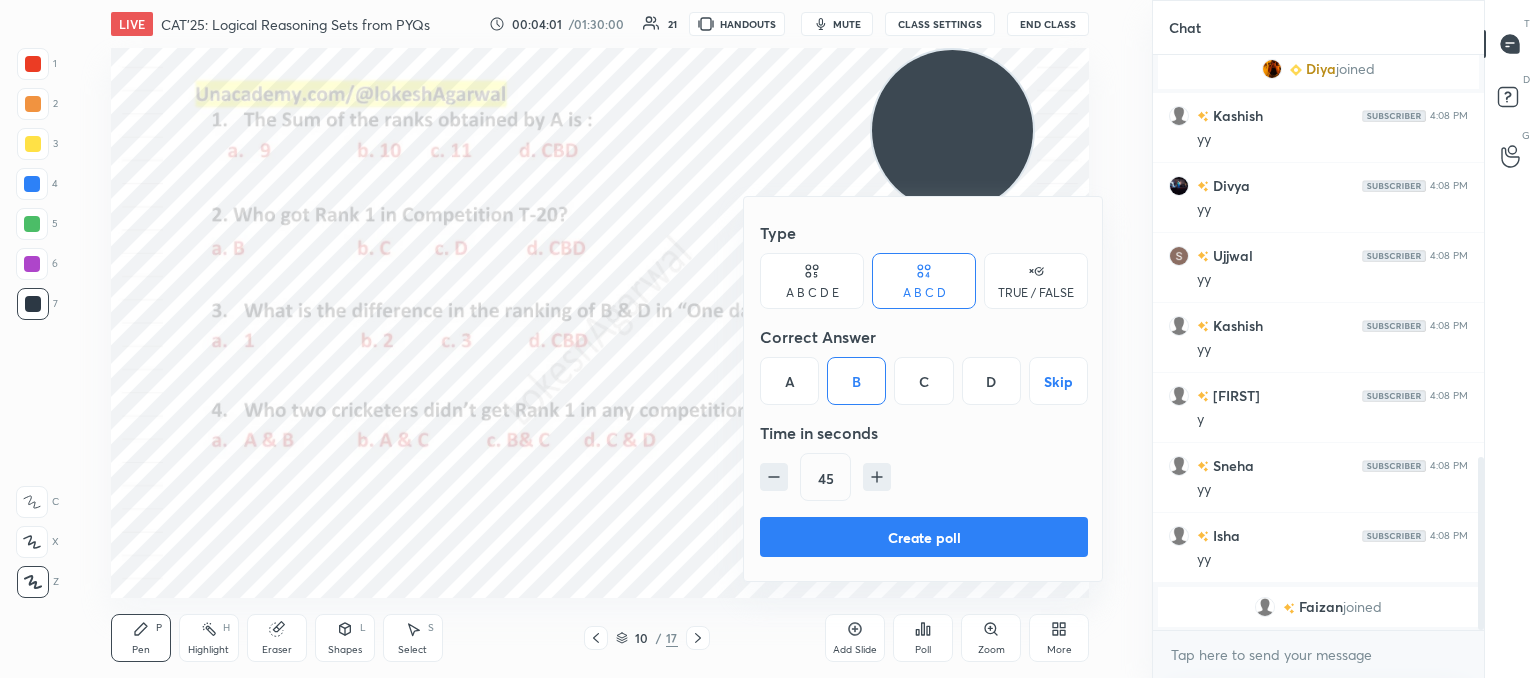 click 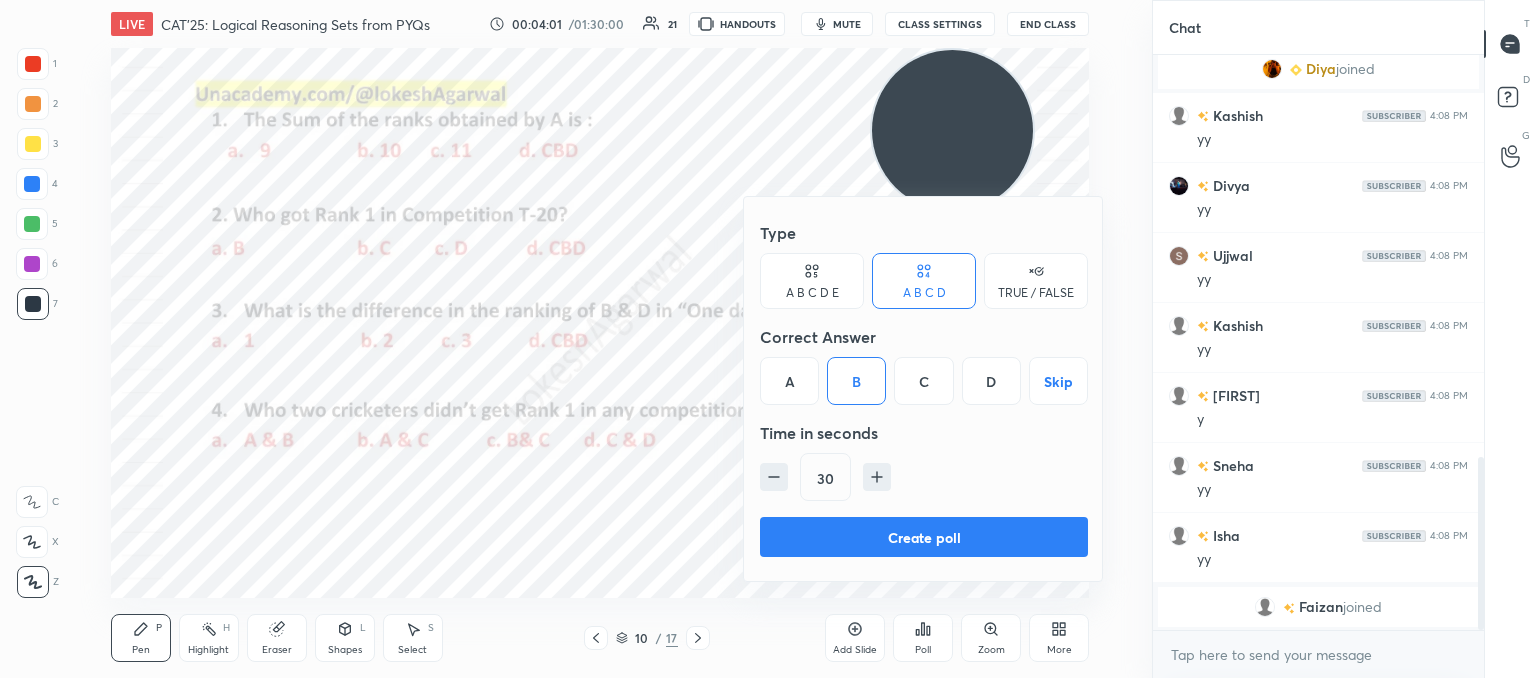 click on "Create poll" at bounding box center (924, 537) 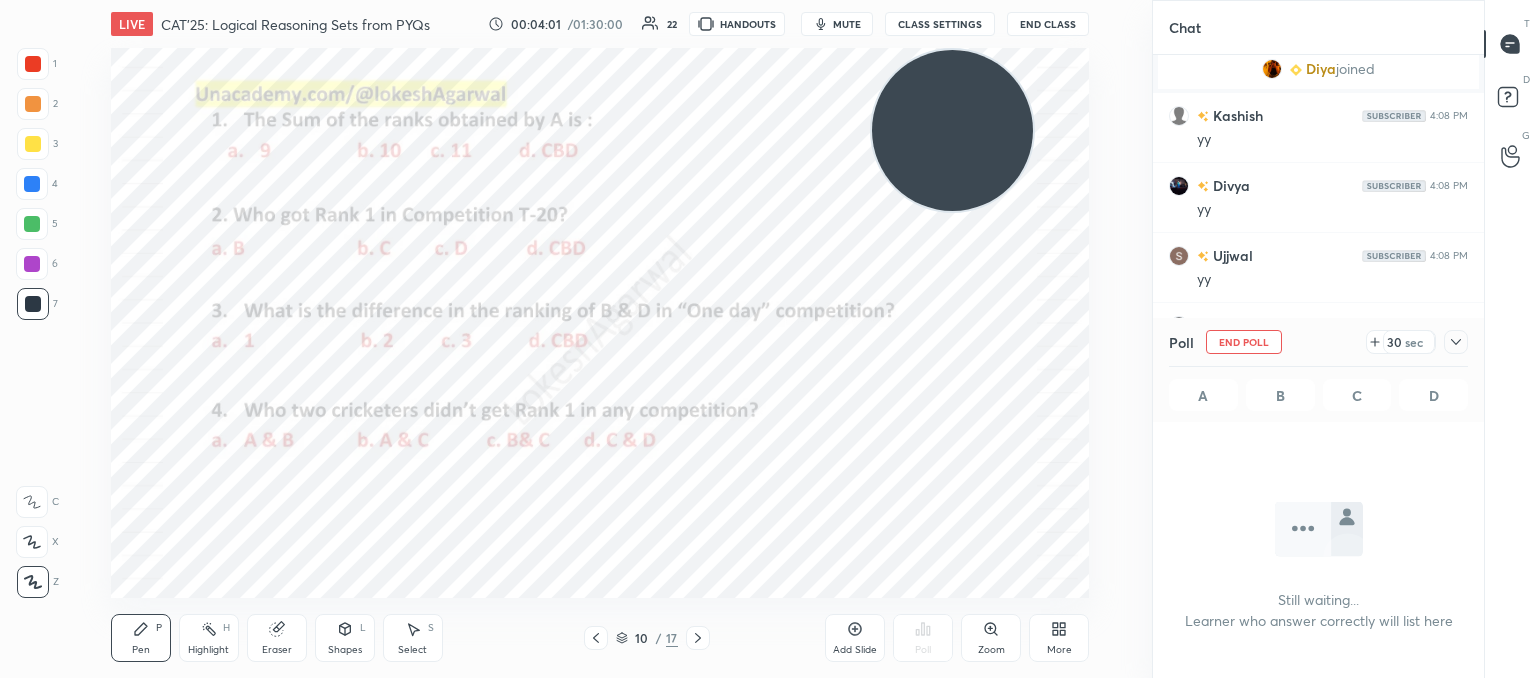 scroll, scrollTop: 476, scrollLeft: 325, axis: both 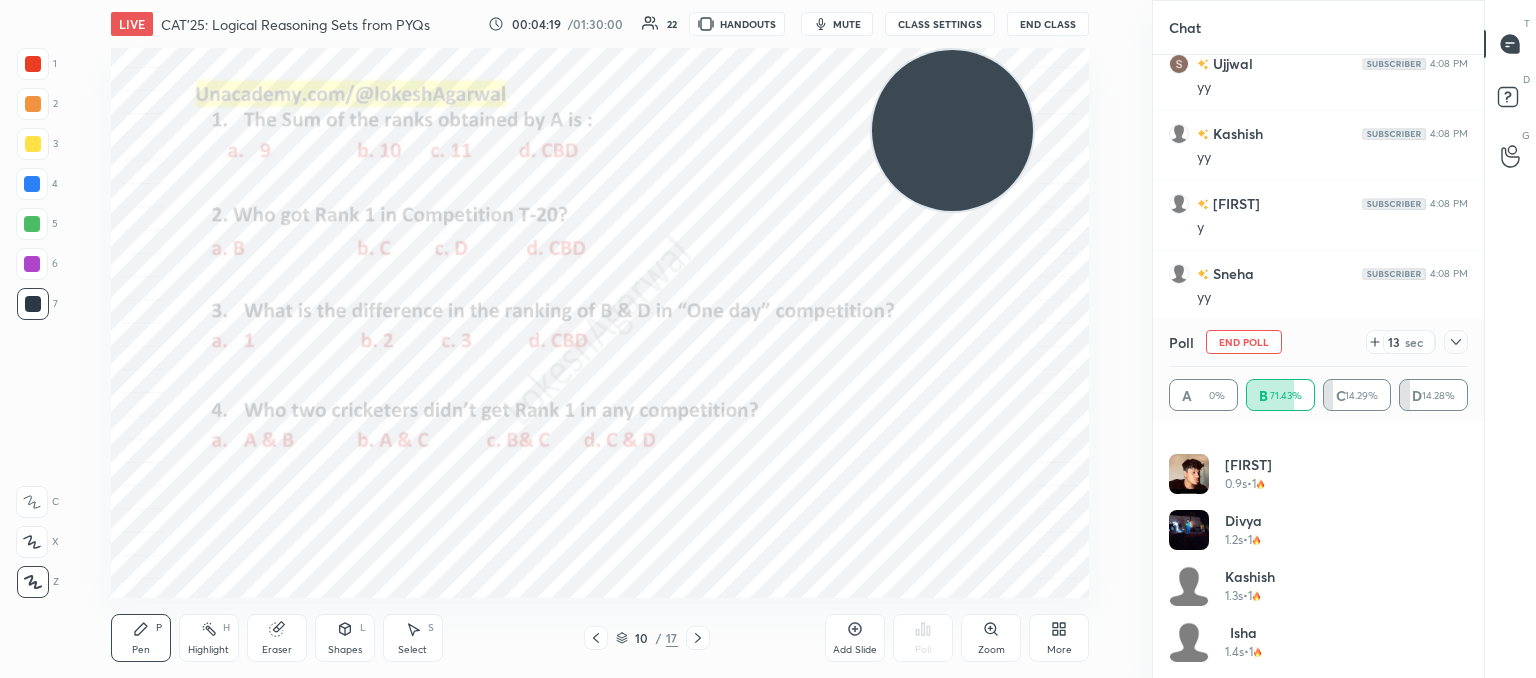 drag, startPoint x: 1456, startPoint y: 344, endPoint x: 1445, endPoint y: 358, distance: 17.804493 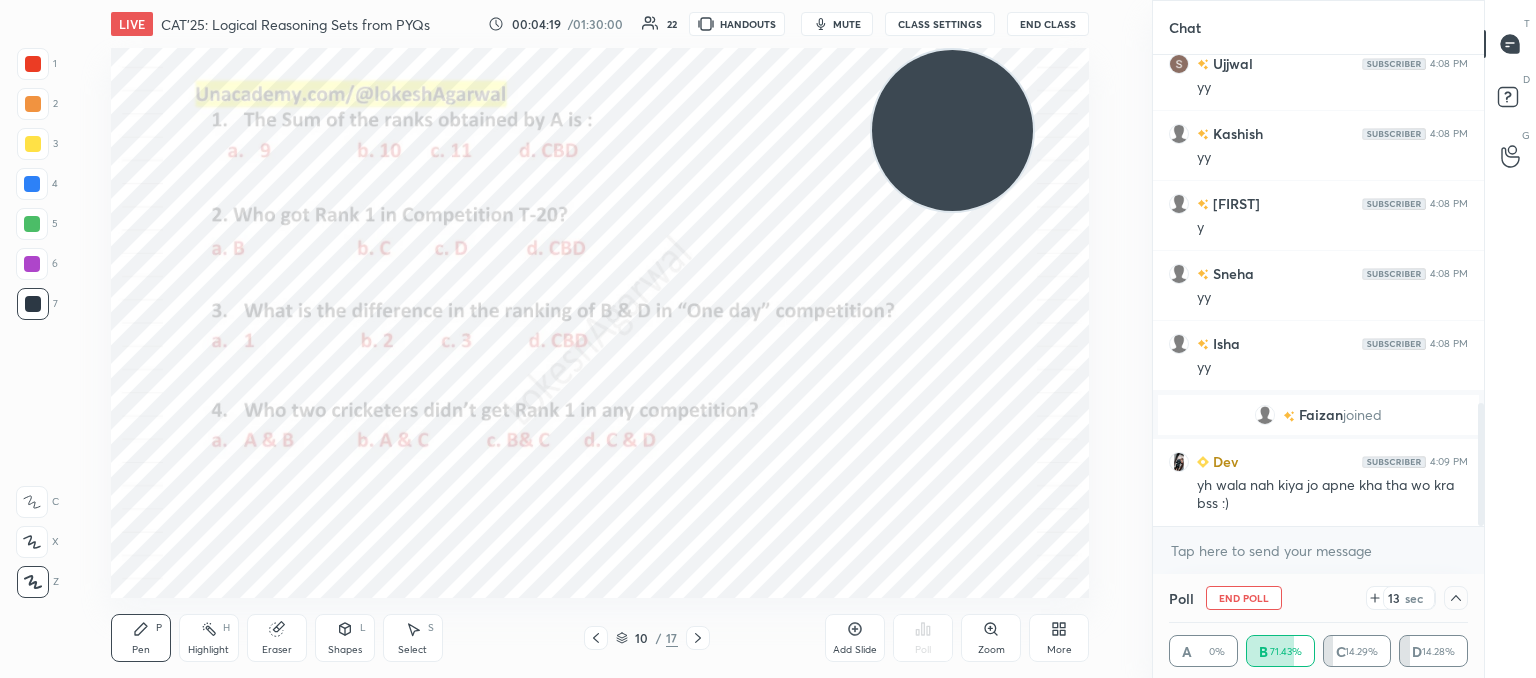 scroll, scrollTop: 153, scrollLeft: 293, axis: both 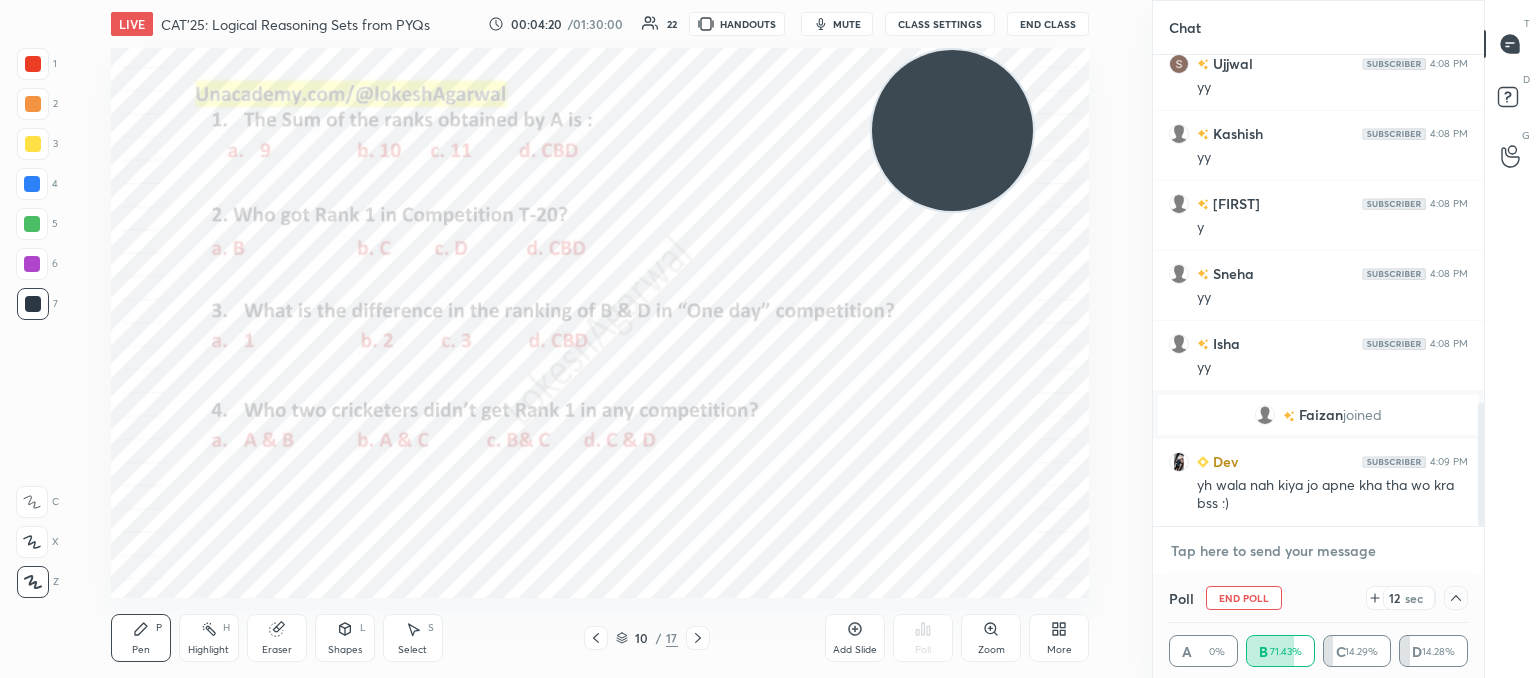 click at bounding box center (1318, 551) 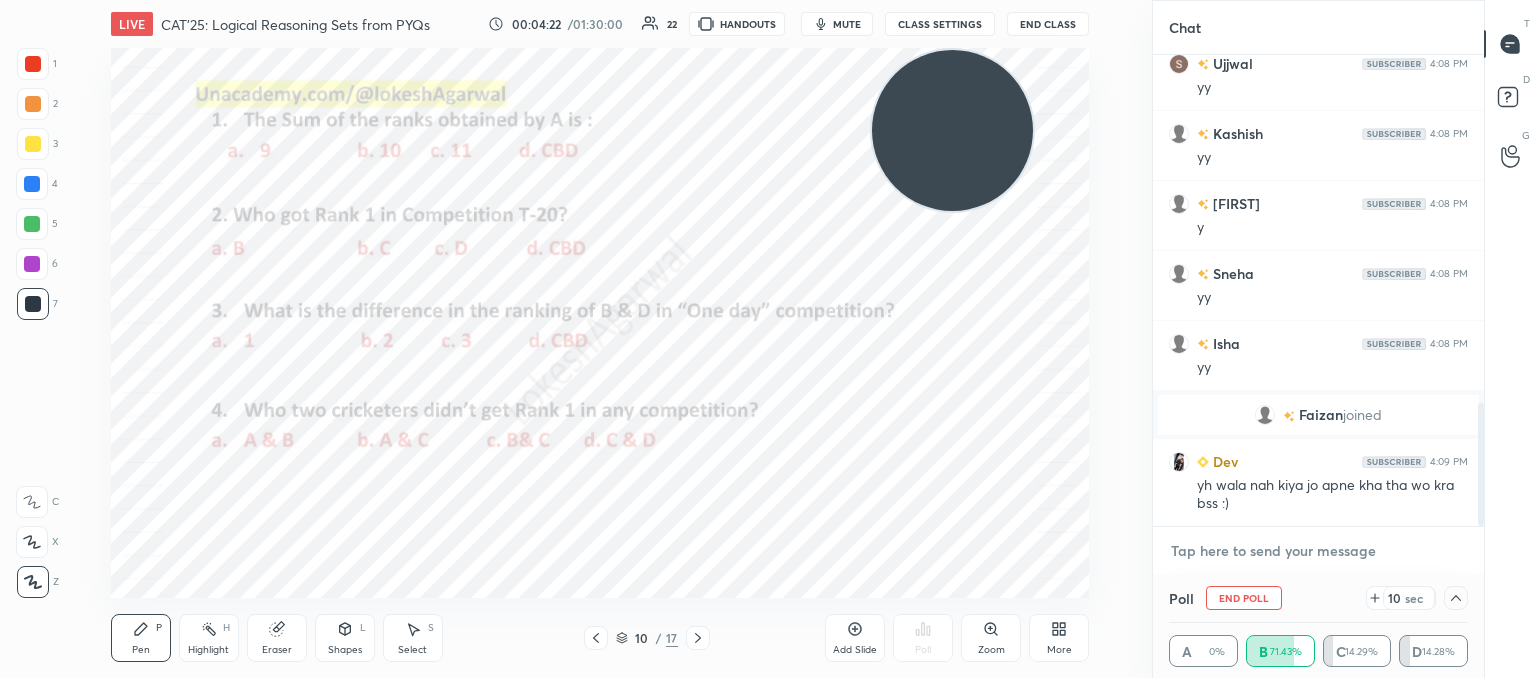 scroll, scrollTop: 1386, scrollLeft: 0, axis: vertical 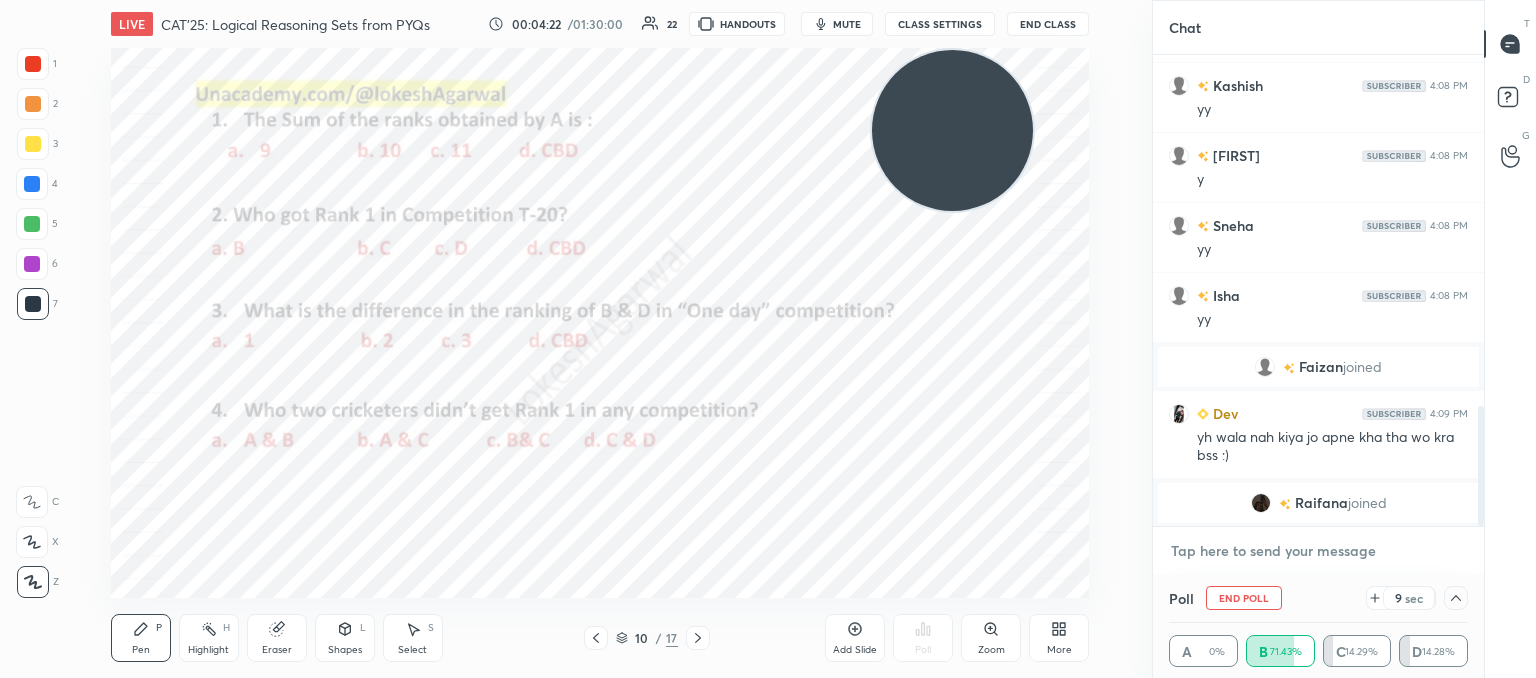 click at bounding box center (1318, 551) 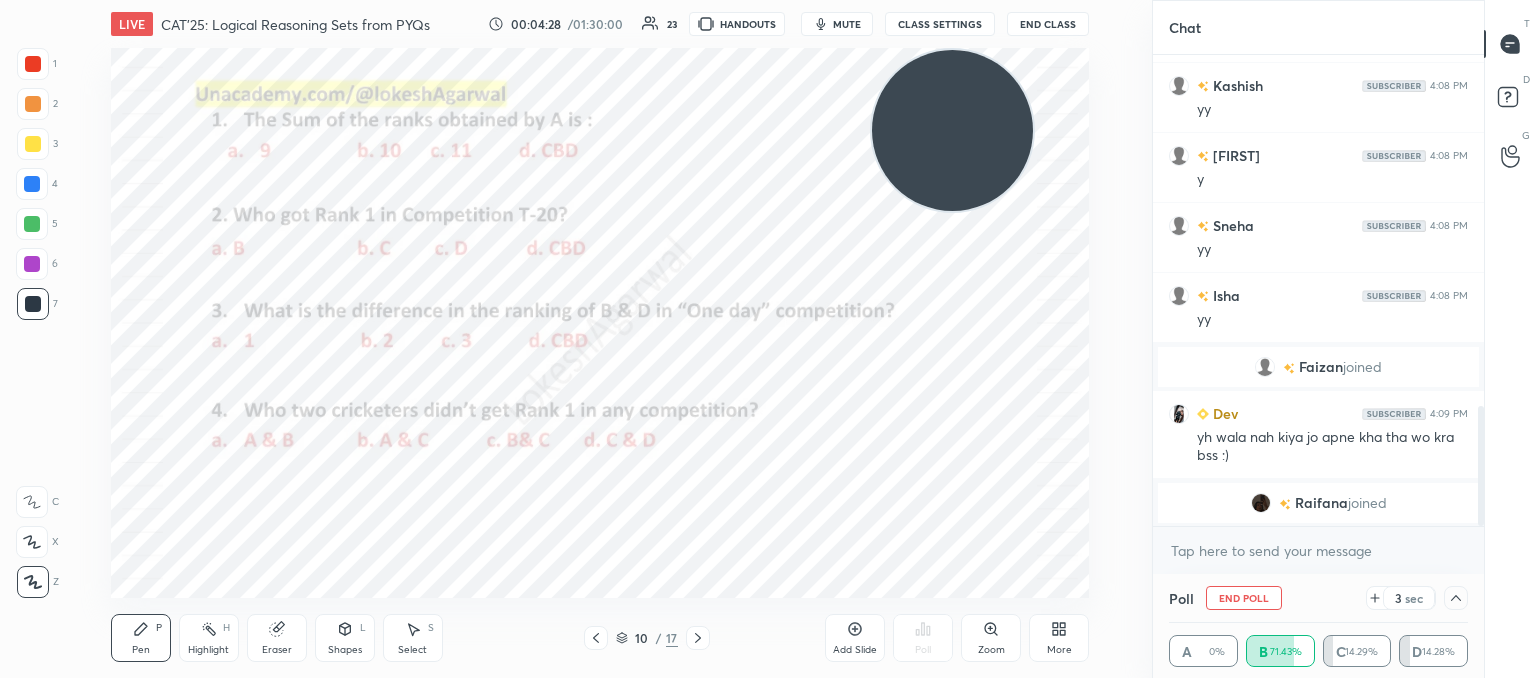 click on "x" at bounding box center [1318, 550] 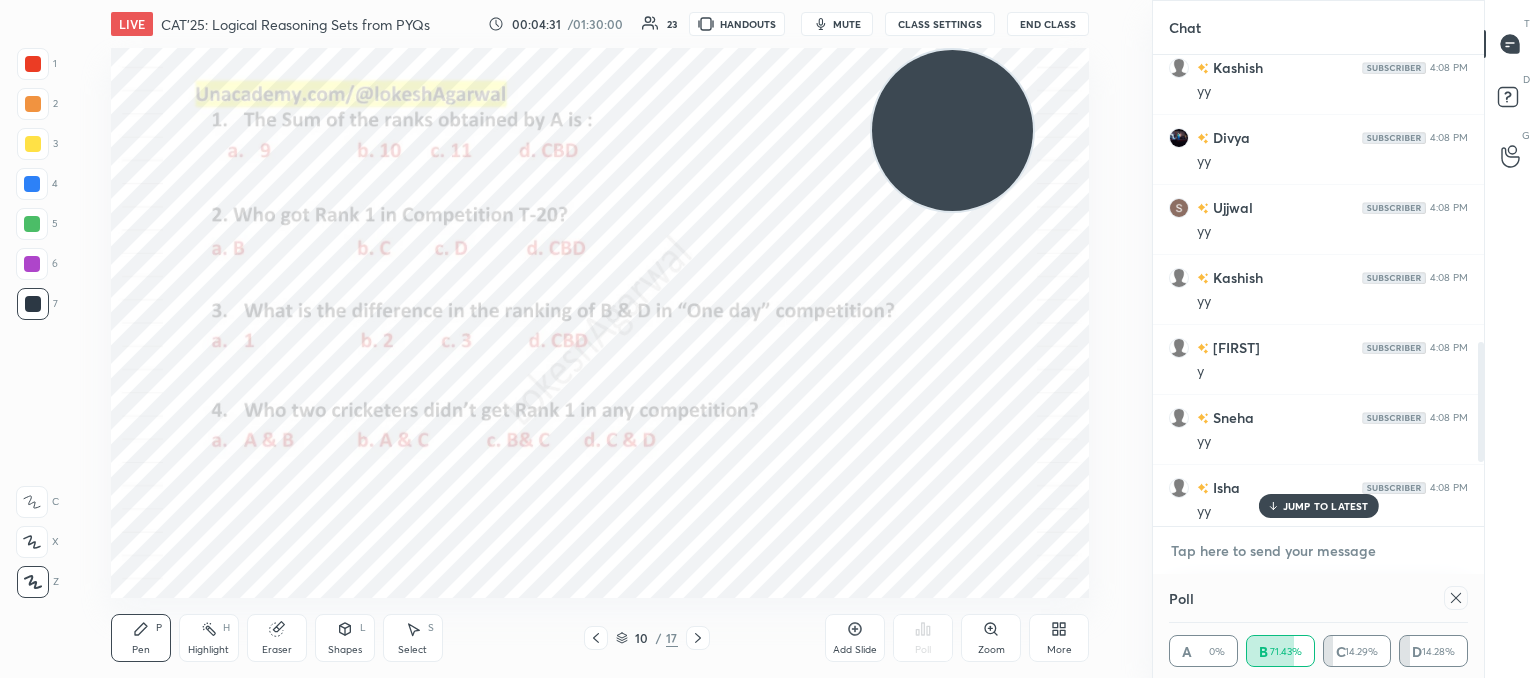 scroll, scrollTop: 1086, scrollLeft: 0, axis: vertical 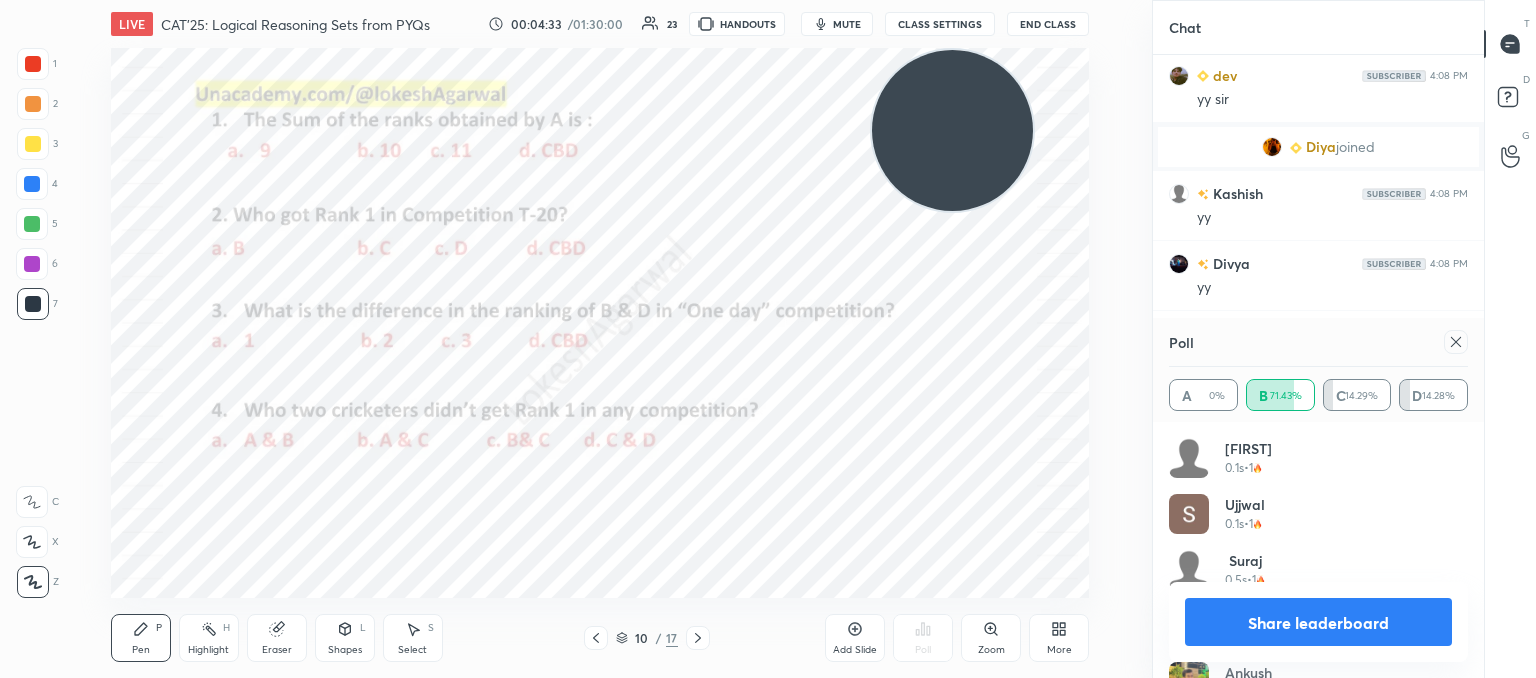 click 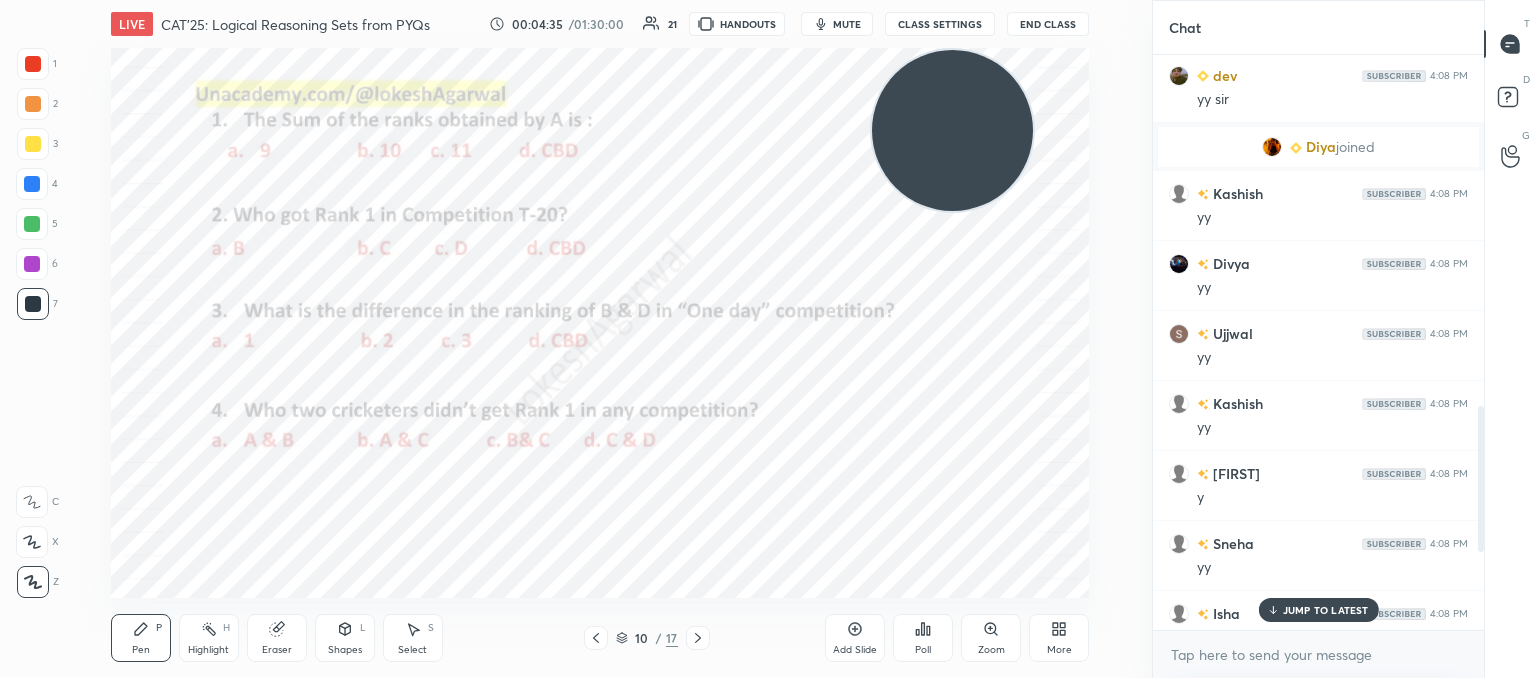 click on "Poll" at bounding box center [923, 638] 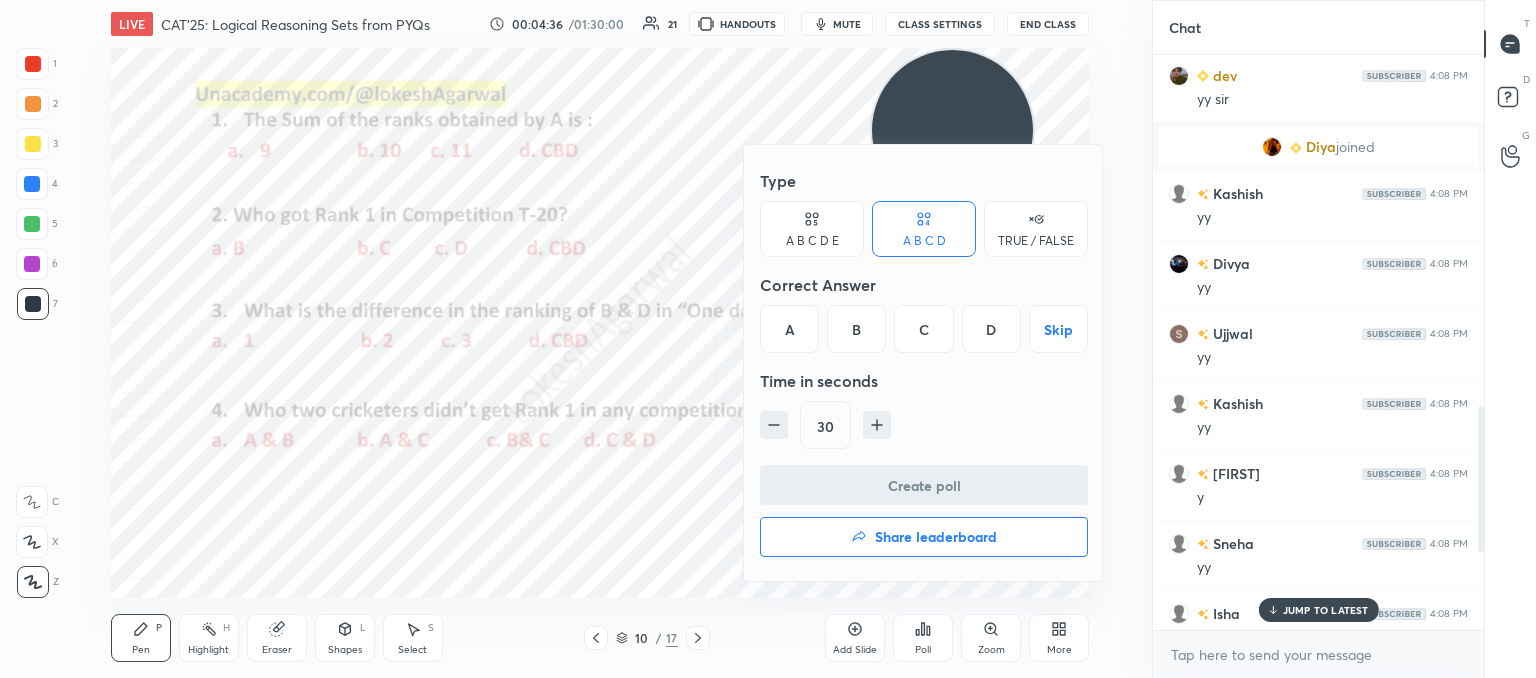 click on "A" at bounding box center (789, 329) 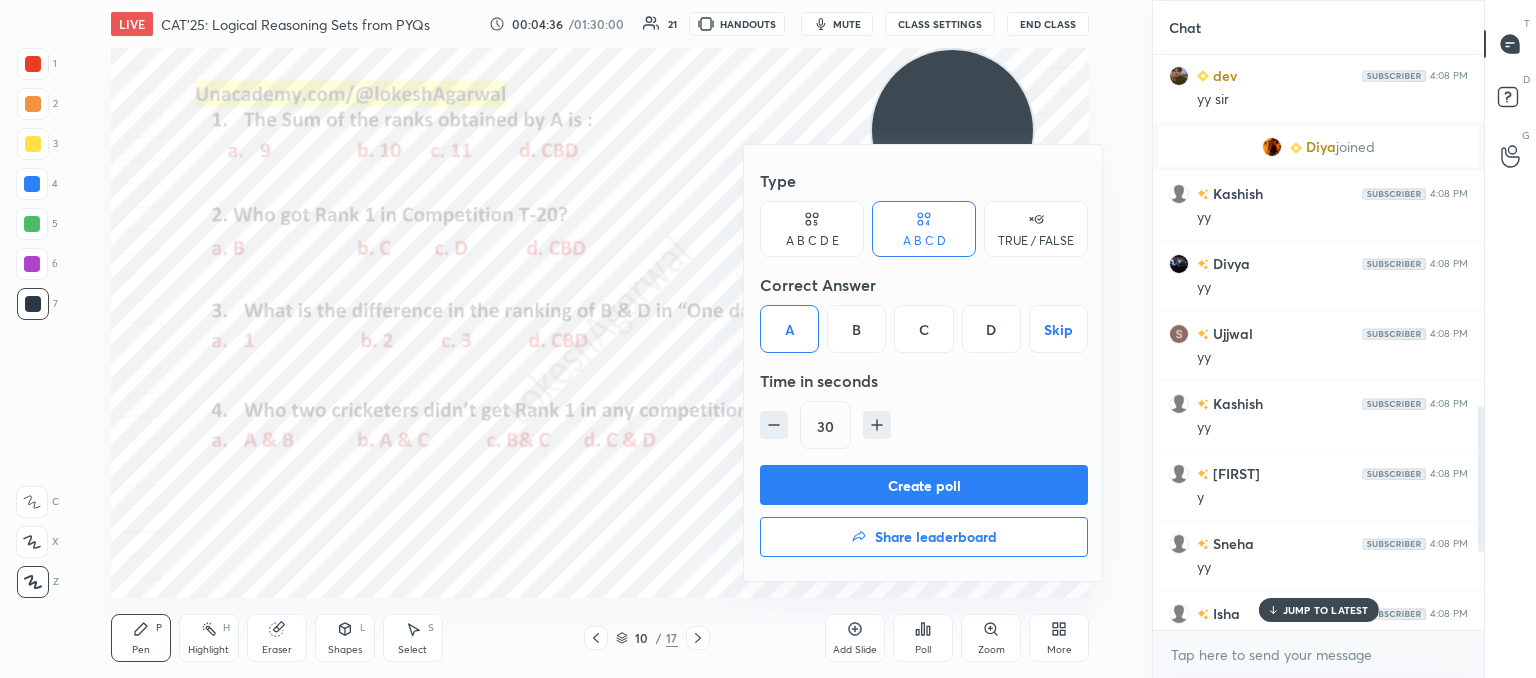 click on "Create poll" at bounding box center [924, 485] 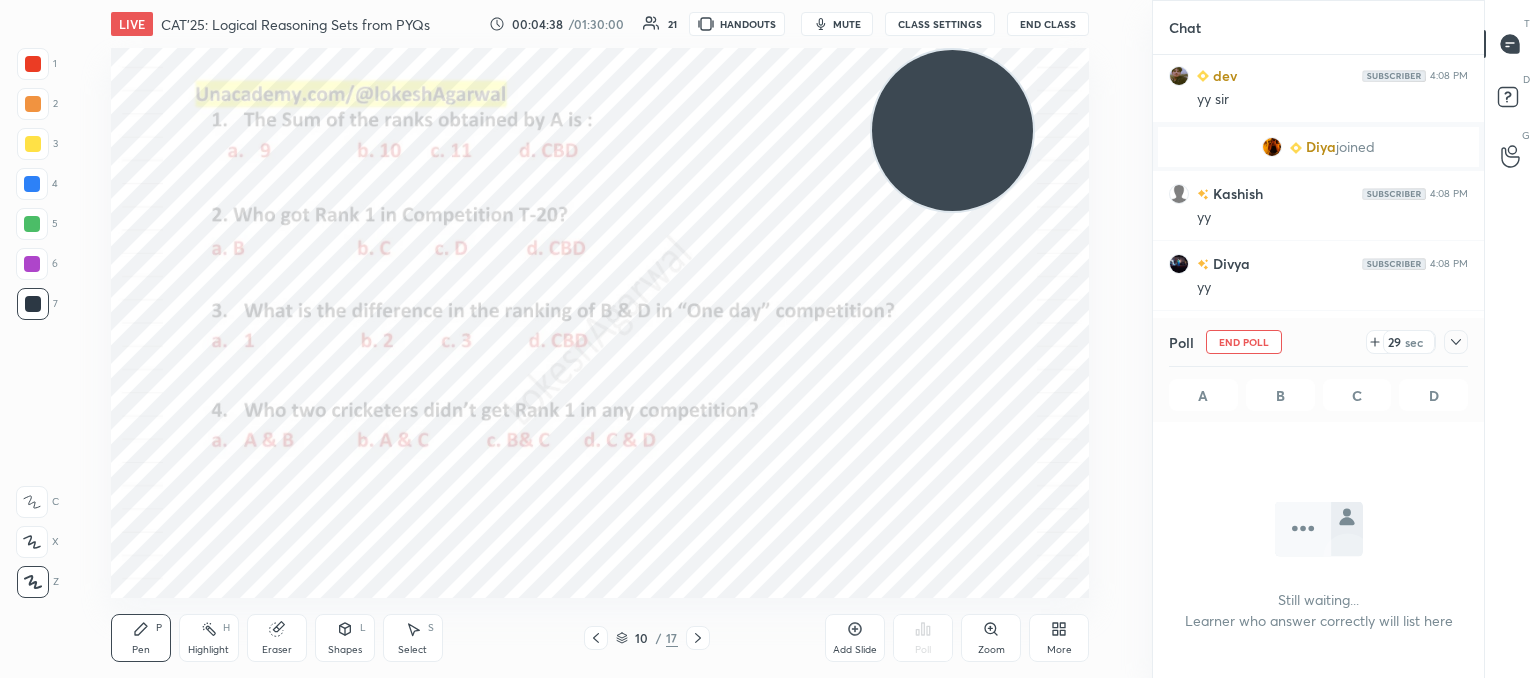 click 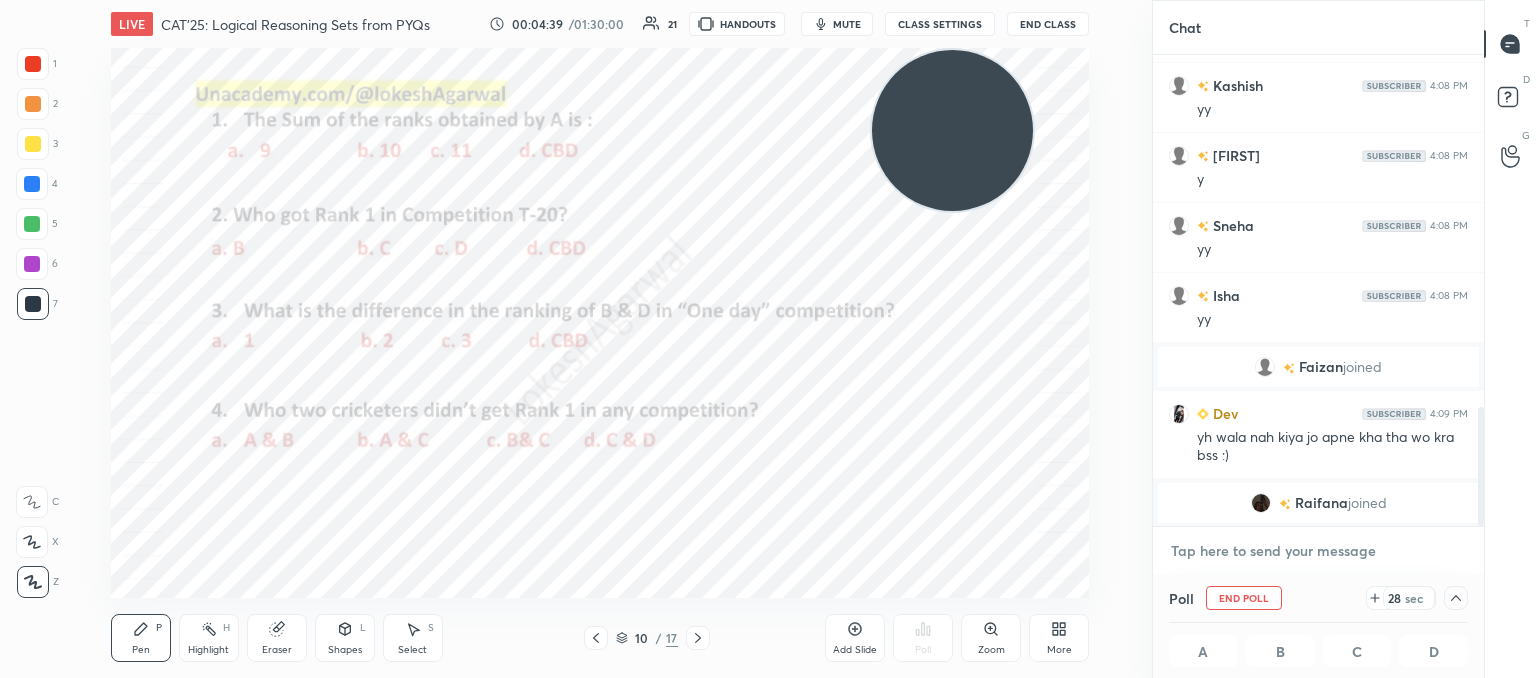 click at bounding box center [1318, 551] 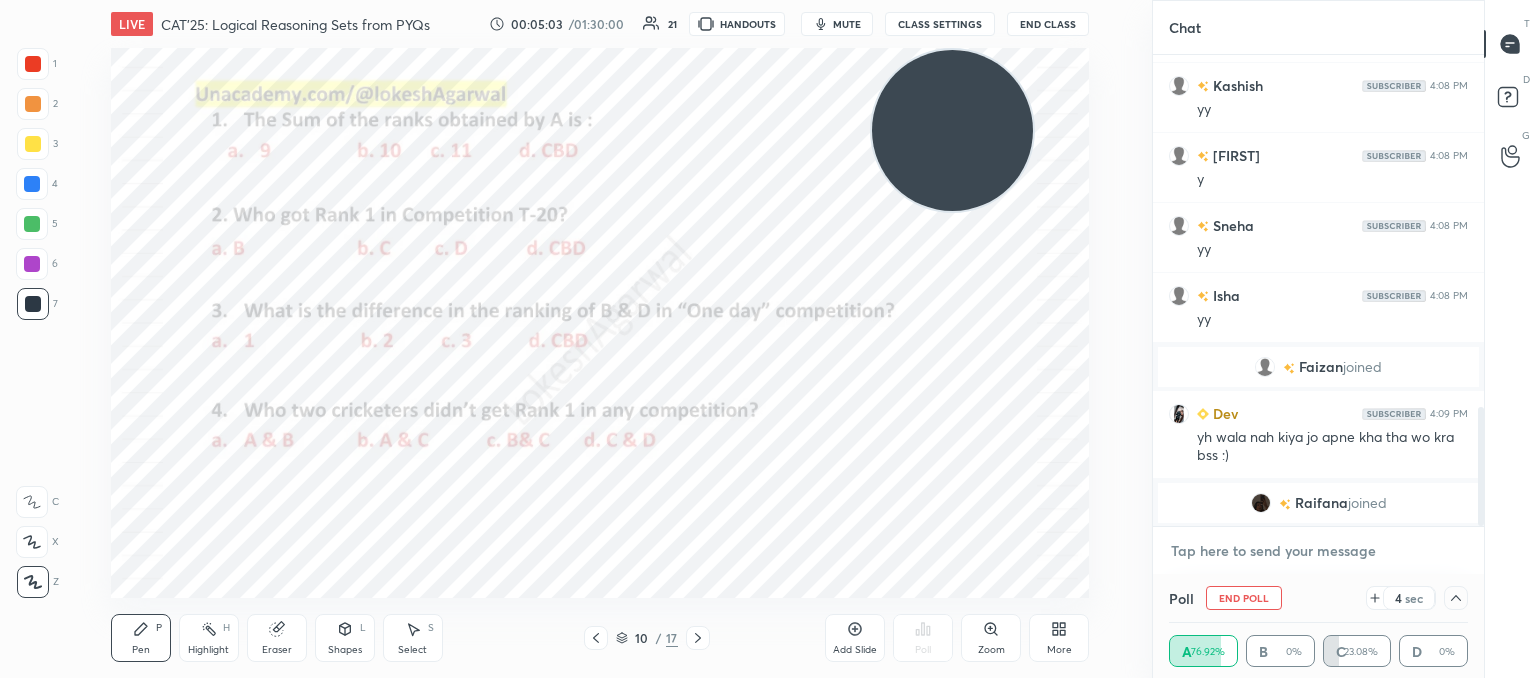 click at bounding box center (1318, 551) 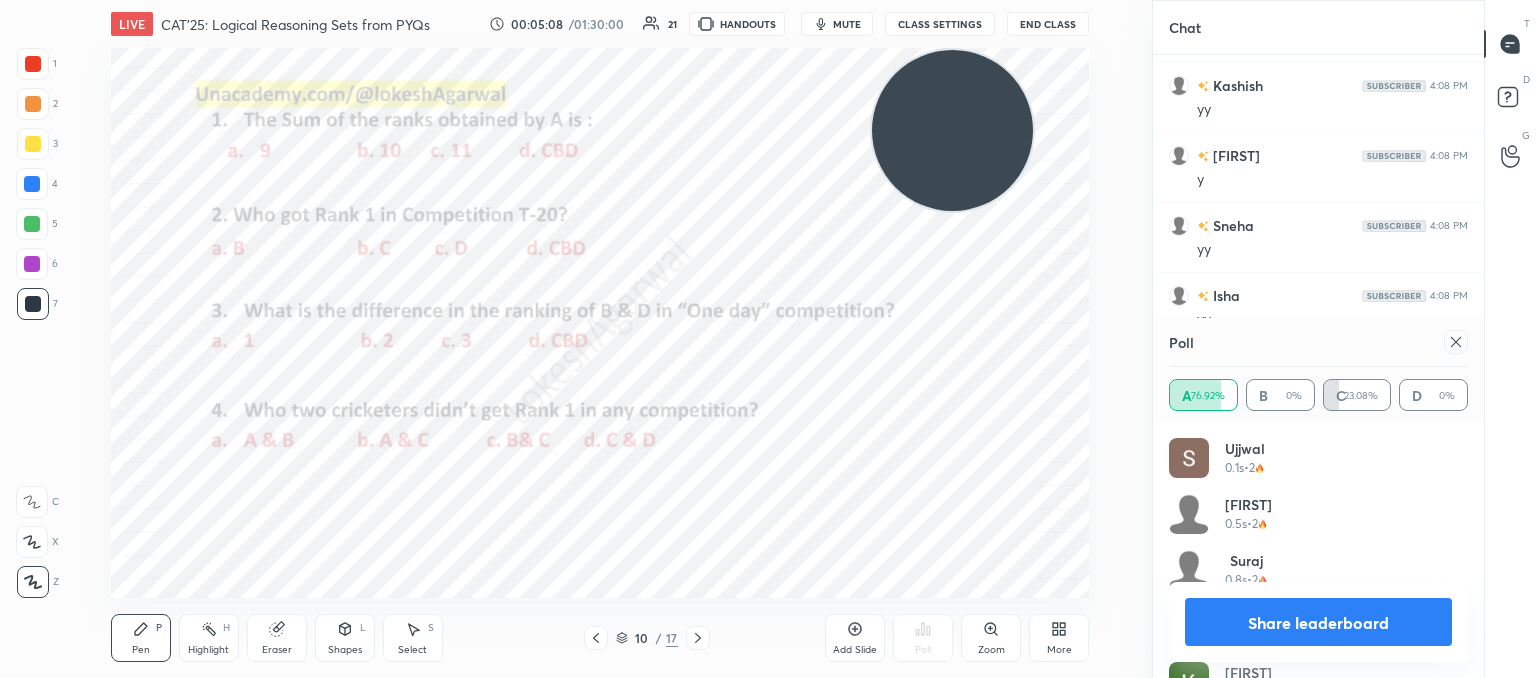 click 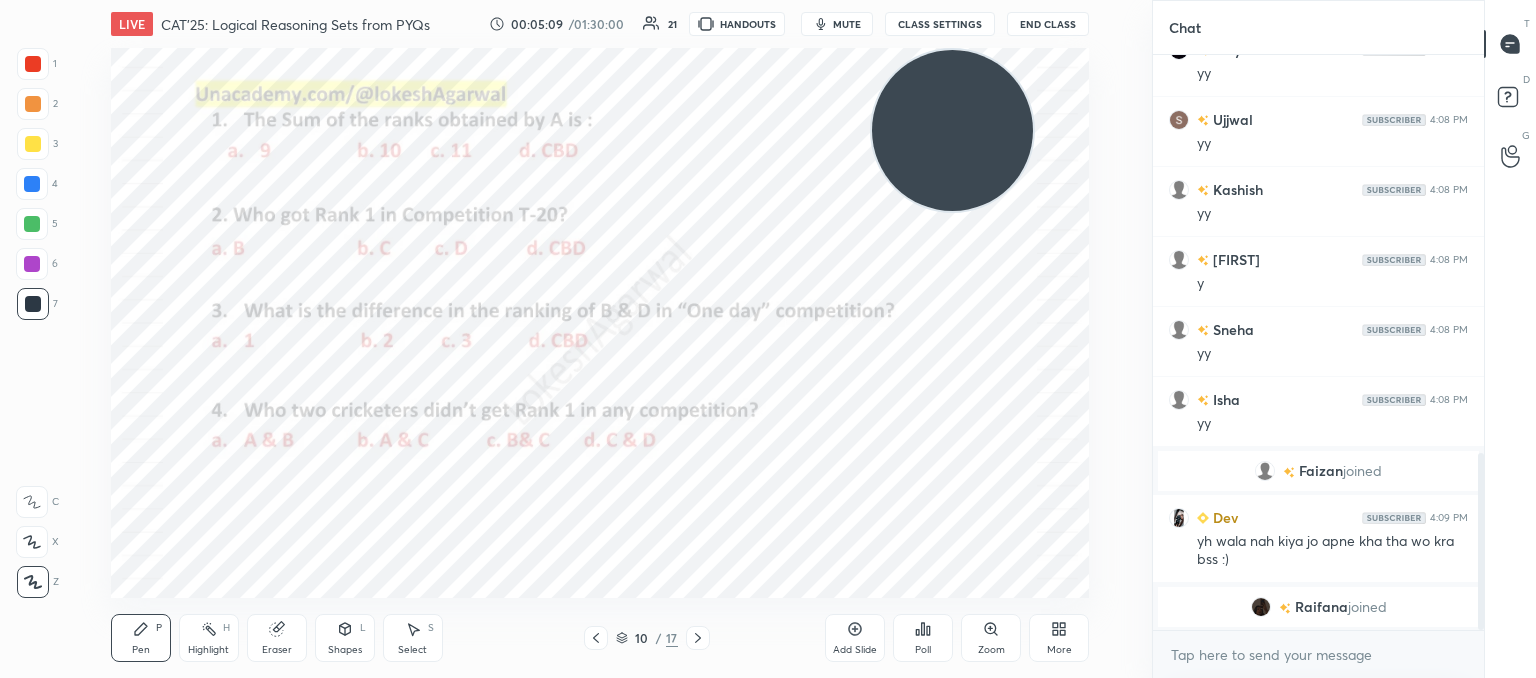 click on "Poll" at bounding box center [923, 638] 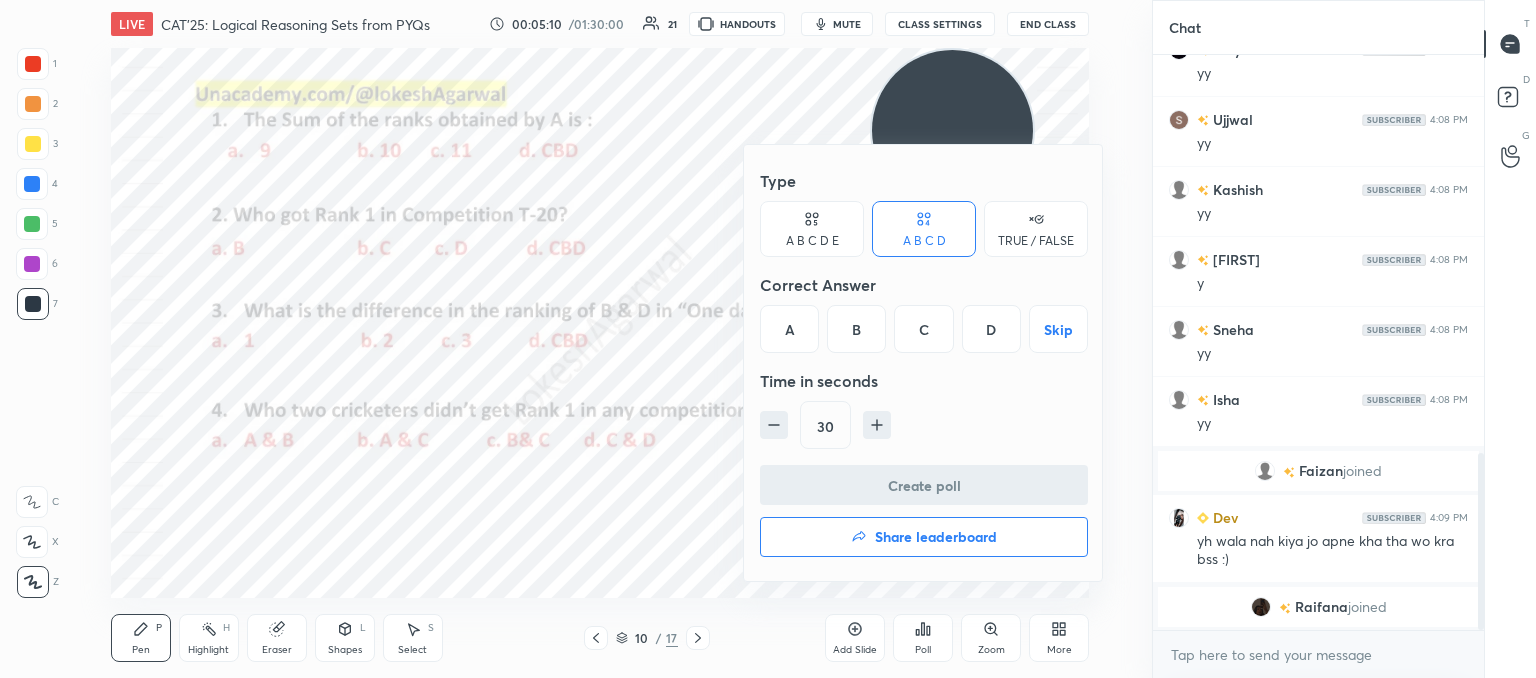 click on "B" at bounding box center [856, 329] 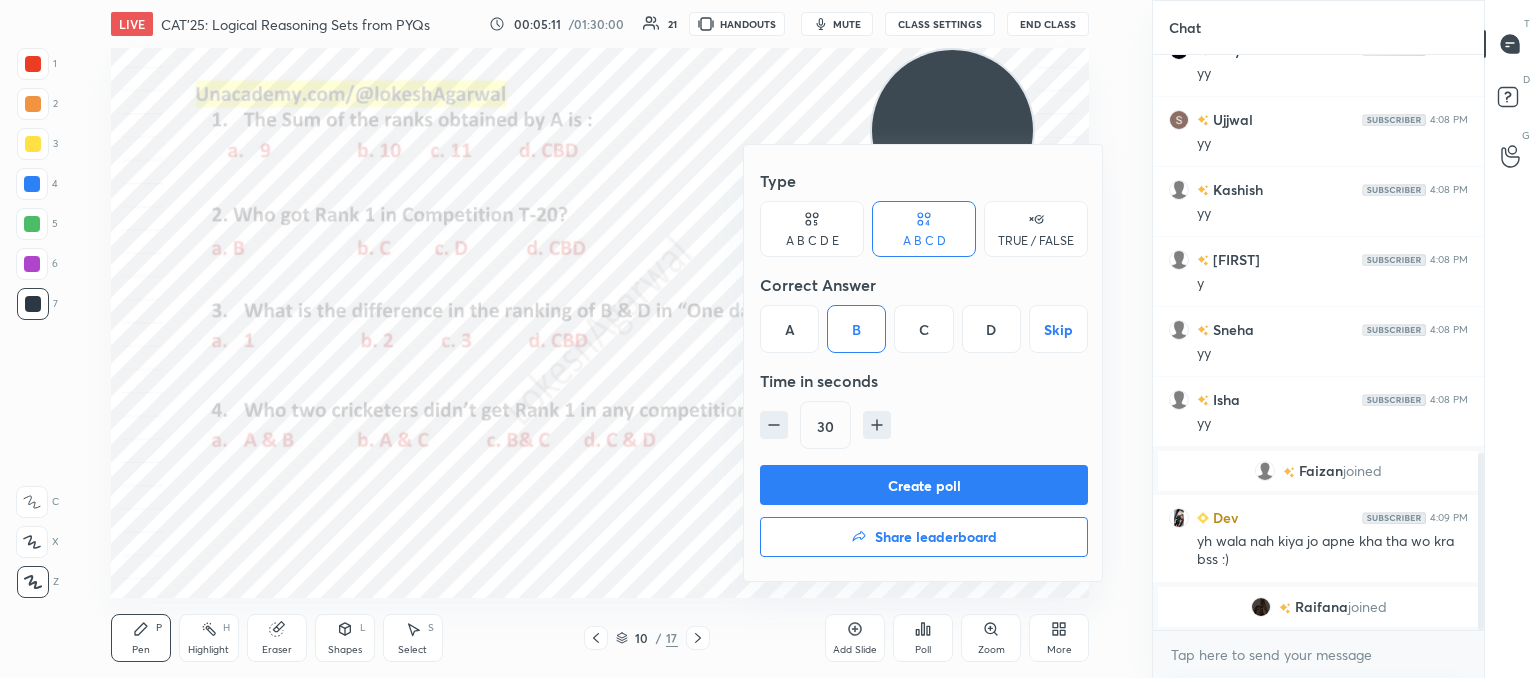 click on "Create poll" at bounding box center (924, 485) 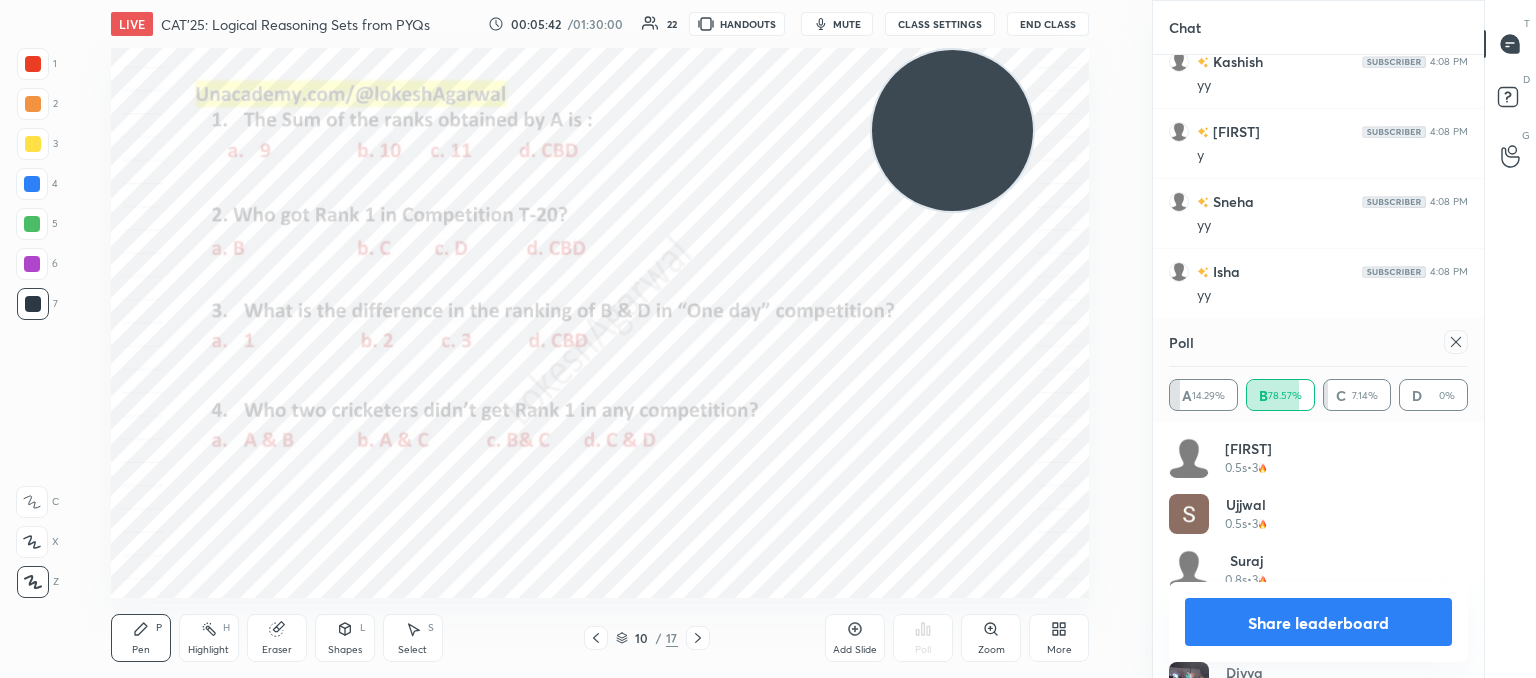 click 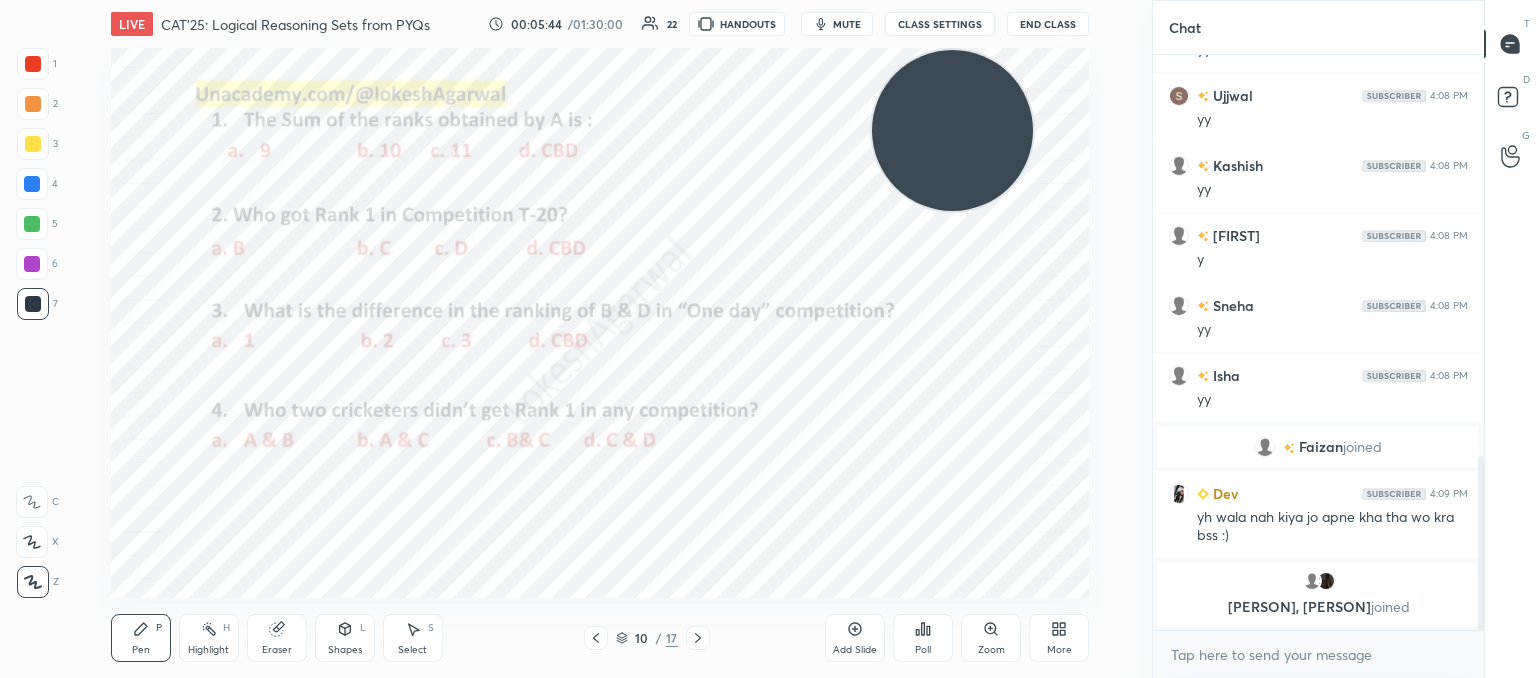 click on "Poll" at bounding box center (923, 638) 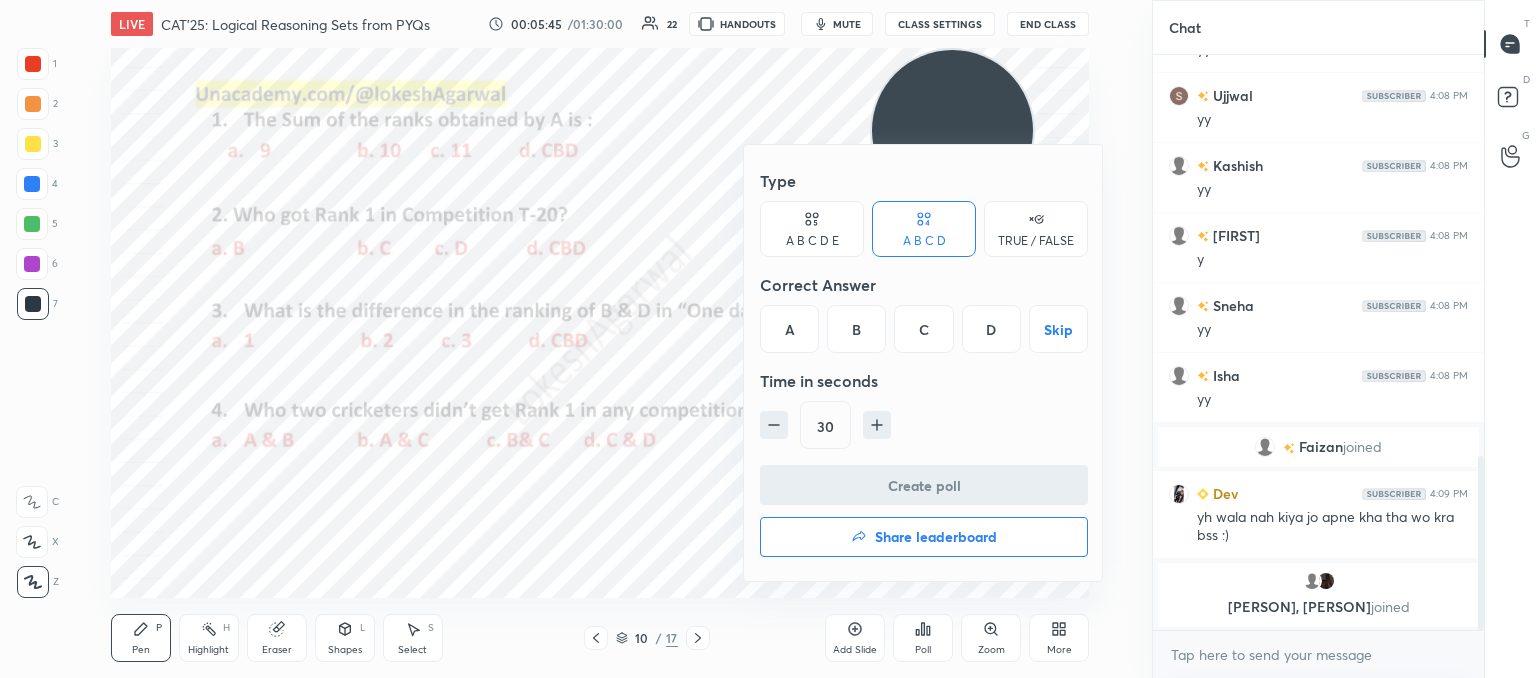 click on "B" at bounding box center [856, 329] 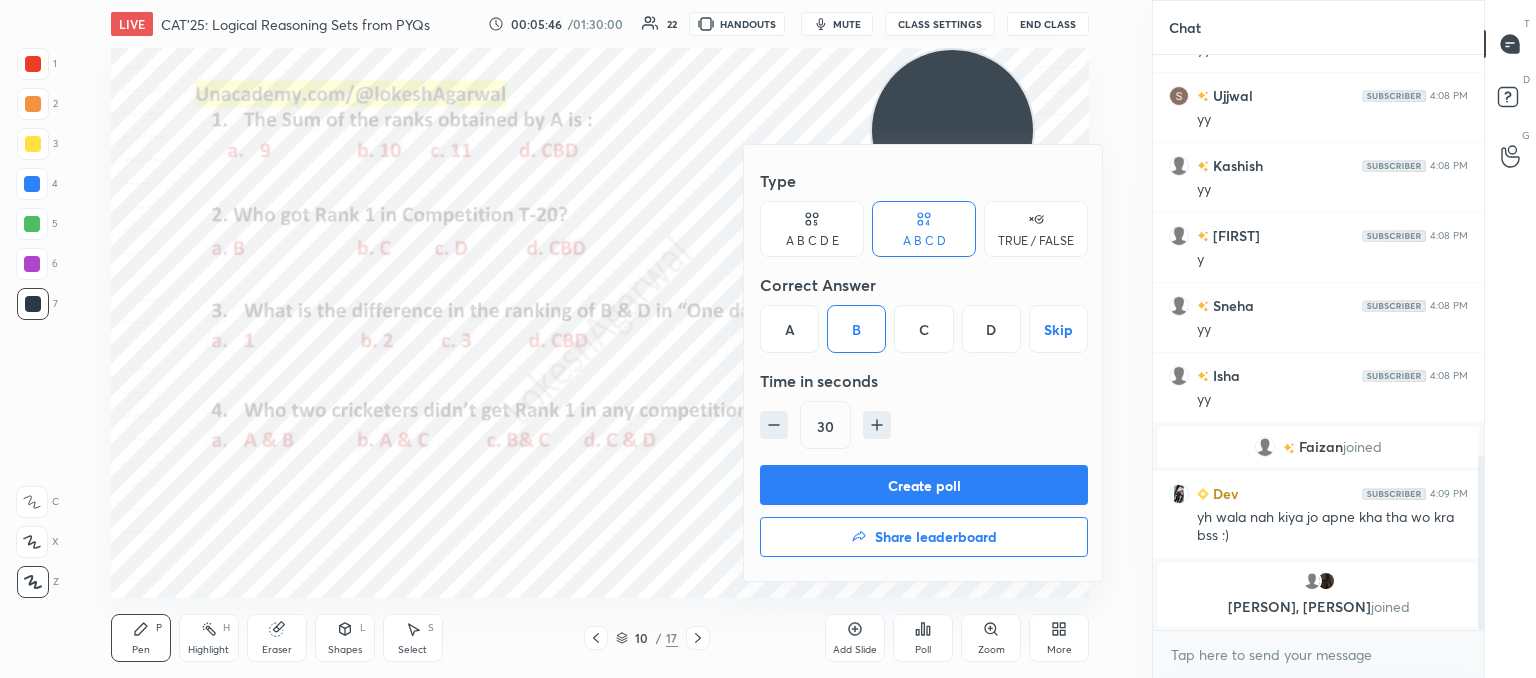 click on "Create poll" at bounding box center (924, 485) 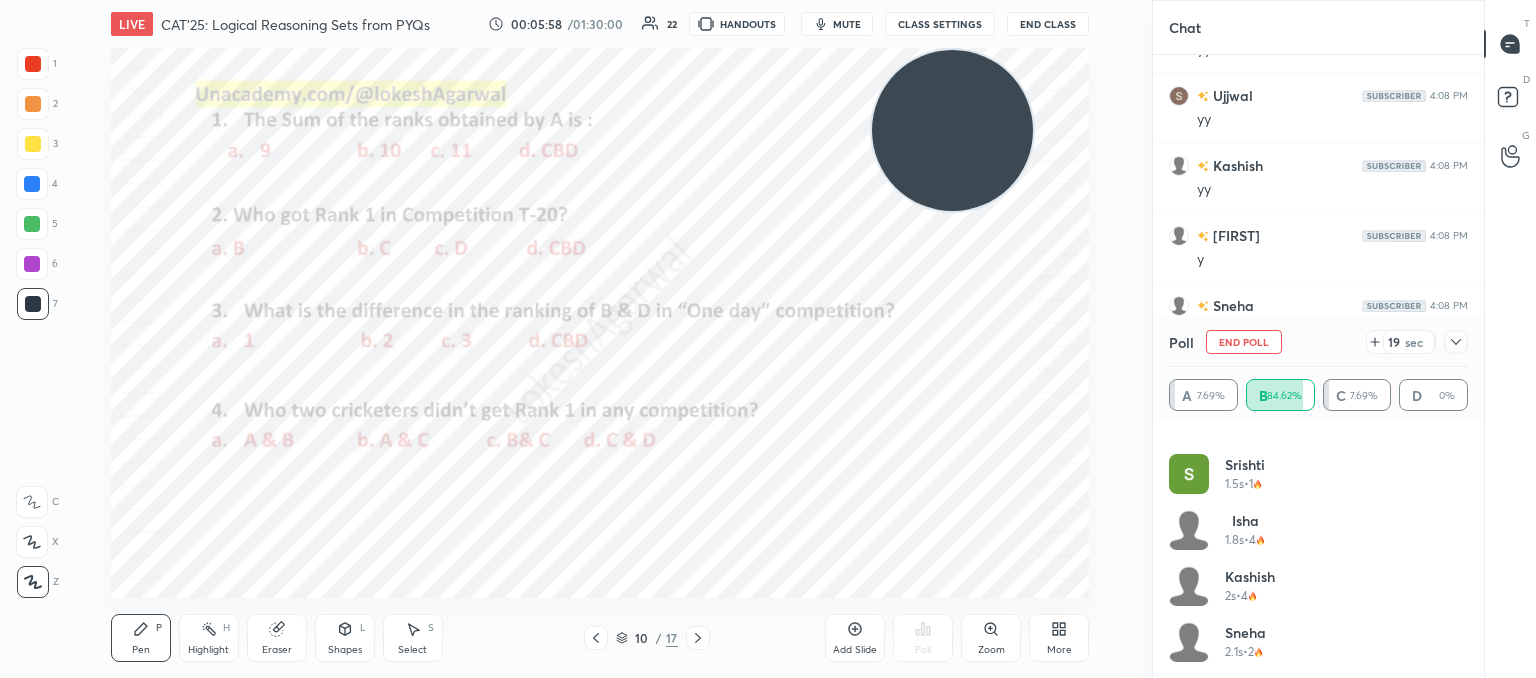 click at bounding box center (1456, 342) 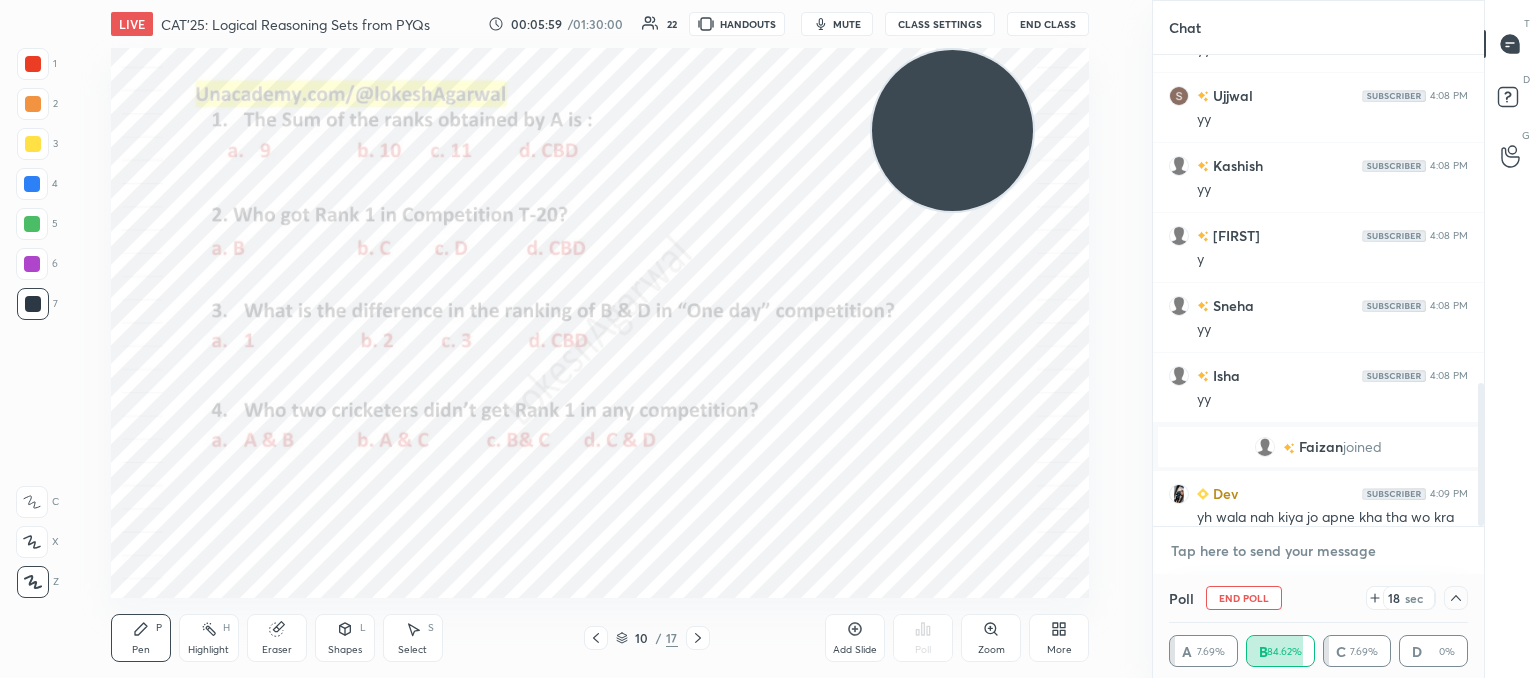 click at bounding box center (1318, 551) 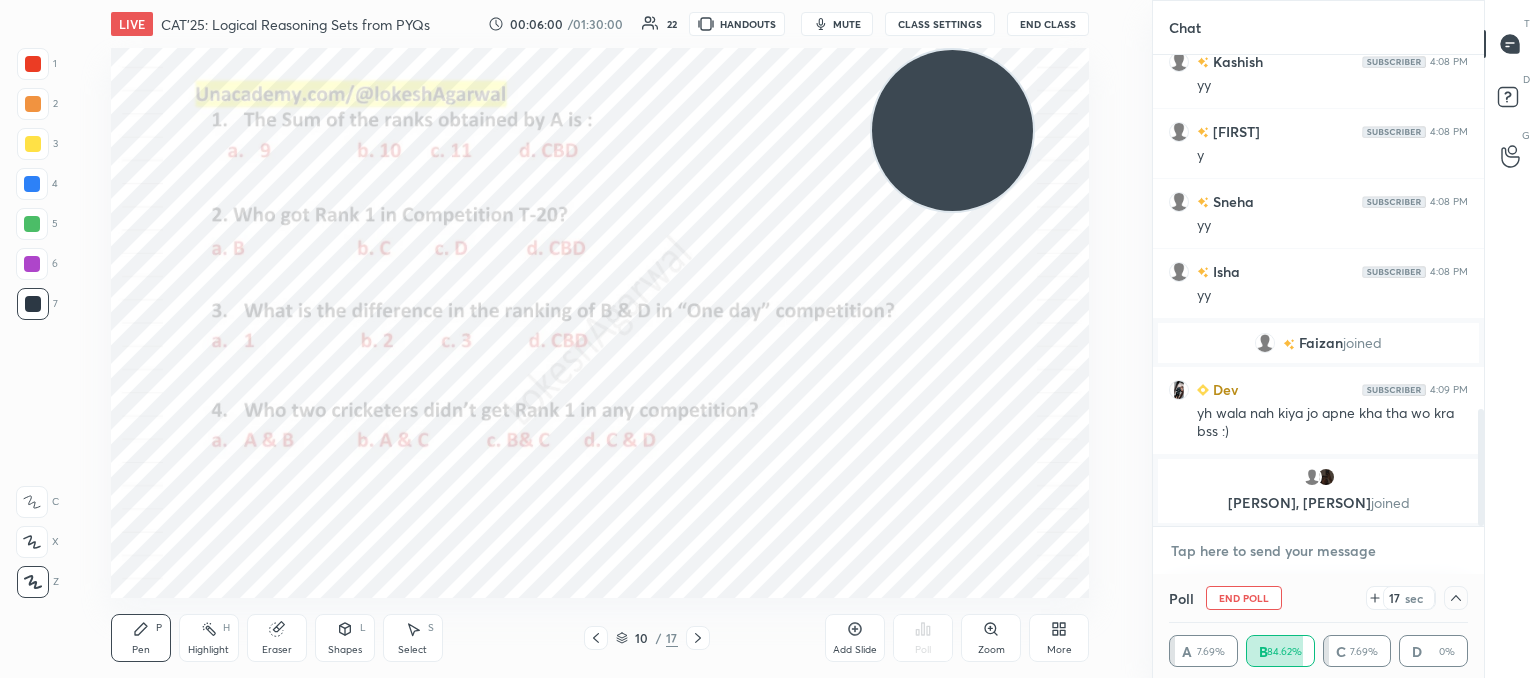 click at bounding box center [1318, 551] 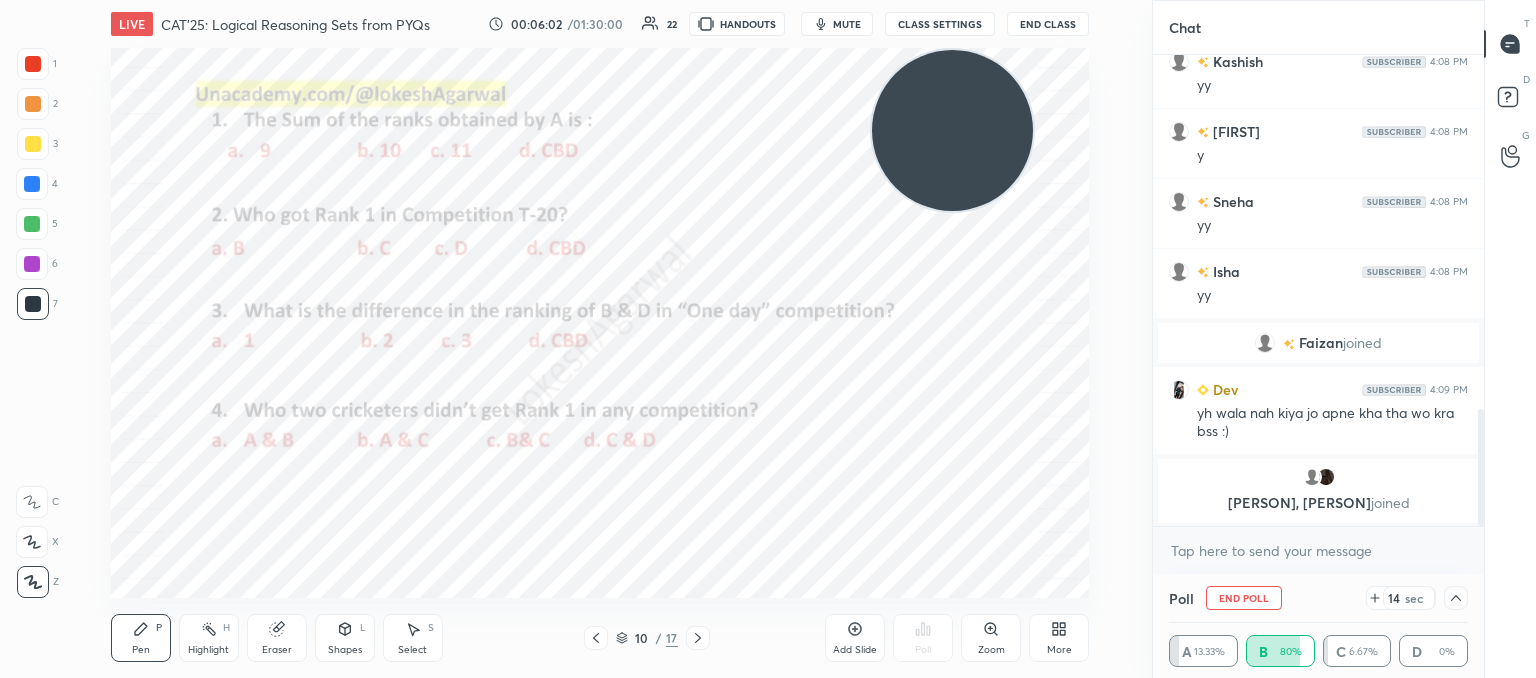 click 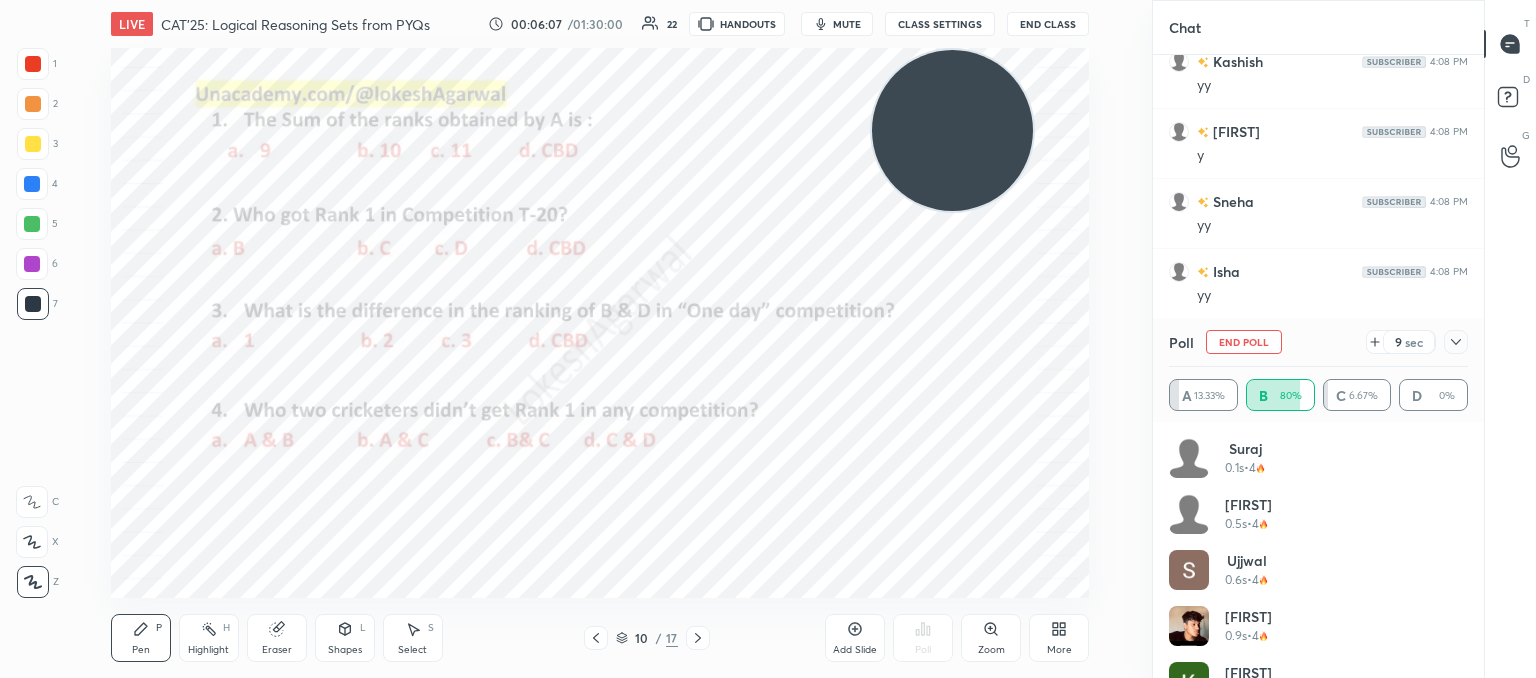 click 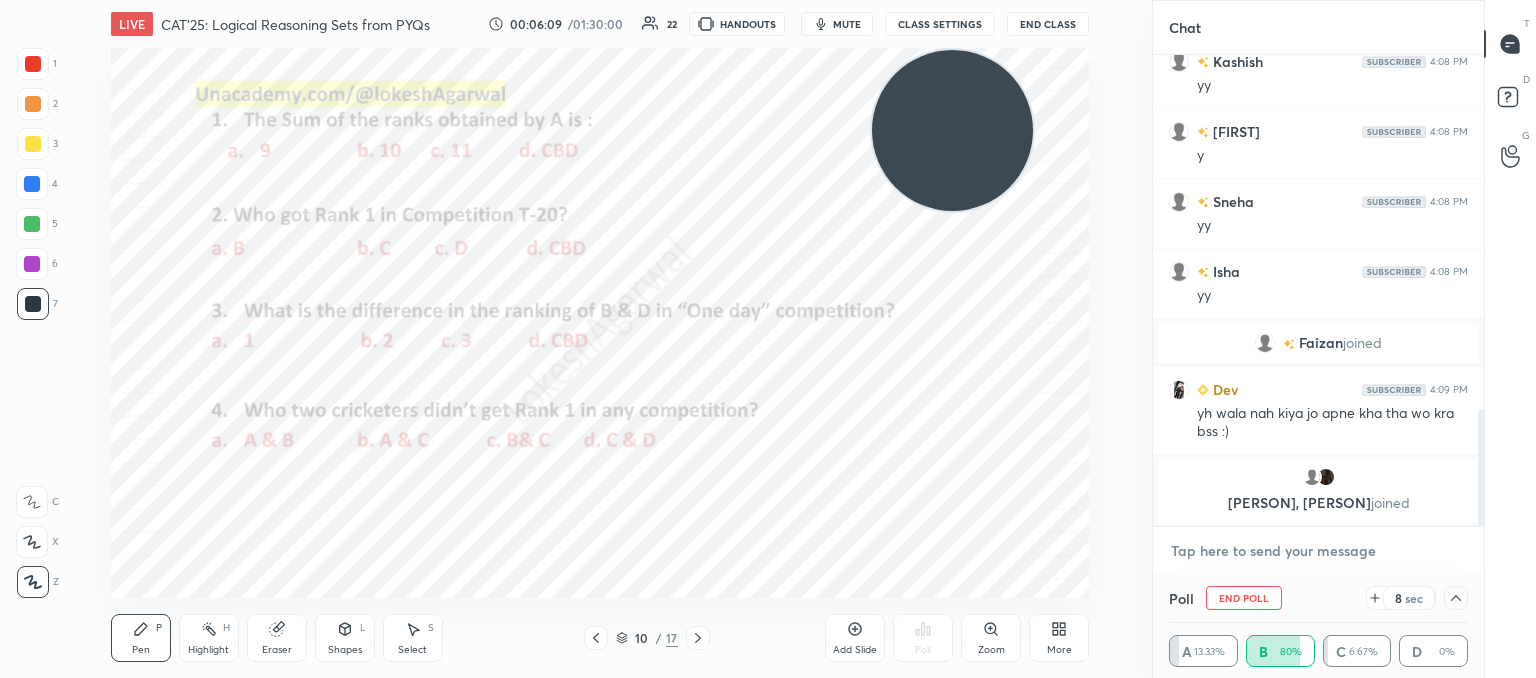 click at bounding box center (1318, 551) 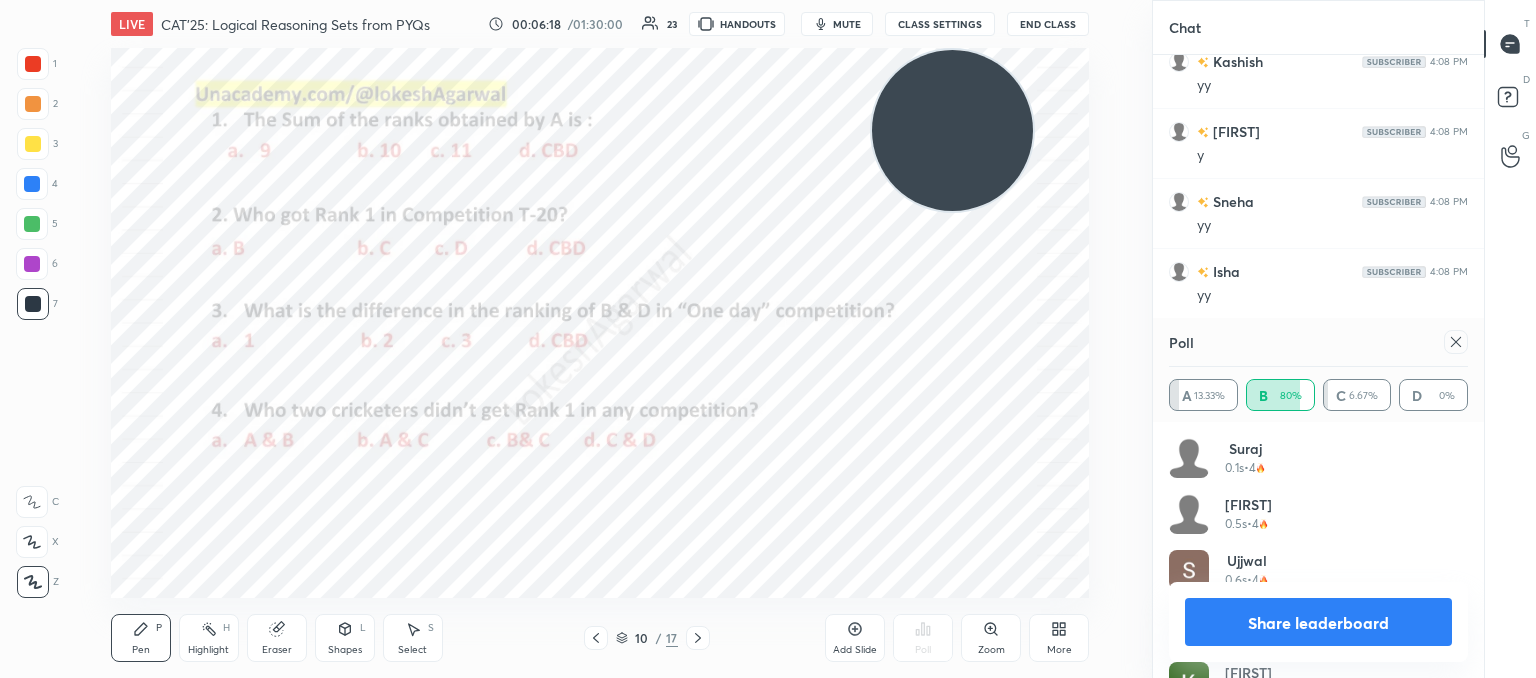 click 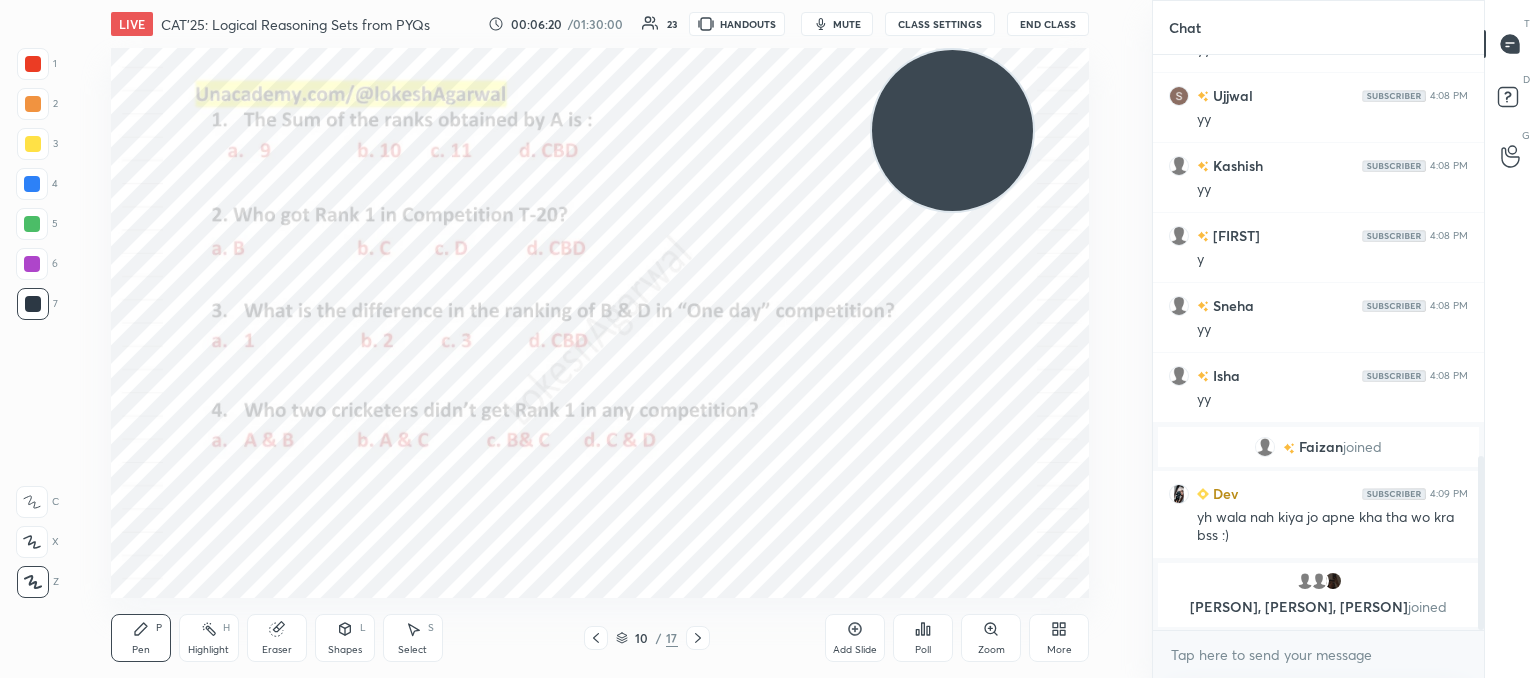 click on "More" at bounding box center (1059, 638) 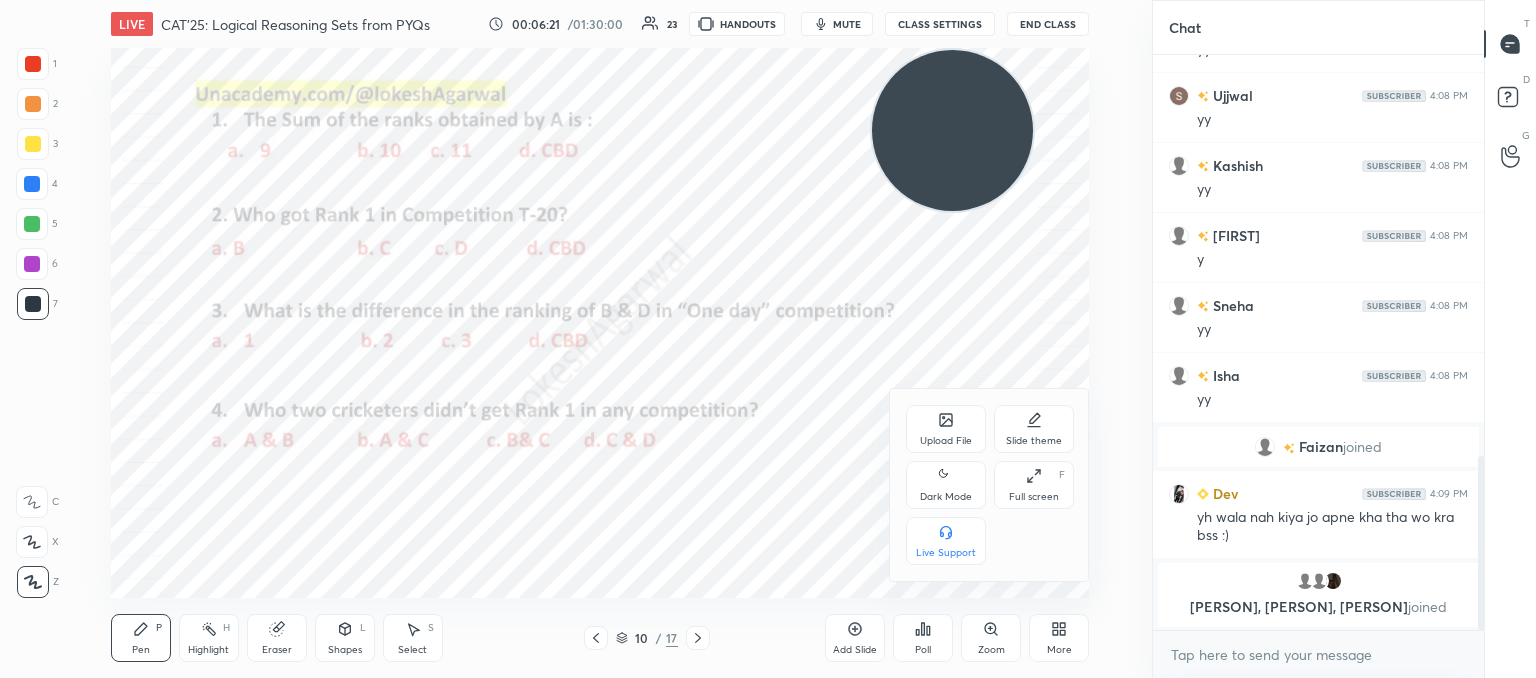 click 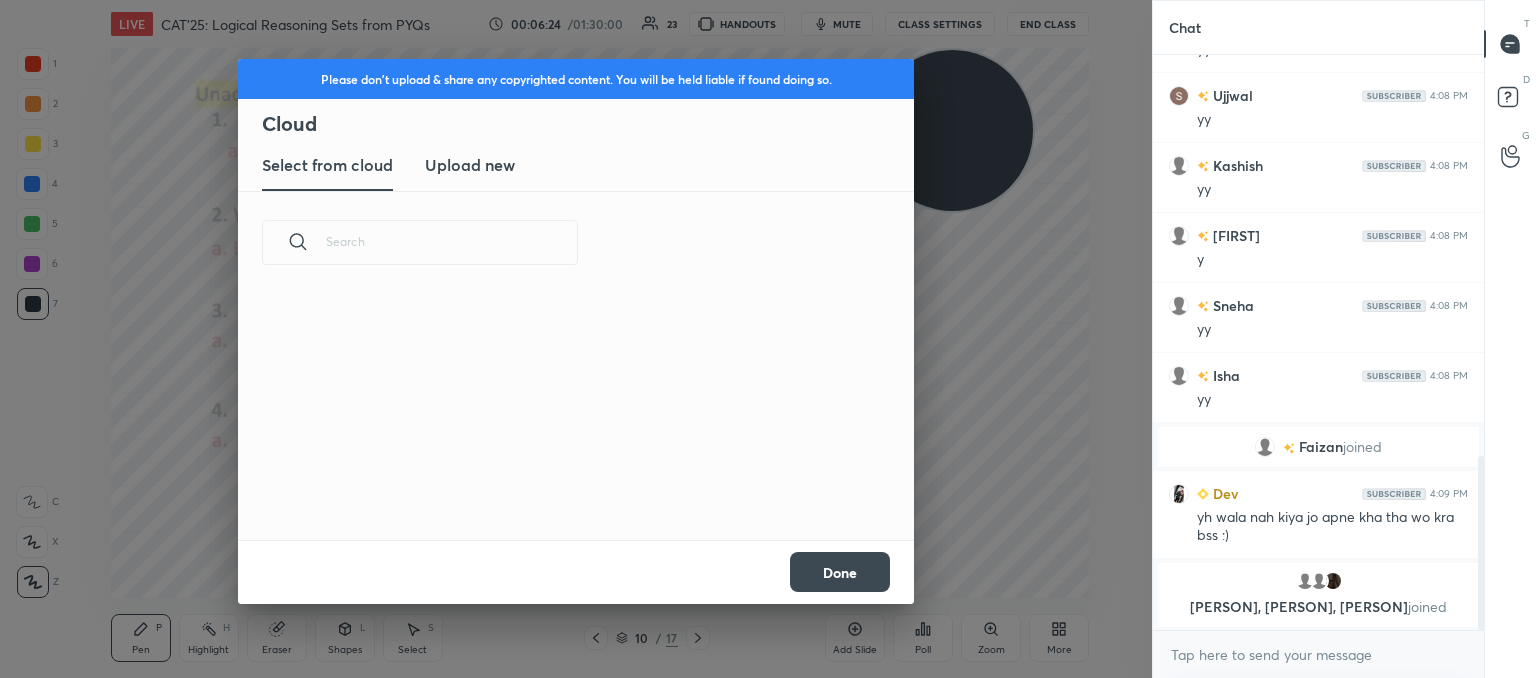 click on "Upload new" at bounding box center [470, 165] 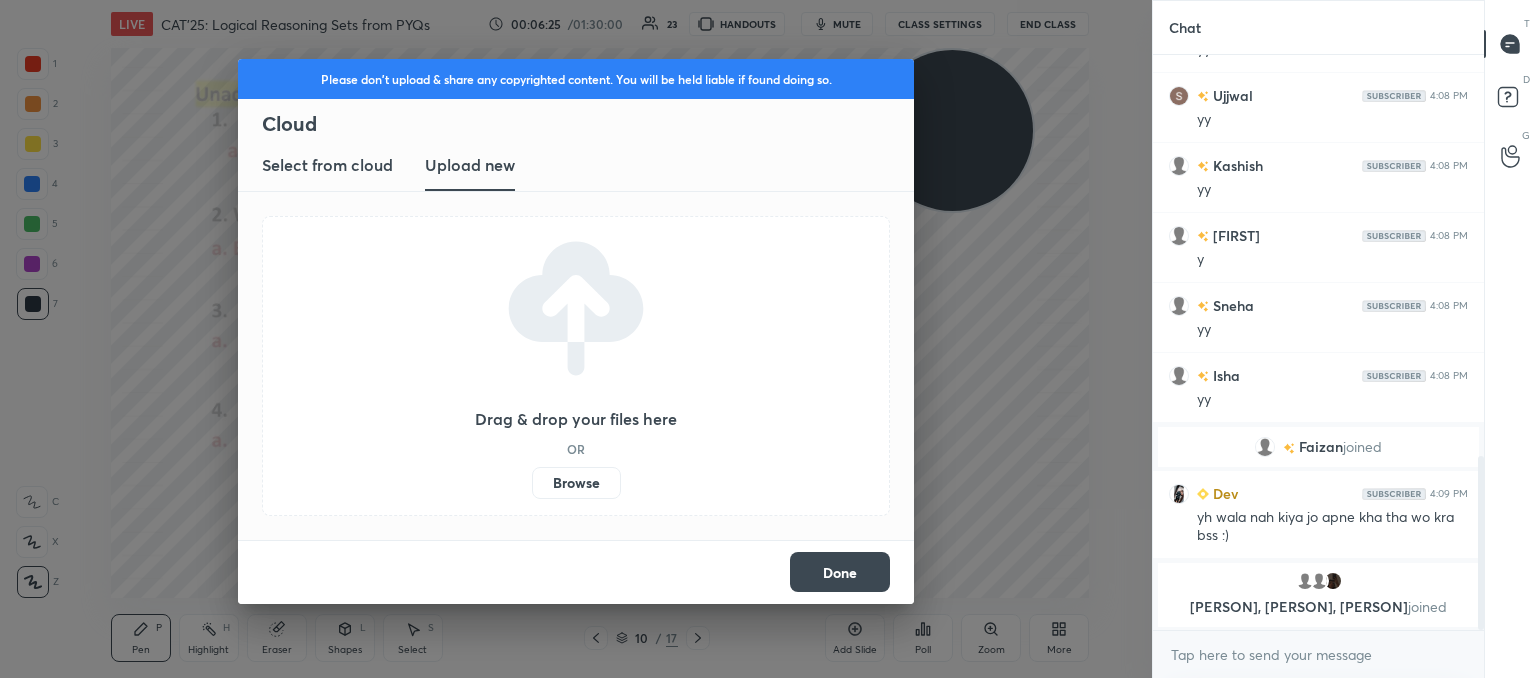 click on "Done" at bounding box center (840, 572) 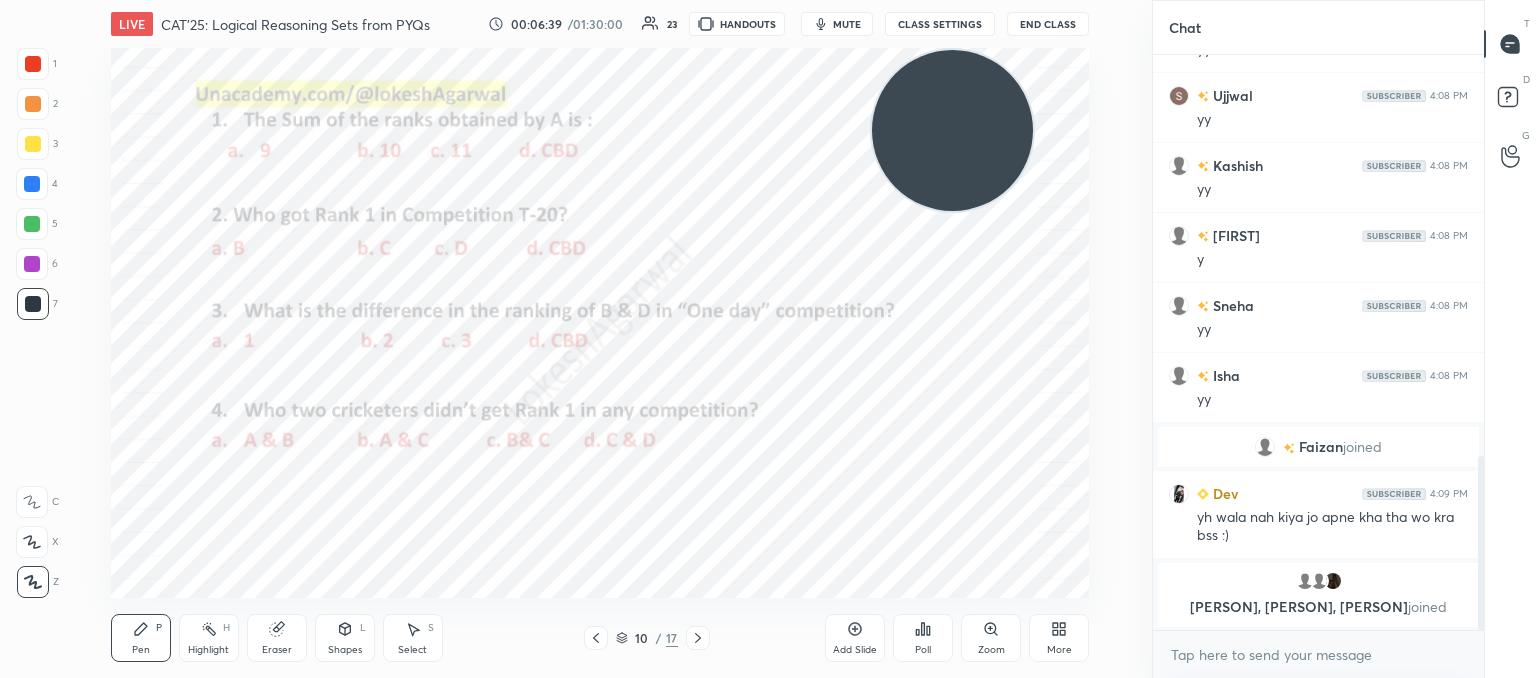 click on "More" at bounding box center [1059, 638] 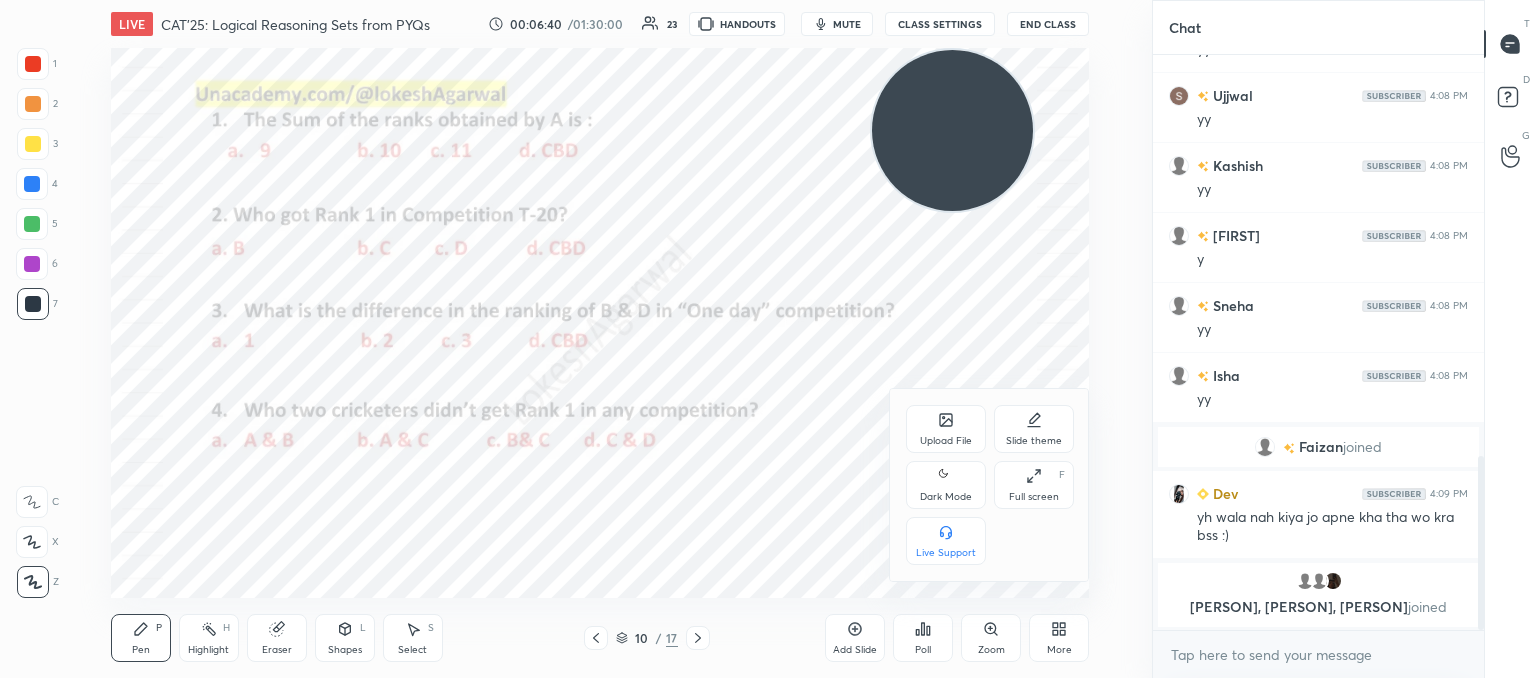 click on "Upload File" at bounding box center [946, 429] 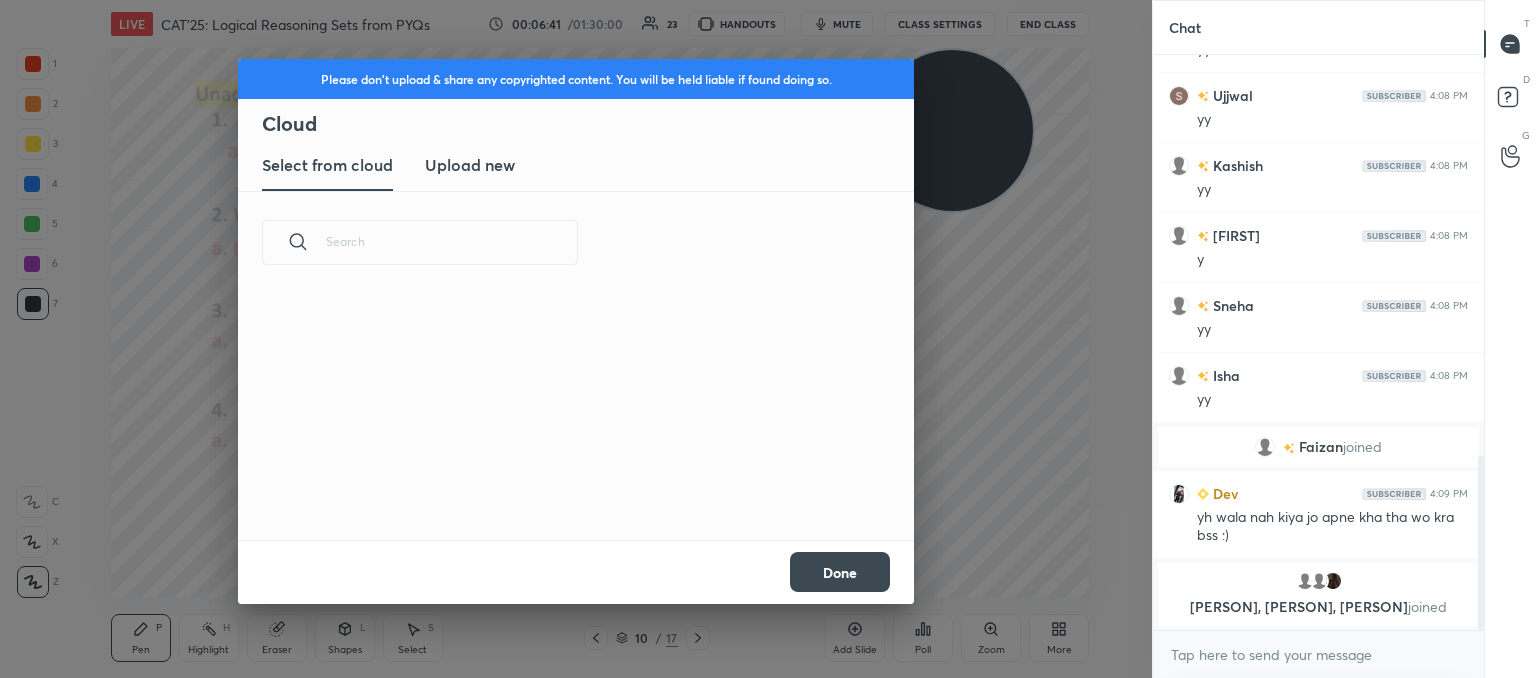 click on "Upload new" at bounding box center [470, 165] 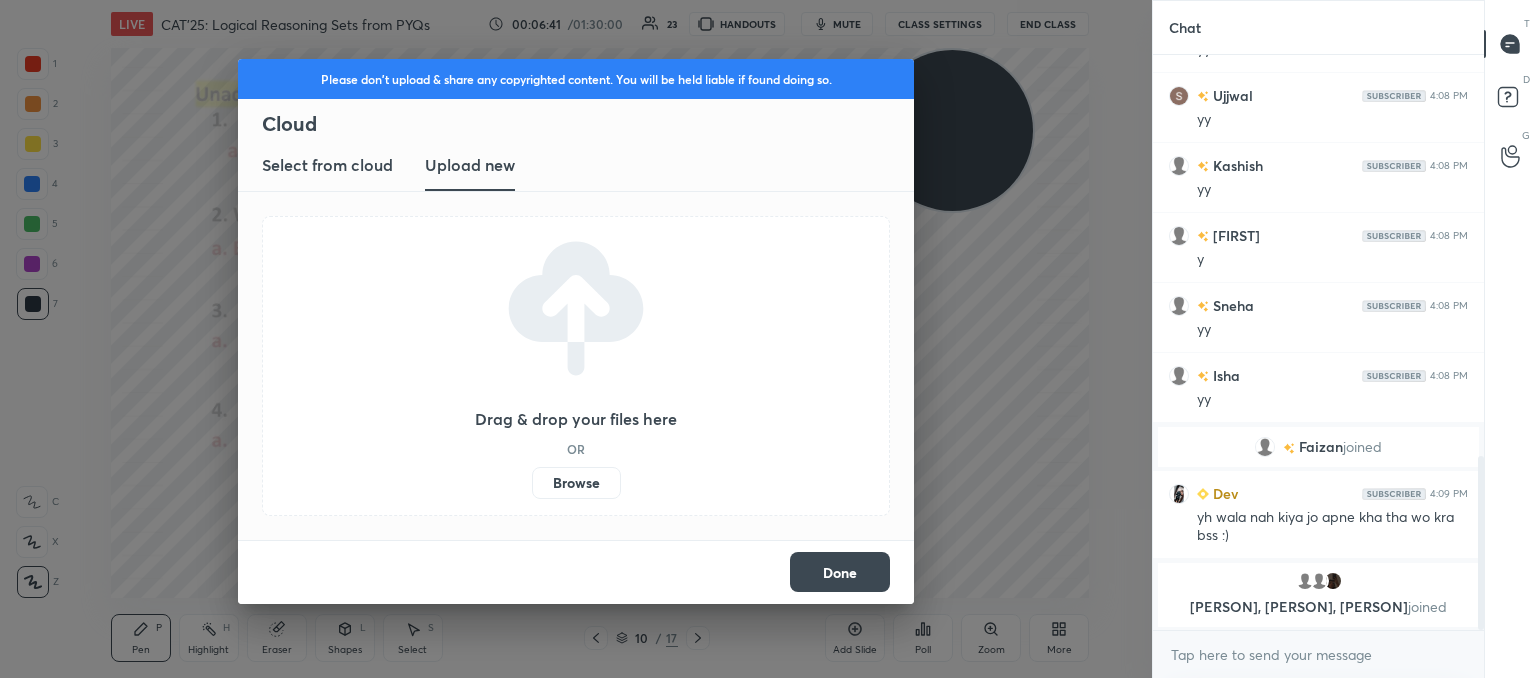 click on "Browse" at bounding box center (576, 483) 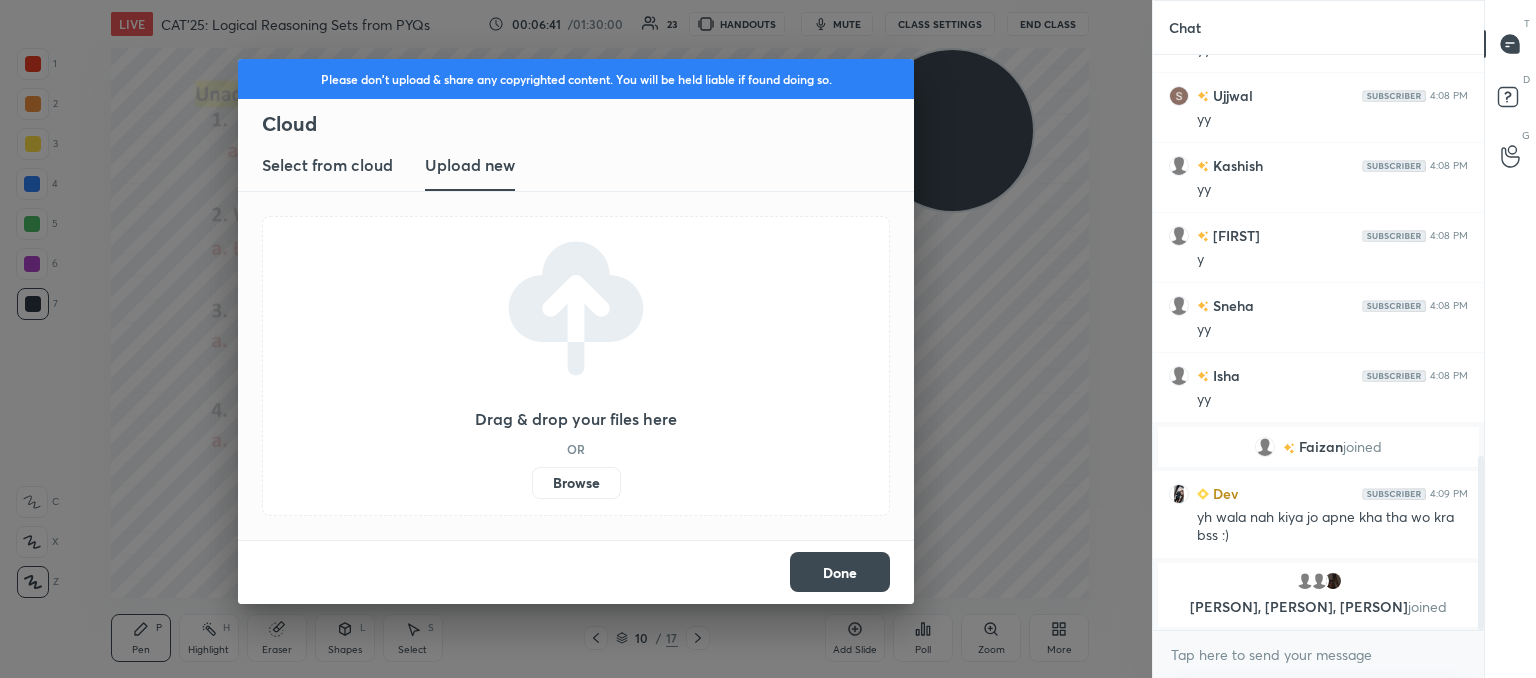 click on "Browse" at bounding box center (532, 483) 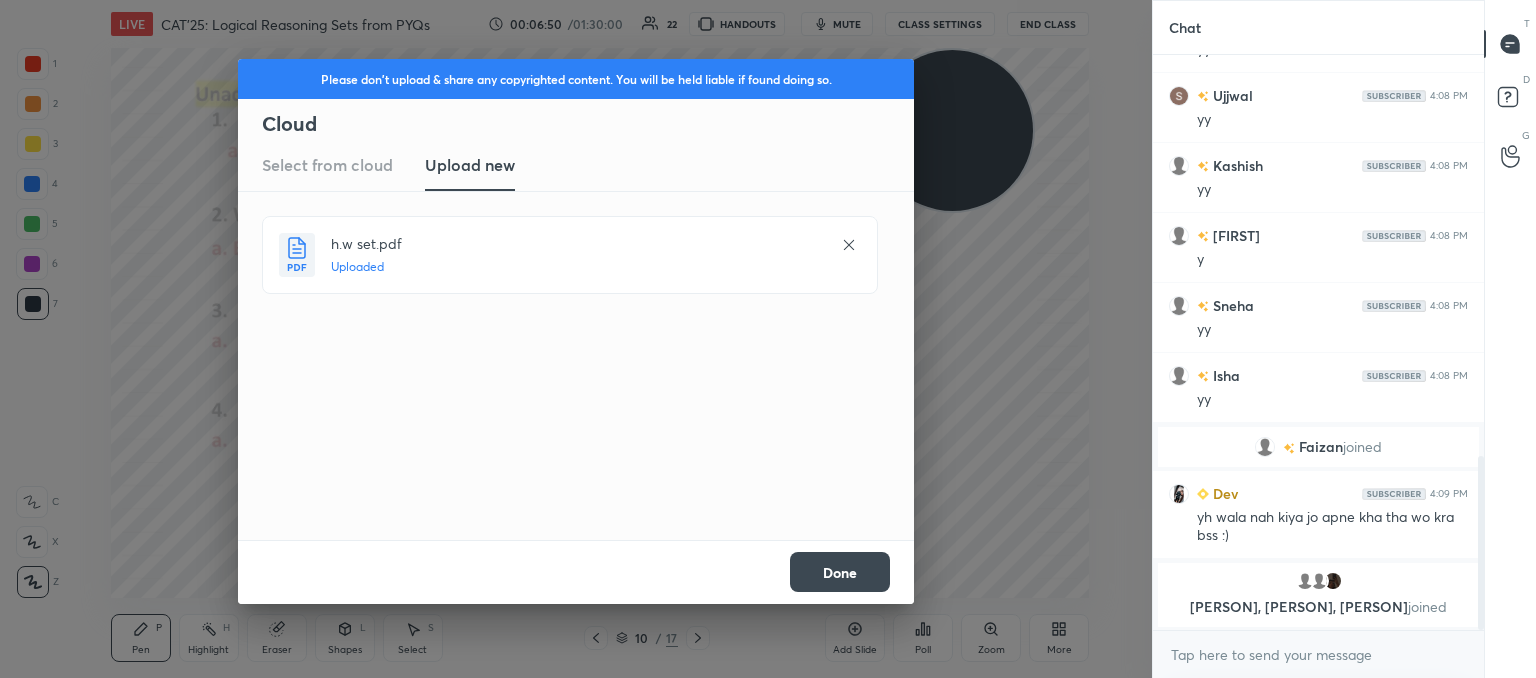 click on "Done" at bounding box center [840, 572] 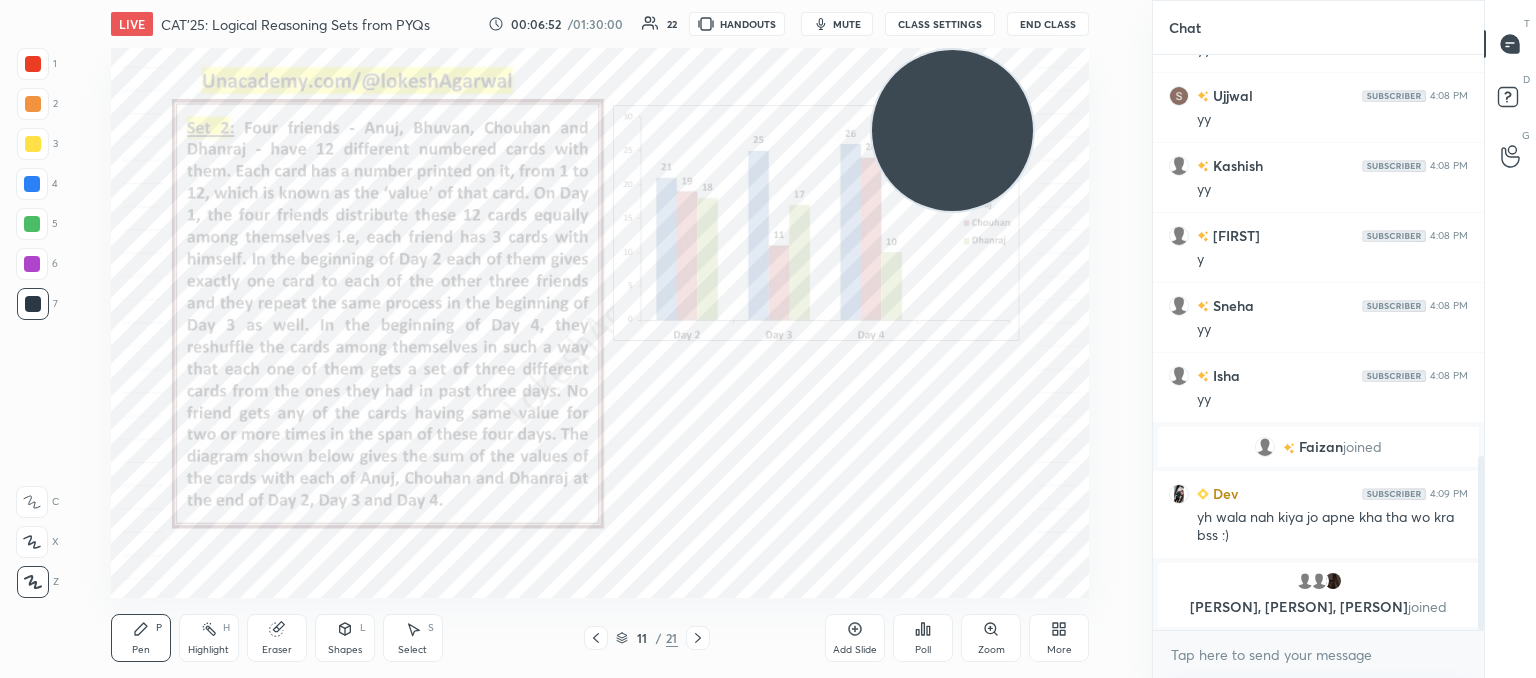 click 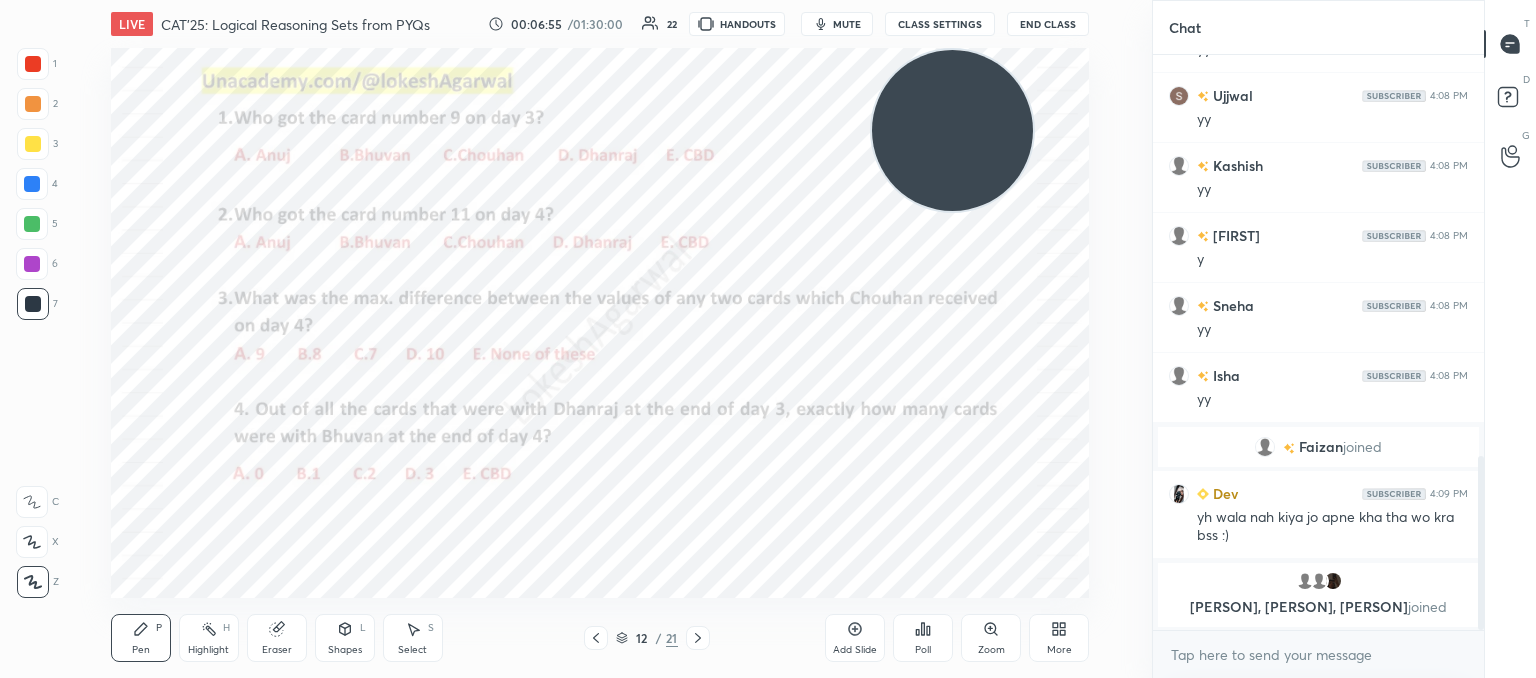 click 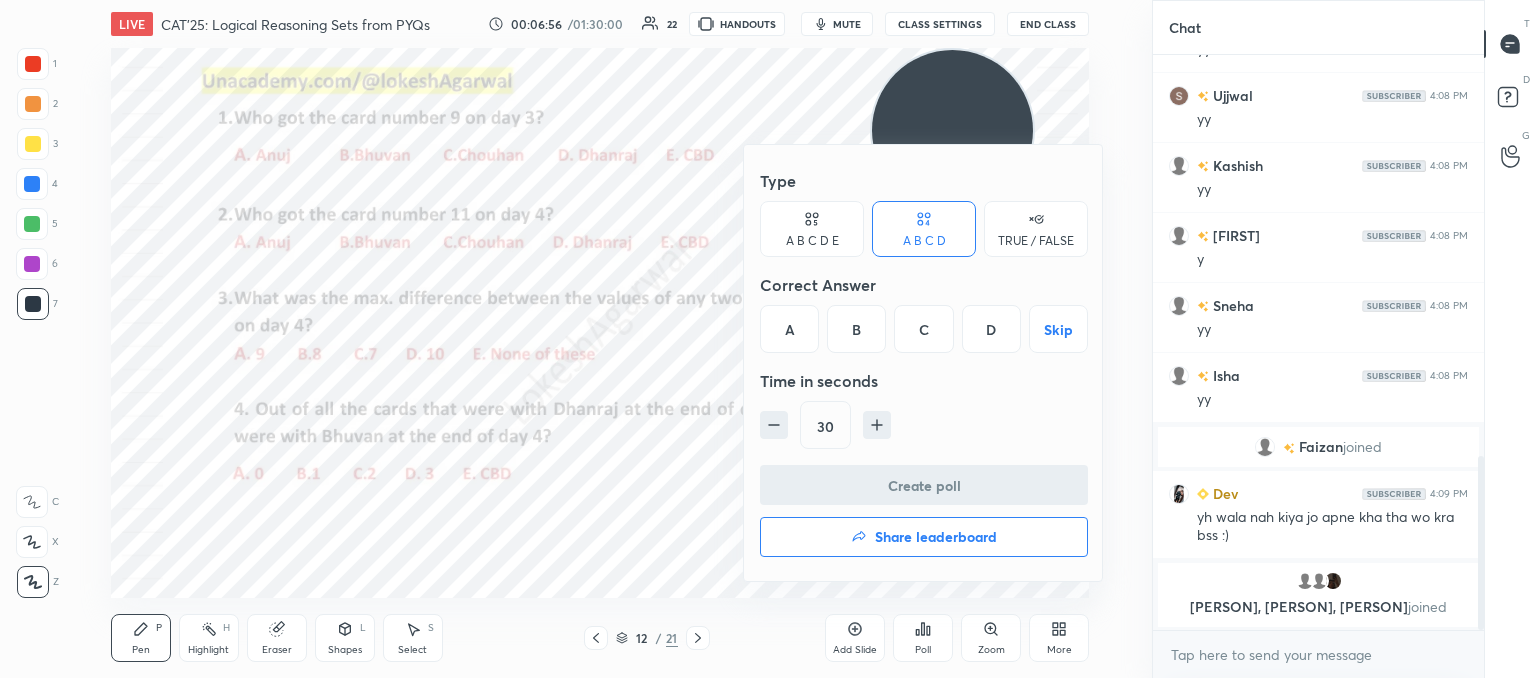 click on "A B C D E" at bounding box center (812, 229) 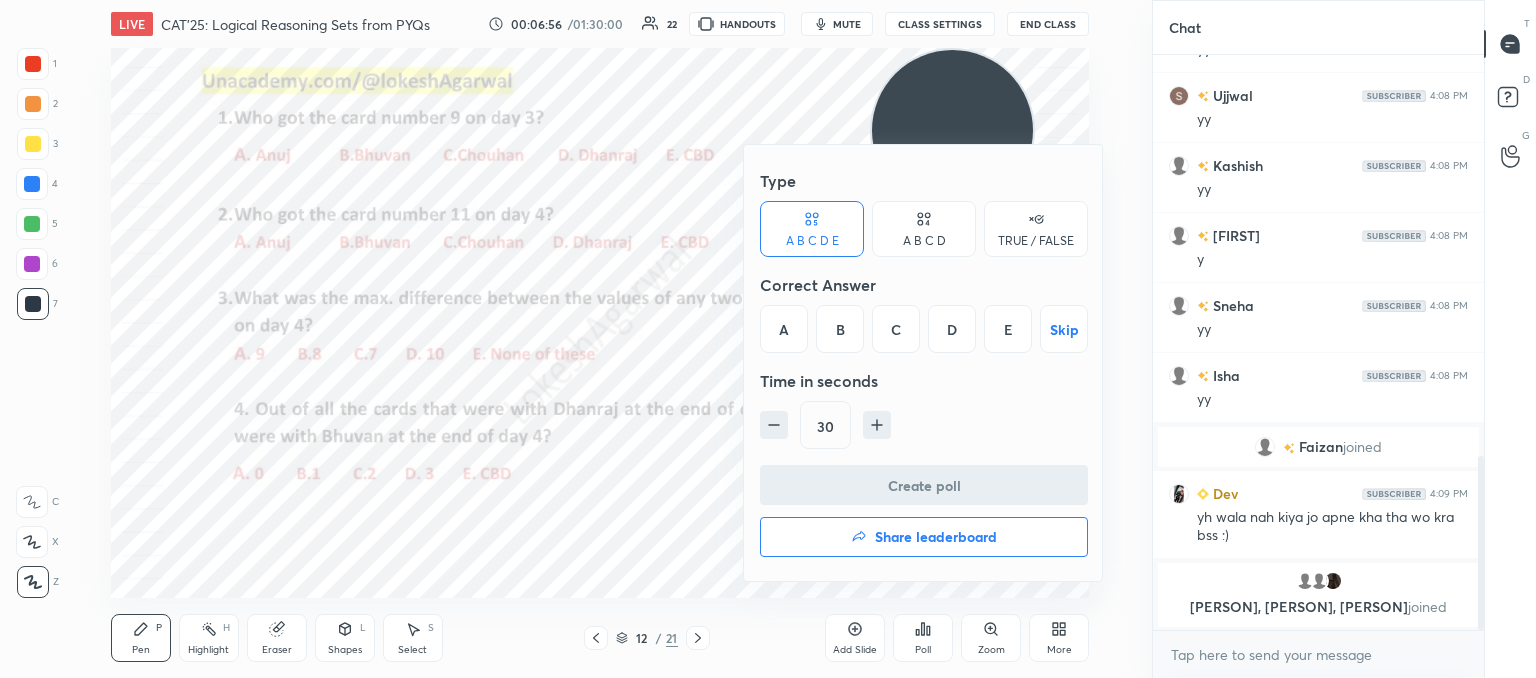click on "A" at bounding box center (784, 329) 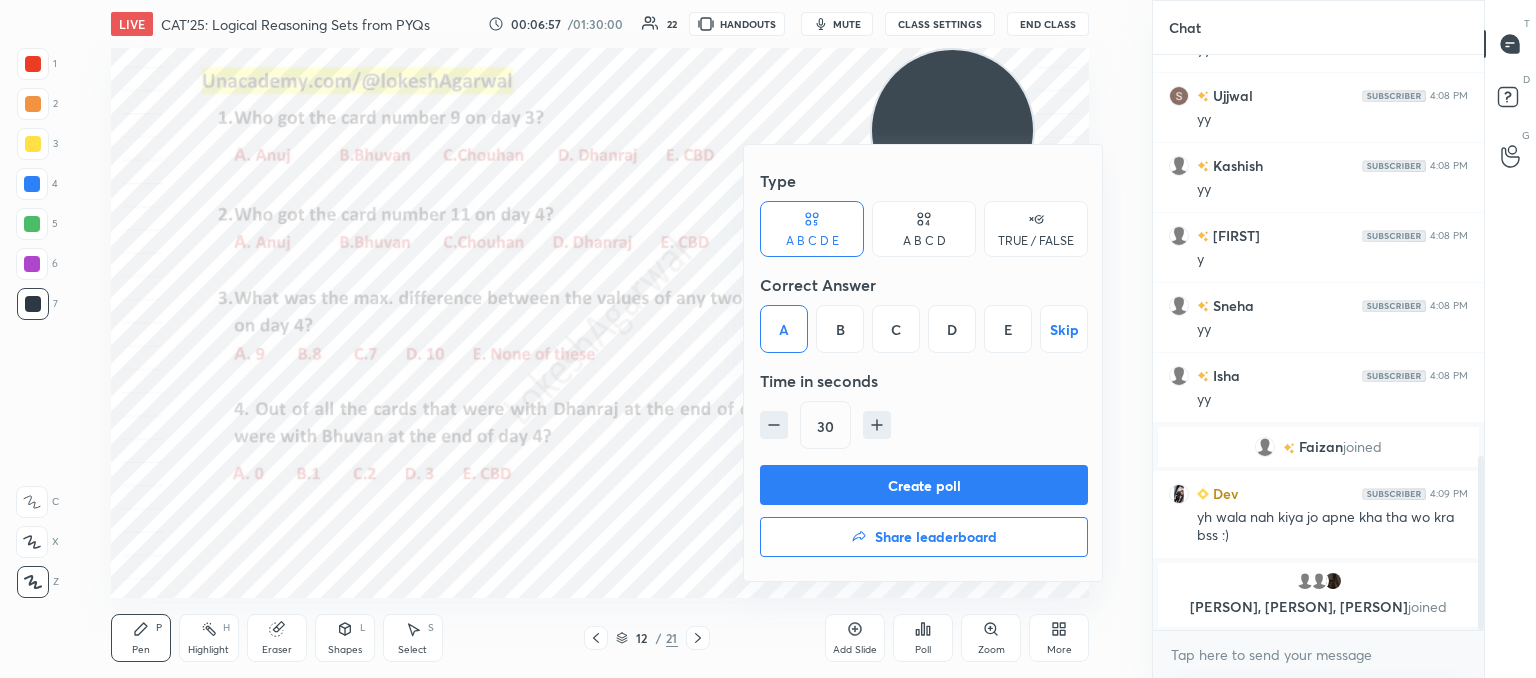 click on "Create poll" at bounding box center (924, 485) 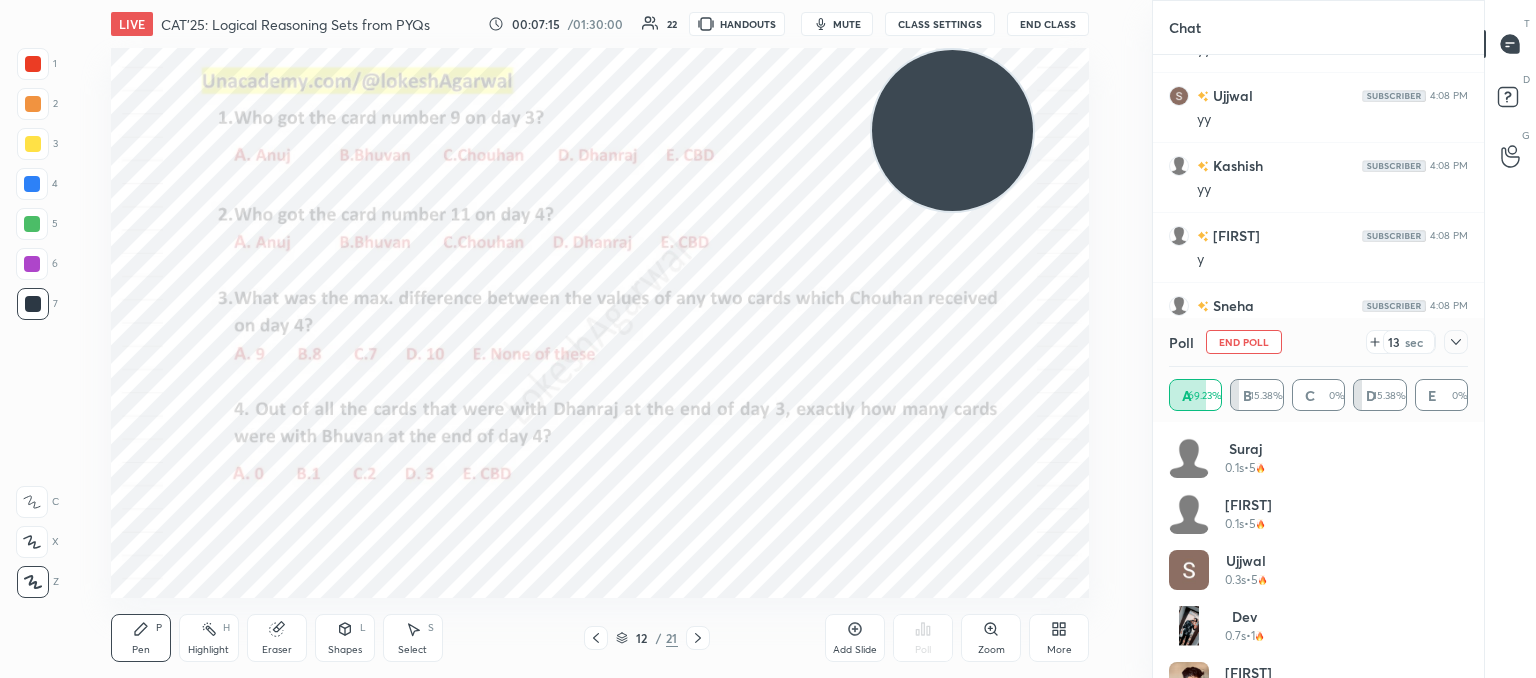 click at bounding box center [1456, 342] 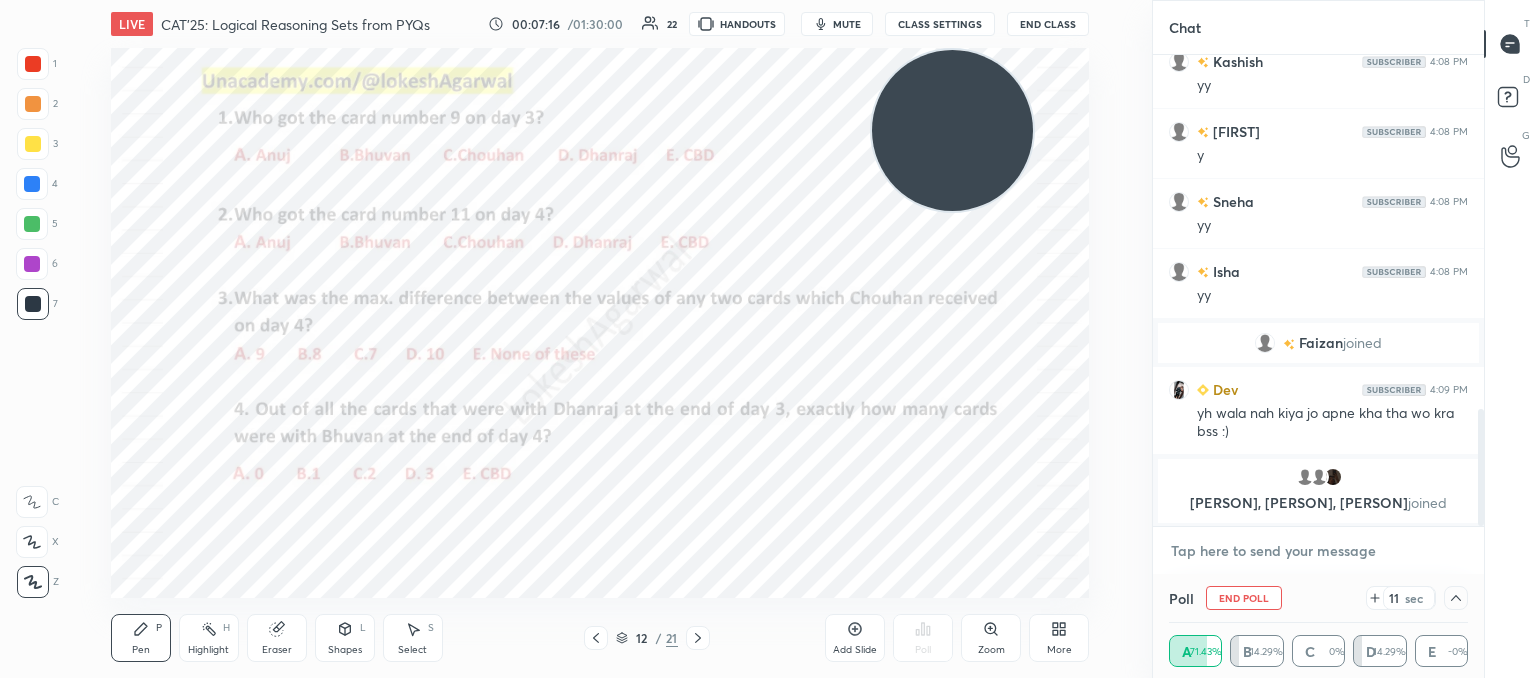 click at bounding box center (1318, 551) 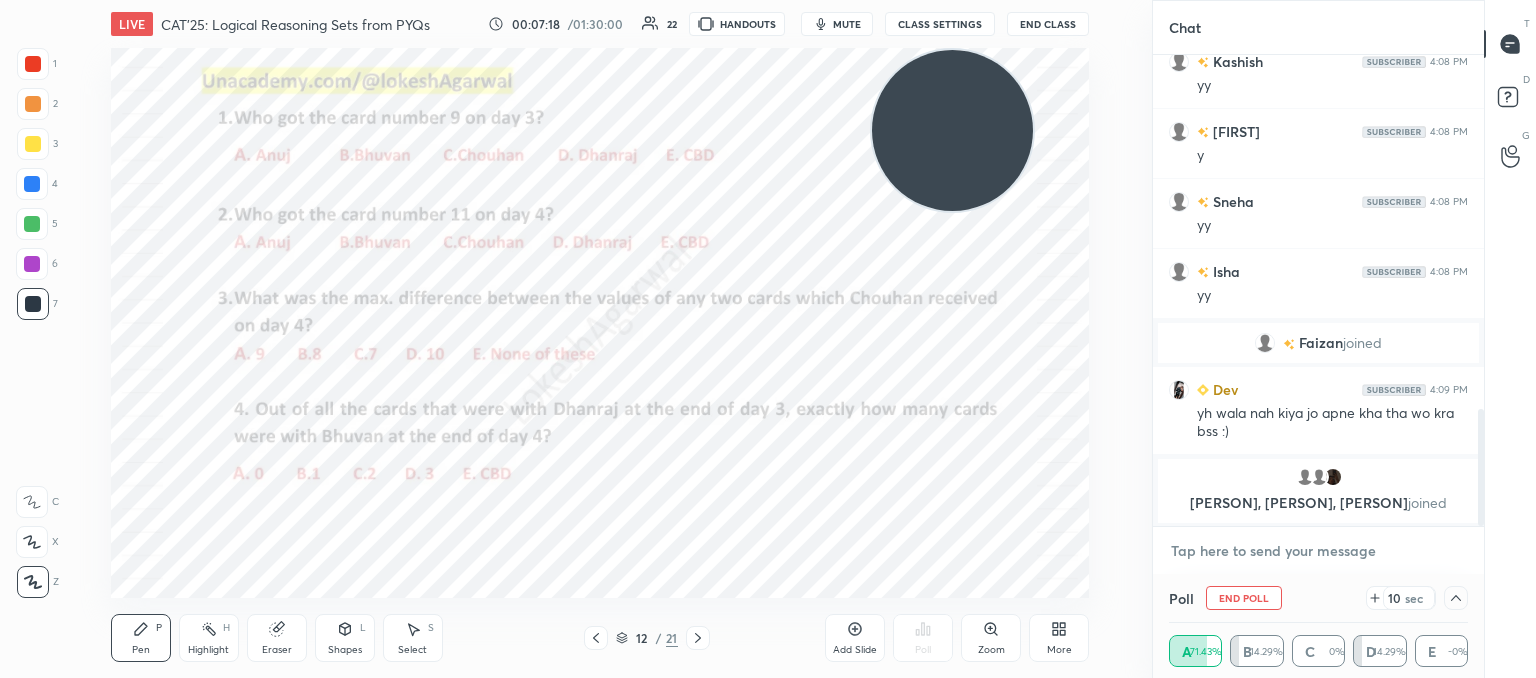 scroll, scrollTop: 1444, scrollLeft: 0, axis: vertical 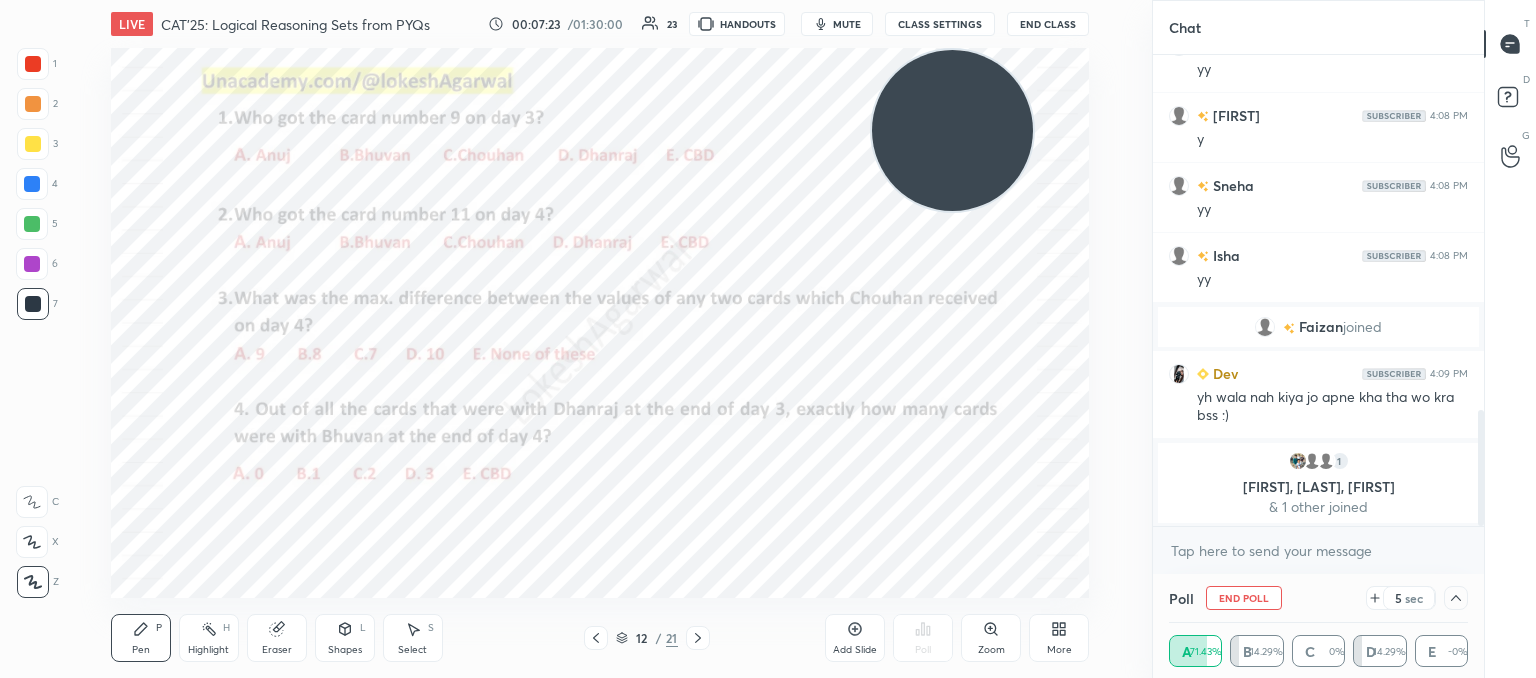 click at bounding box center [1298, 461] 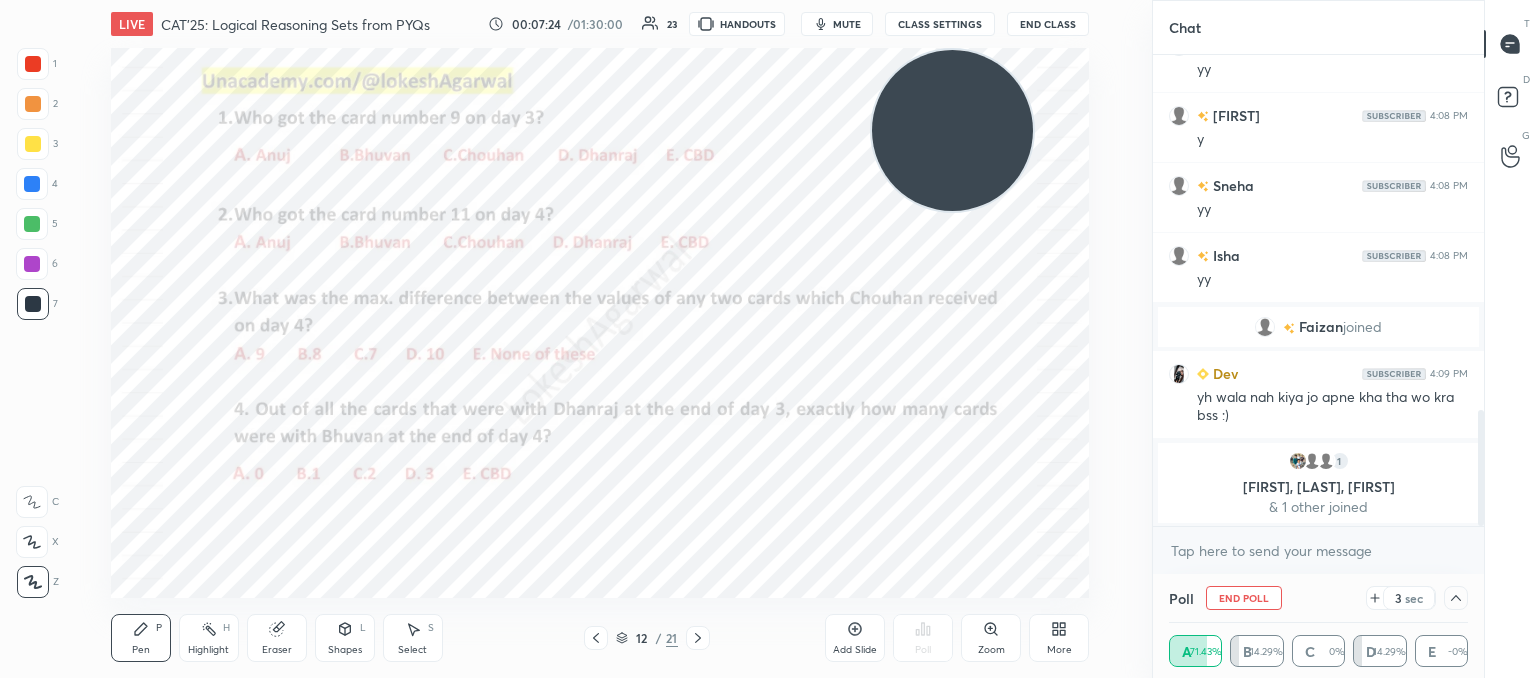 click at bounding box center [1456, 598] 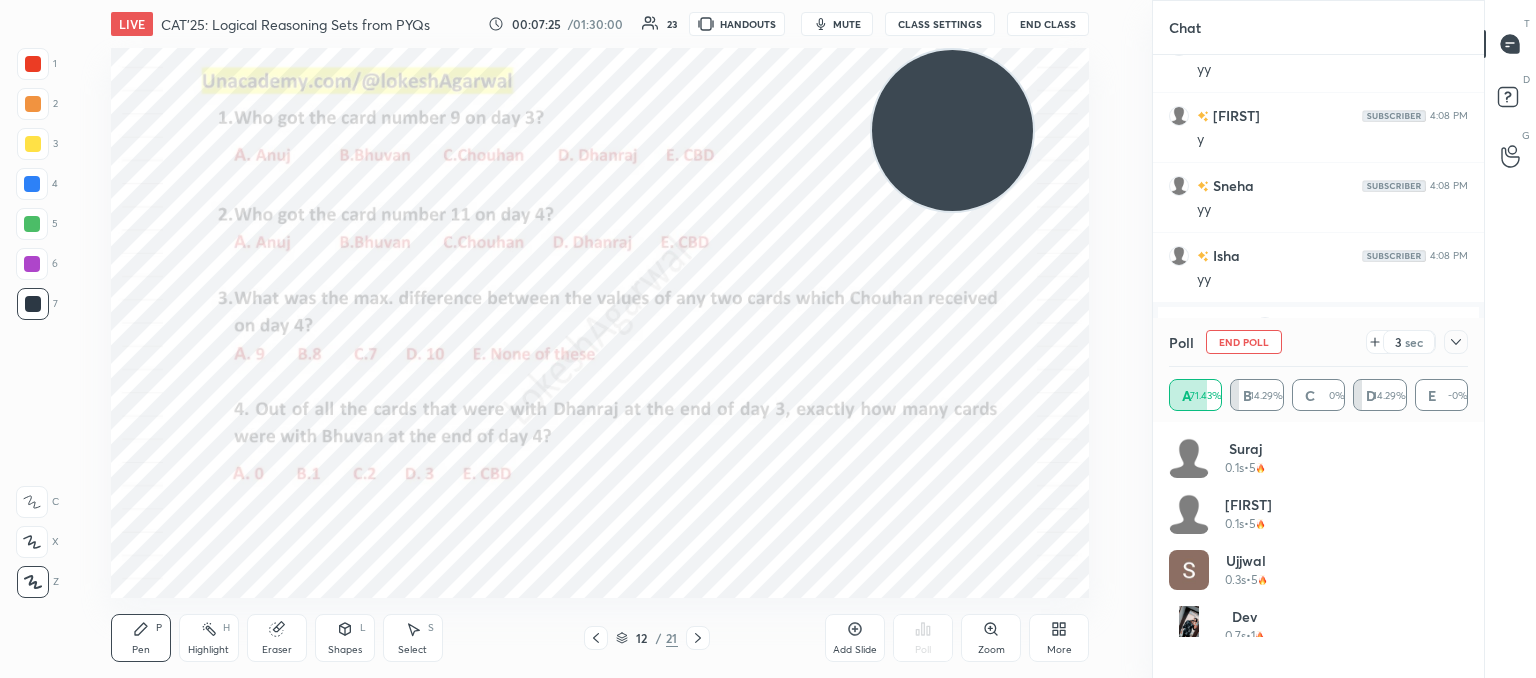 scroll, scrollTop: 7, scrollLeft: 6, axis: both 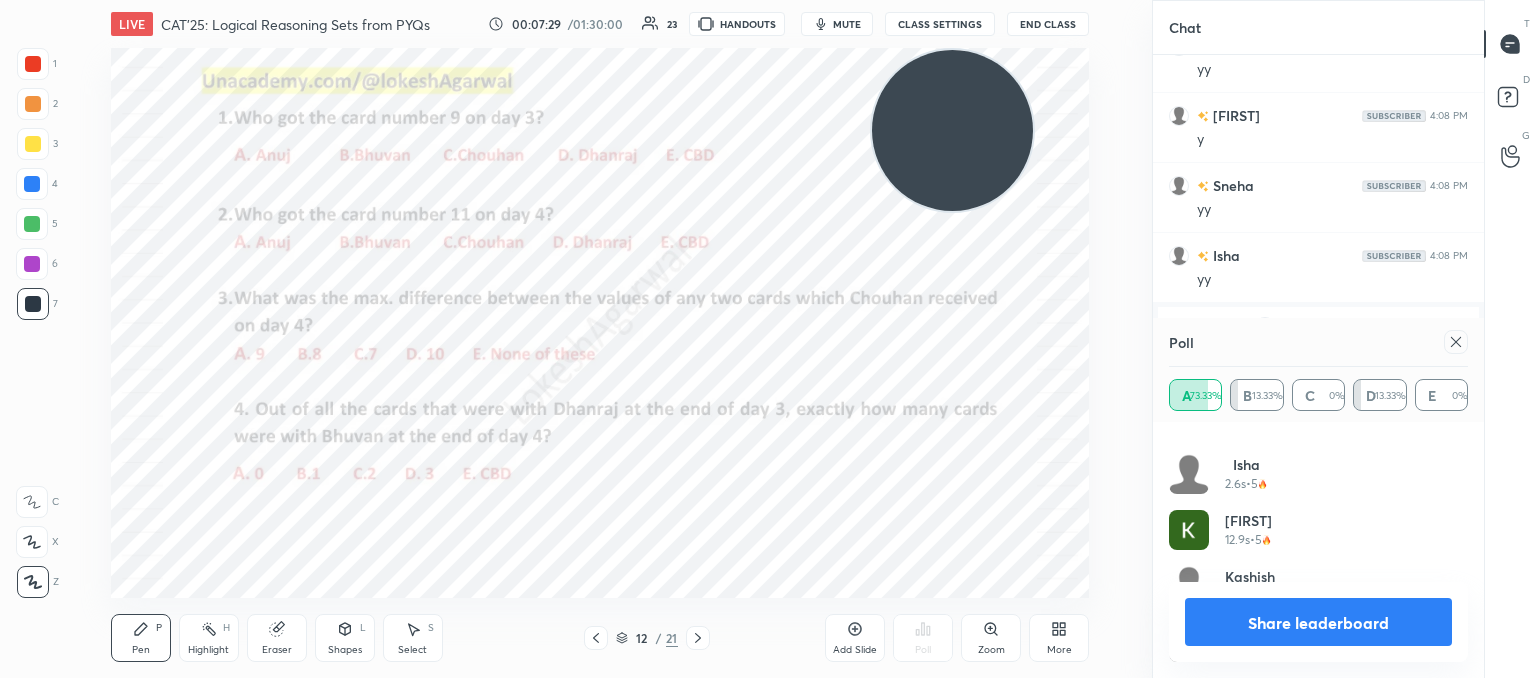 click 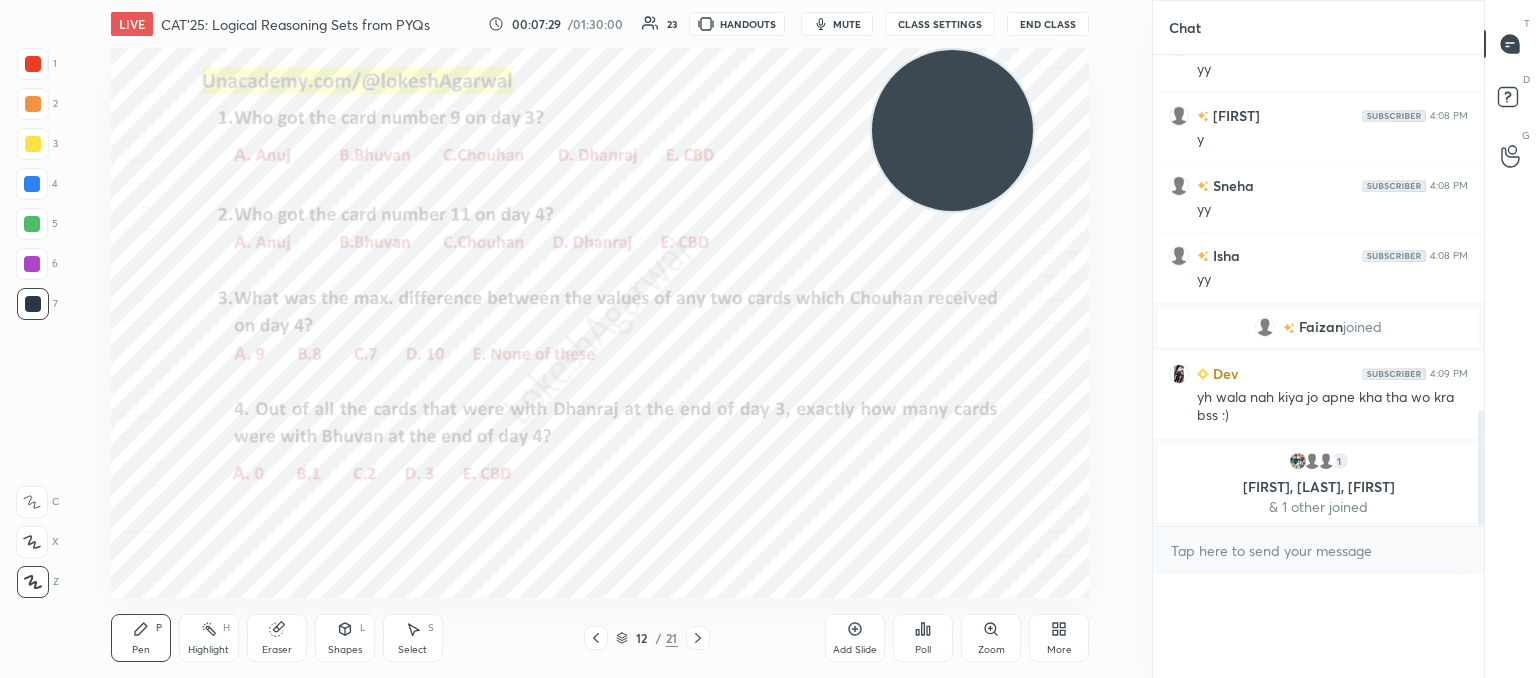 scroll, scrollTop: 120, scrollLeft: 293, axis: both 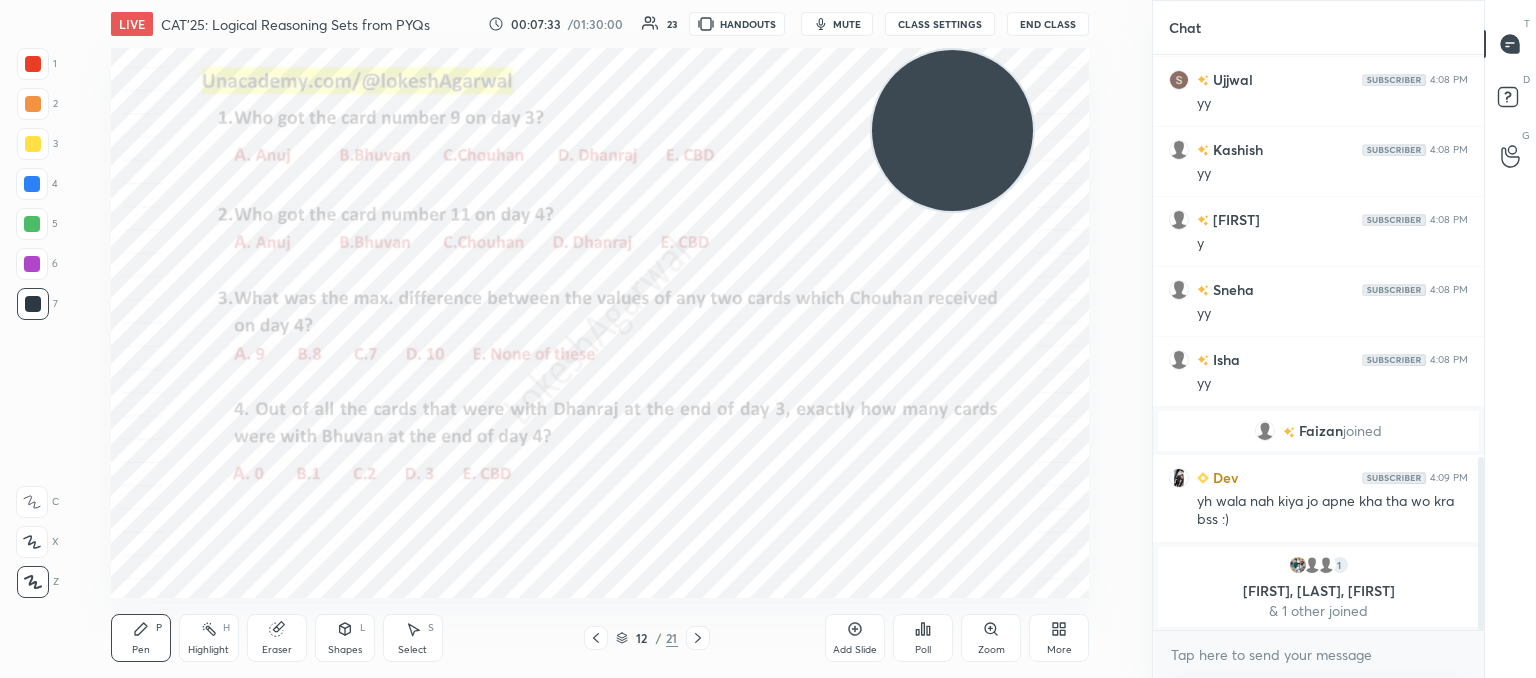 click on "Poll" at bounding box center [923, 638] 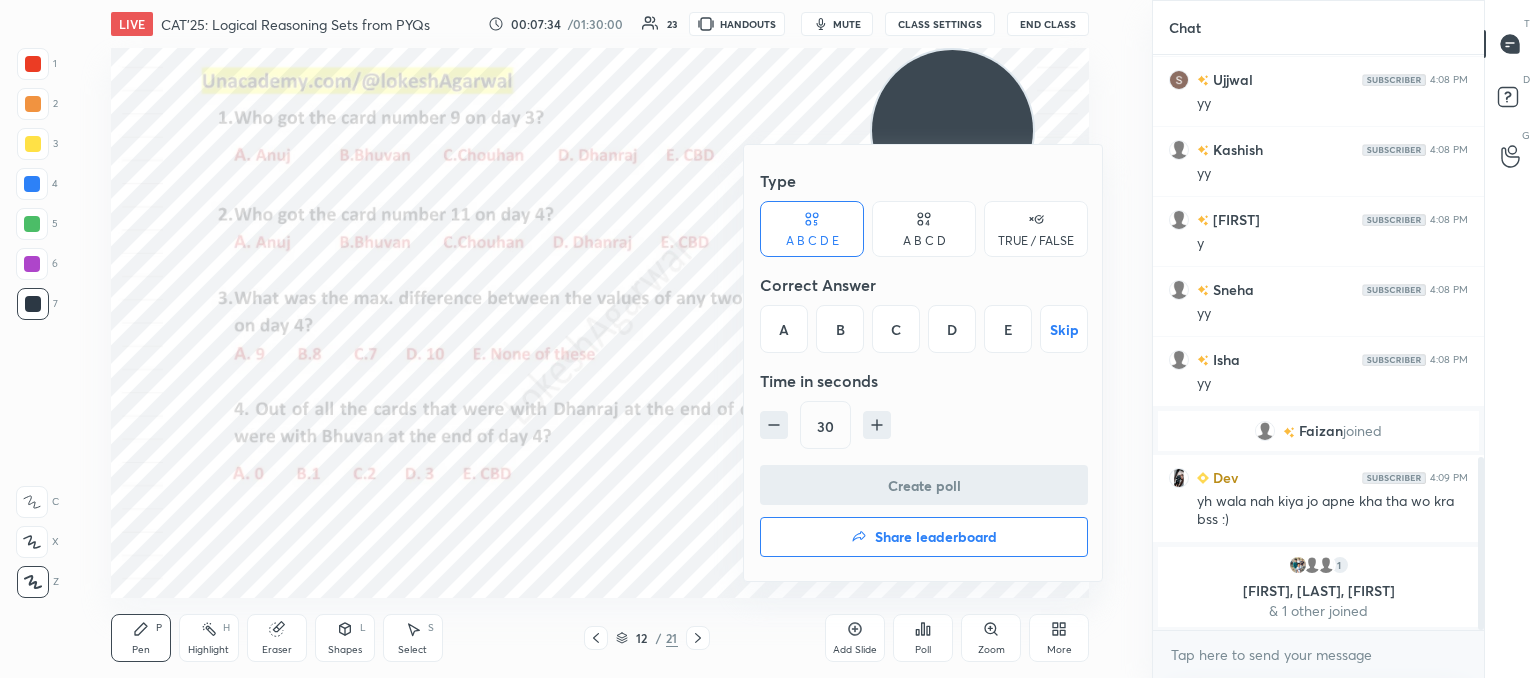 click on "C" at bounding box center (896, 329) 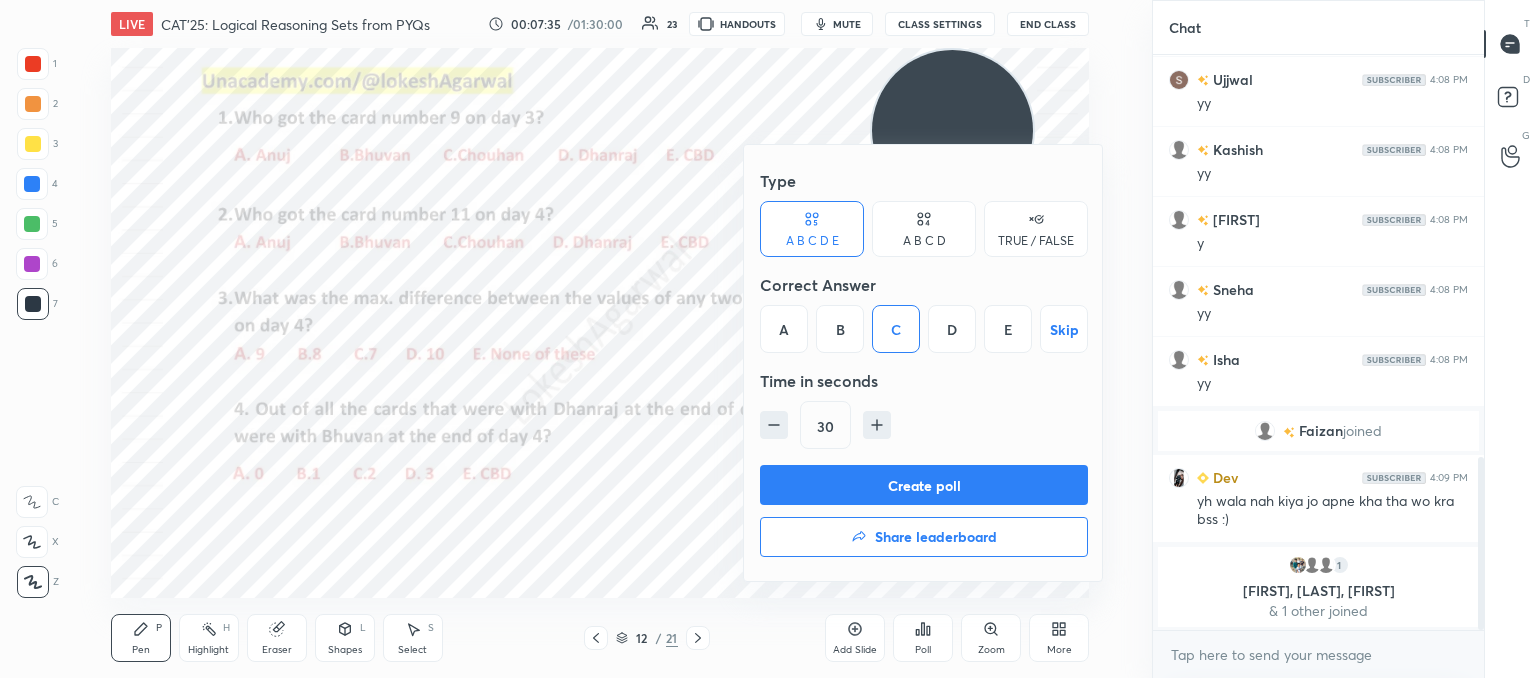 click on "Create poll" at bounding box center (924, 485) 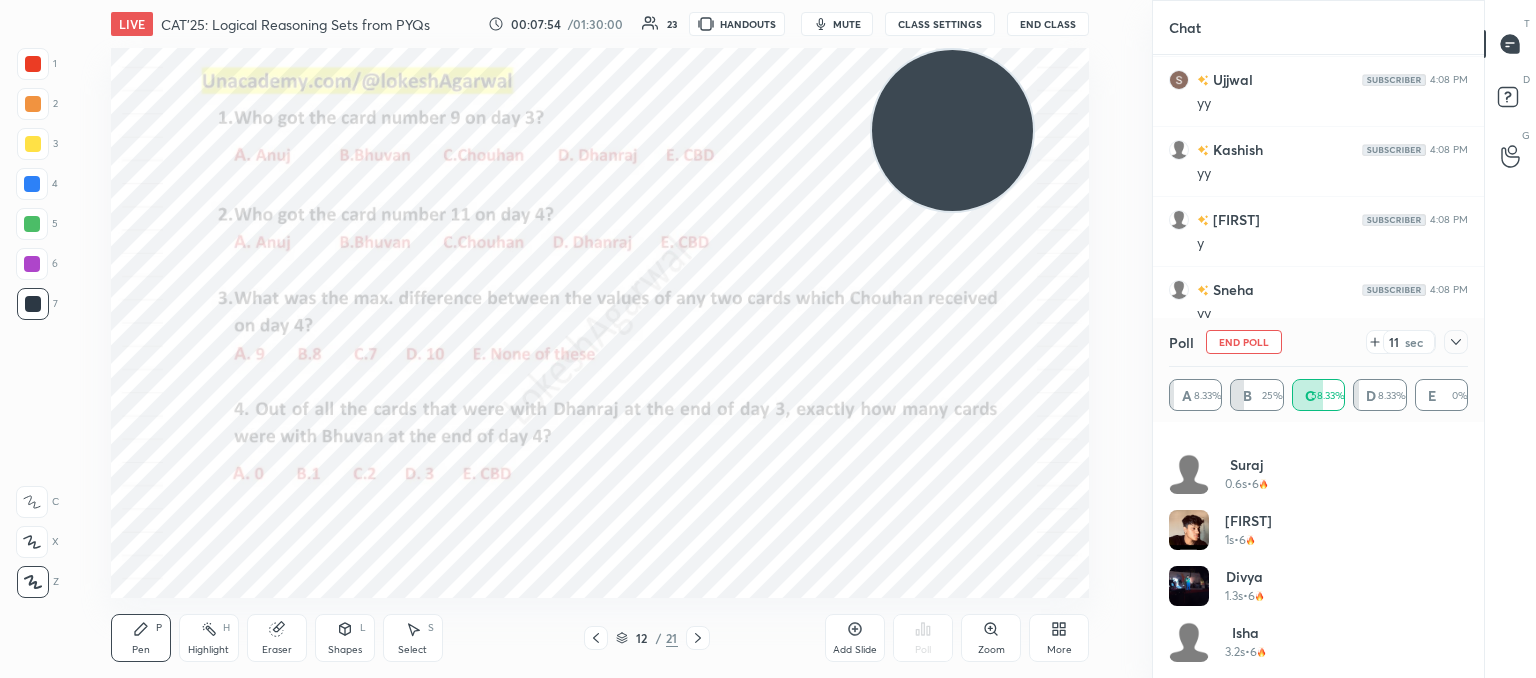 click 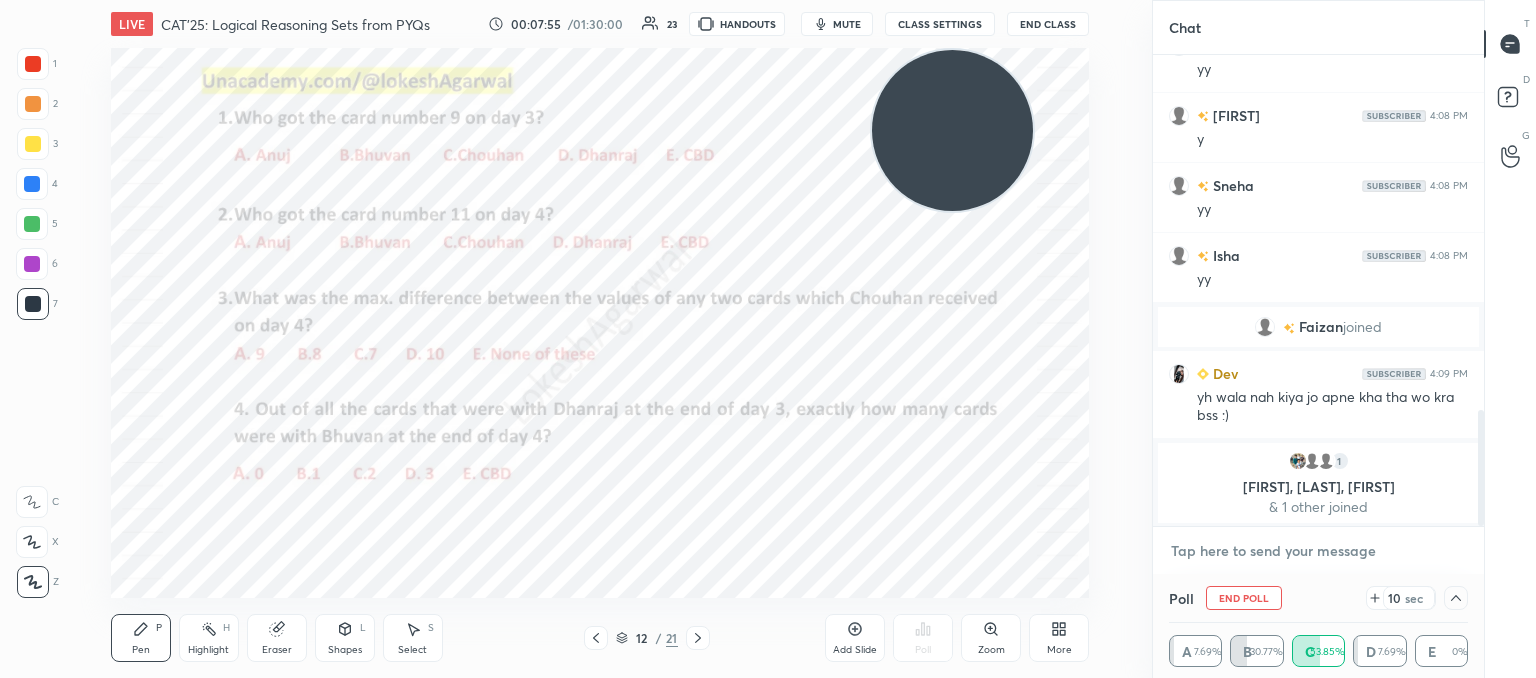 click at bounding box center [1318, 551] 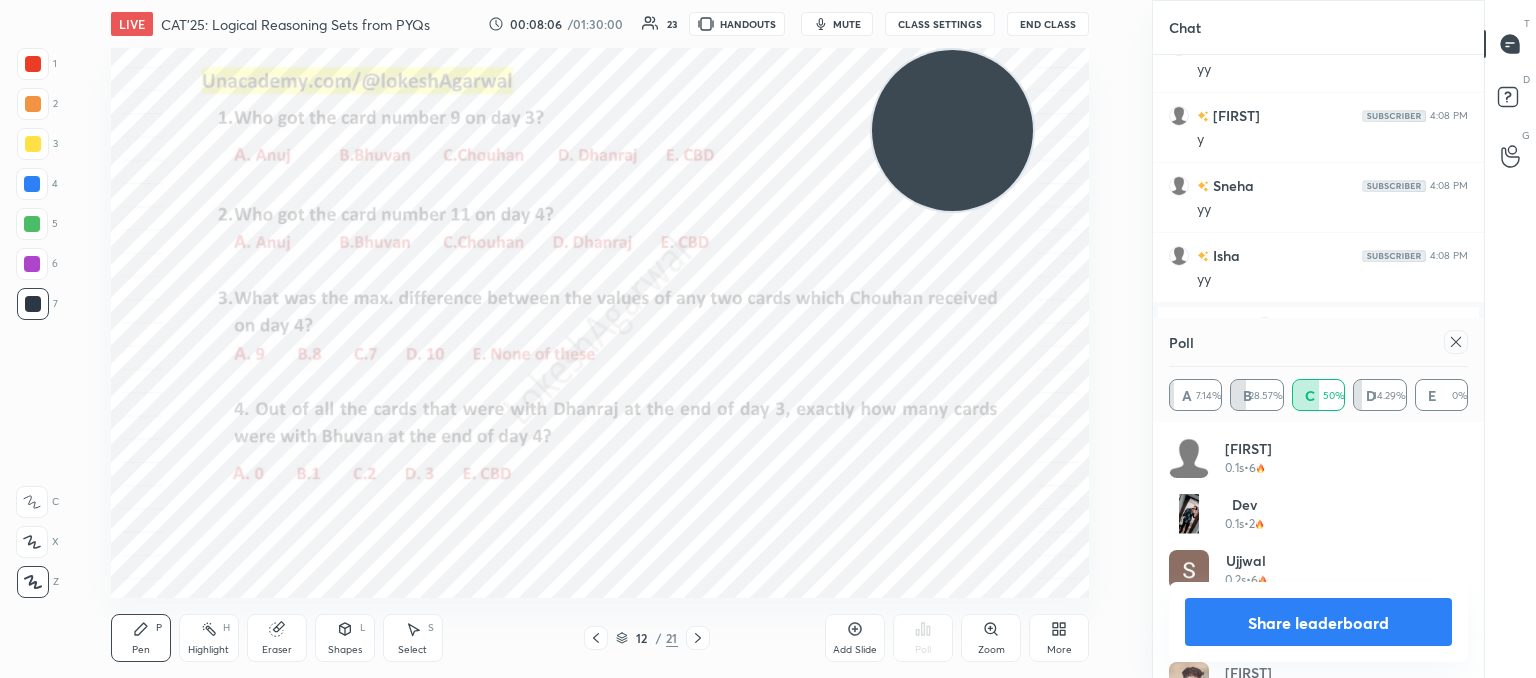 click 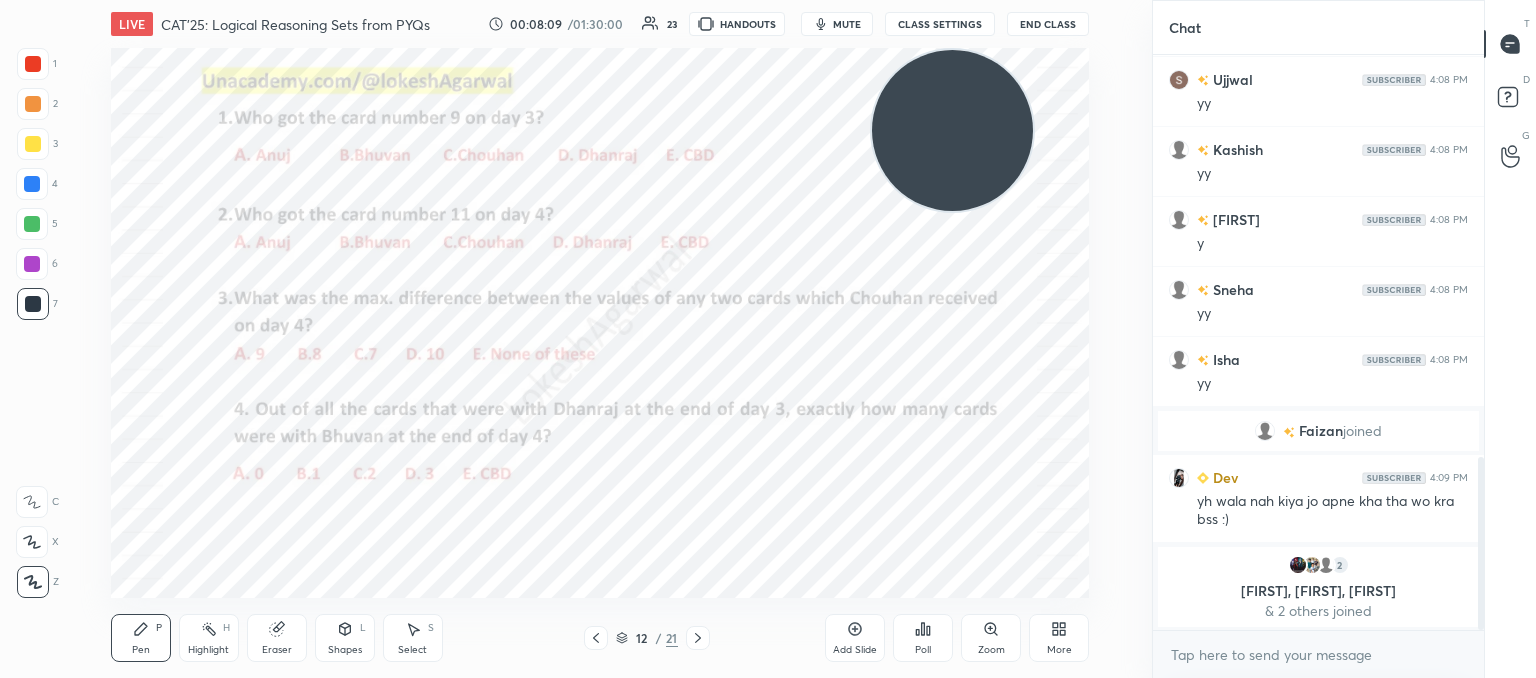 click 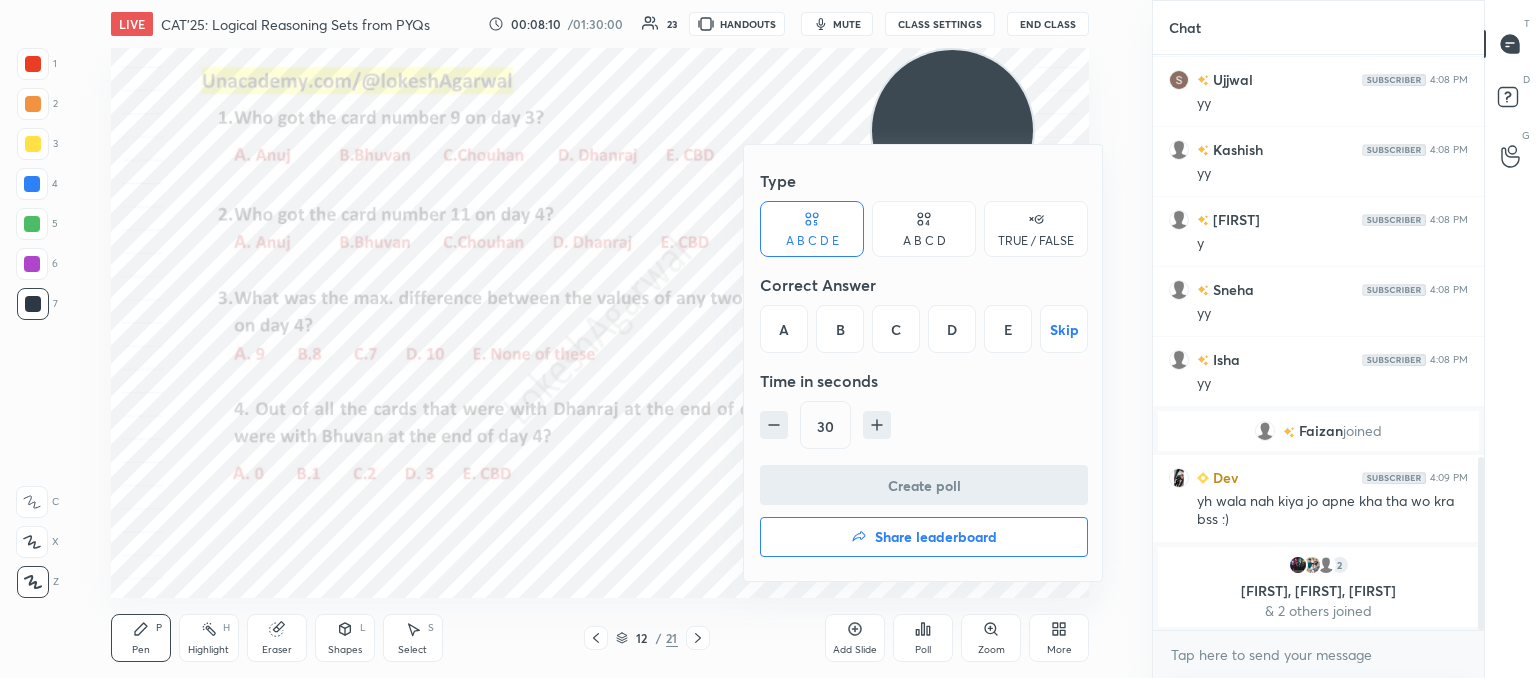 click on "B" at bounding box center (840, 329) 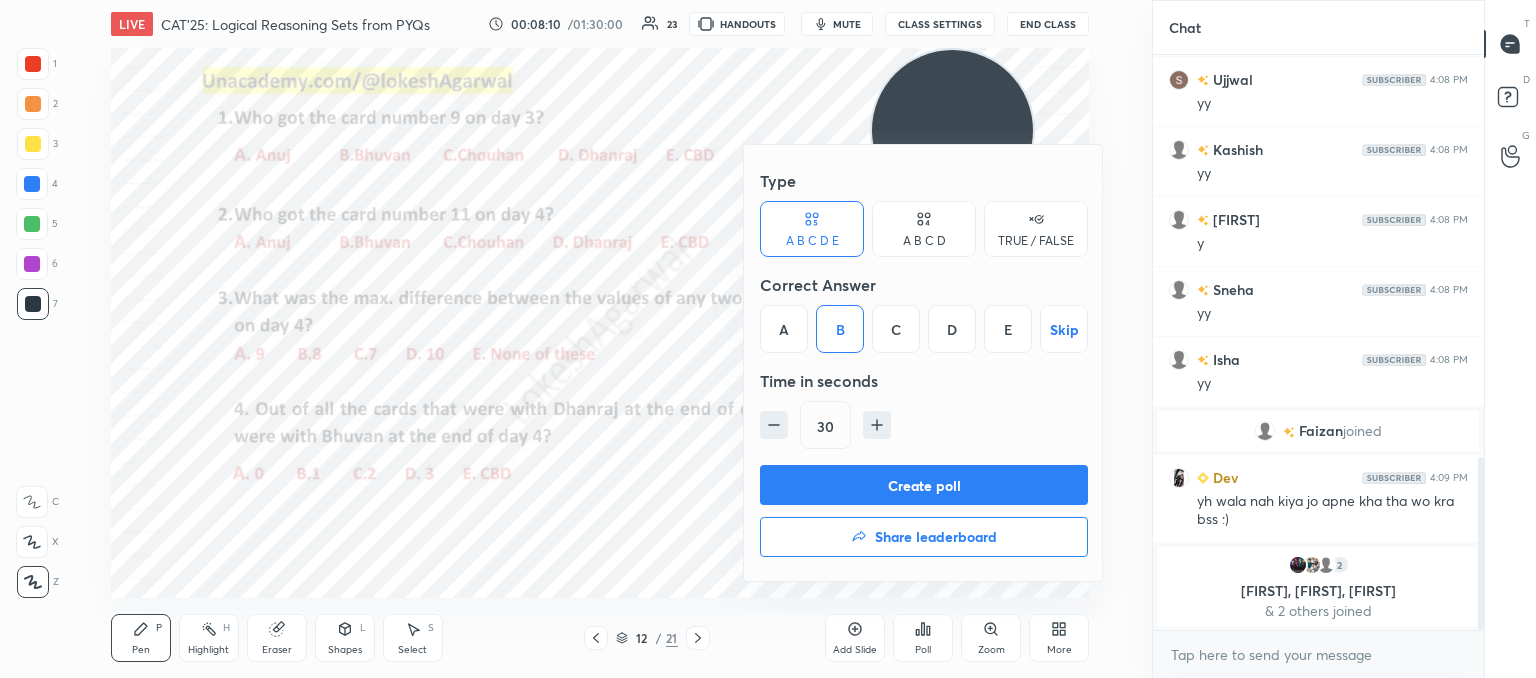 click on "Create poll" at bounding box center [924, 485] 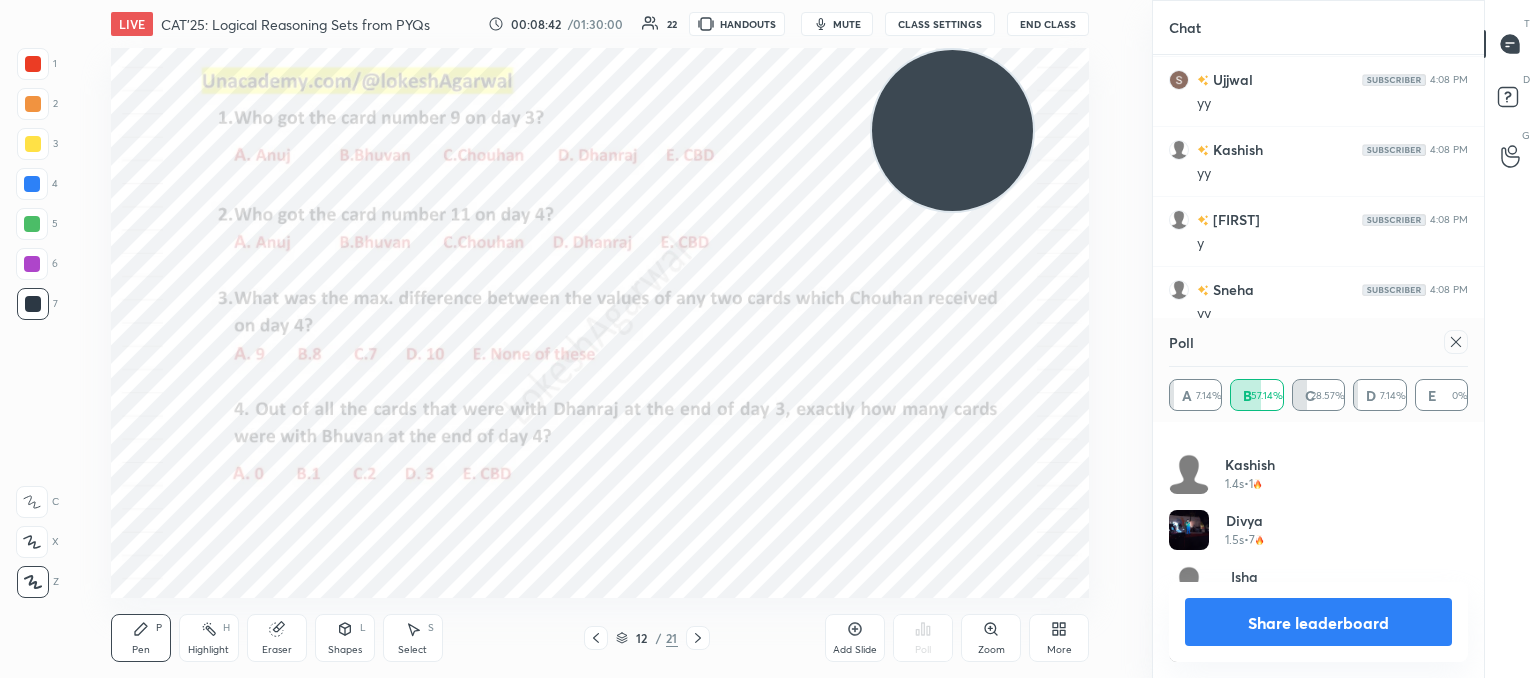 click 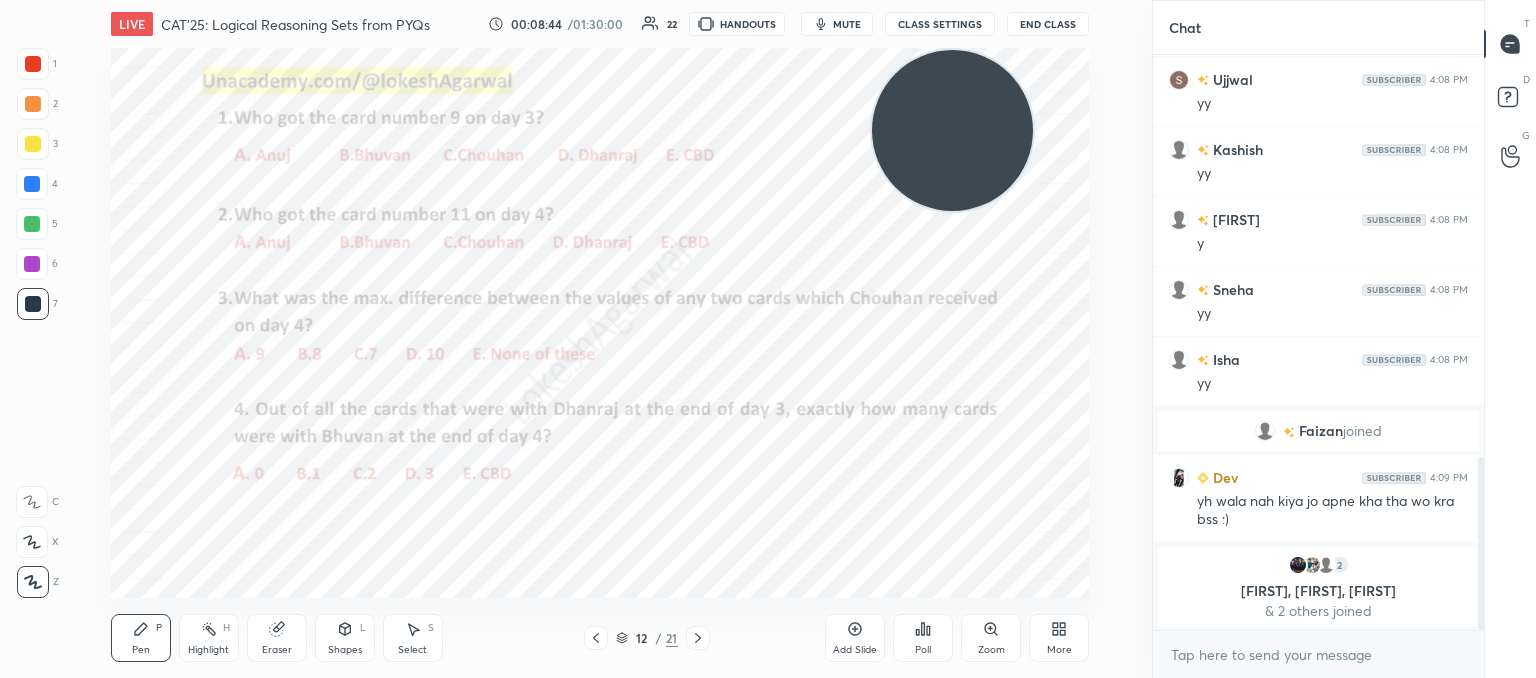 click 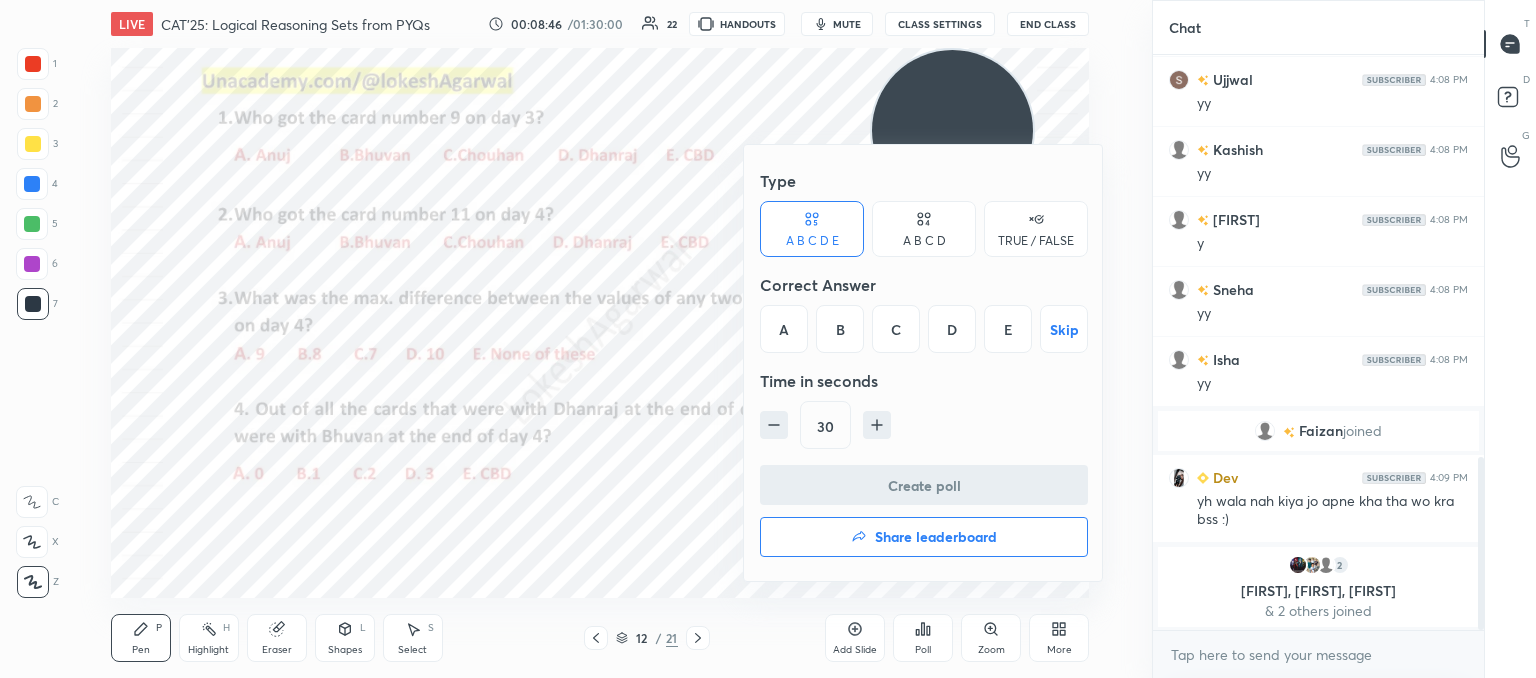 click on "C" at bounding box center [896, 329] 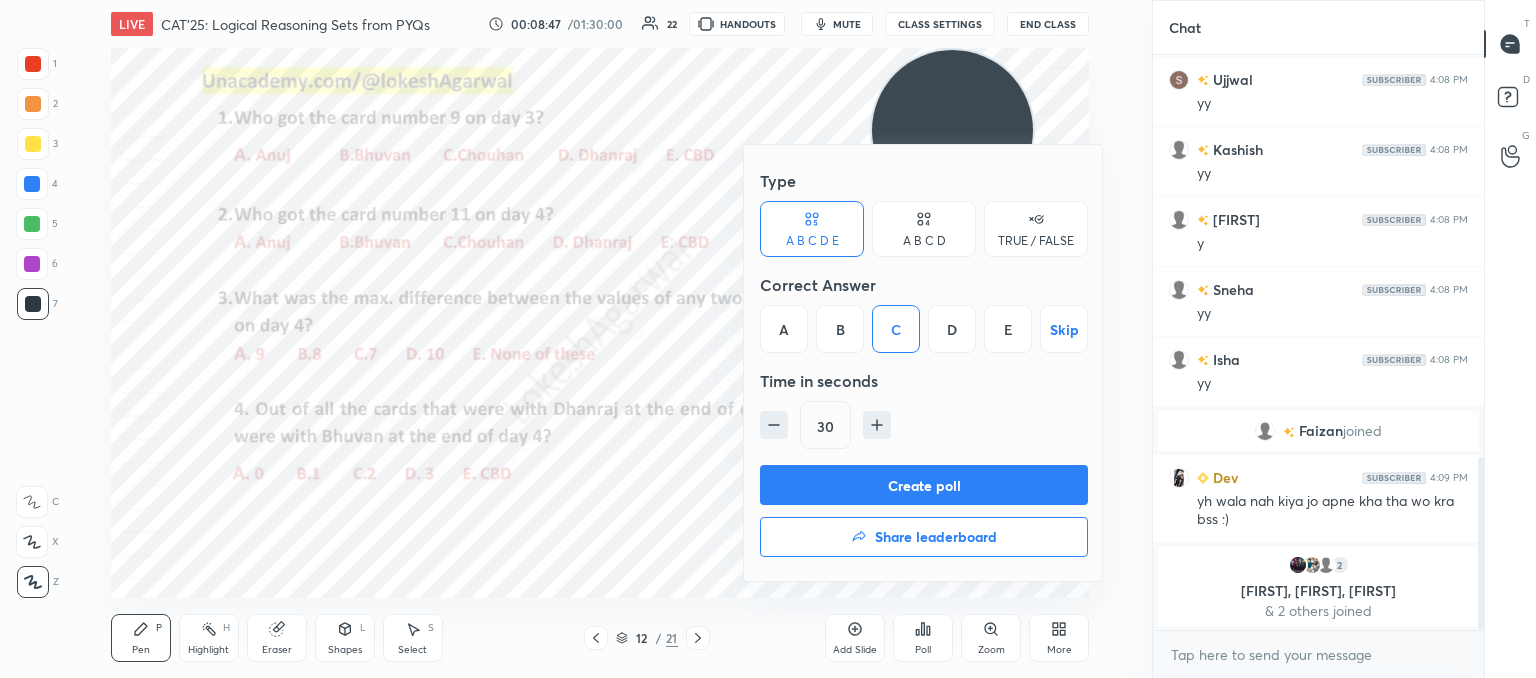 click on "Create poll" at bounding box center [924, 485] 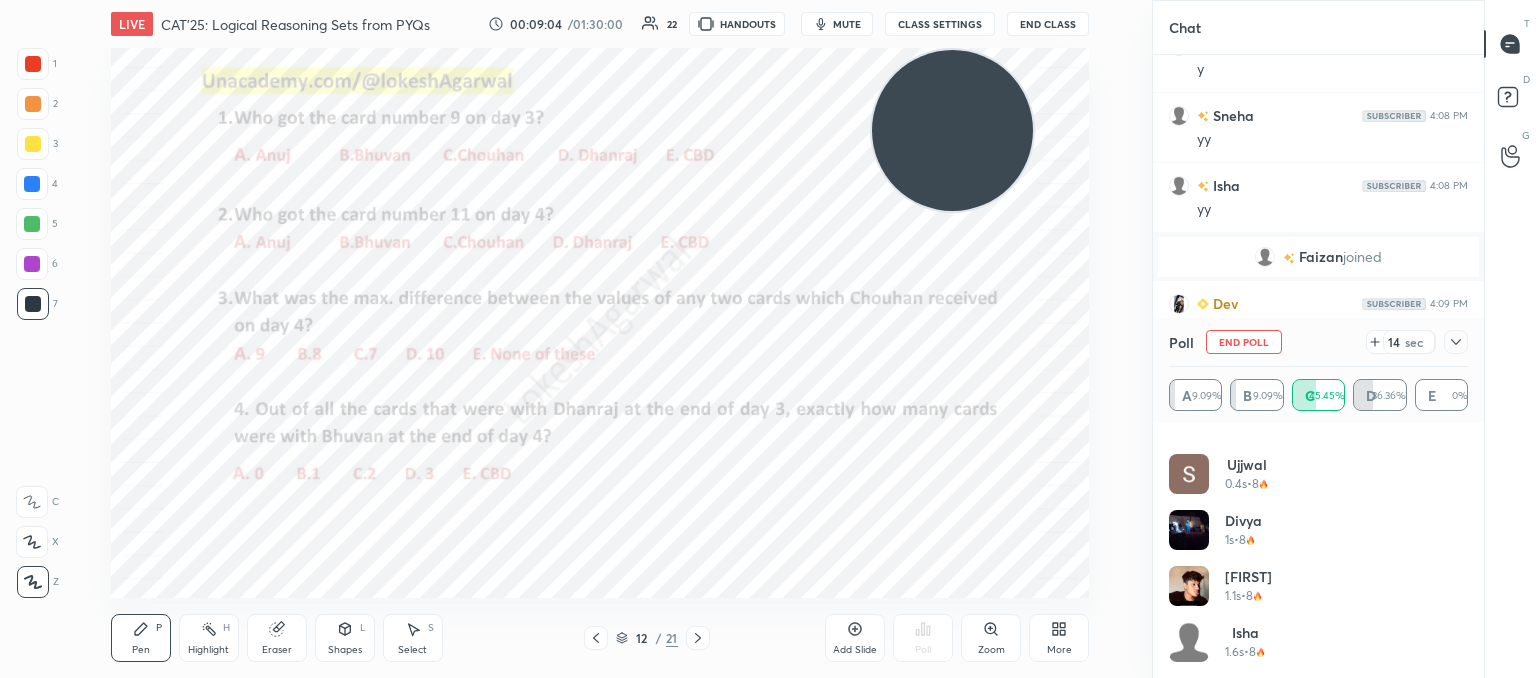 click at bounding box center (1456, 342) 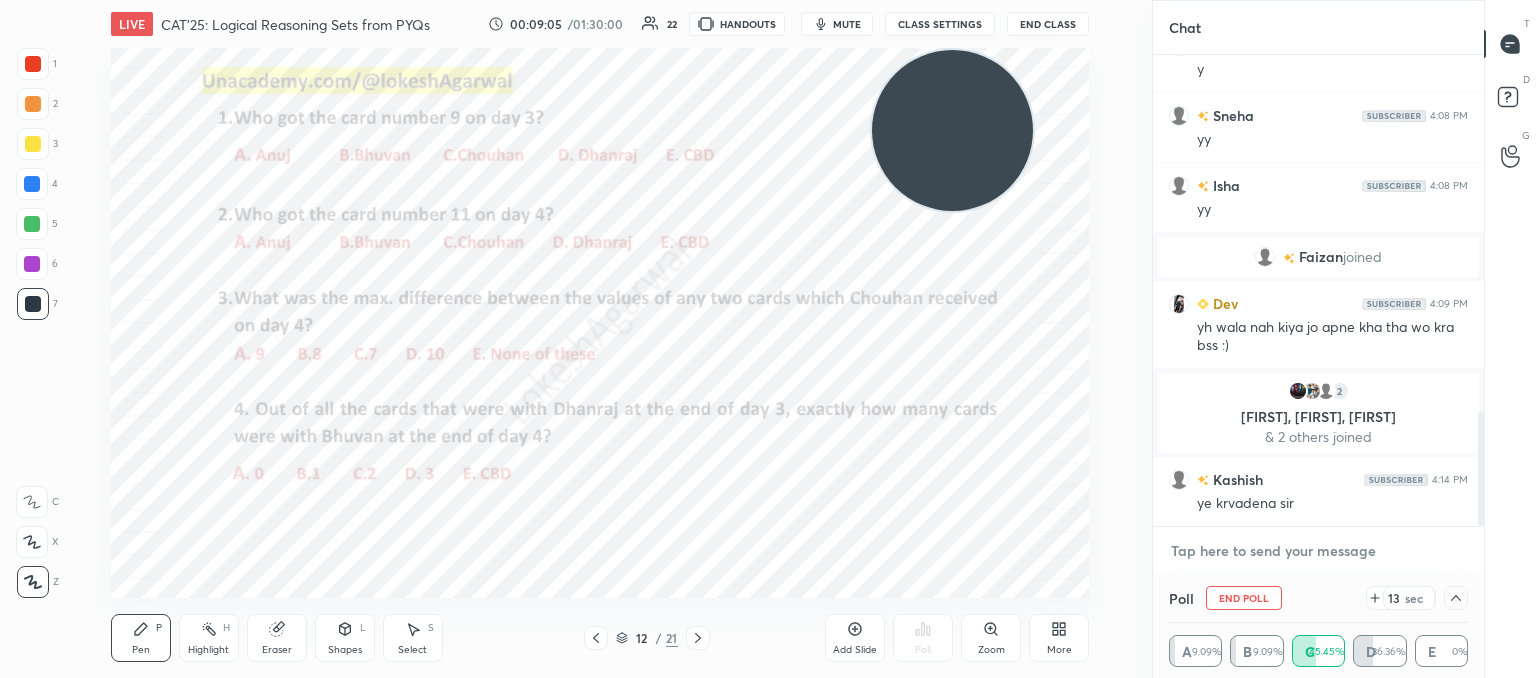 click at bounding box center [1318, 551] 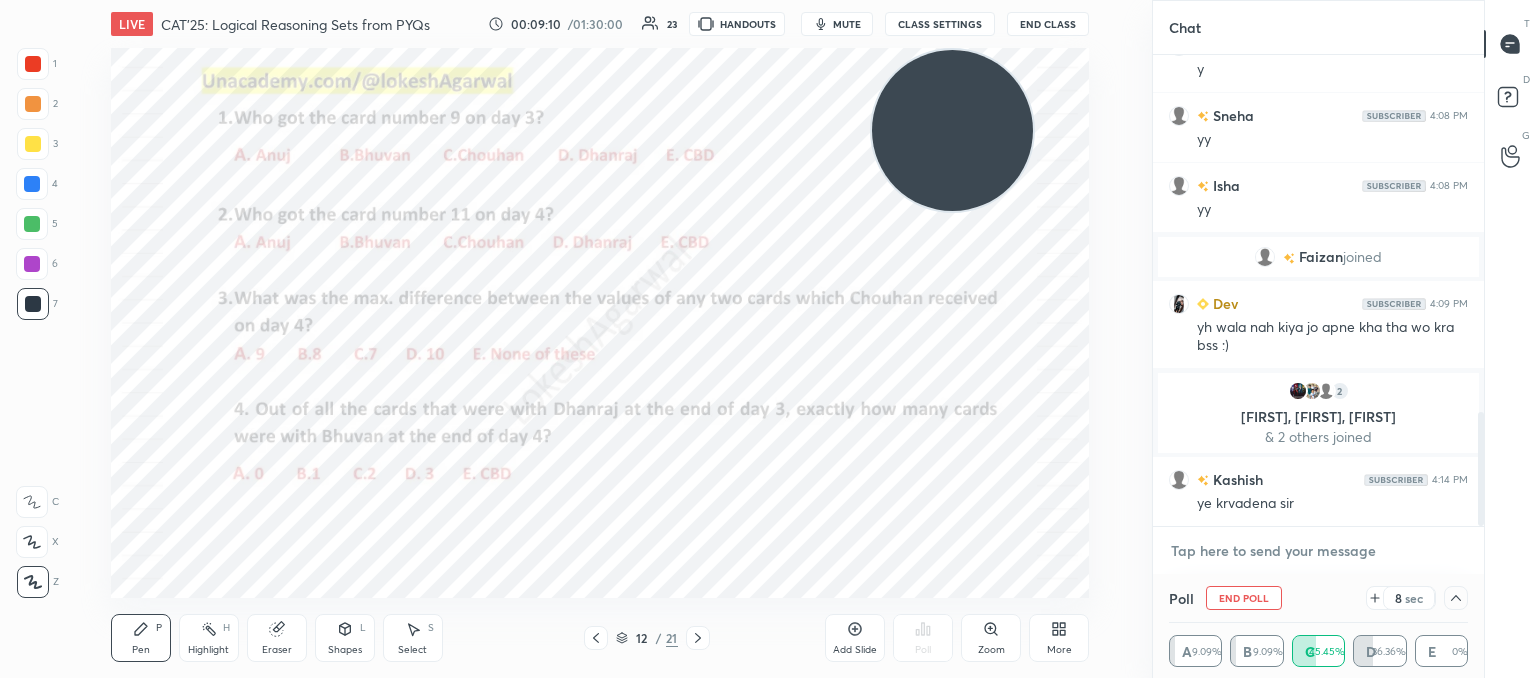 click at bounding box center [1318, 551] 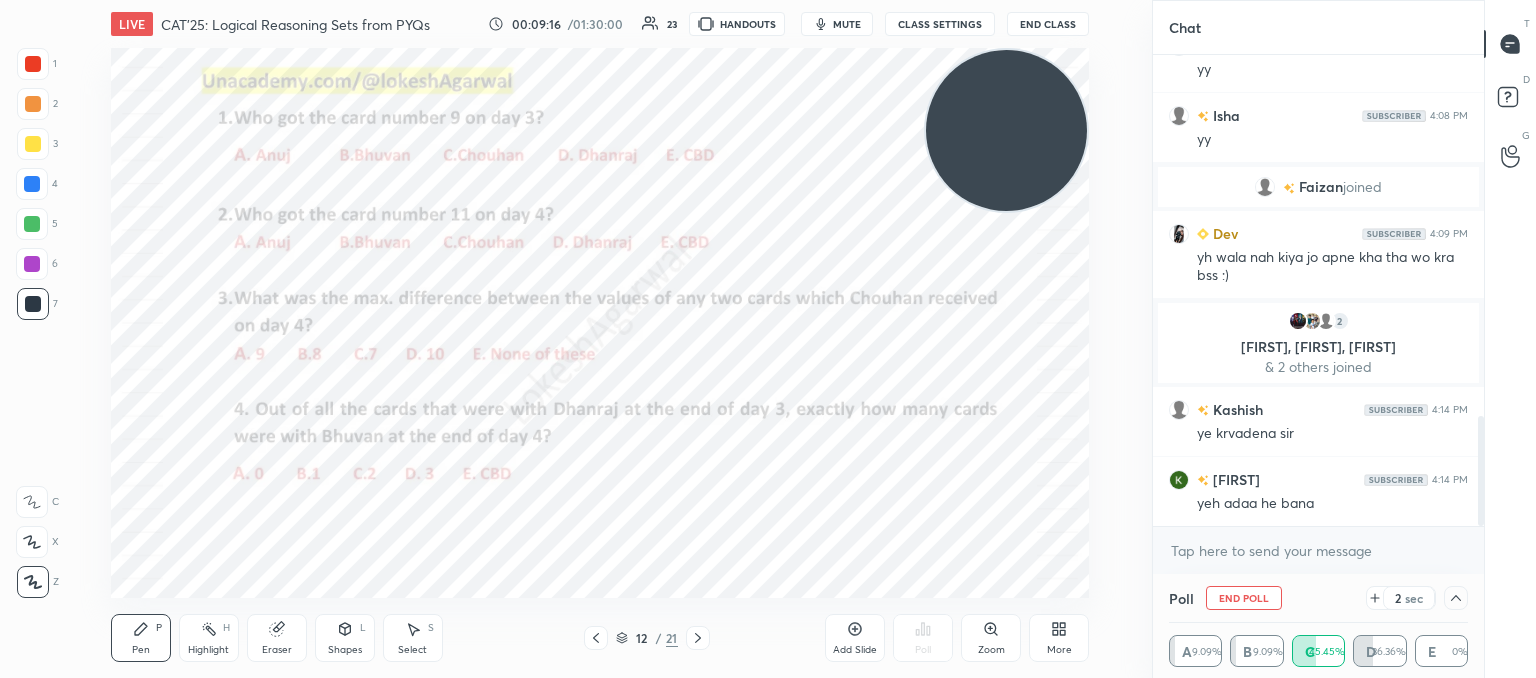 drag, startPoint x: 933, startPoint y: 171, endPoint x: 989, endPoint y: 171, distance: 56 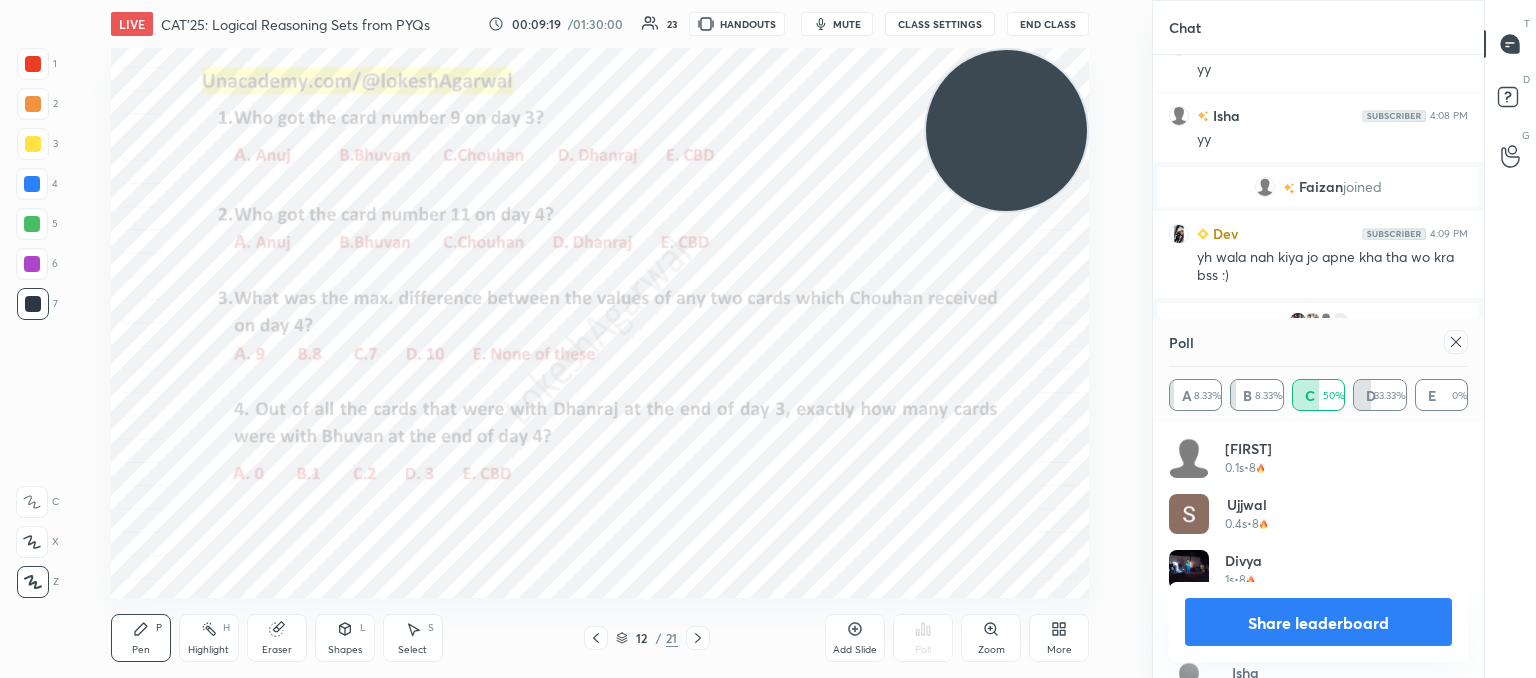 click 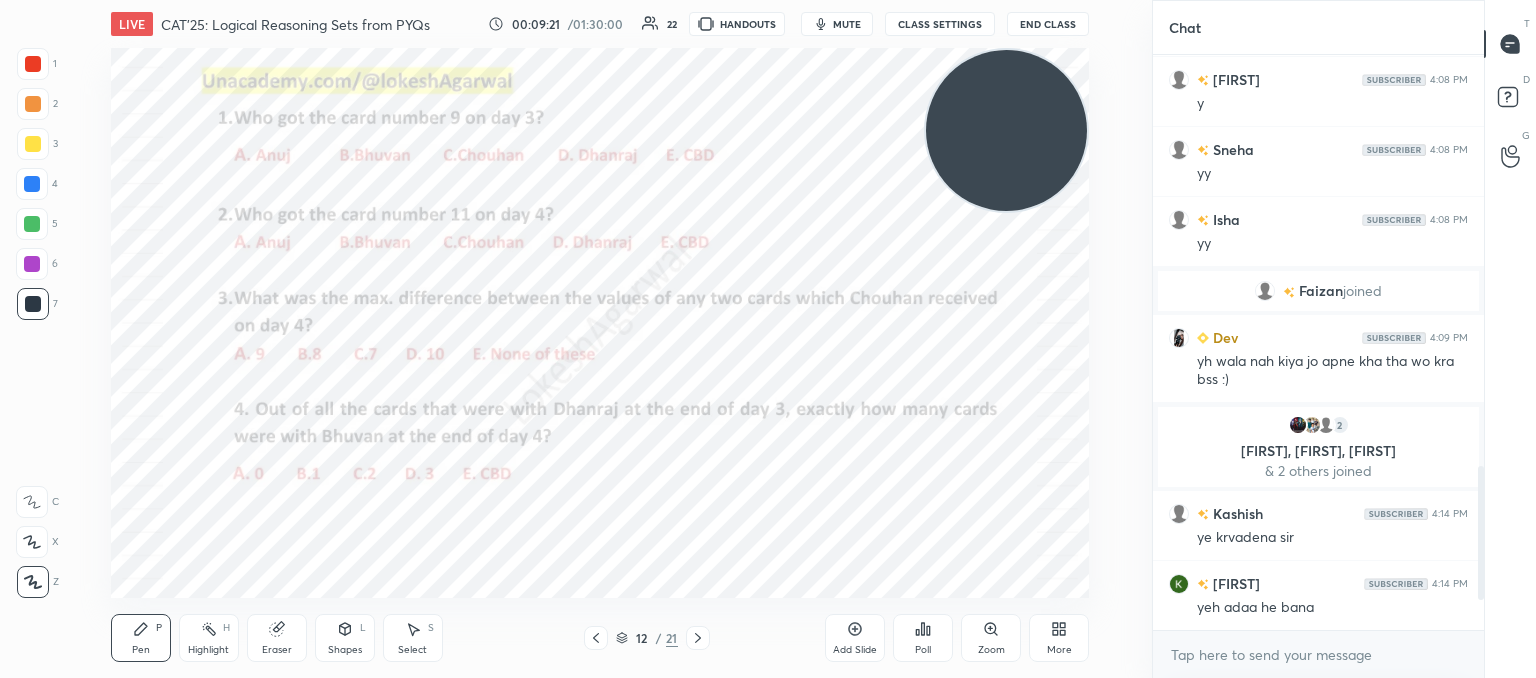click 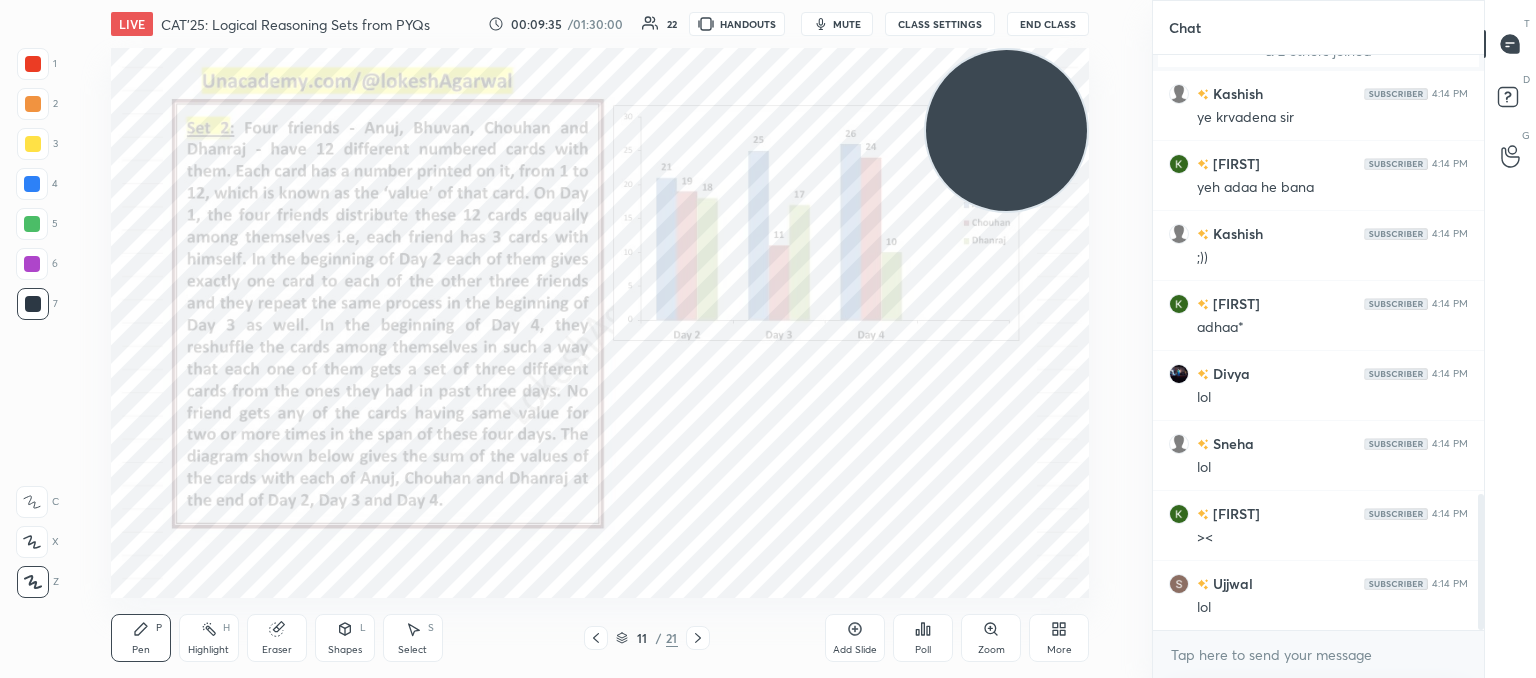click 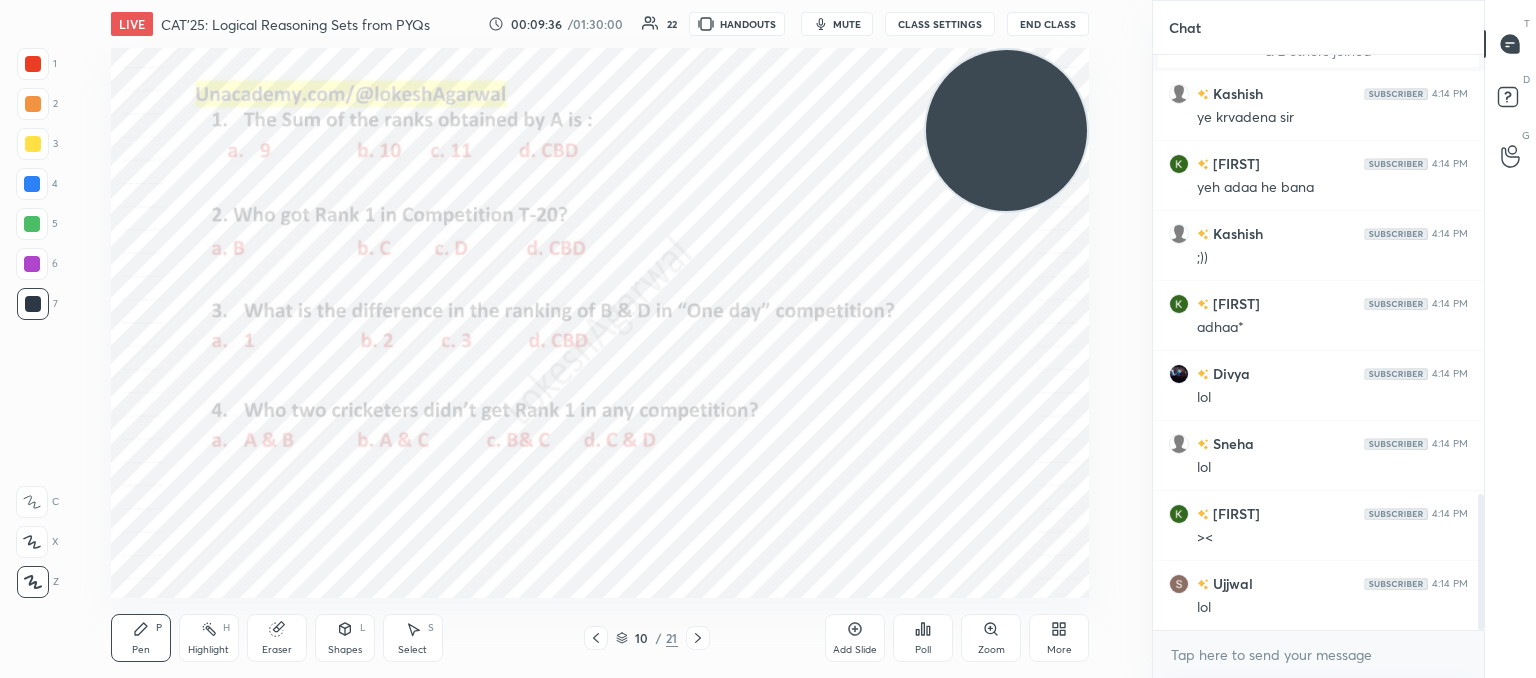 click 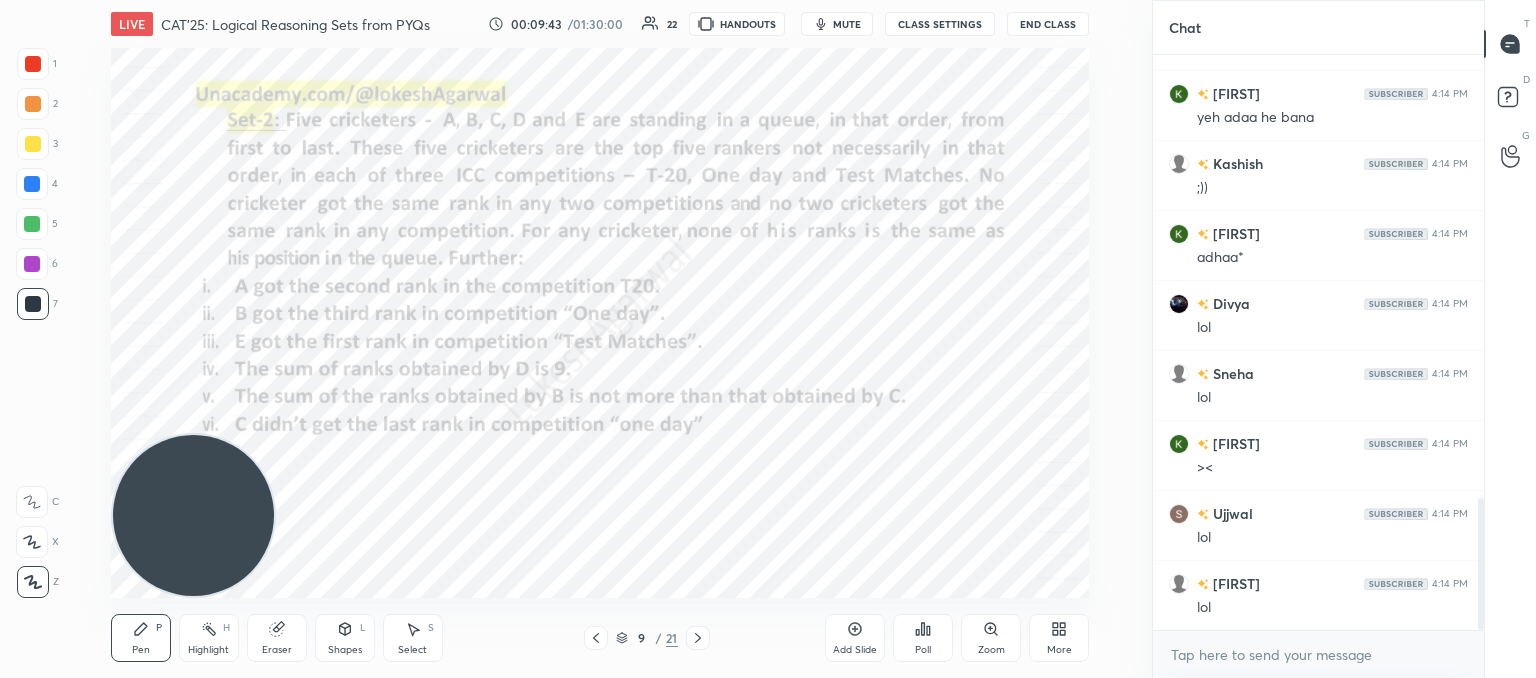 drag, startPoint x: 989, startPoint y: 125, endPoint x: 0, endPoint y: 585, distance: 1090.7433 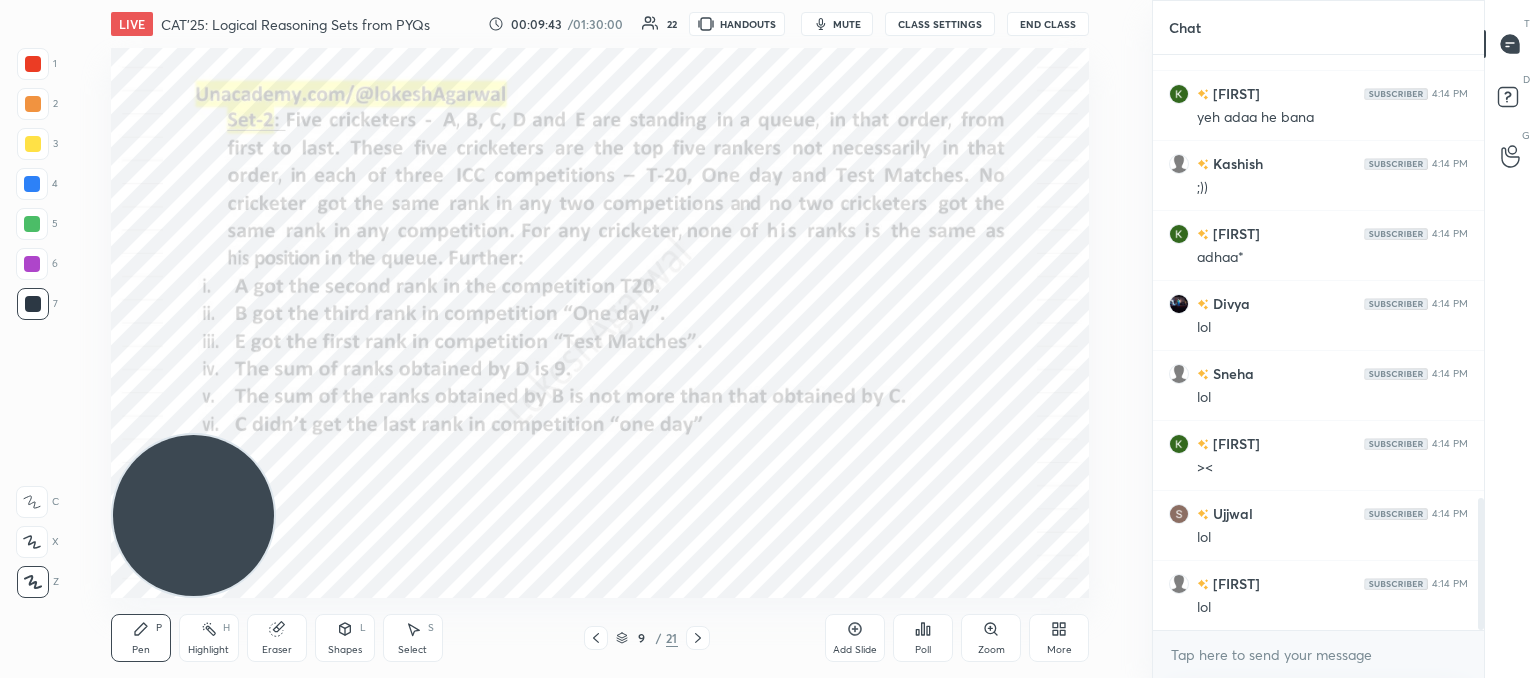 click on "1 2 3 4 5 6 7 C X Z C X Z E E Erase all   H H LIVE CAT'25: Logical Reasoning Sets from PYQs 00:09:43 /  01:30:00 22 HANDOUTS mute CLASS SETTINGS End Class Setting up your live class Poll for   secs No correct answer Start poll Back CAT'25: Logical Reasoning Sets from PYQs Lokesh Agarwal Pen P Highlight H Eraser Shapes L Select S 9 / 21 Add Slide Poll Zoom More" at bounding box center [568, 339] 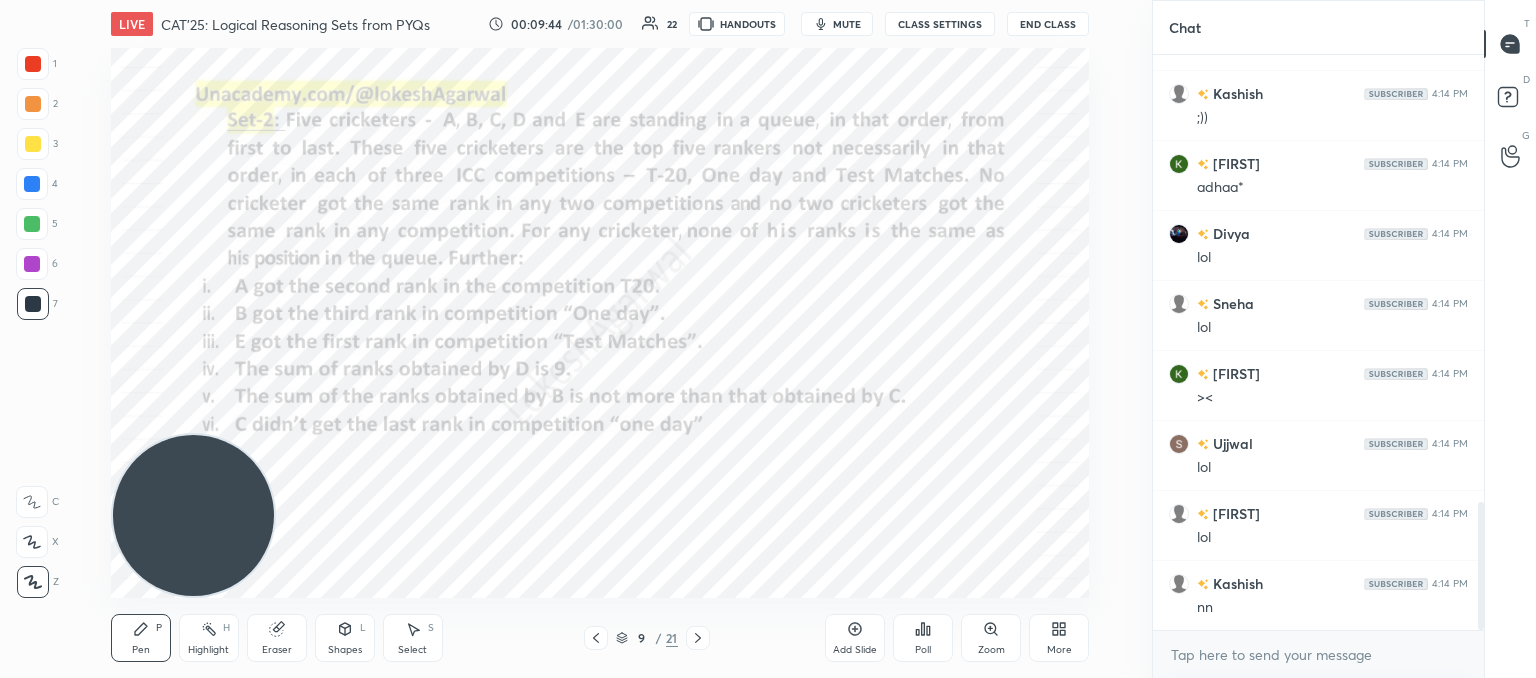 click on "Eraser" at bounding box center (277, 638) 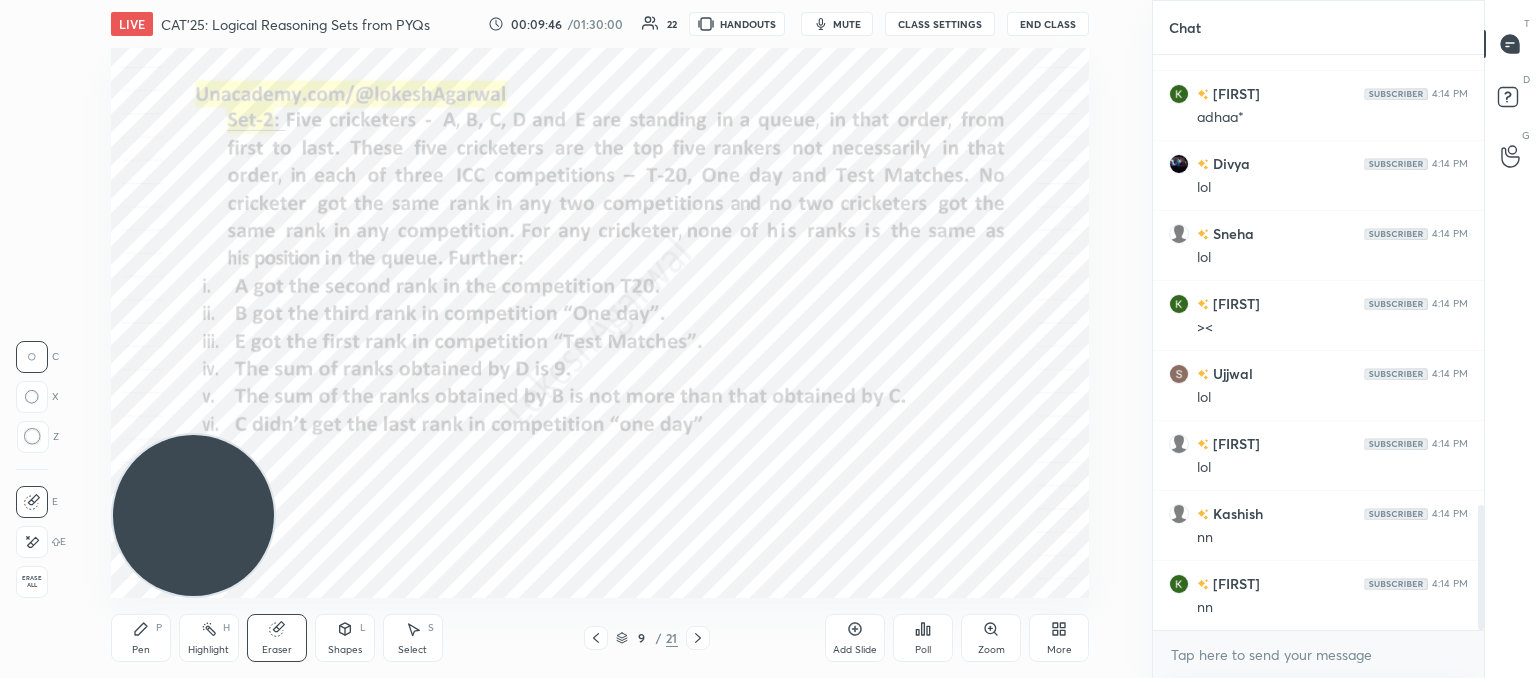 click 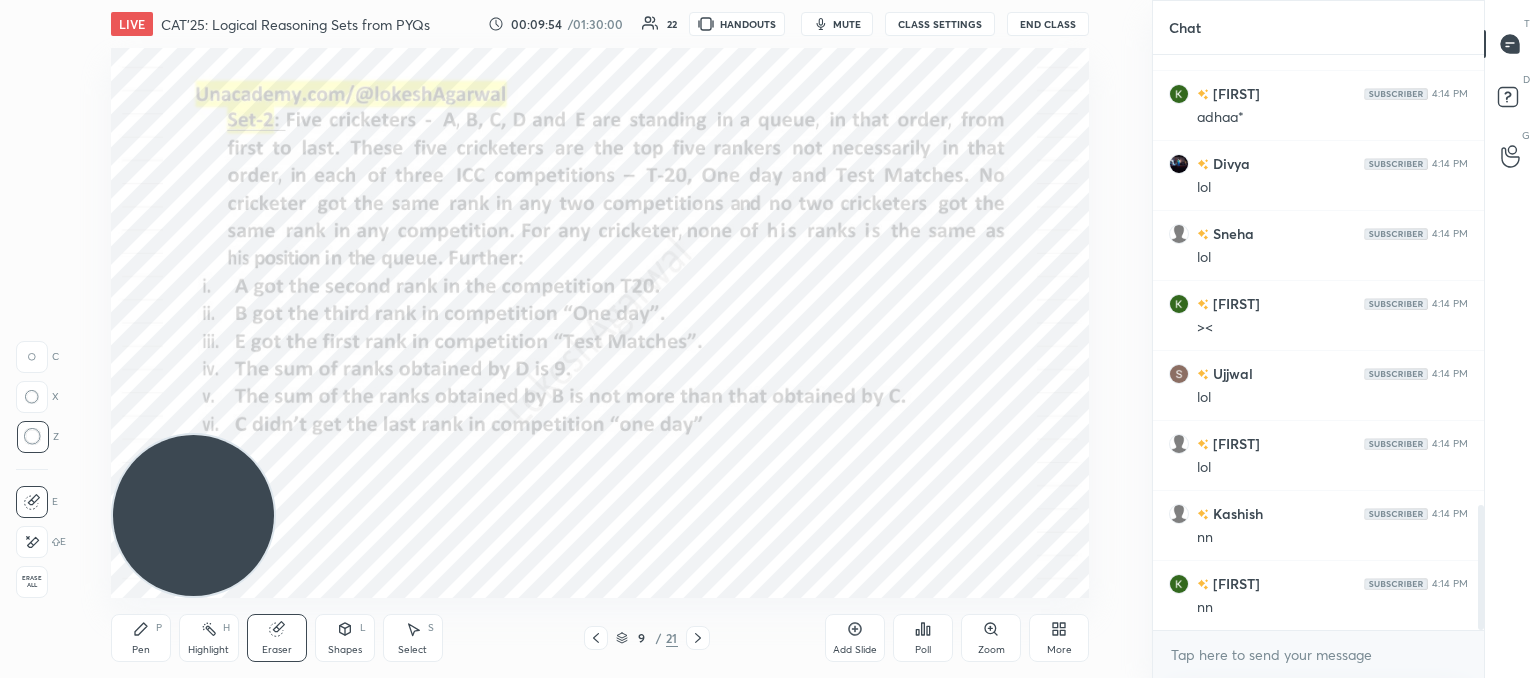click 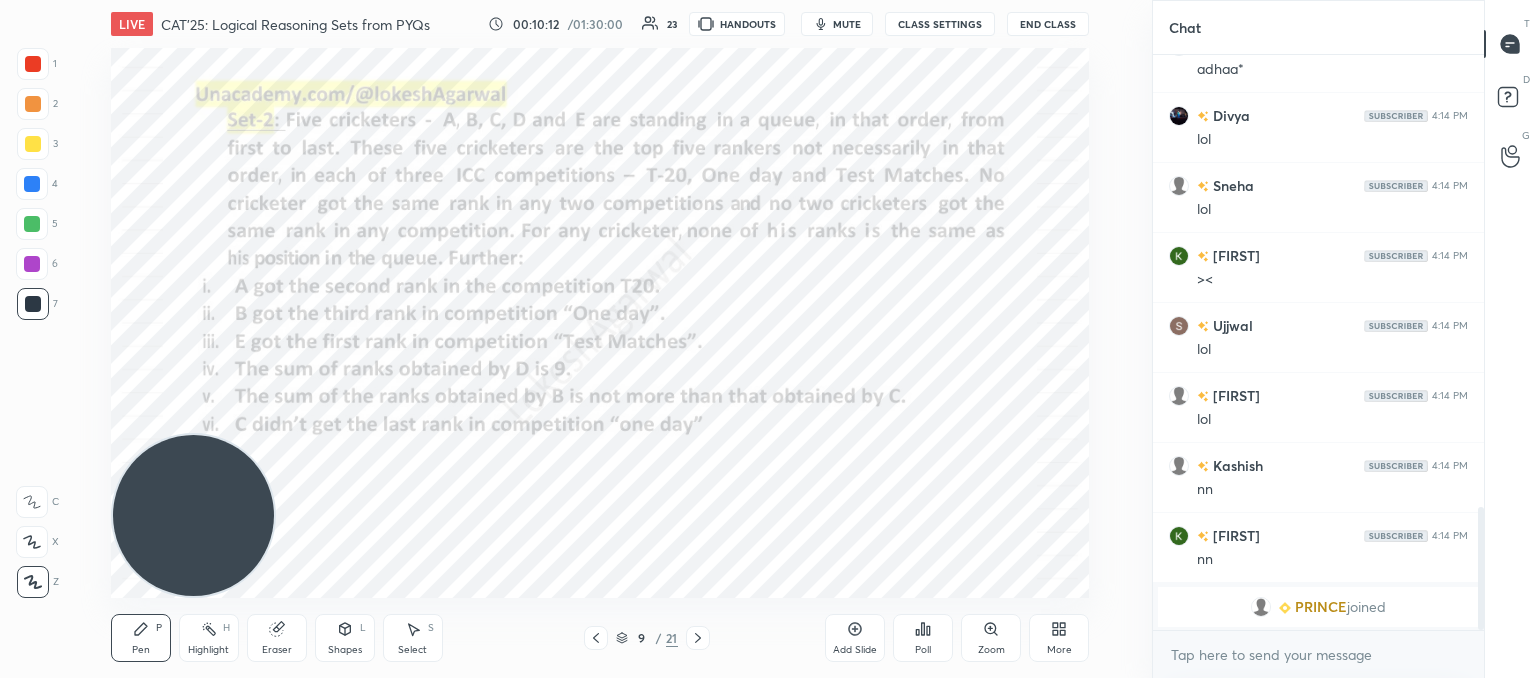scroll, scrollTop: 2144, scrollLeft: 0, axis: vertical 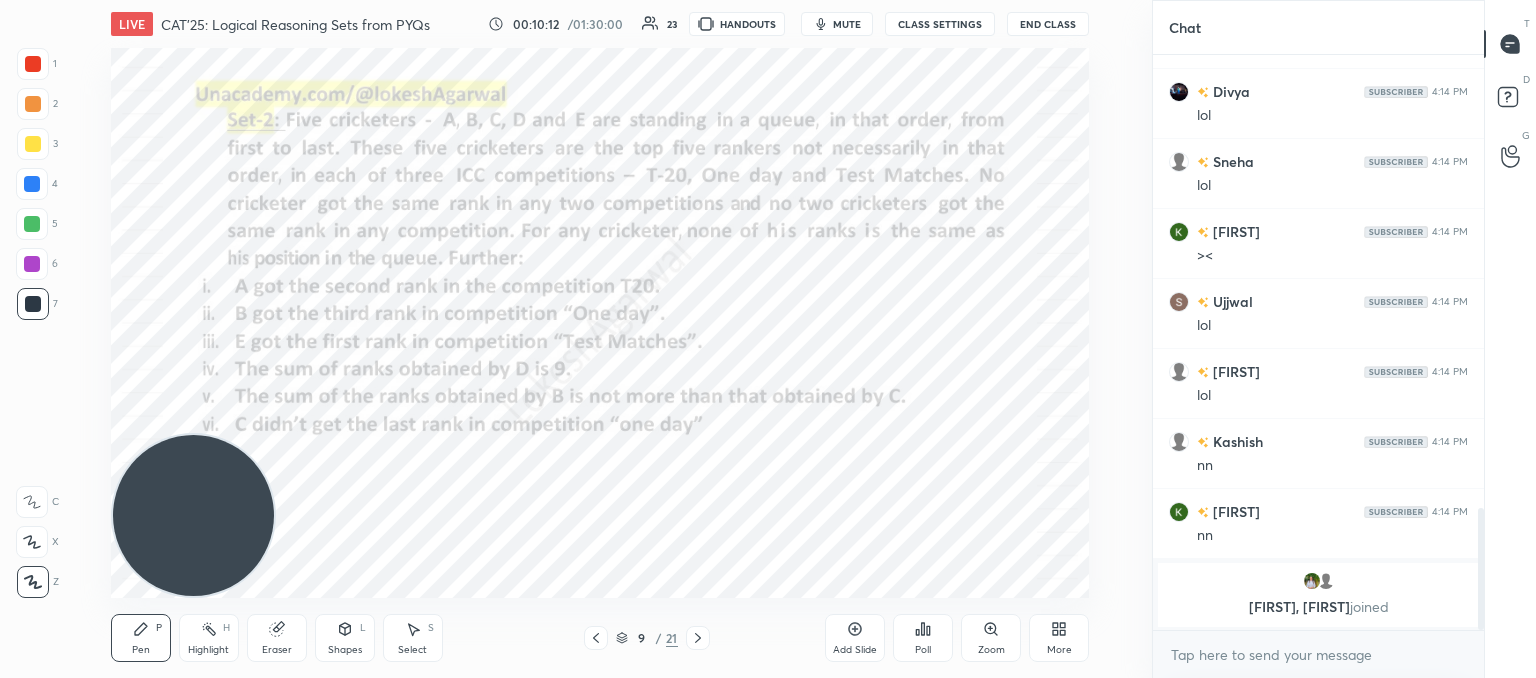 click on "Select S" at bounding box center [413, 638] 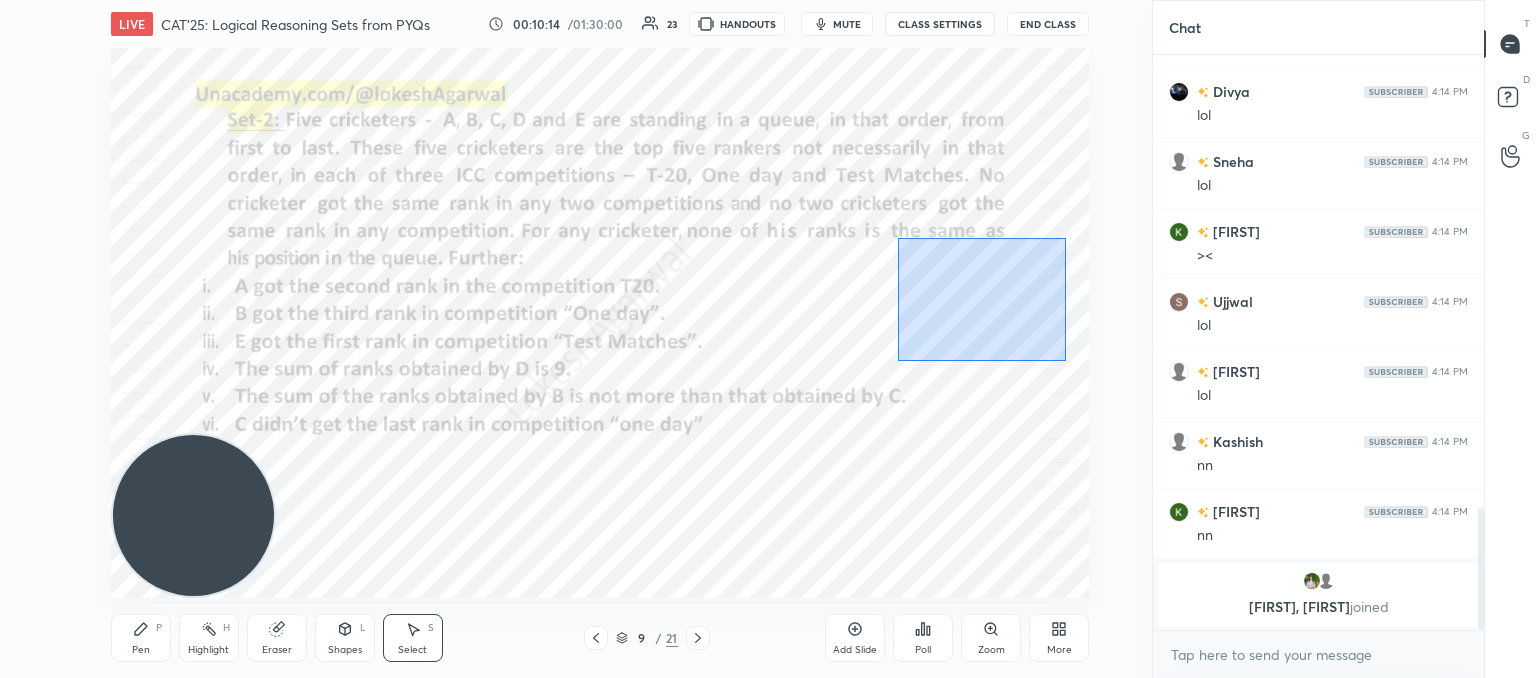 drag, startPoint x: 1066, startPoint y: 361, endPoint x: 761, endPoint y: 173, distance: 358.2862 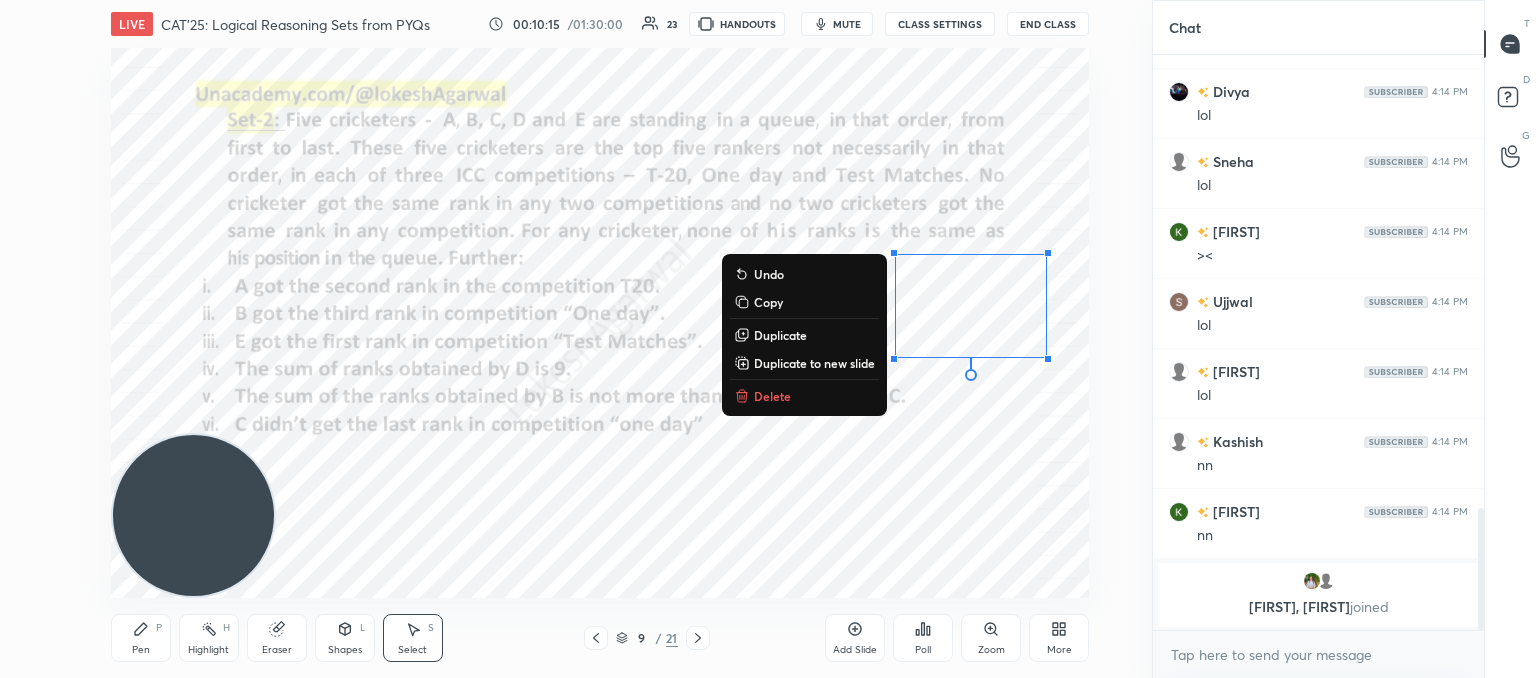 click on "Delete" at bounding box center (804, 396) 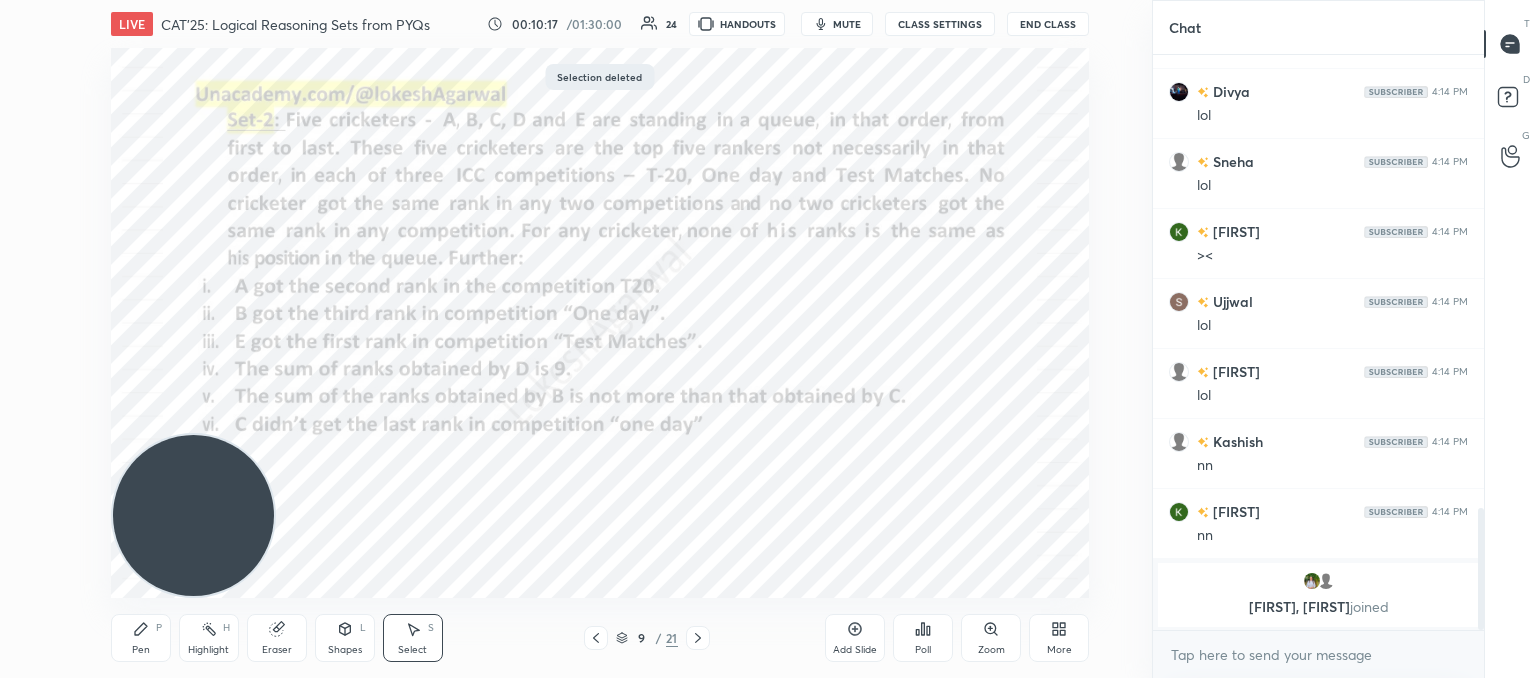 click 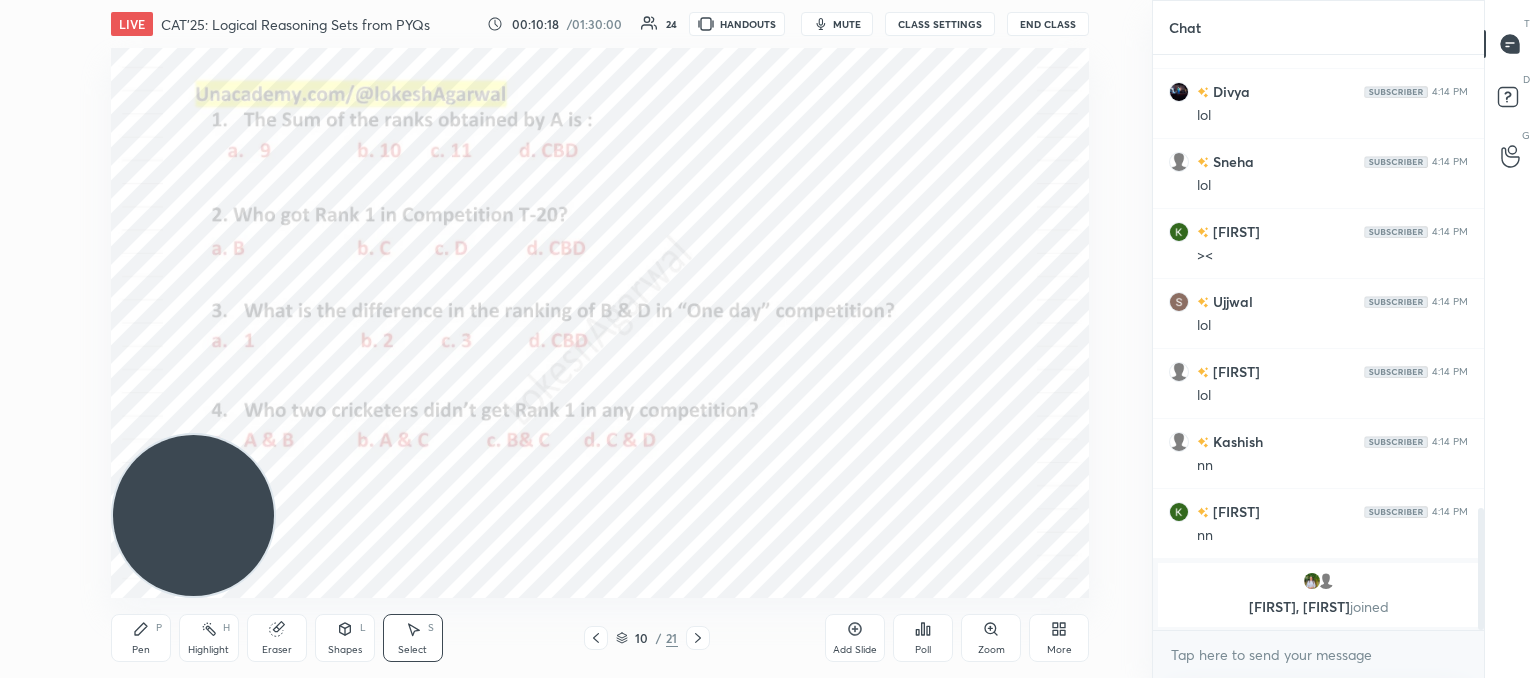 click 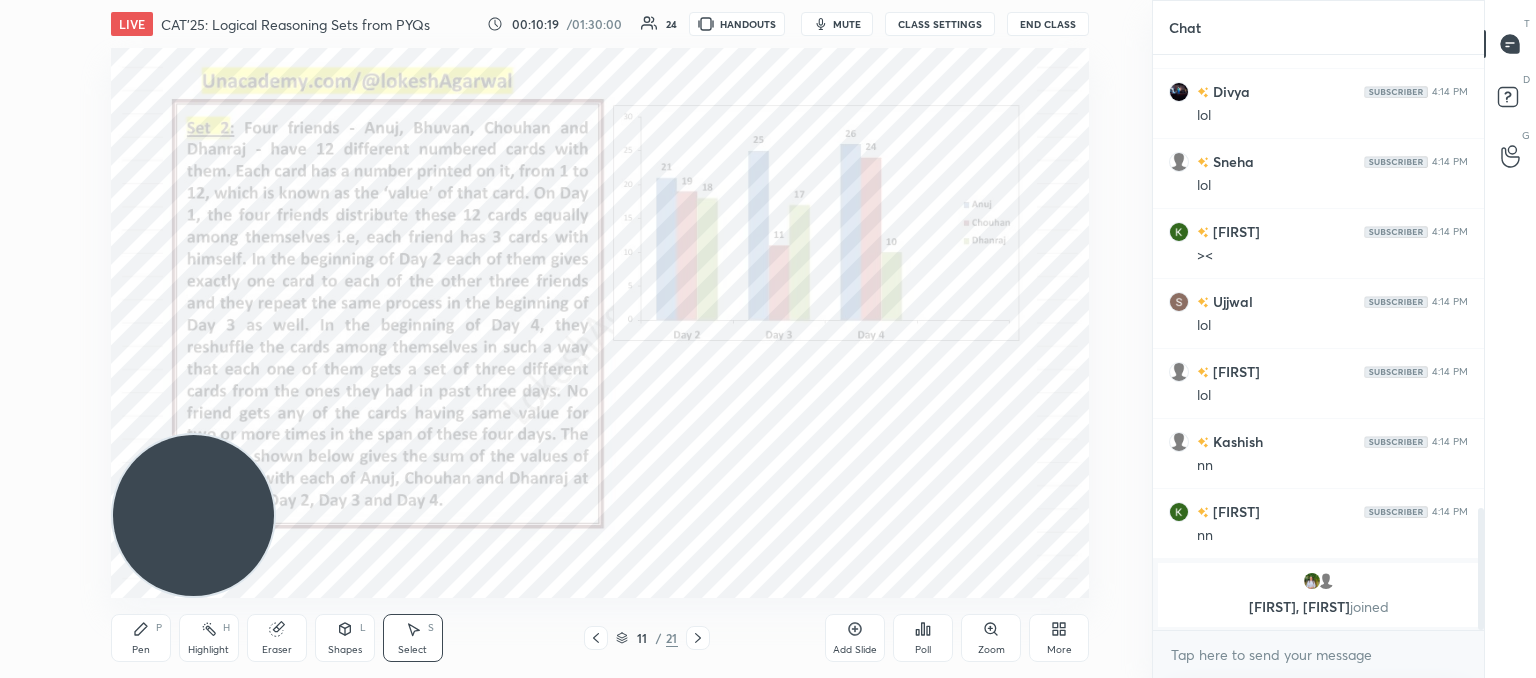 click 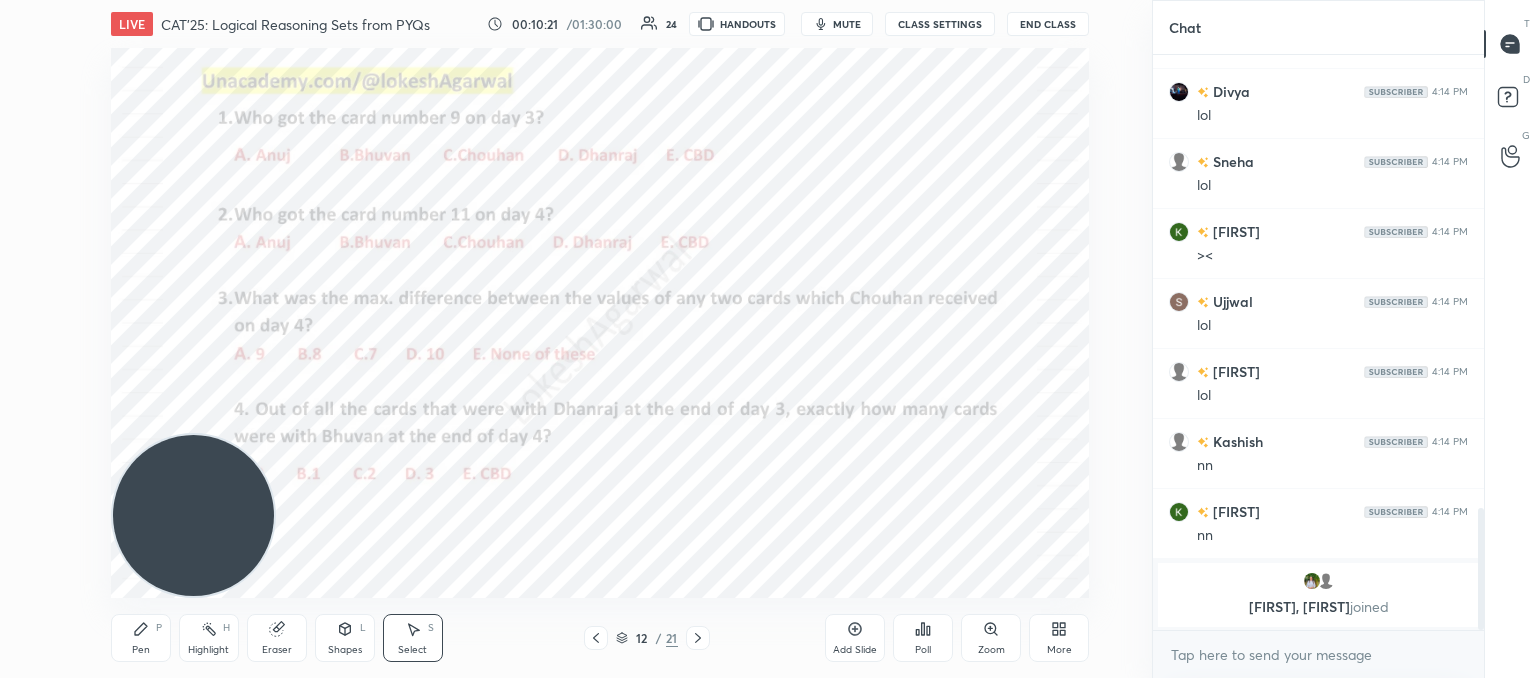 click on "12 / 21" at bounding box center (647, 638) 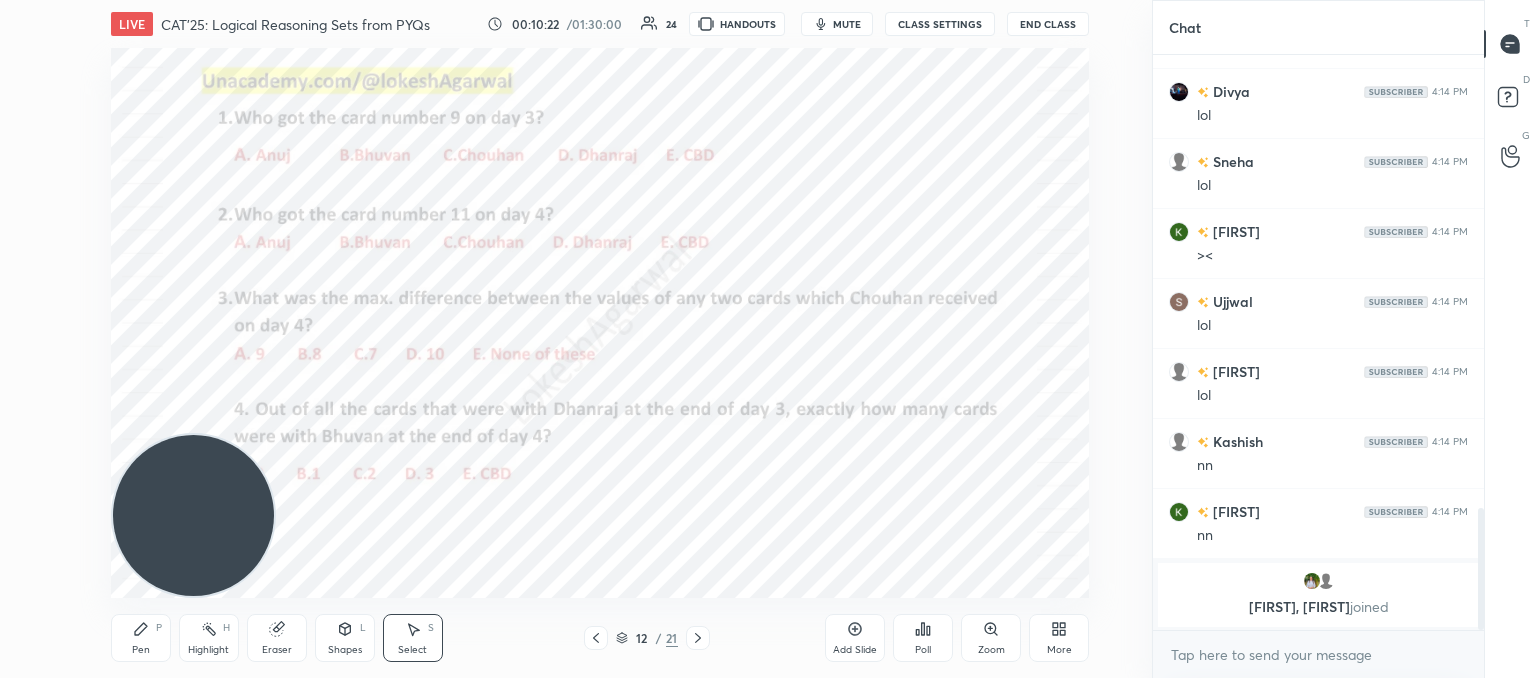 click 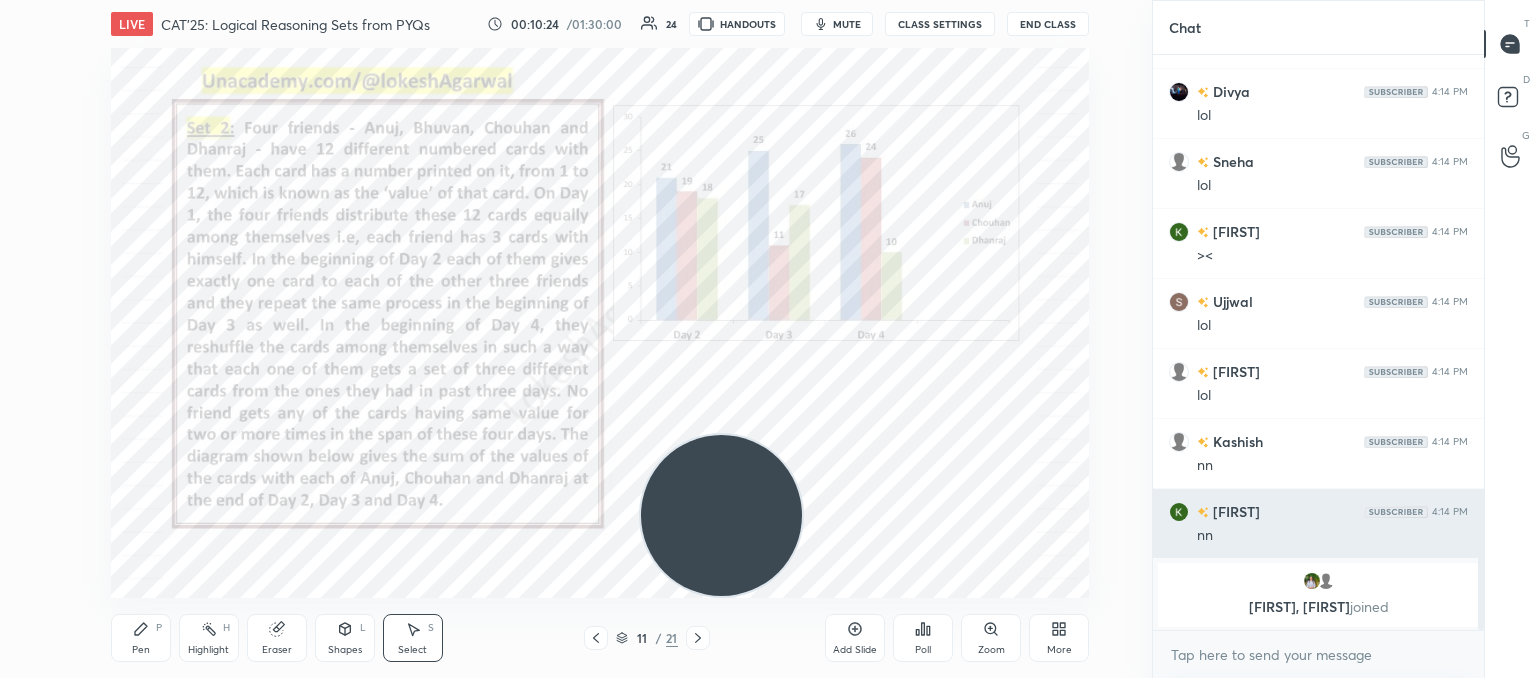 drag, startPoint x: 170, startPoint y: 489, endPoint x: 1351, endPoint y: 549, distance: 1182.5232 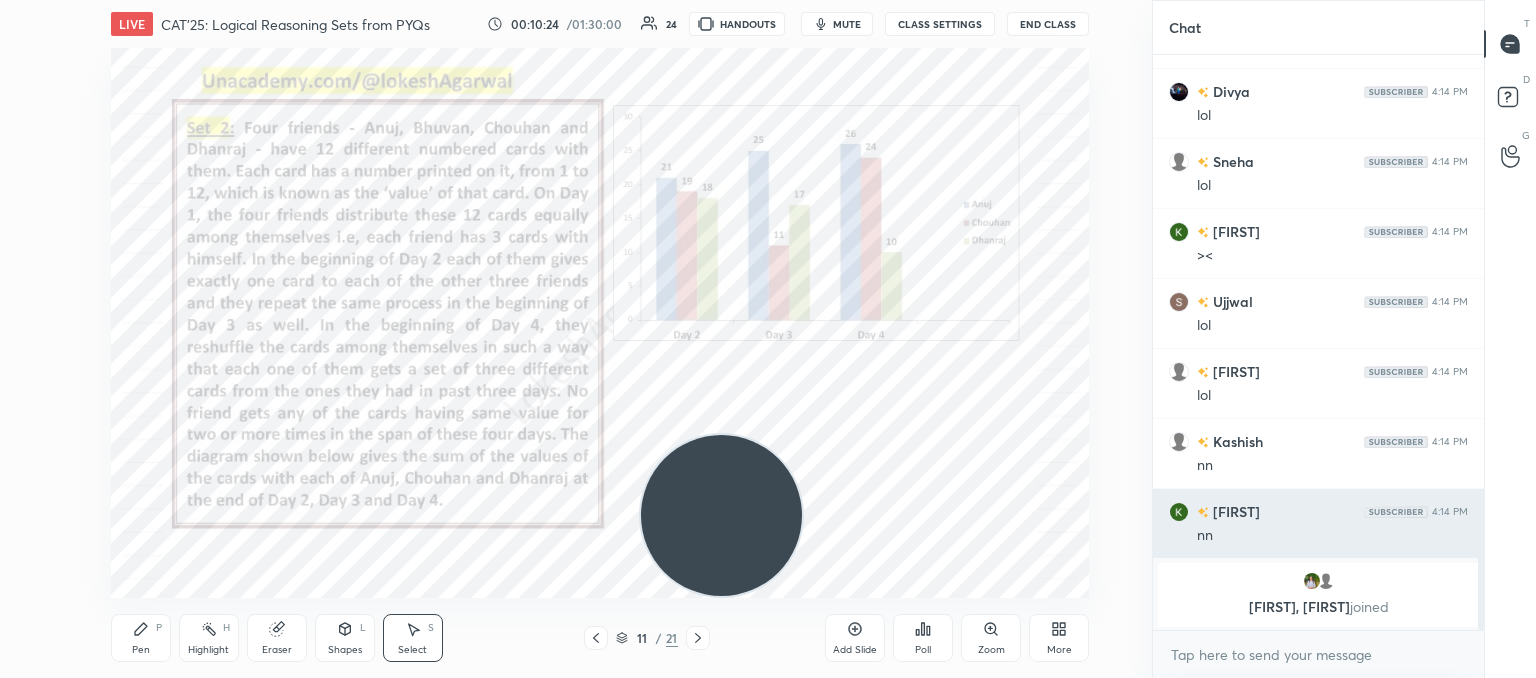 click on "1 2 3 4 5 6 7 C X Z C X Z E E Erase all   H H LIVE CAT'25: Logical Reasoning Sets from PYQs 00:10:24 /  01:30:00 24 HANDOUTS mute CLASS SETTINGS End Class 0 ° Undo Copy Duplicate Duplicate to new slide Delete Setting up your live class Poll for   secs No correct answer Start poll Back CAT'25: Logical Reasoning Sets from PYQs [PERSON] Pen P Highlight H Eraser Shapes L Select S 11 / 21 Add Slide Poll Zoom More Chat [PERSON] 4:14 PM ;)) [PERSON] 4:14 PM adhaa* [PERSON] 4:14 PM lol [PERSON] 4:14 PM lol [PERSON] 4:14 PM >< [PERSON] 4:14 PM lol [PERSON] 4:14 PM lol [PERSON] 4:14 PM nn [PERSON] 4:14 PM nn [PERSON], [PERSON]  joined JUMP TO LATEST Enable hand raising Enable raise hand to speak to learners. Once enabled, chat will be turned off temporarily. Enable x   introducing Raise a hand with a doubt Now learners can raise their hand along with a doubt  How it works? Doubts asked by learners will show up here NEW DOUBTS ASKED No one has raised a hand yet Can't raise hand Got it T Messages (T) D Doubts (D) G Raise Hand (G)" at bounding box center [768, 339] 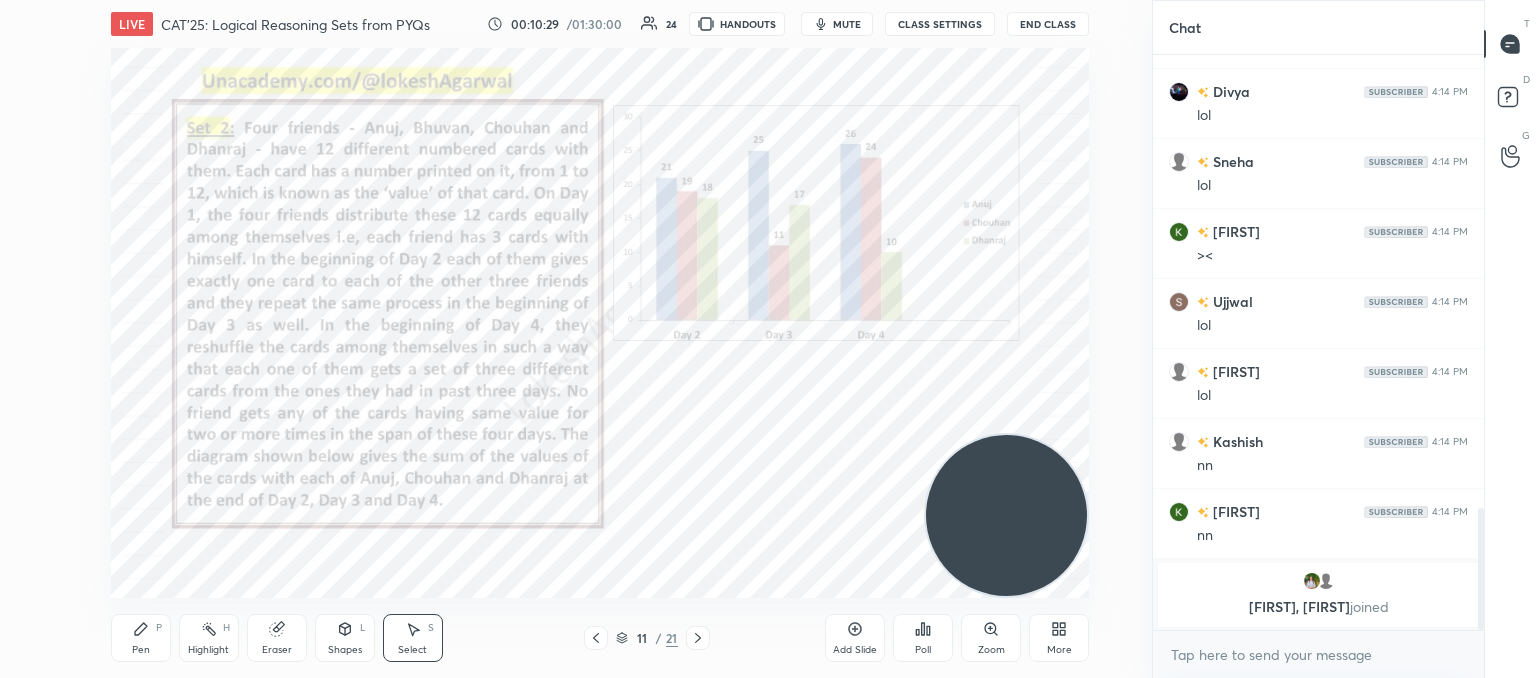 drag, startPoint x: 131, startPoint y: 626, endPoint x: 112, endPoint y: 625, distance: 19.026299 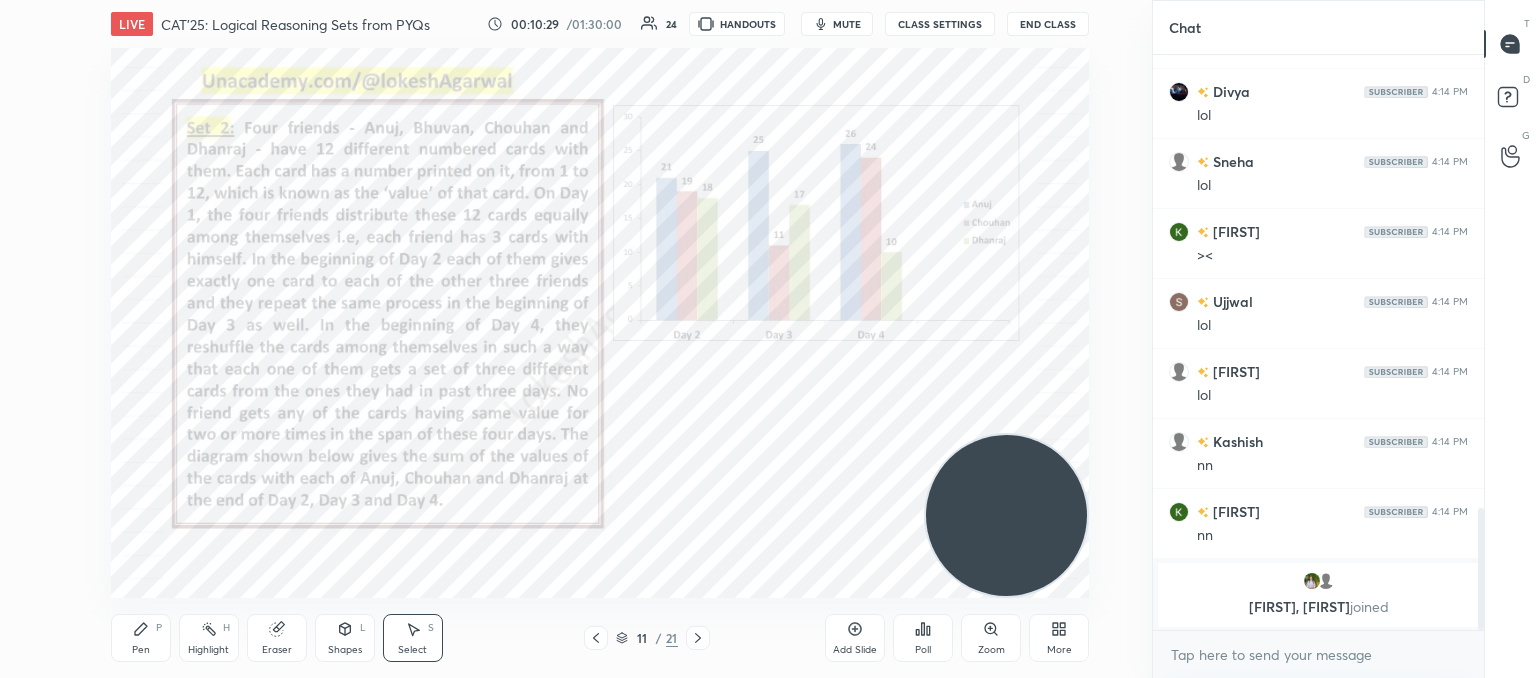 click on "Pen P" at bounding box center [141, 638] 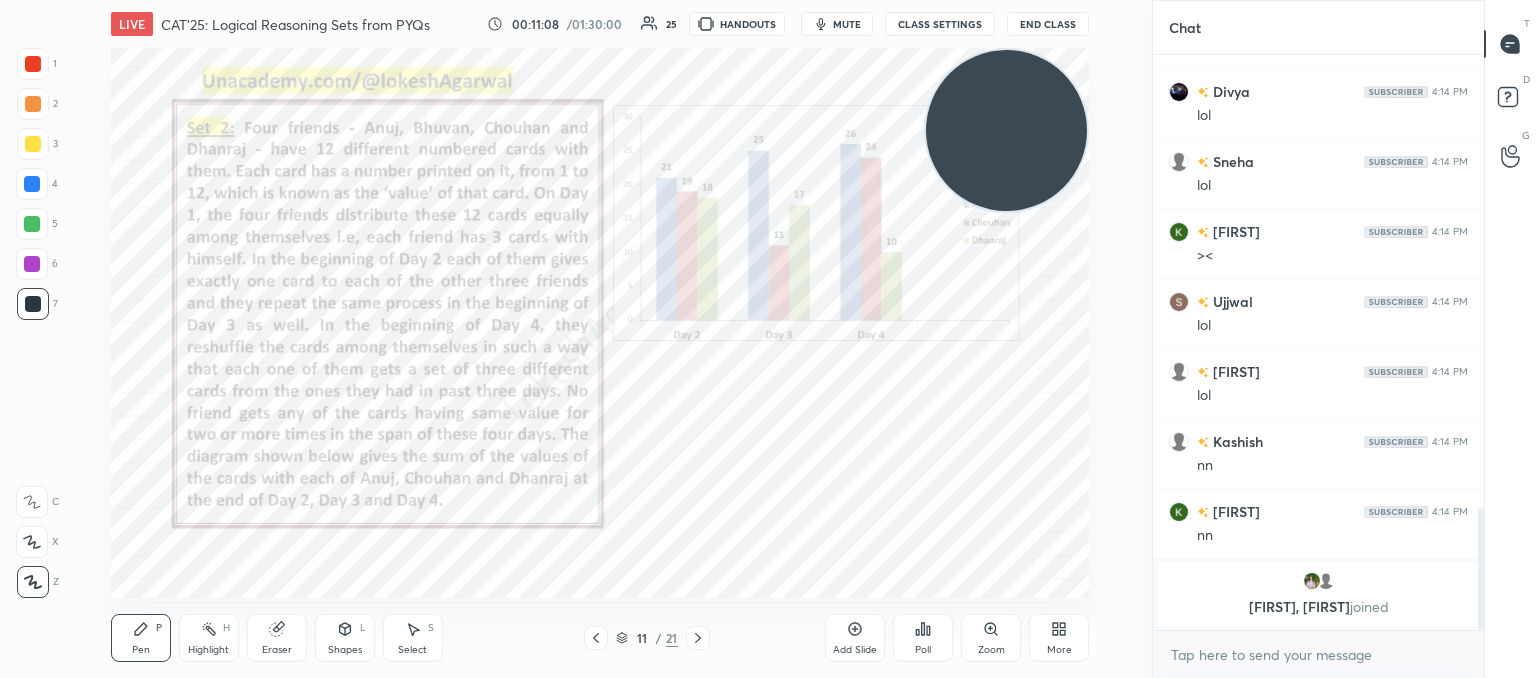 drag, startPoint x: 1047, startPoint y: 507, endPoint x: 1107, endPoint y: -35, distance: 545.3109 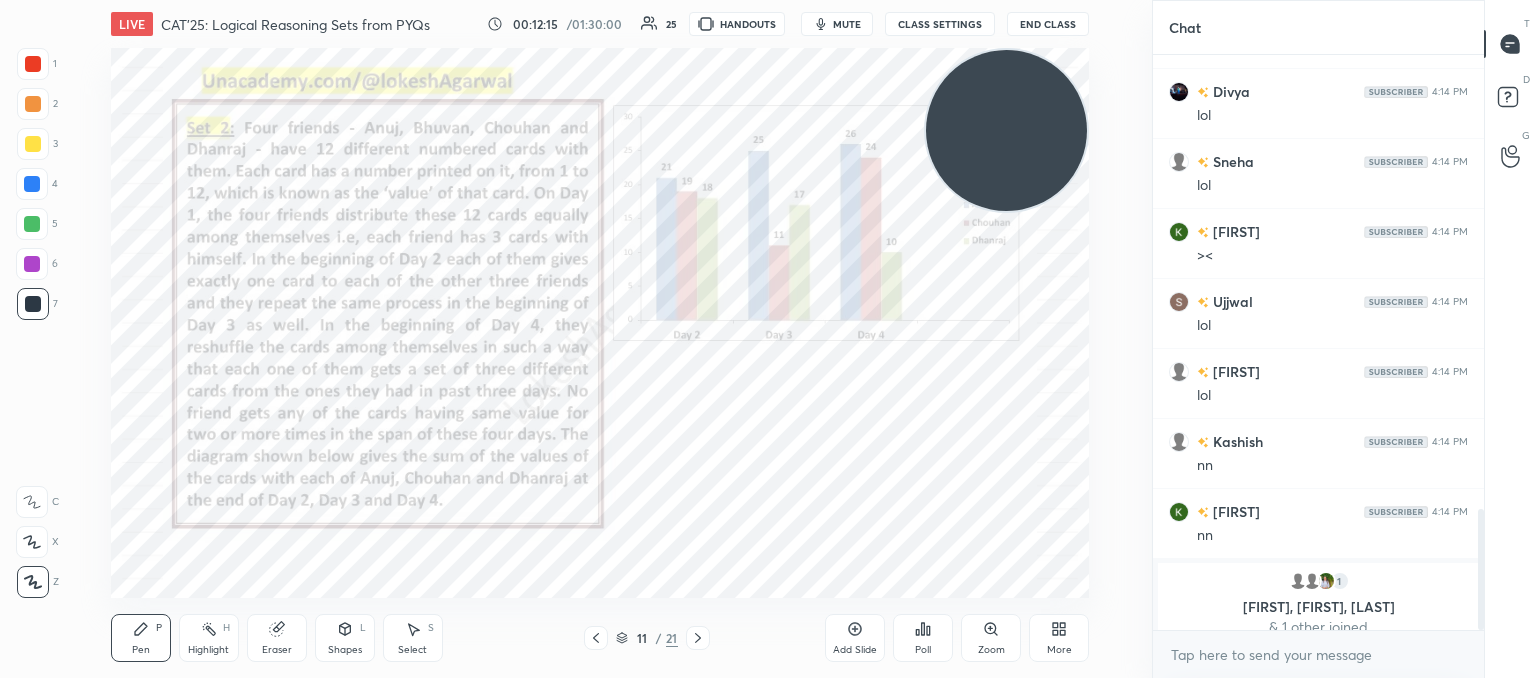 scroll, scrollTop: 2160, scrollLeft: 0, axis: vertical 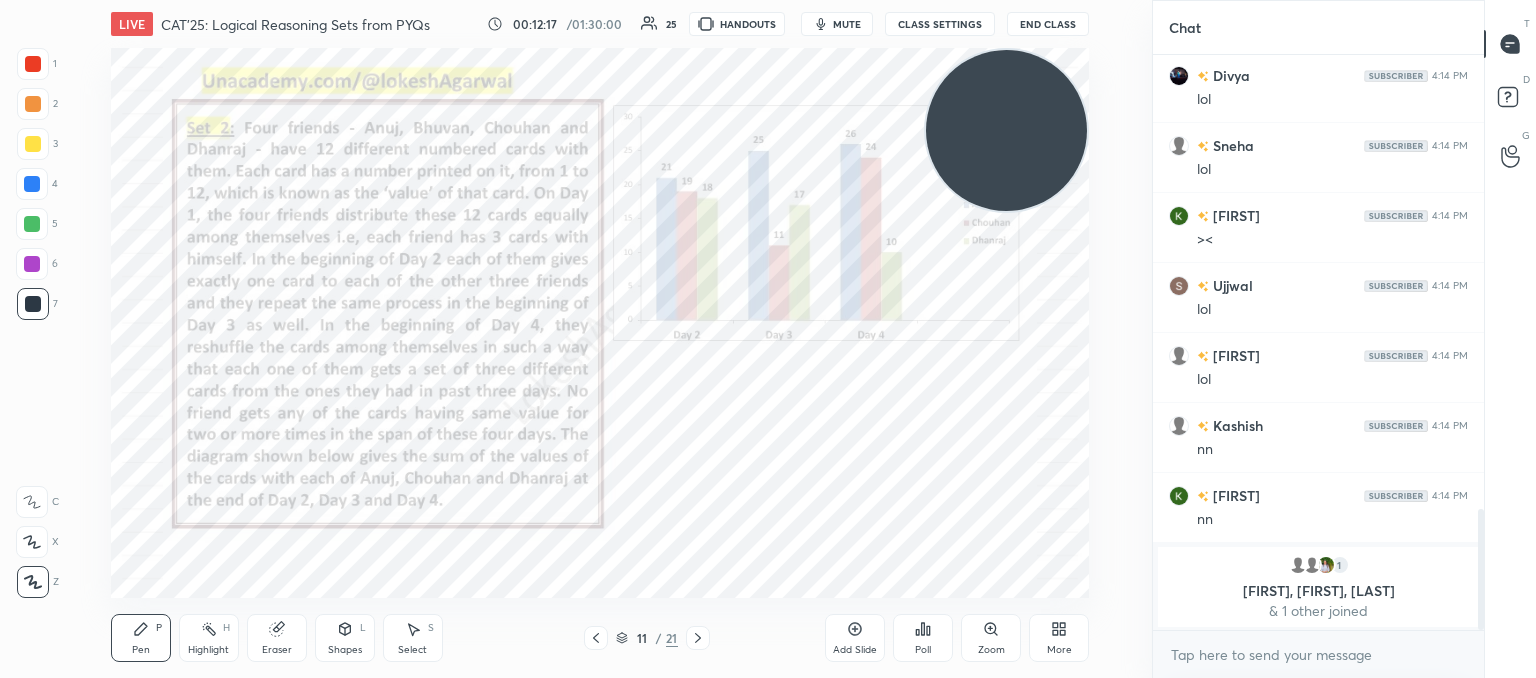 click on "Setting up your live class Poll for   secs No correct answer Start poll" at bounding box center (600, 323) 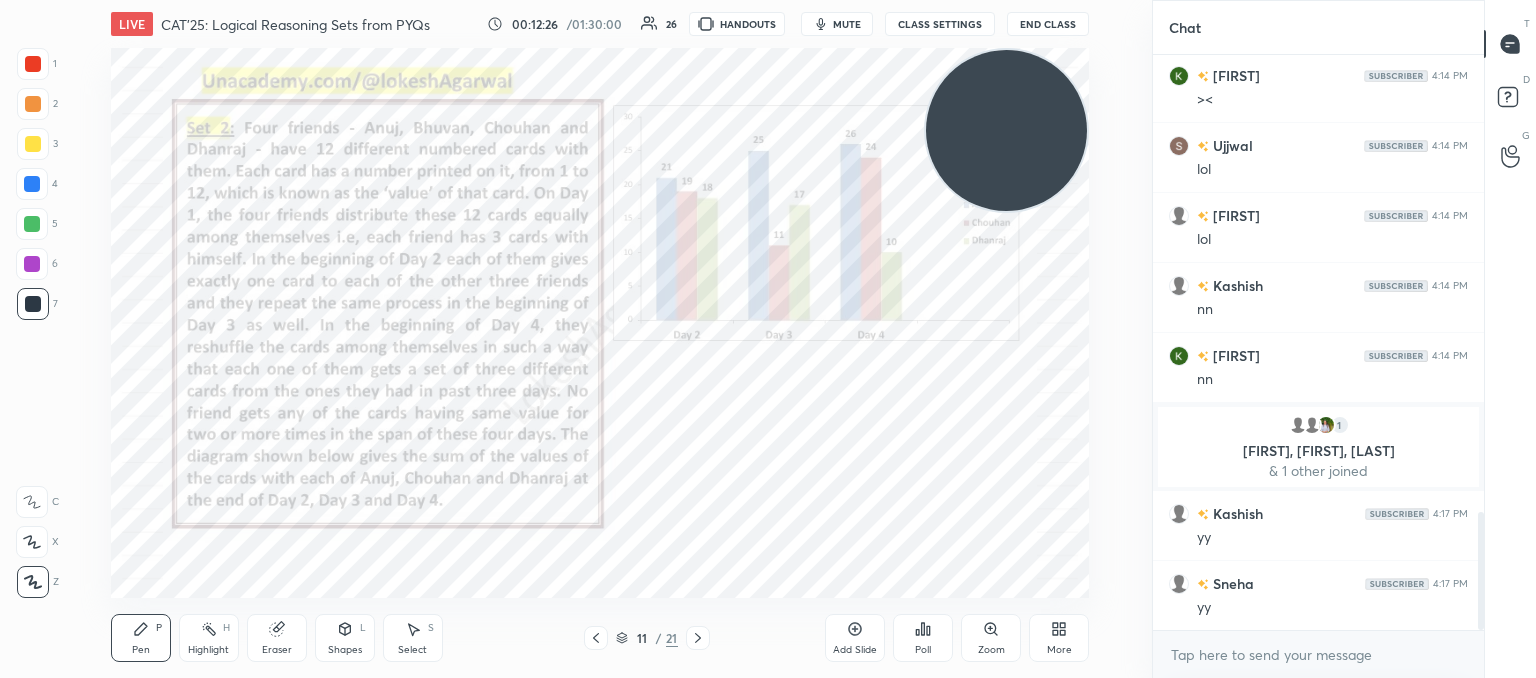 scroll, scrollTop: 2236, scrollLeft: 0, axis: vertical 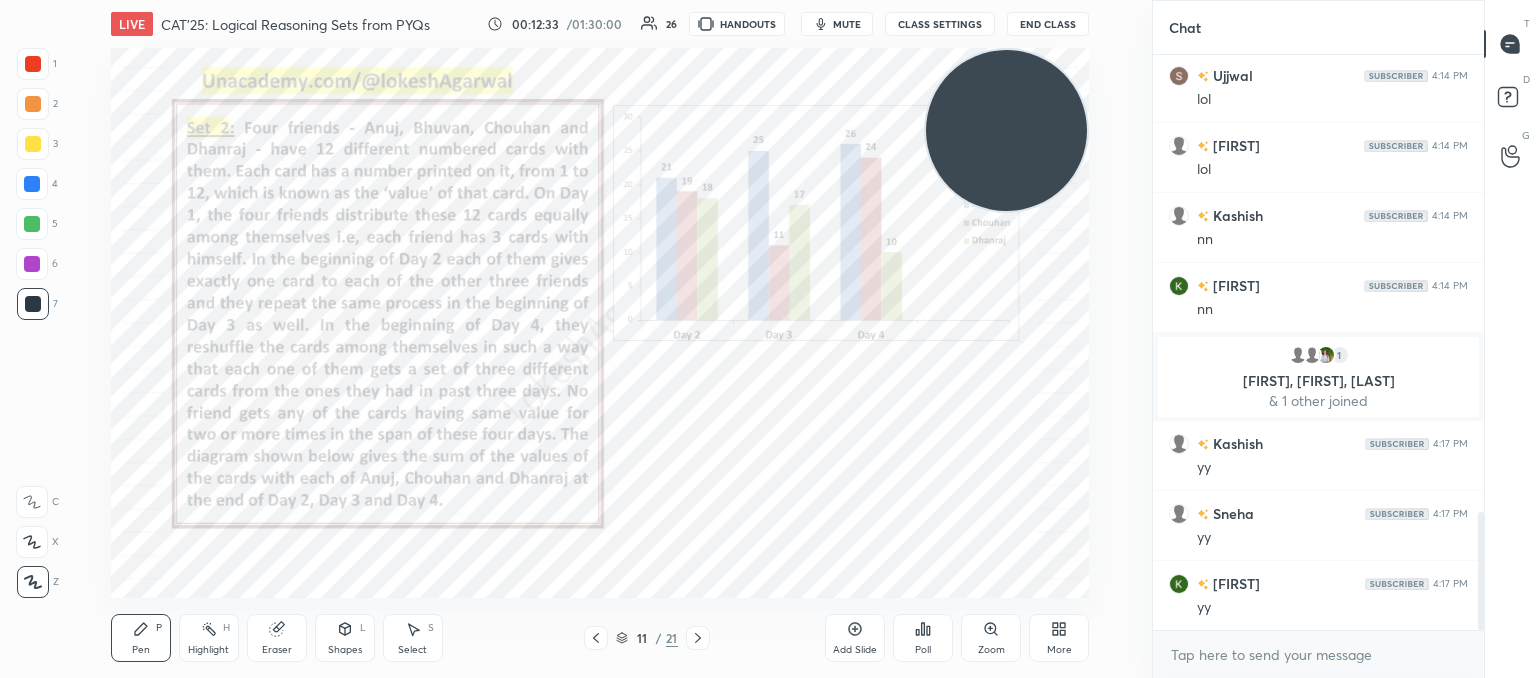 drag, startPoint x: 408, startPoint y: 638, endPoint x: 448, endPoint y: 612, distance: 47.707443 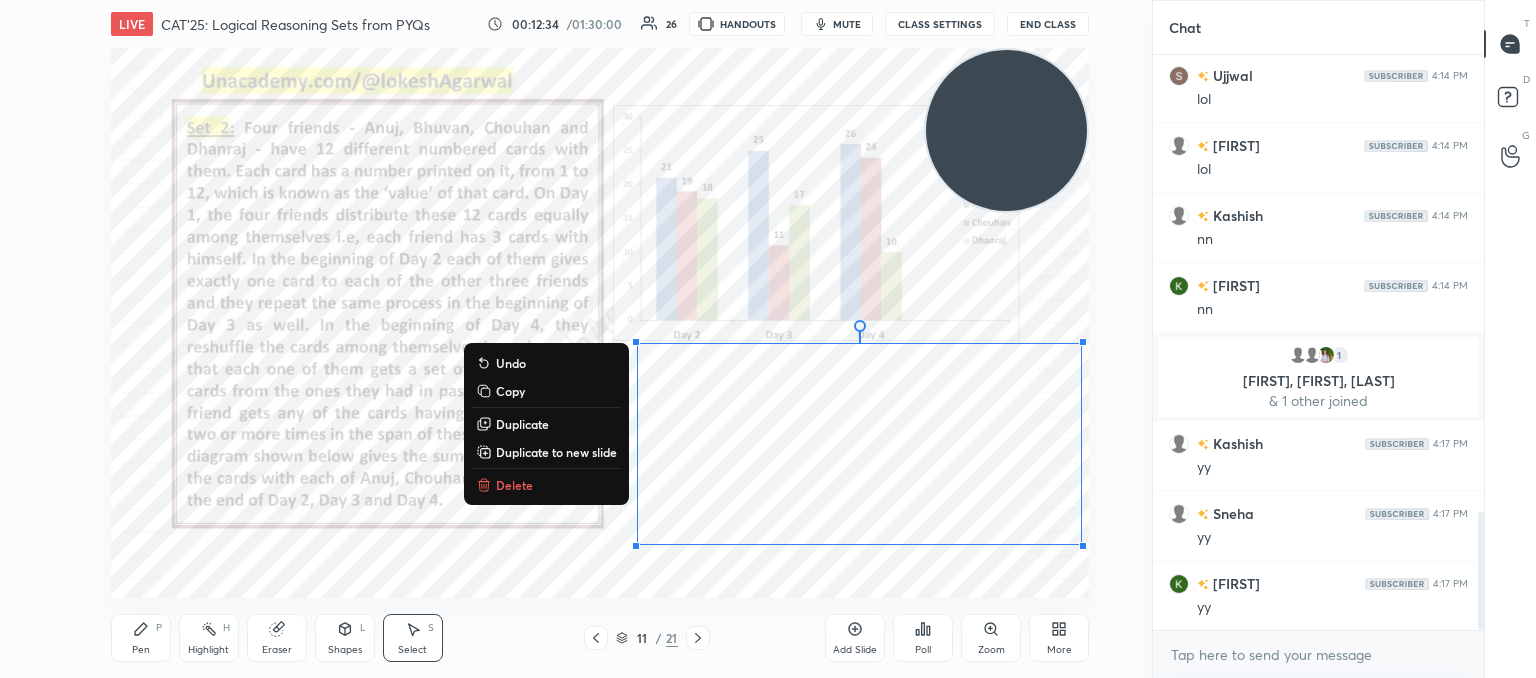 drag, startPoint x: 660, startPoint y: 323, endPoint x: 1026, endPoint y: 563, distance: 437.6711 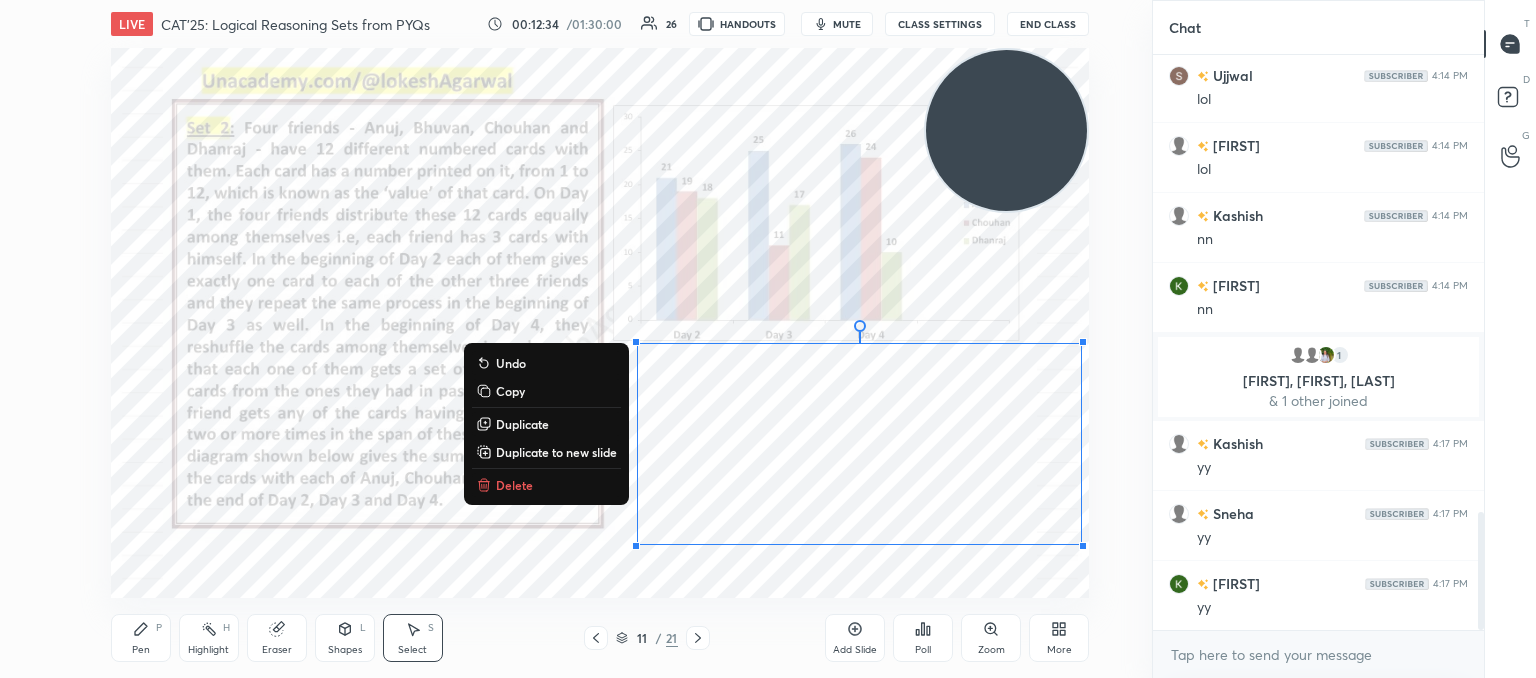 click on "1 2 3 4 5 6 7 C X Z C X Z E E Erase all   H H LIVE CAT'25: Logical Reasoning Sets from PYQs 00:12:34 /  01:30:00 26 HANDOUTS mute CLASS SETTINGS End Class 0 ° Undo Copy Duplicate Duplicate to new slide Delete Setting up your live class Poll for   secs No correct answer Start poll Back CAT'25: Logical Reasoning Sets from PYQs Lokesh Agarwal Pen P Highlight H Eraser Shapes L Select S 11 / 21 Add Slide Poll Zoom More" at bounding box center (576, 339) 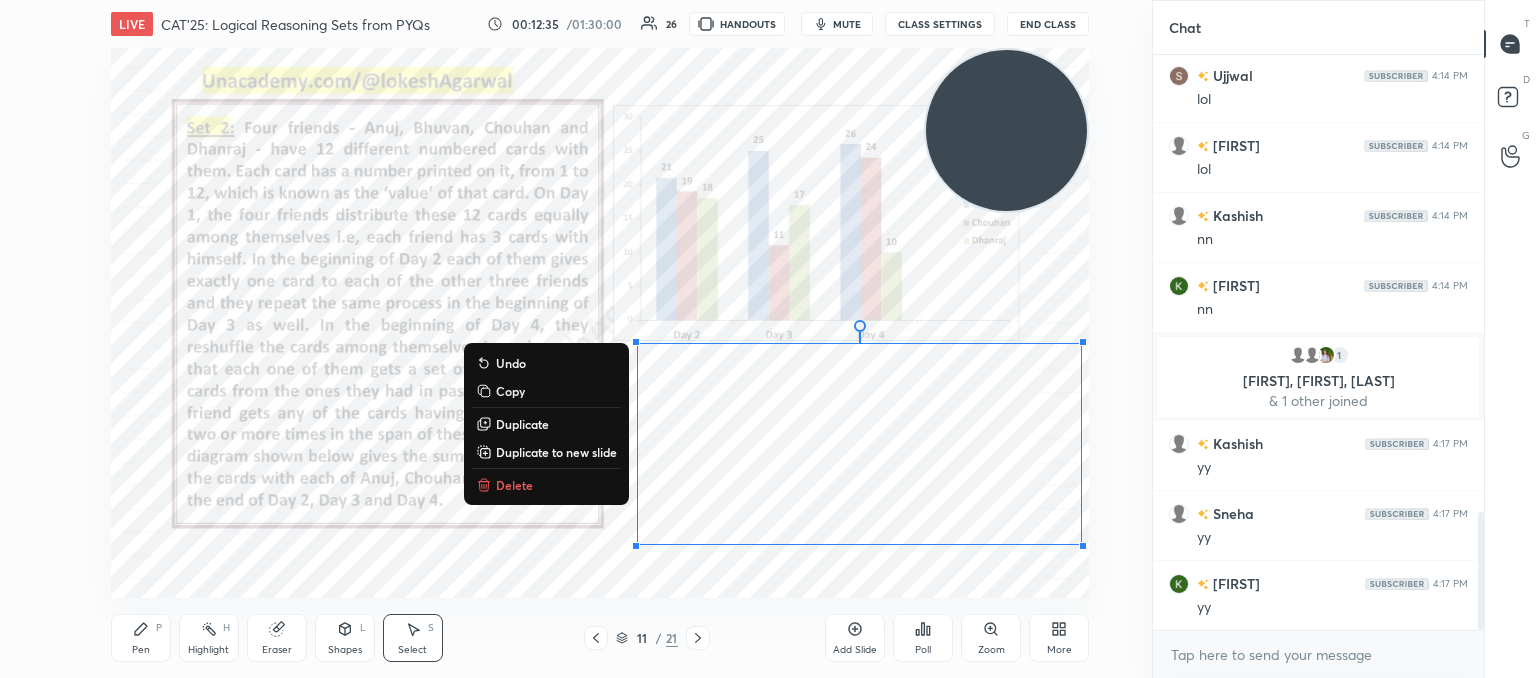 drag, startPoint x: 503, startPoint y: 485, endPoint x: 744, endPoint y: 347, distance: 277.71387 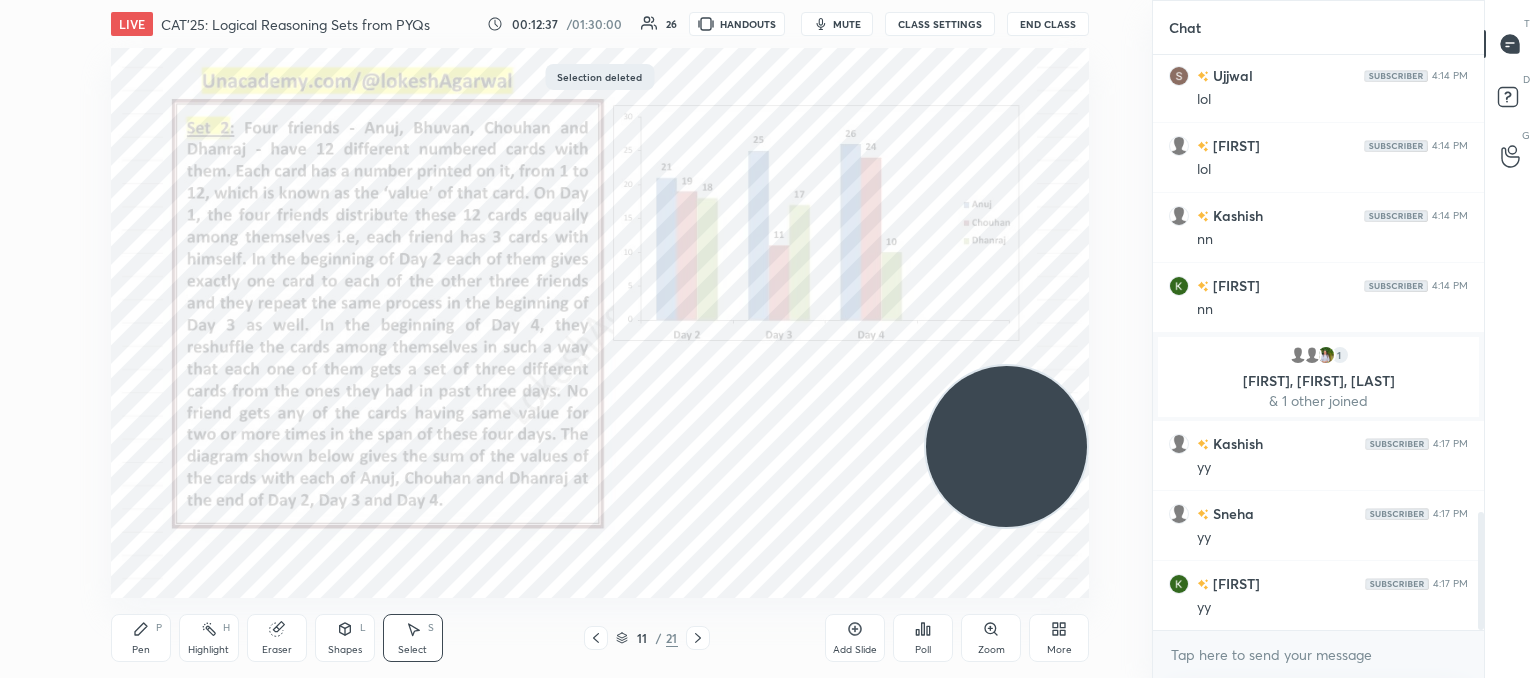 drag, startPoint x: 1020, startPoint y: 179, endPoint x: 1007, endPoint y: 327, distance: 148.56985 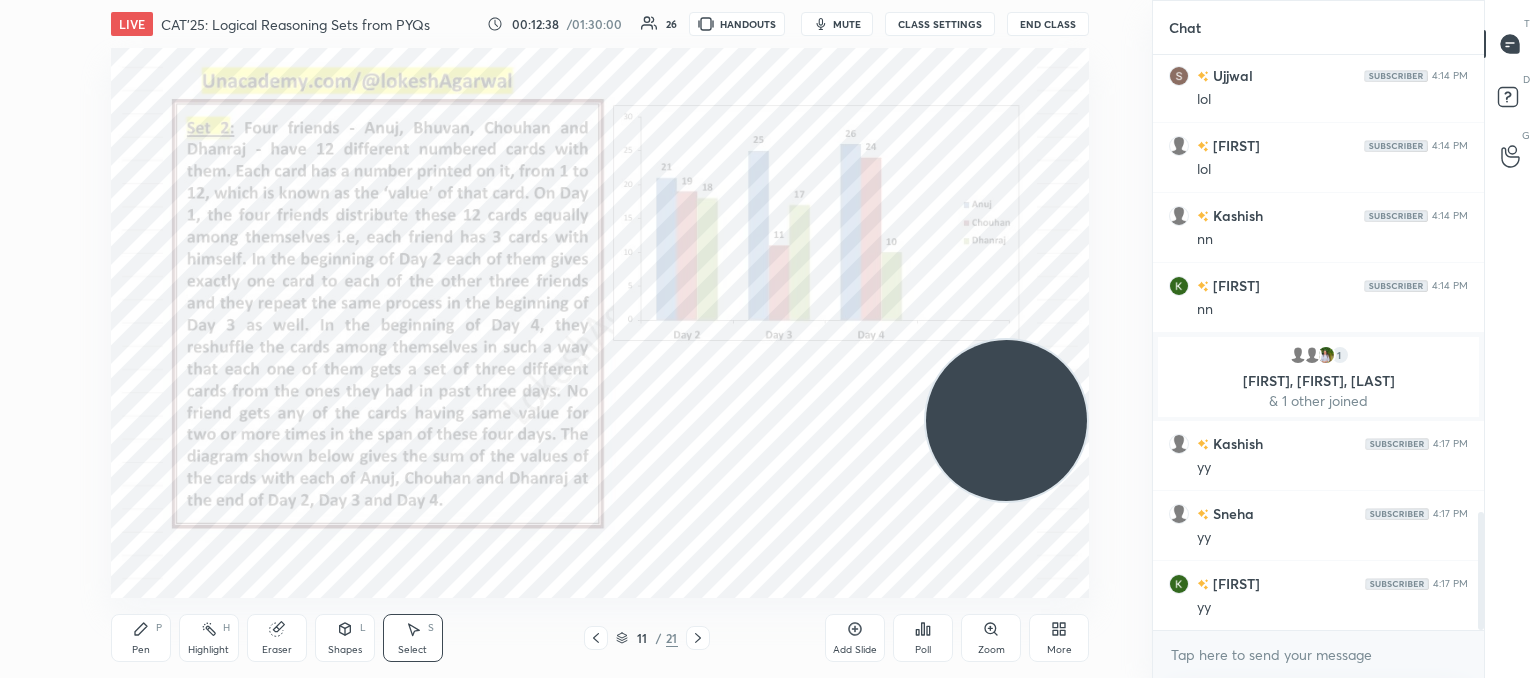 click 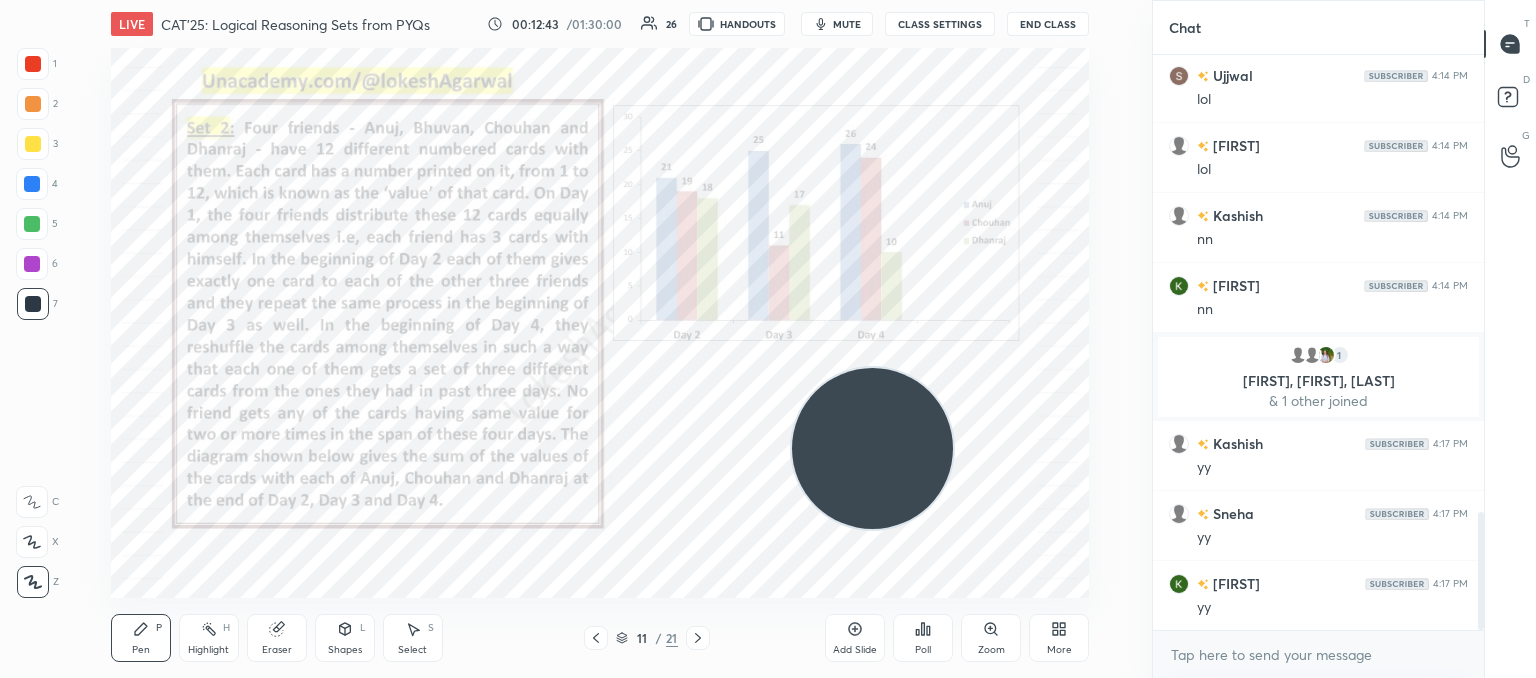 drag, startPoint x: 1027, startPoint y: 417, endPoint x: 260, endPoint y: 537, distance: 776.33044 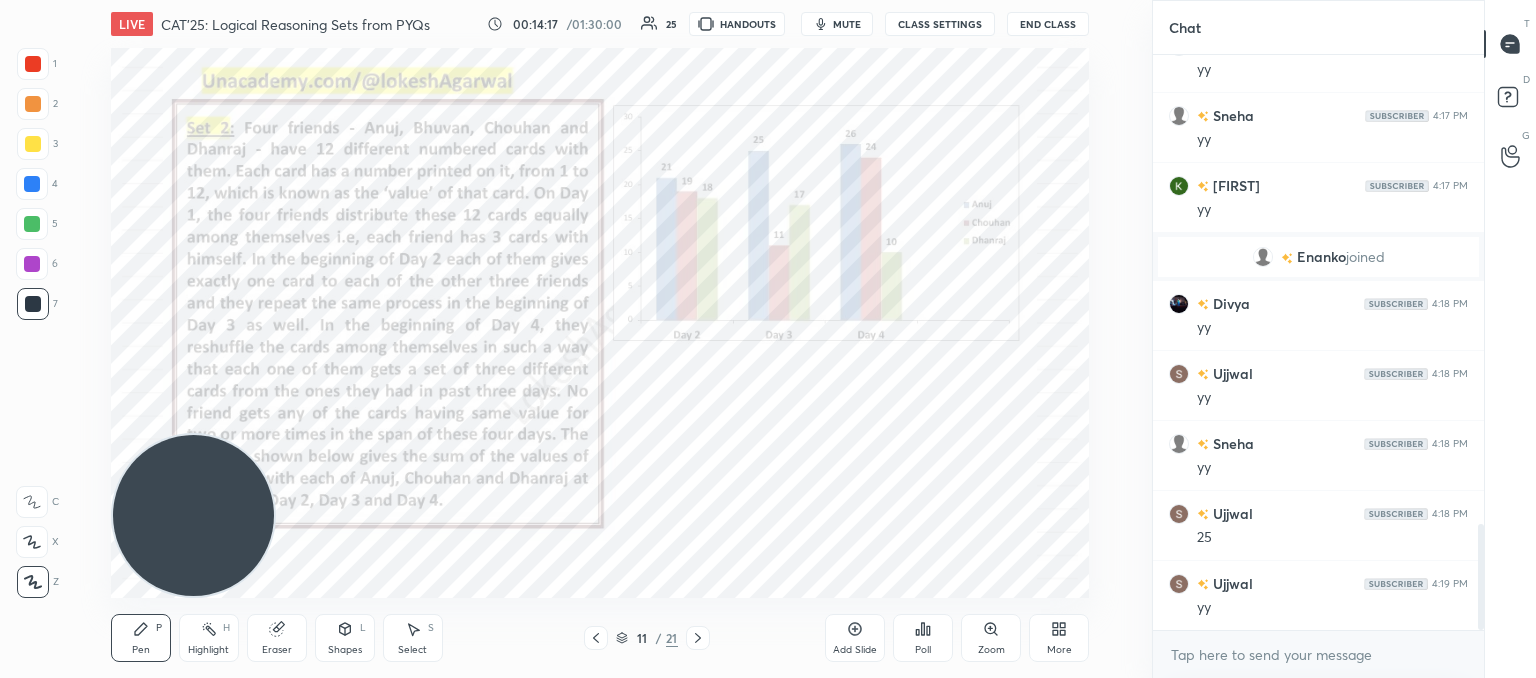 scroll, scrollTop: 2624, scrollLeft: 0, axis: vertical 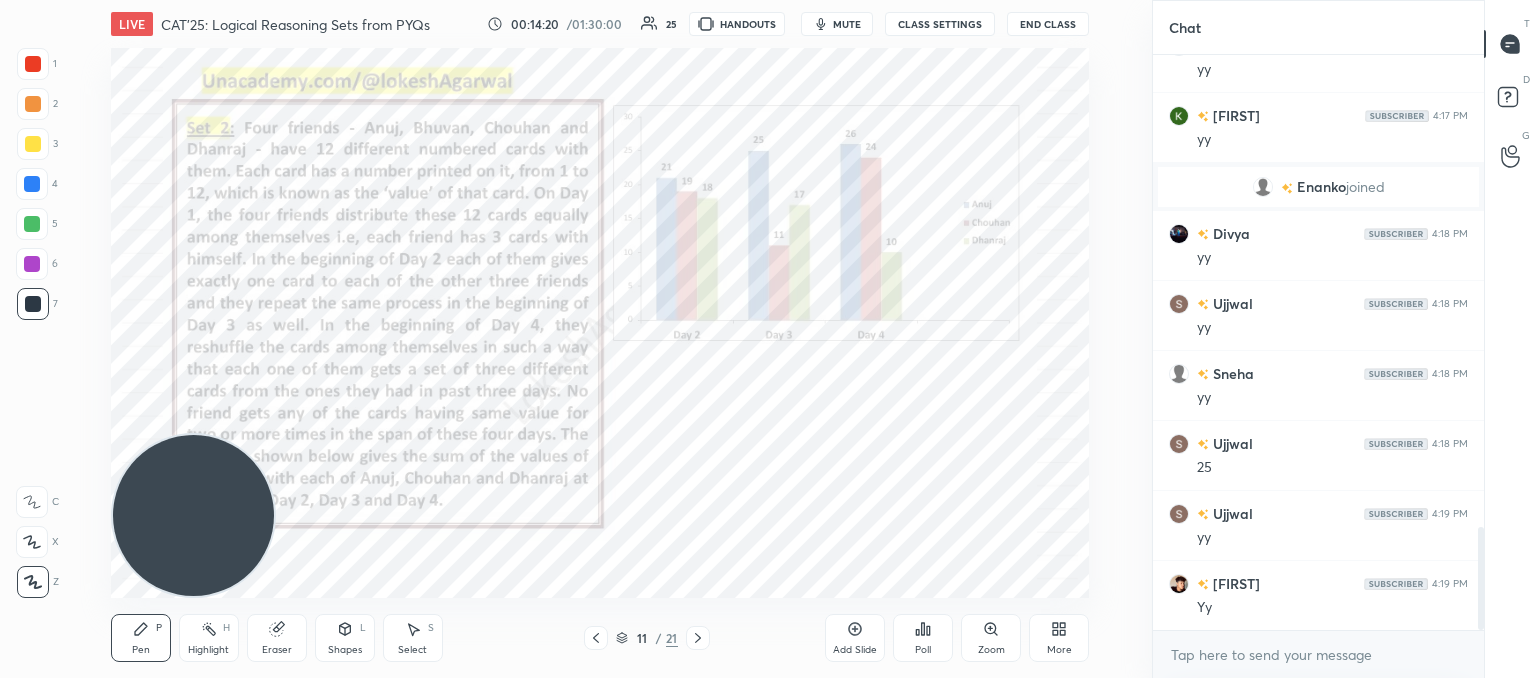 drag, startPoint x: 273, startPoint y: 641, endPoint x: 327, endPoint y: 606, distance: 64.3506 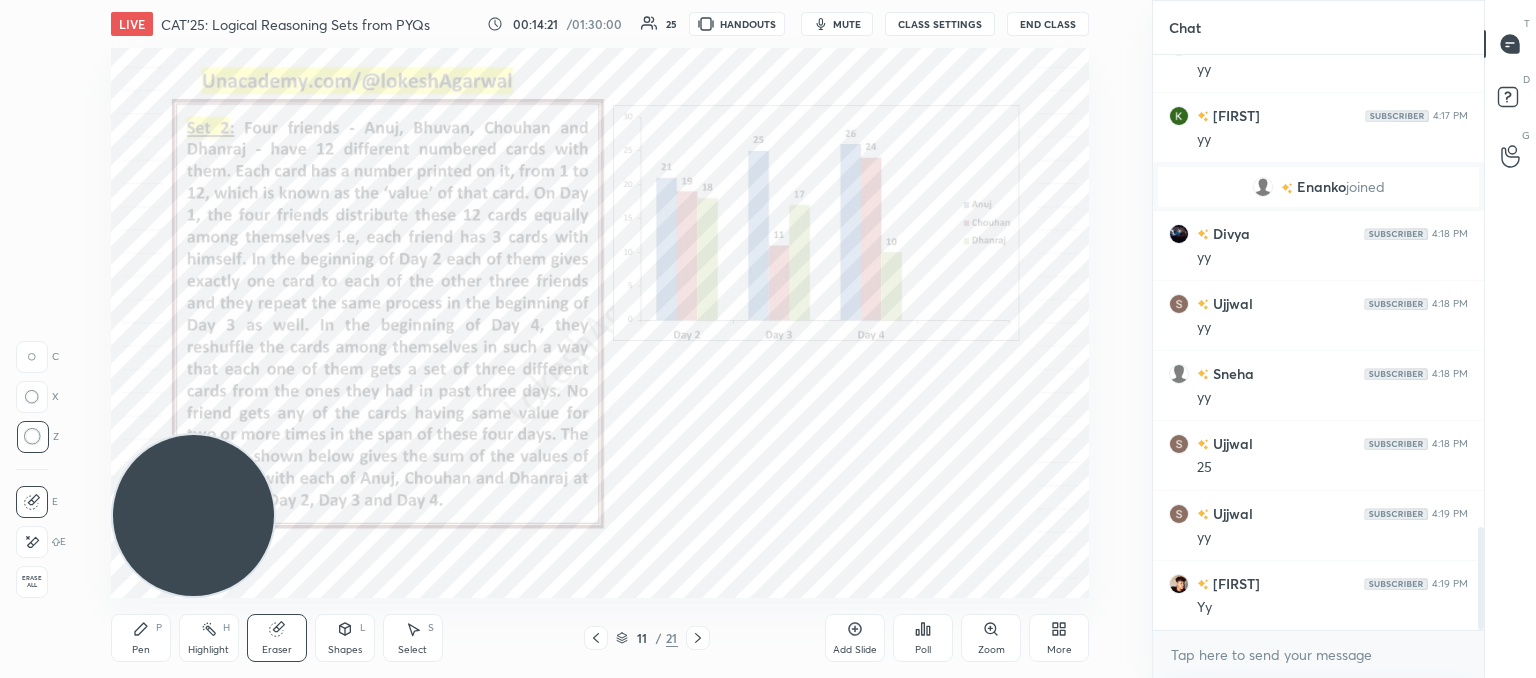 drag, startPoint x: 139, startPoint y: 631, endPoint x: 232, endPoint y: 547, distance: 125.31959 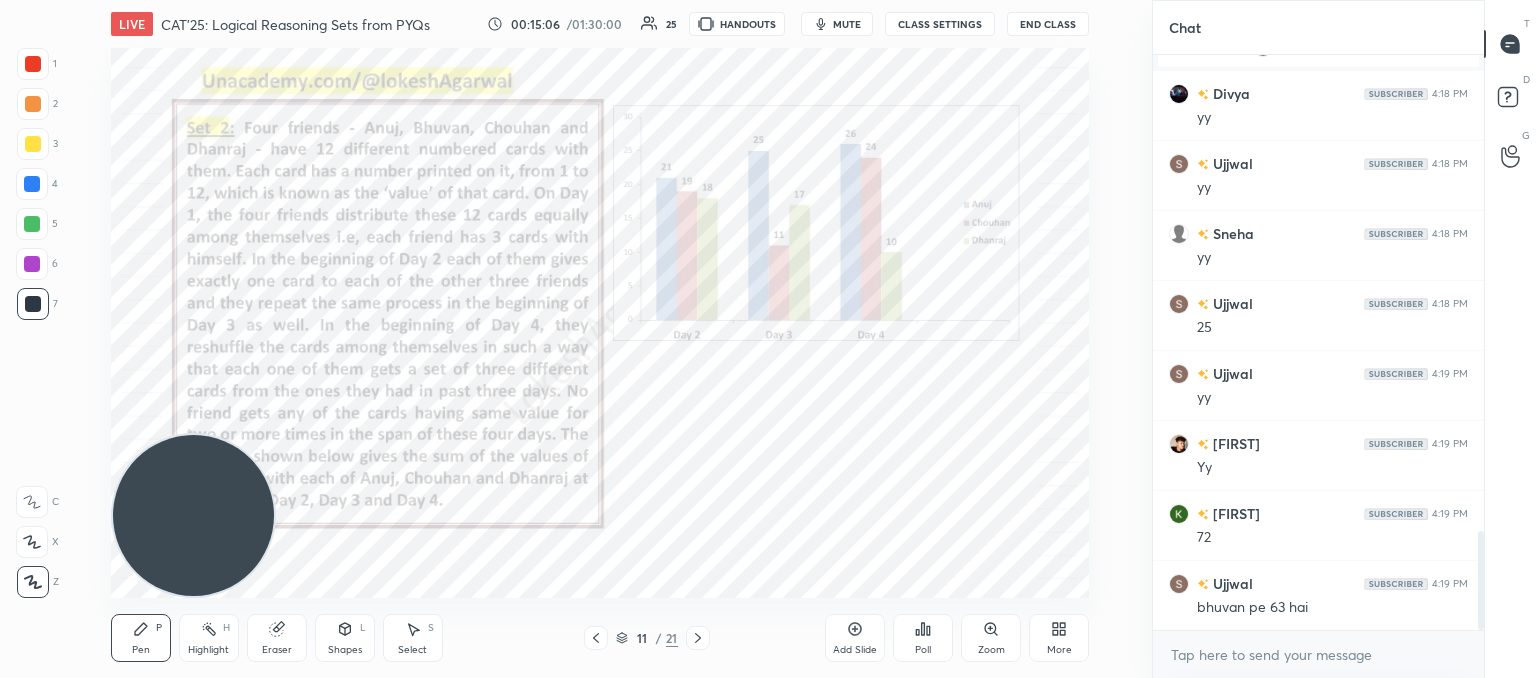 scroll, scrollTop: 2834, scrollLeft: 0, axis: vertical 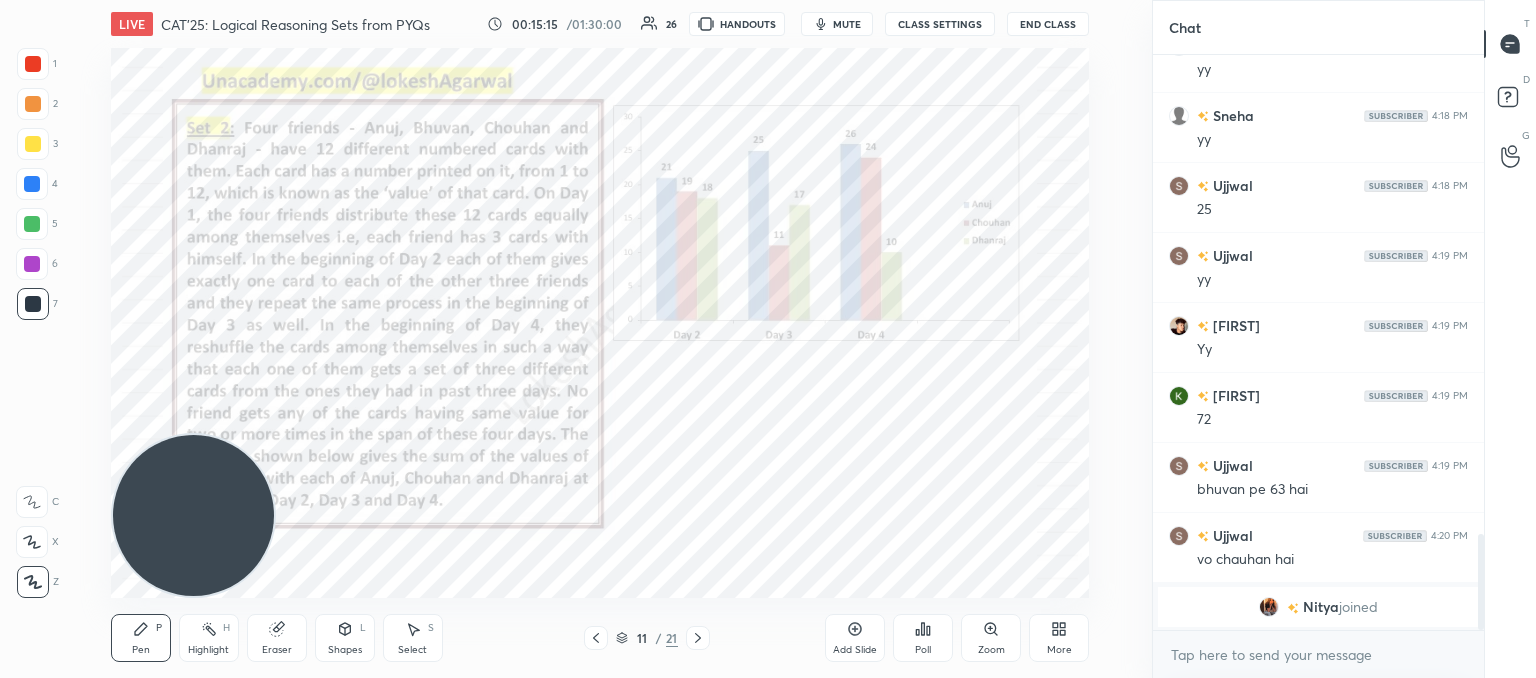 drag, startPoint x: 272, startPoint y: 631, endPoint x: 320, endPoint y: 605, distance: 54.589375 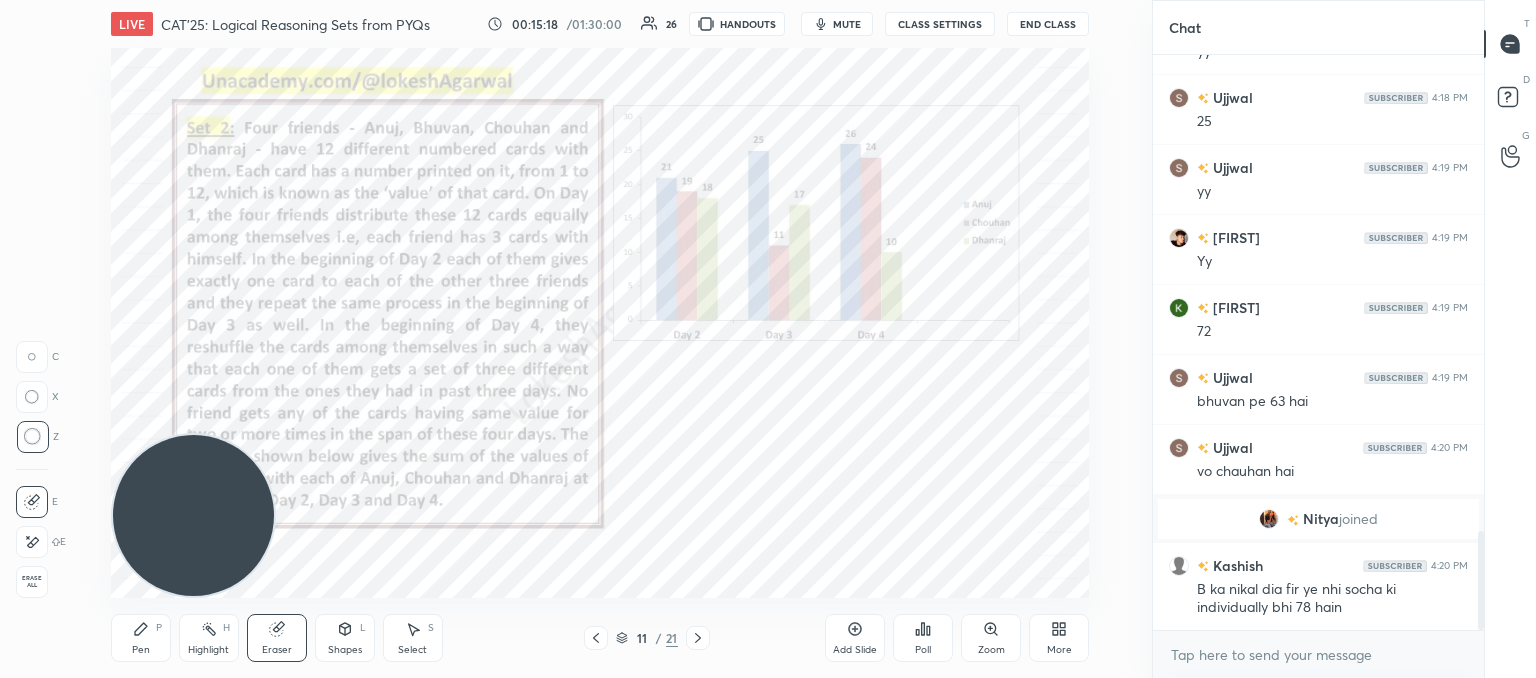 scroll, scrollTop: 2824, scrollLeft: 0, axis: vertical 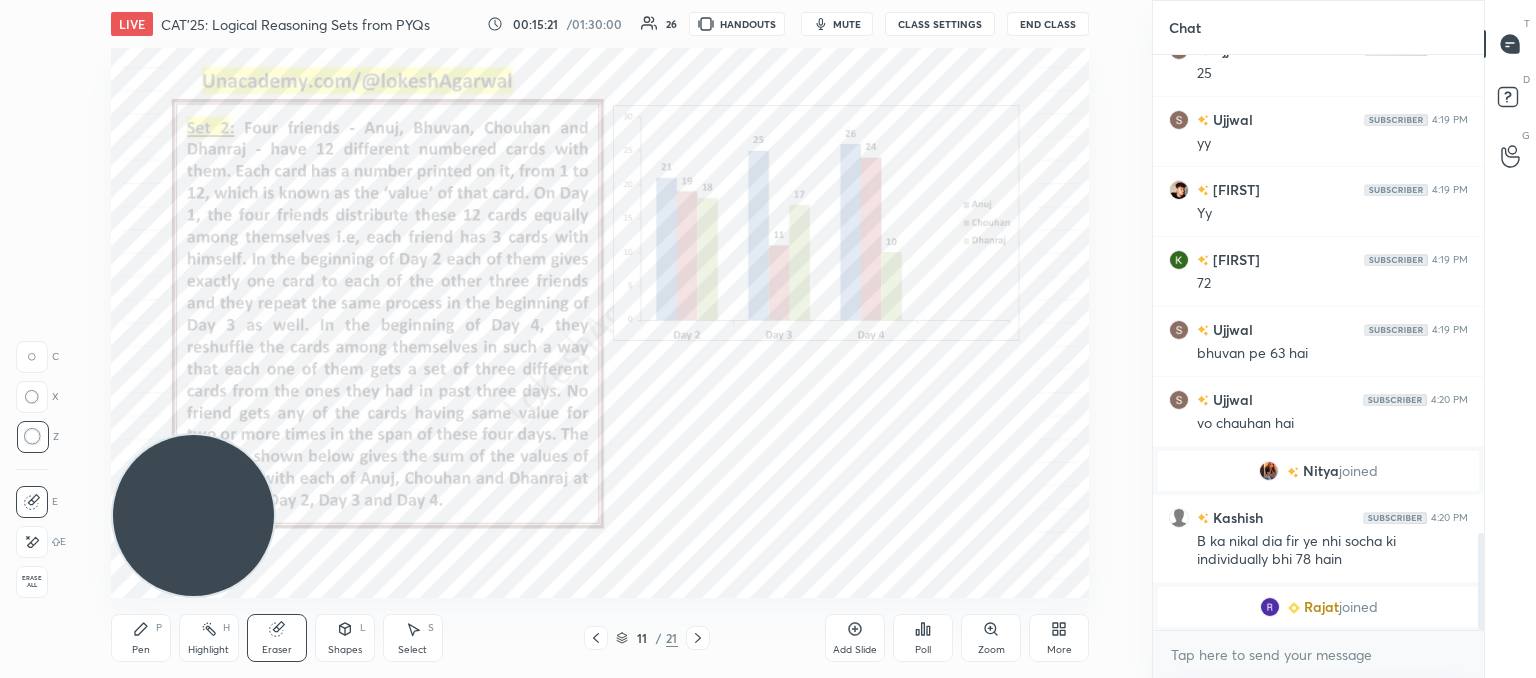 drag, startPoint x: 129, startPoint y: 627, endPoint x: 215, endPoint y: 565, distance: 106.01887 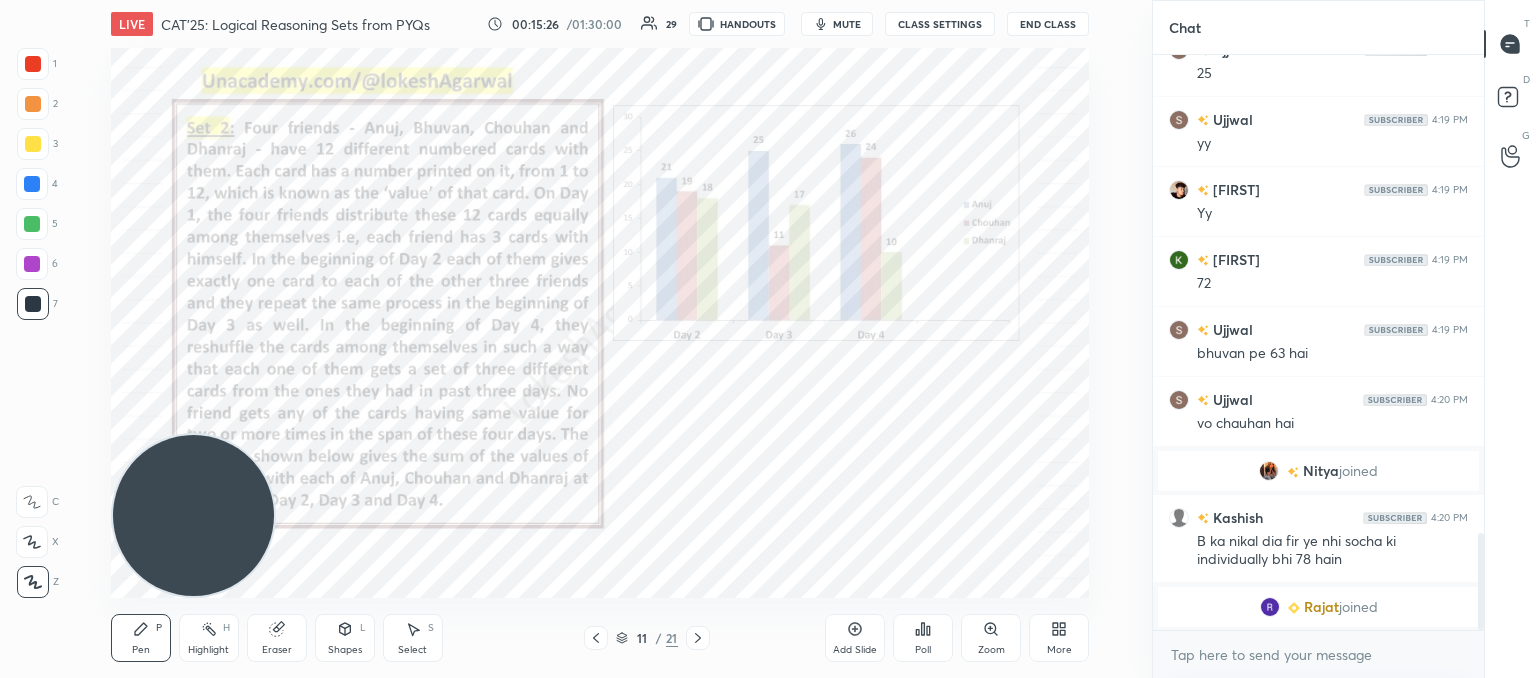 scroll, scrollTop: 2848, scrollLeft: 0, axis: vertical 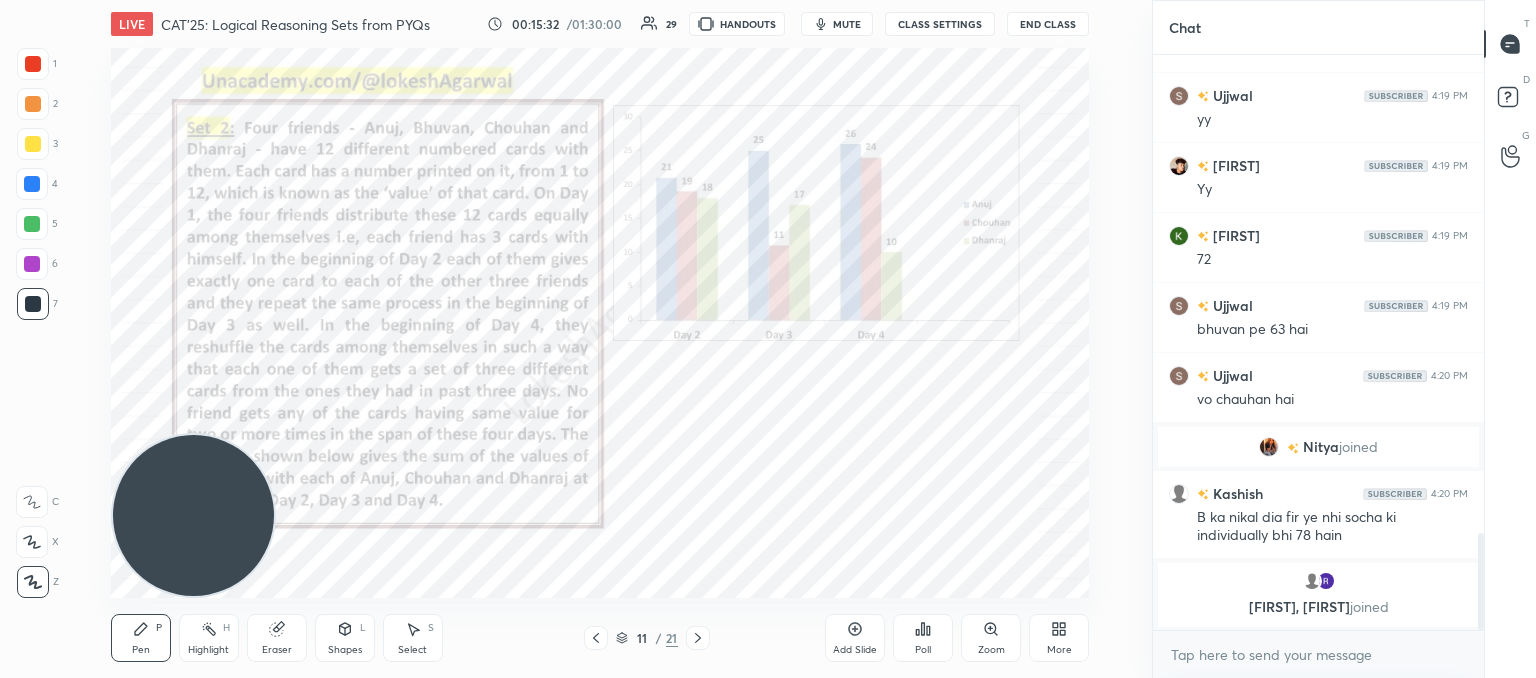drag, startPoint x: 306, startPoint y: 642, endPoint x: 372, endPoint y: 605, distance: 75.66373 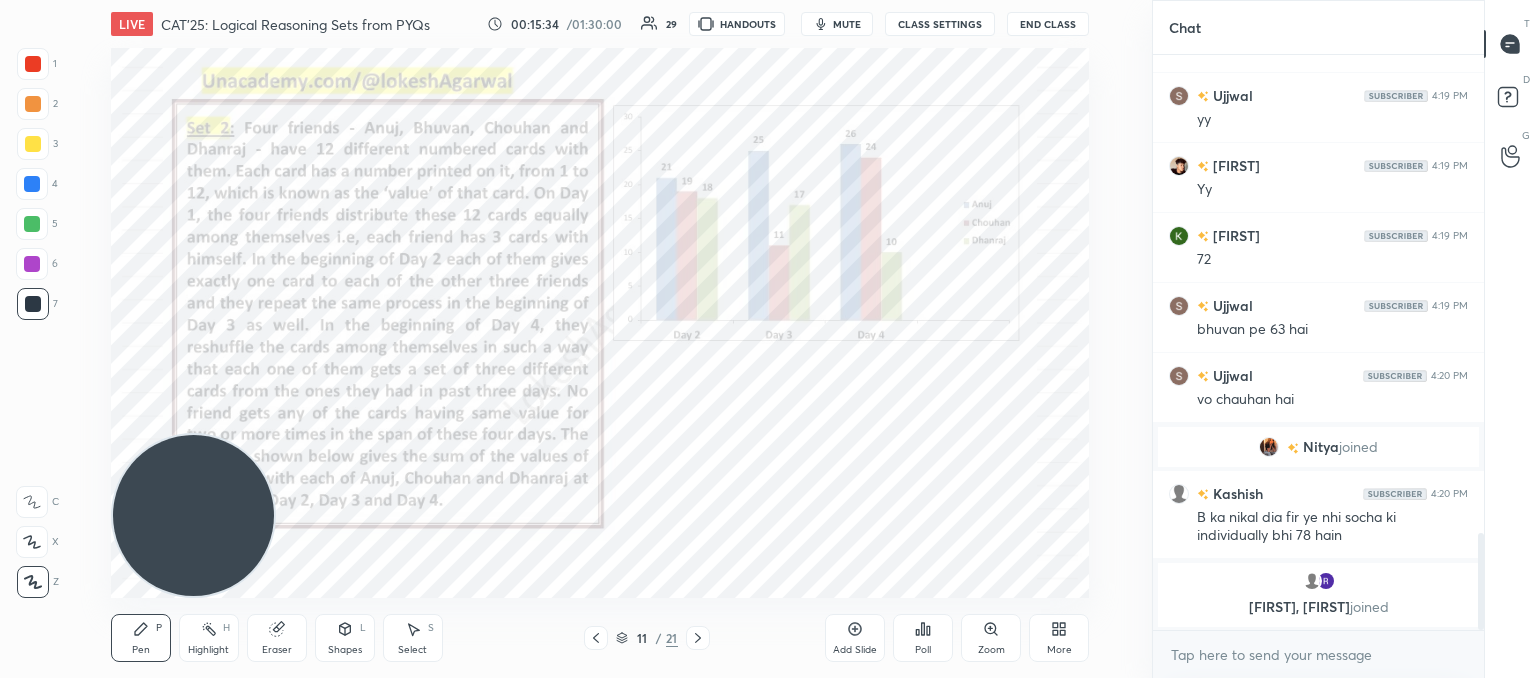click 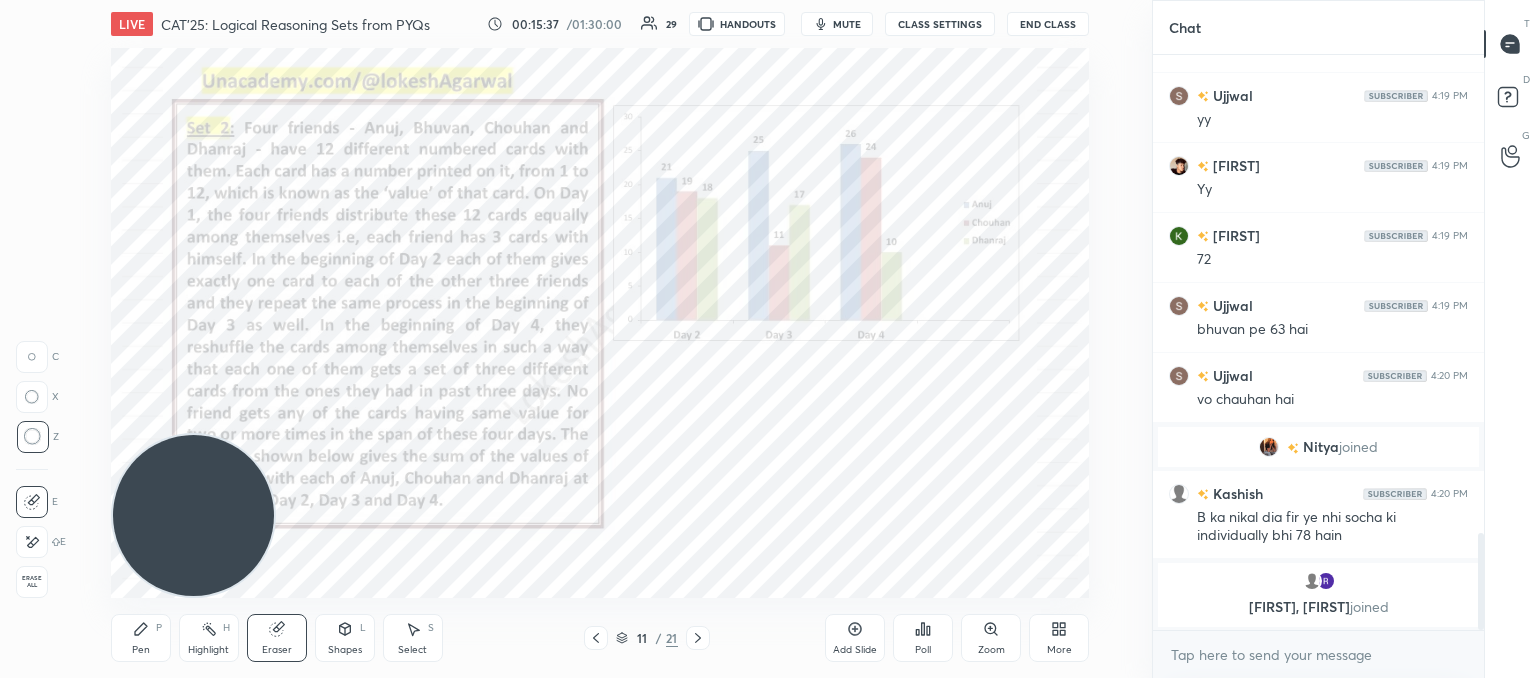 drag, startPoint x: 120, startPoint y: 642, endPoint x: 145, endPoint y: 626, distance: 29.681644 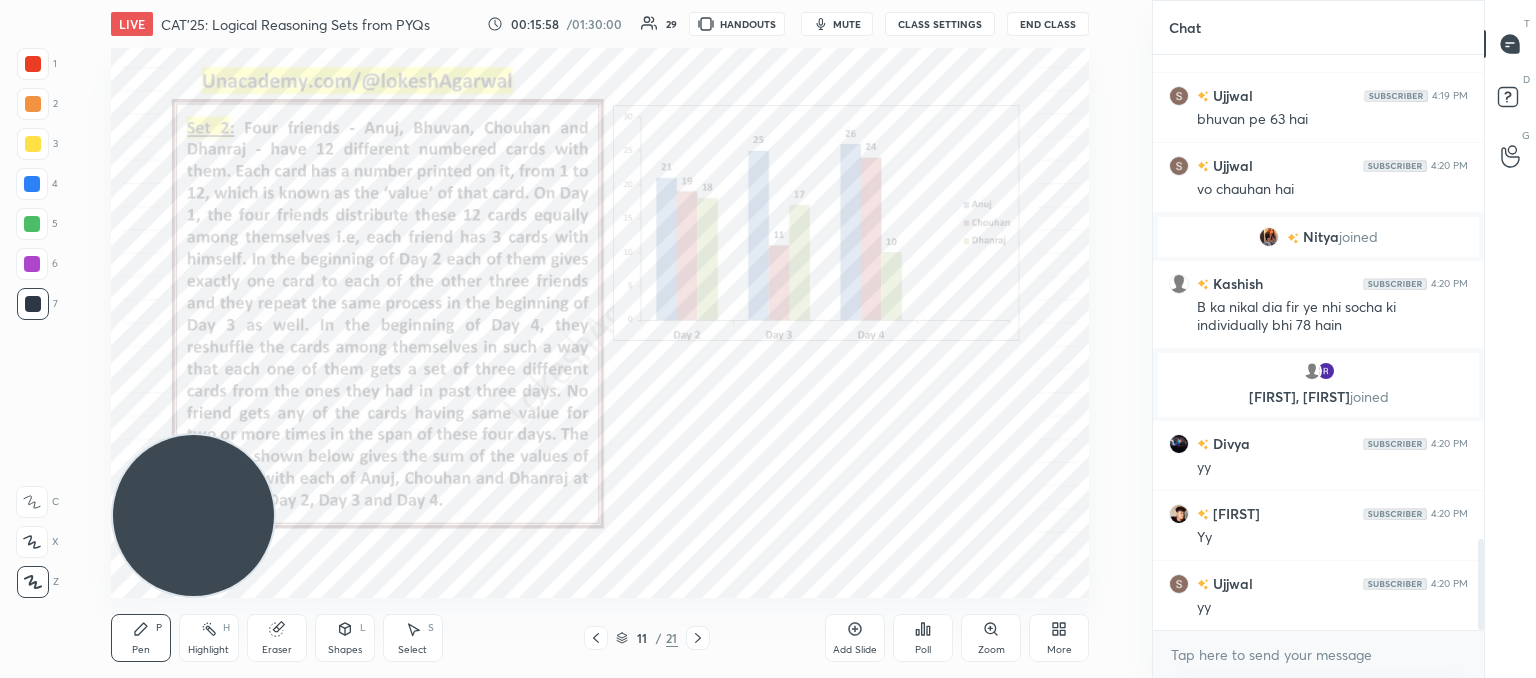 scroll, scrollTop: 3068, scrollLeft: 0, axis: vertical 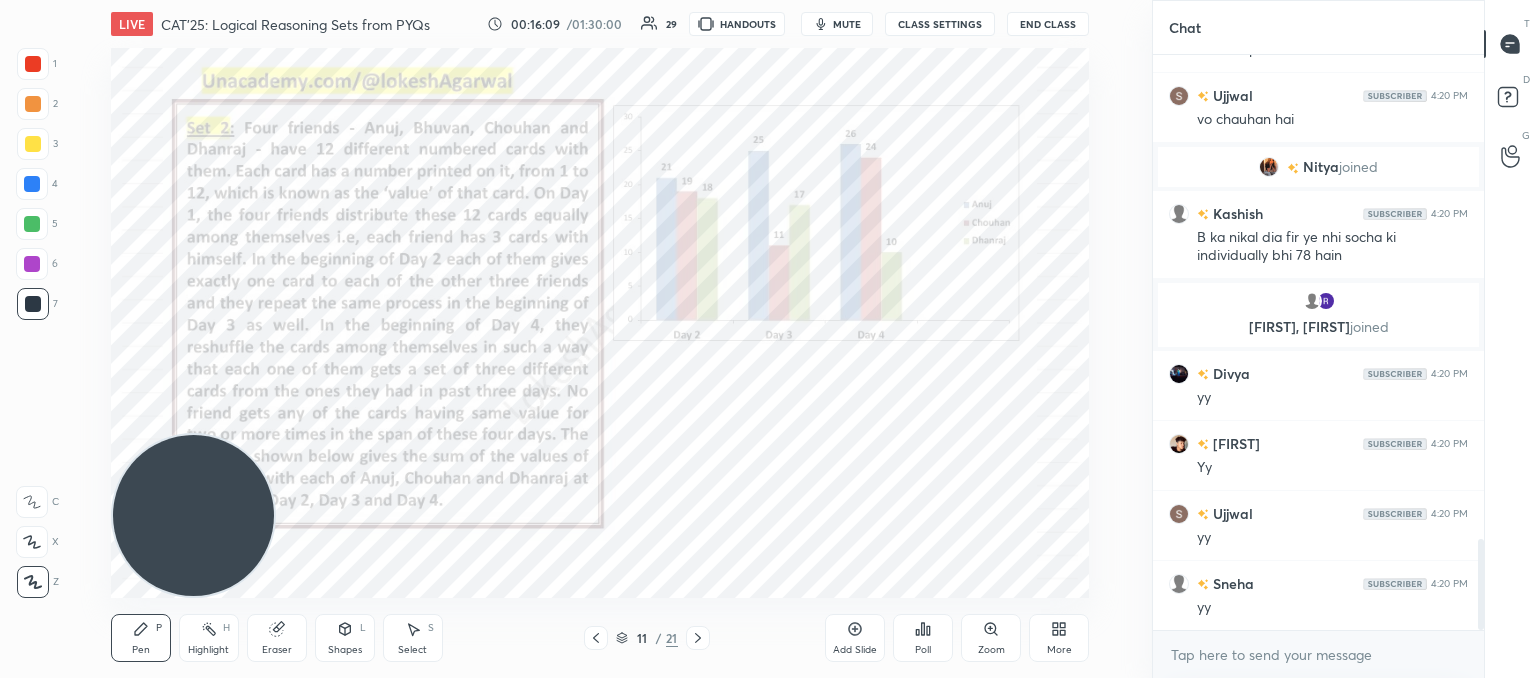 click on "Select S" at bounding box center (413, 638) 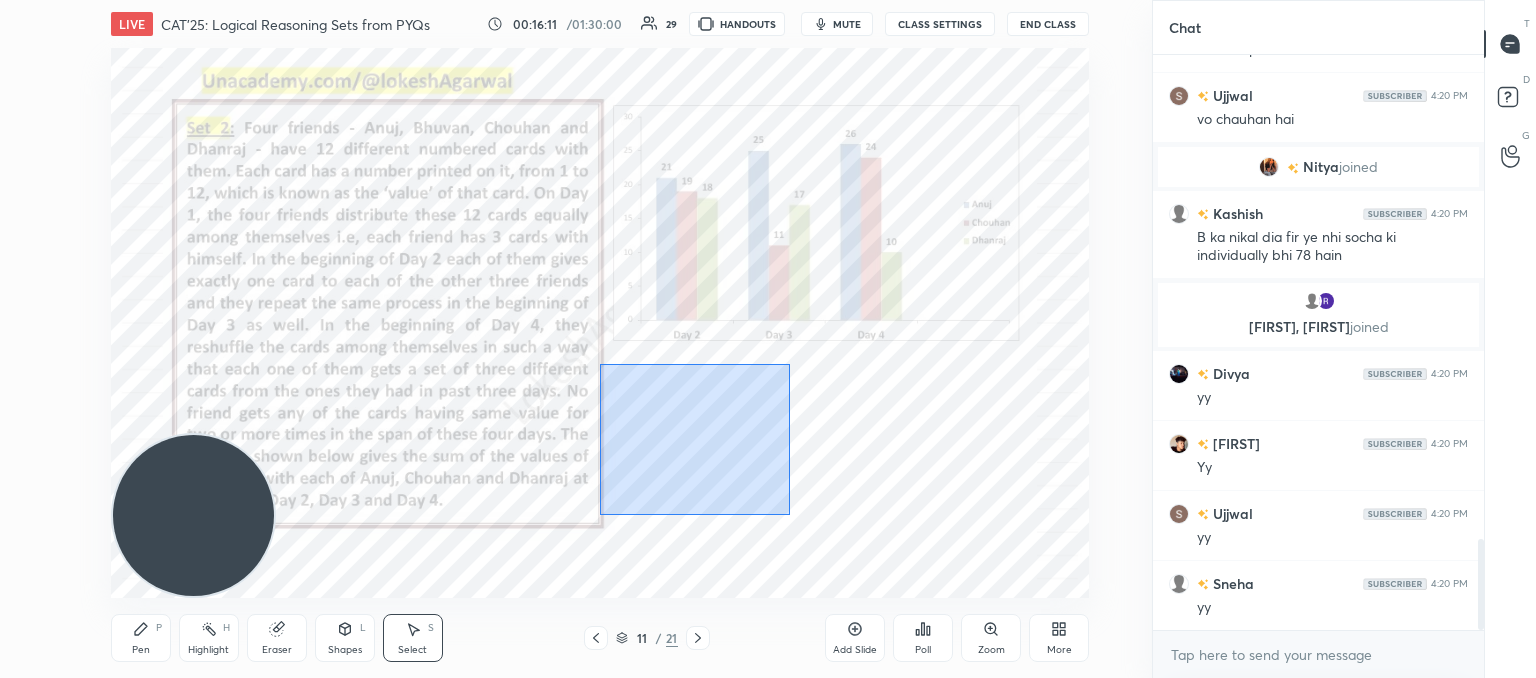 drag, startPoint x: 600, startPoint y: 364, endPoint x: 789, endPoint y: 515, distance: 241.91321 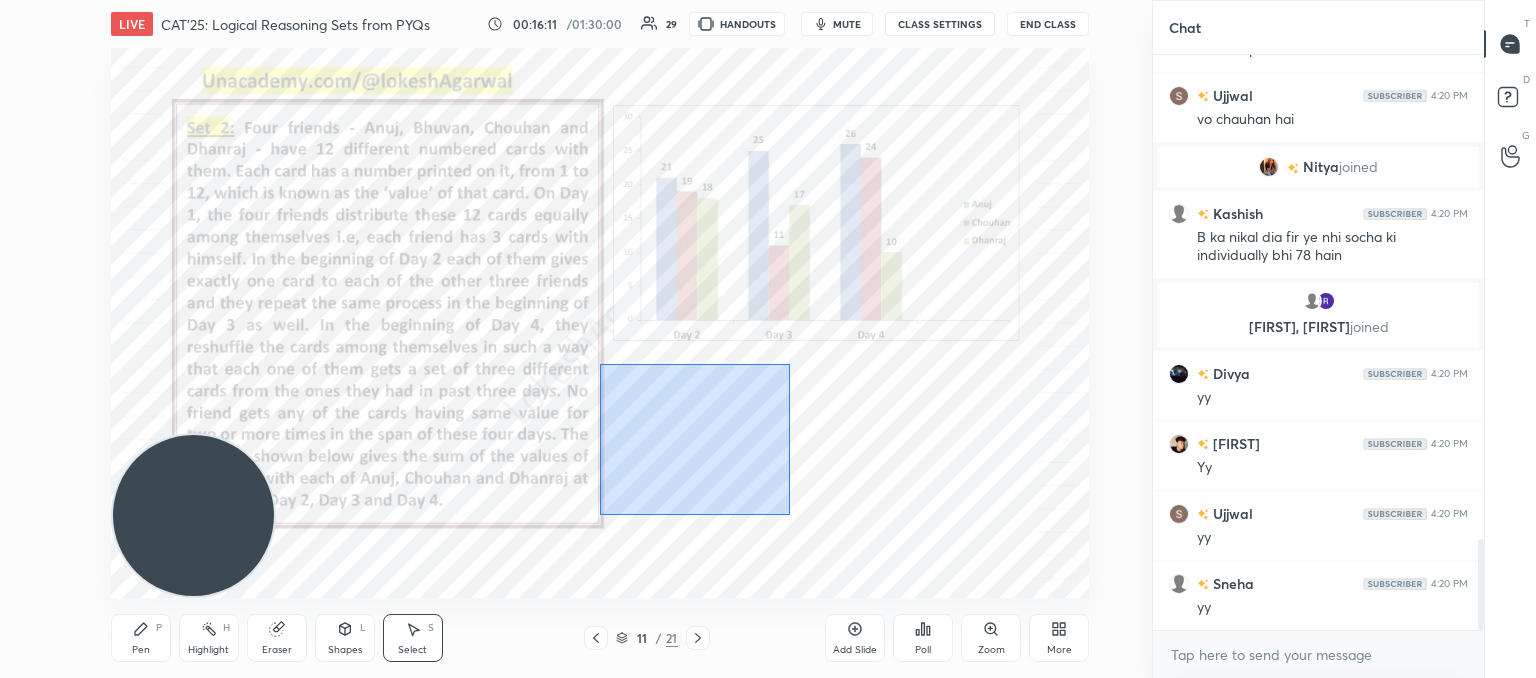 click on "0 ° Undo Copy Duplicate Duplicate to new slide Delete" at bounding box center [600, 323] 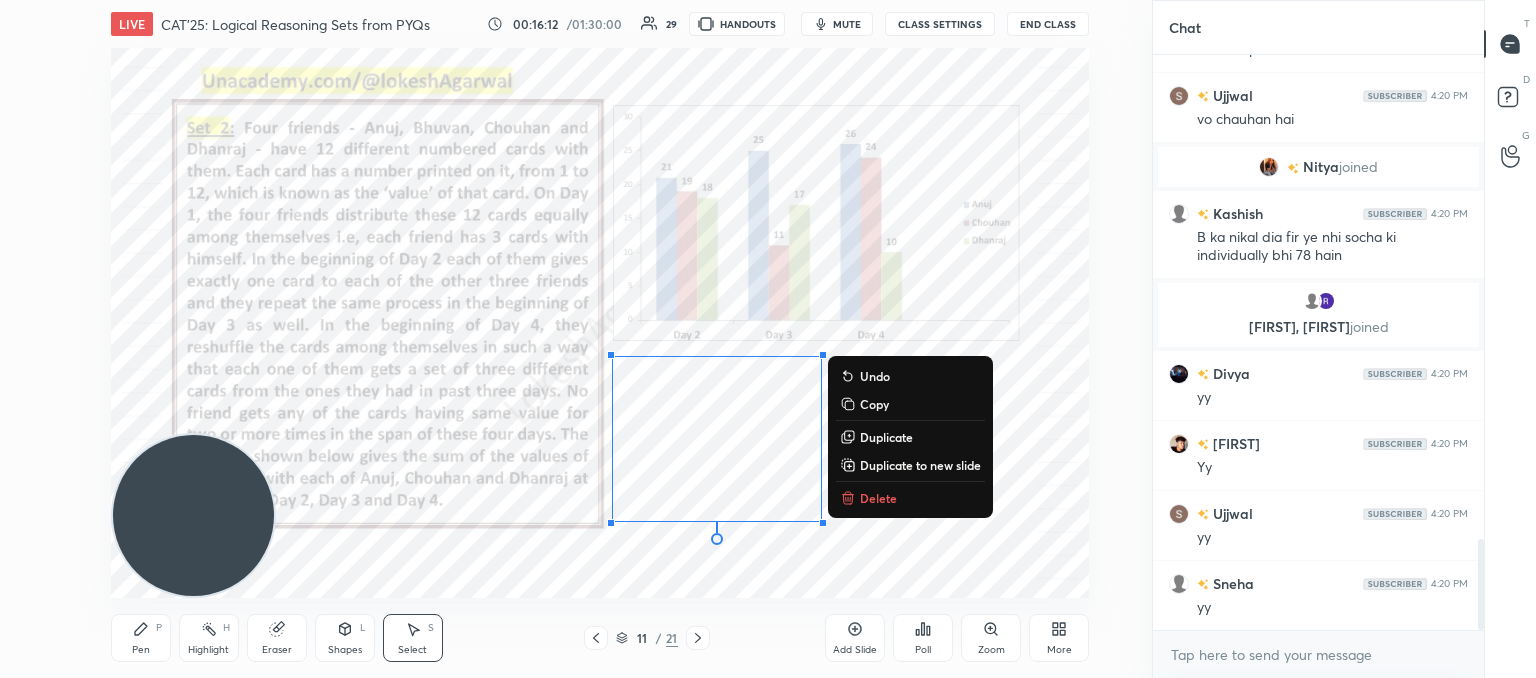 click on "Copy" at bounding box center [874, 404] 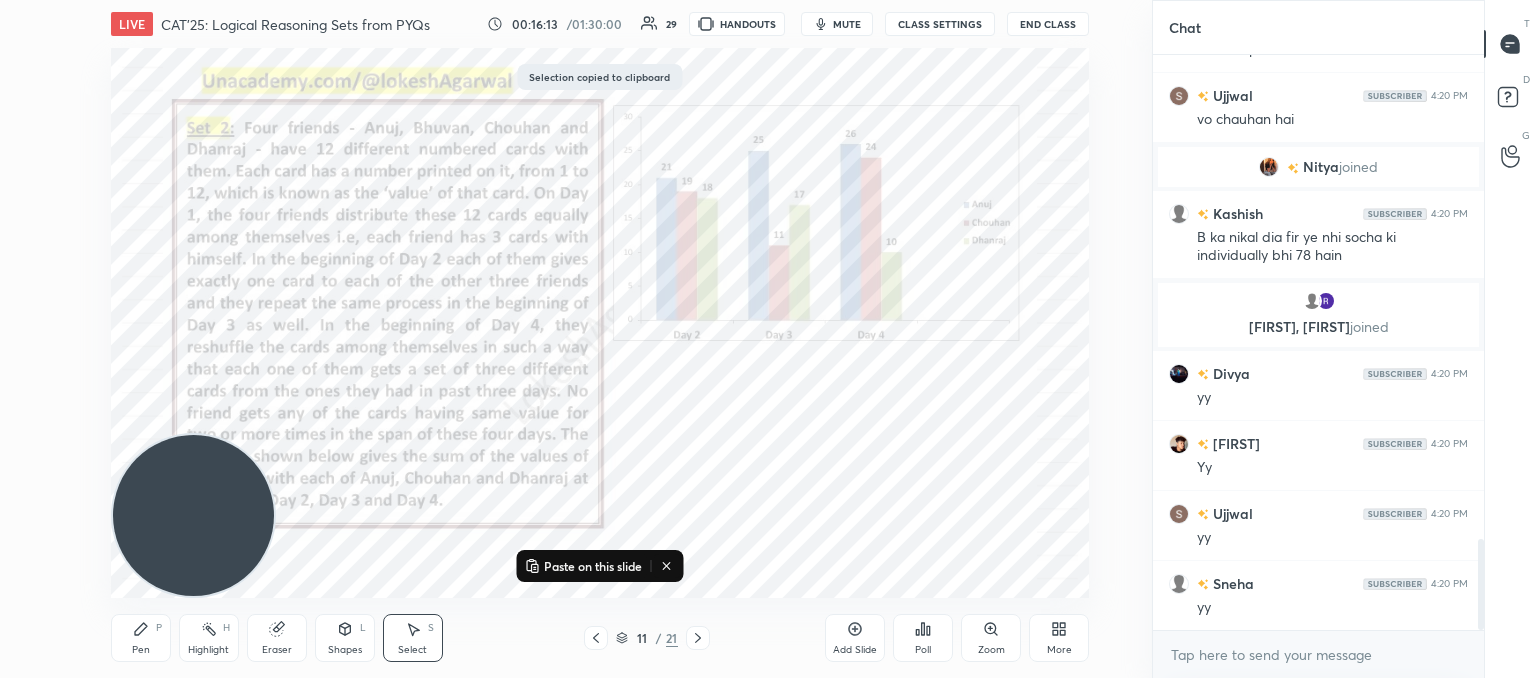 click 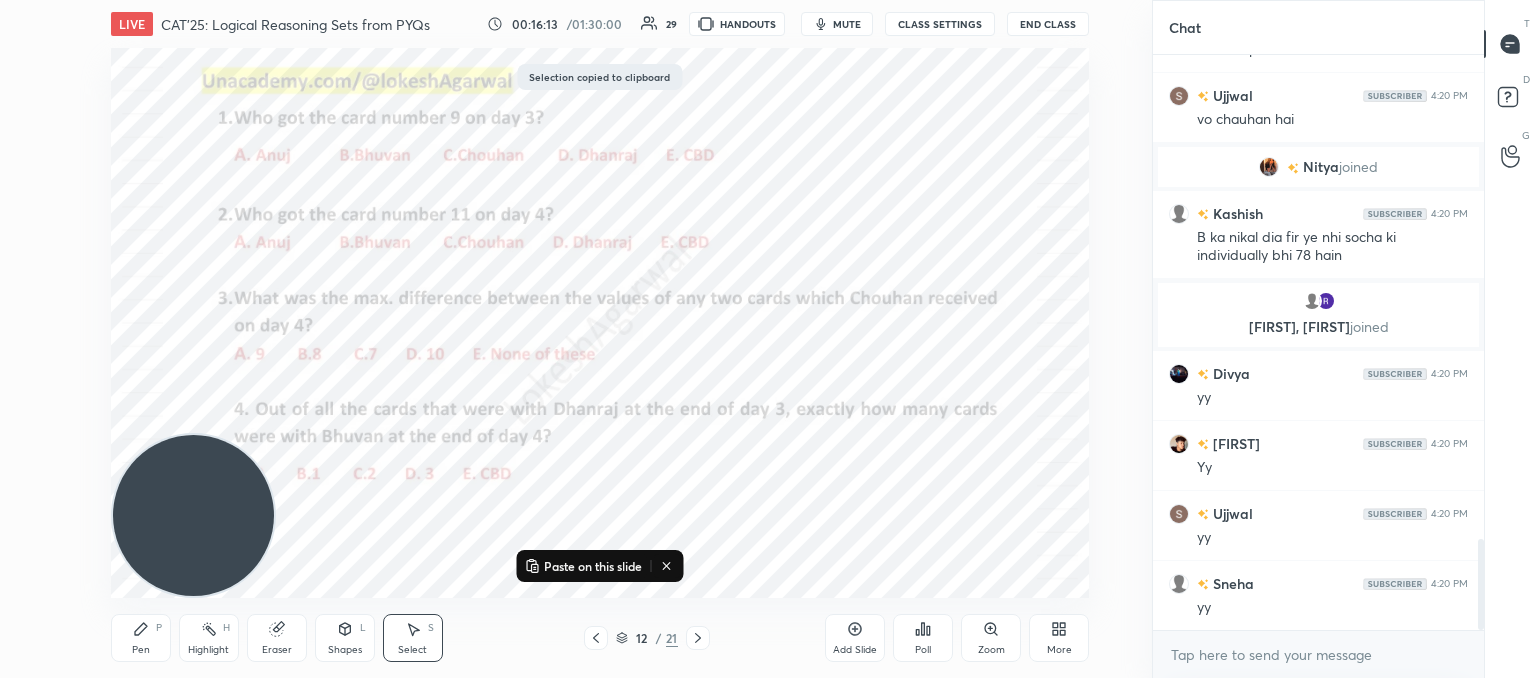 click 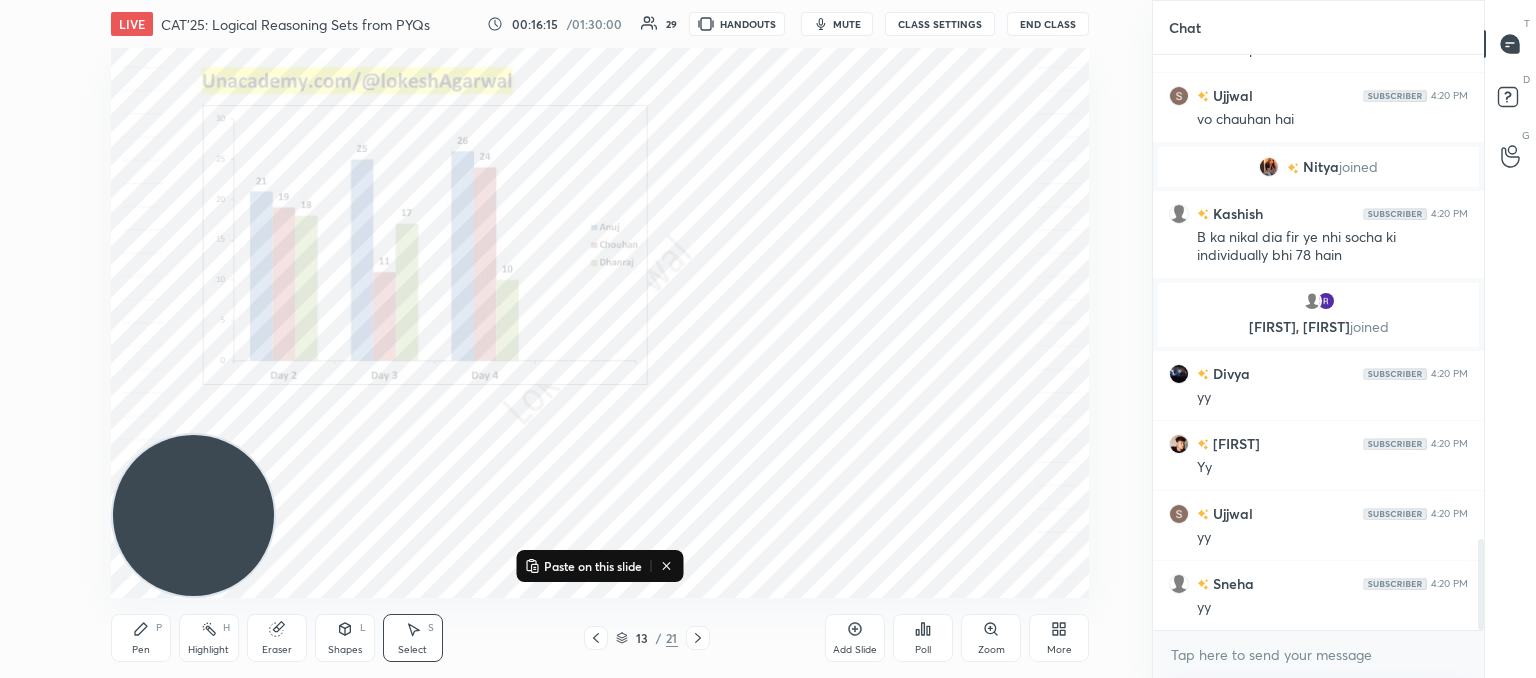 click on "Shapes" at bounding box center [345, 650] 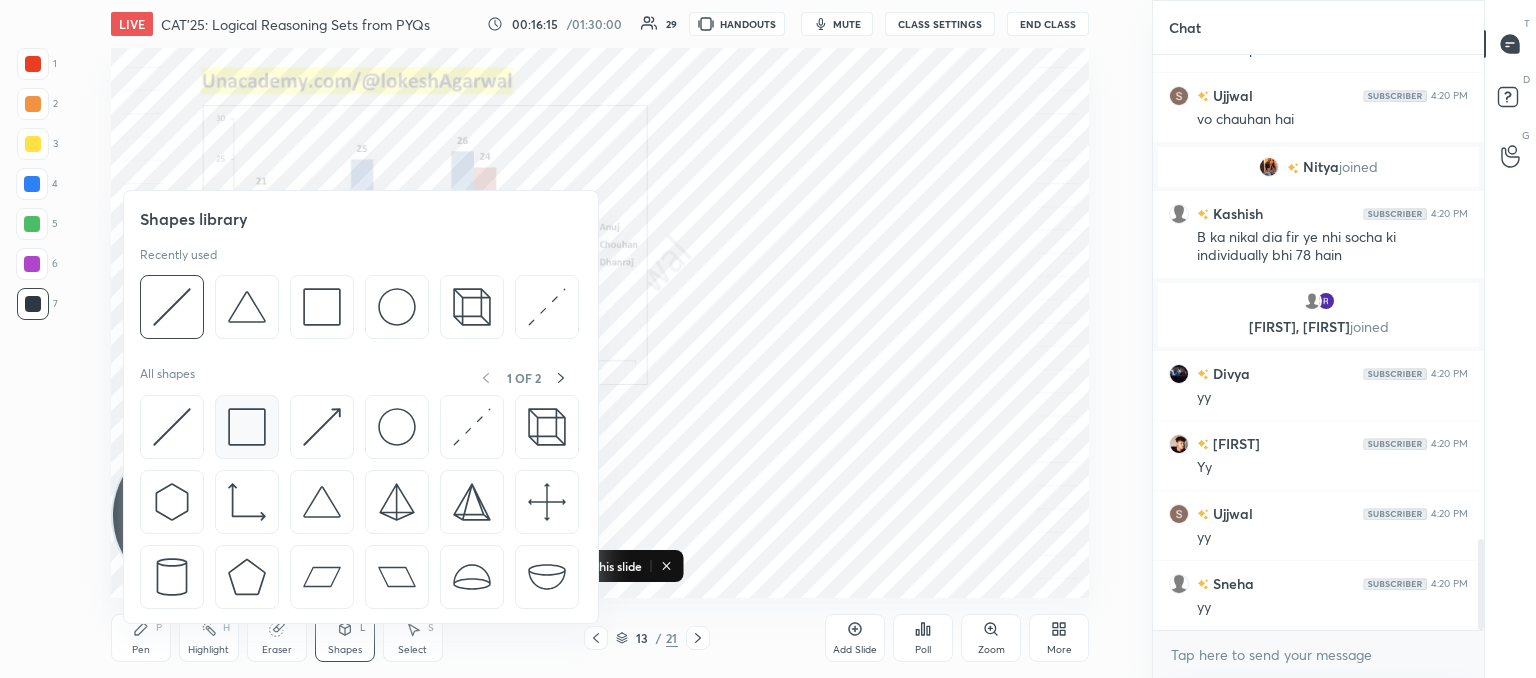 click at bounding box center [247, 427] 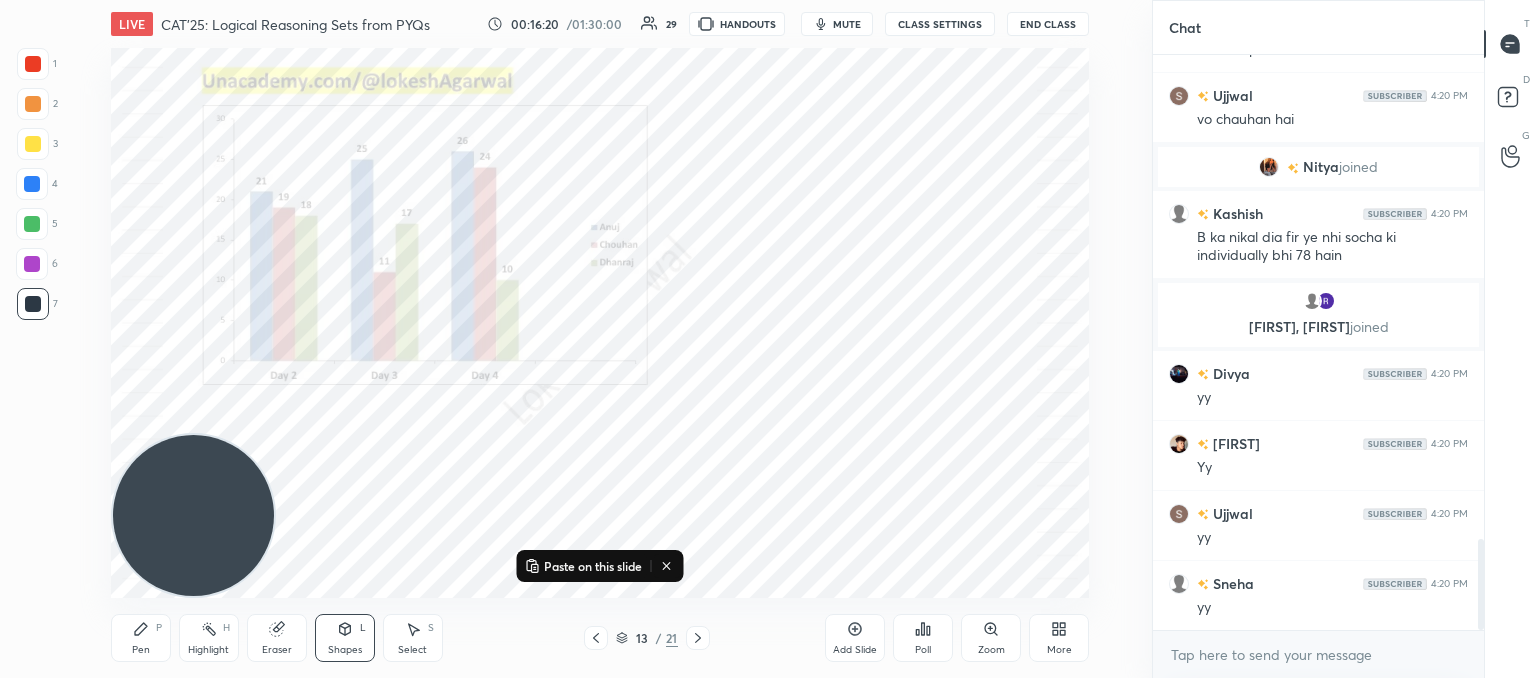 click on "Shapes L" at bounding box center (345, 638) 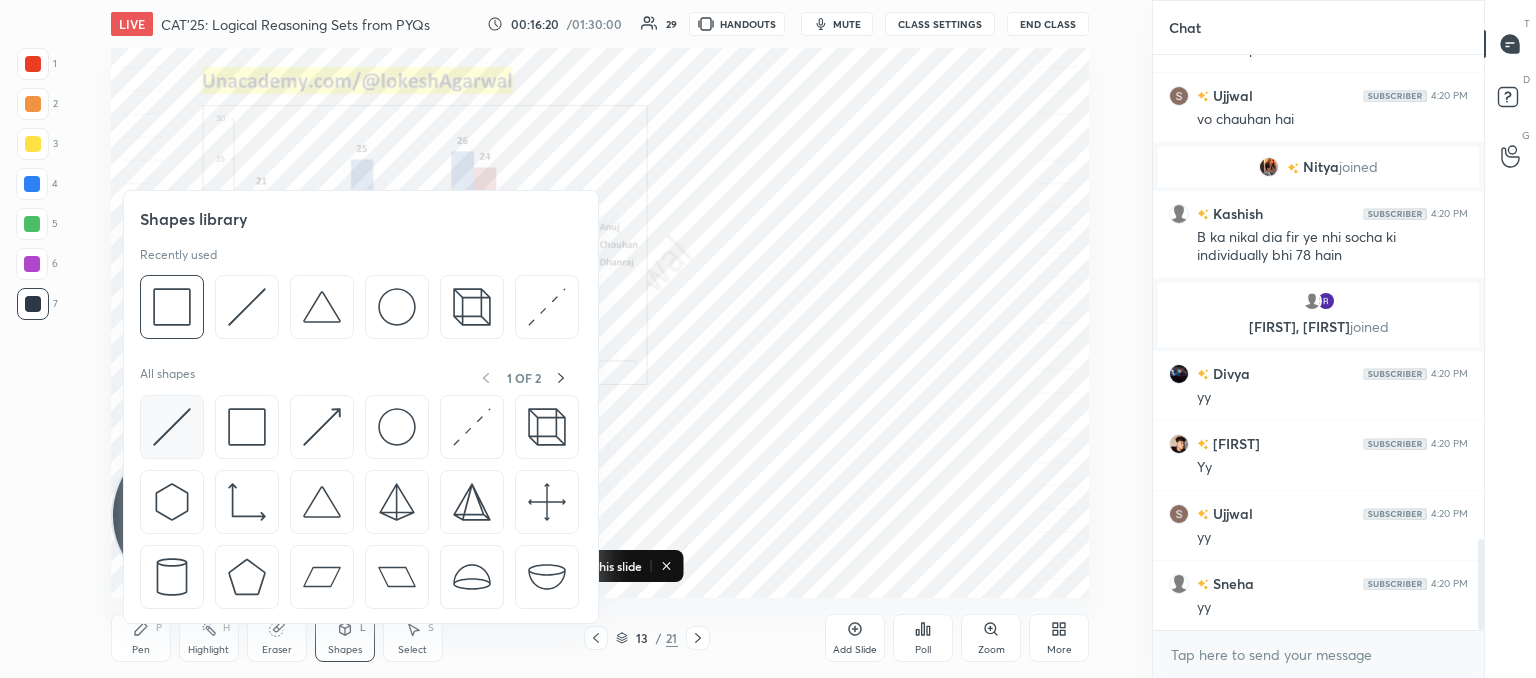 click at bounding box center (172, 427) 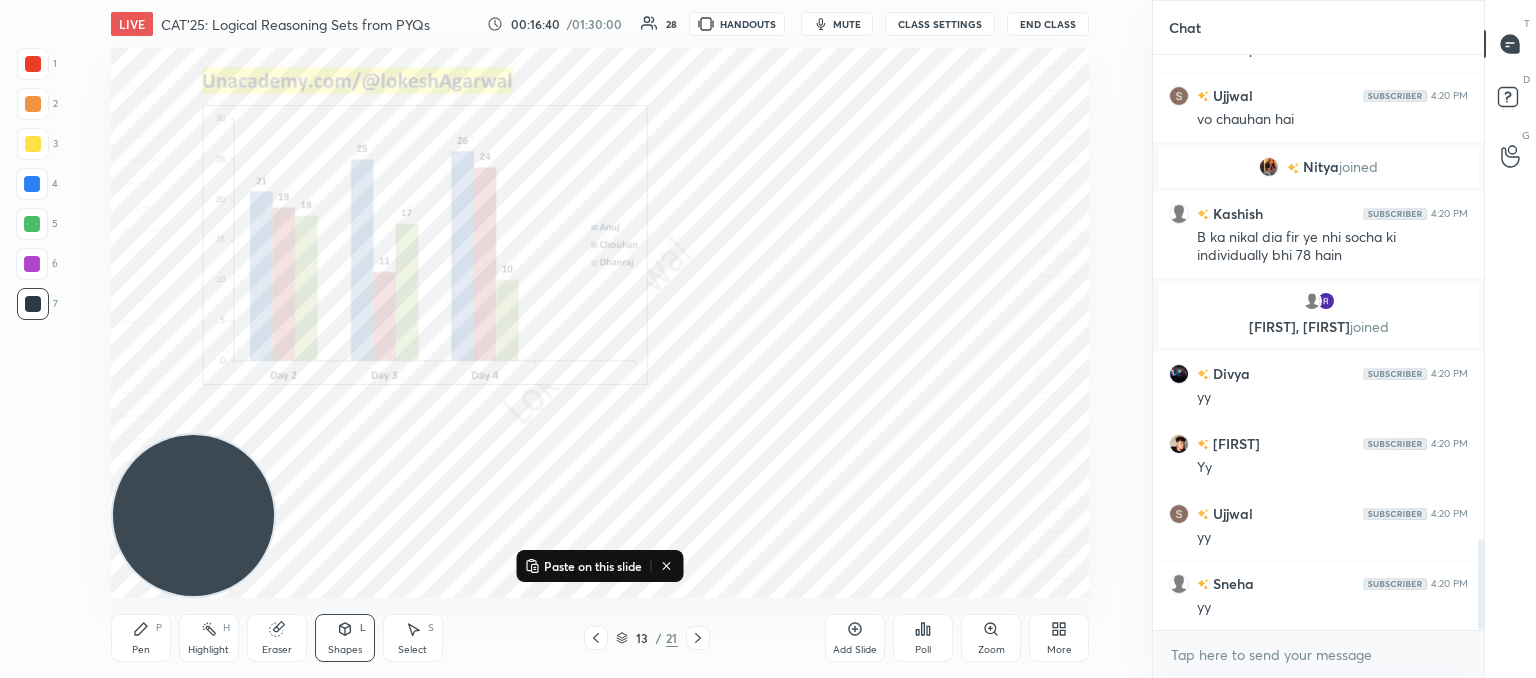 drag, startPoint x: 144, startPoint y: 631, endPoint x: 202, endPoint y: 573, distance: 82.02438 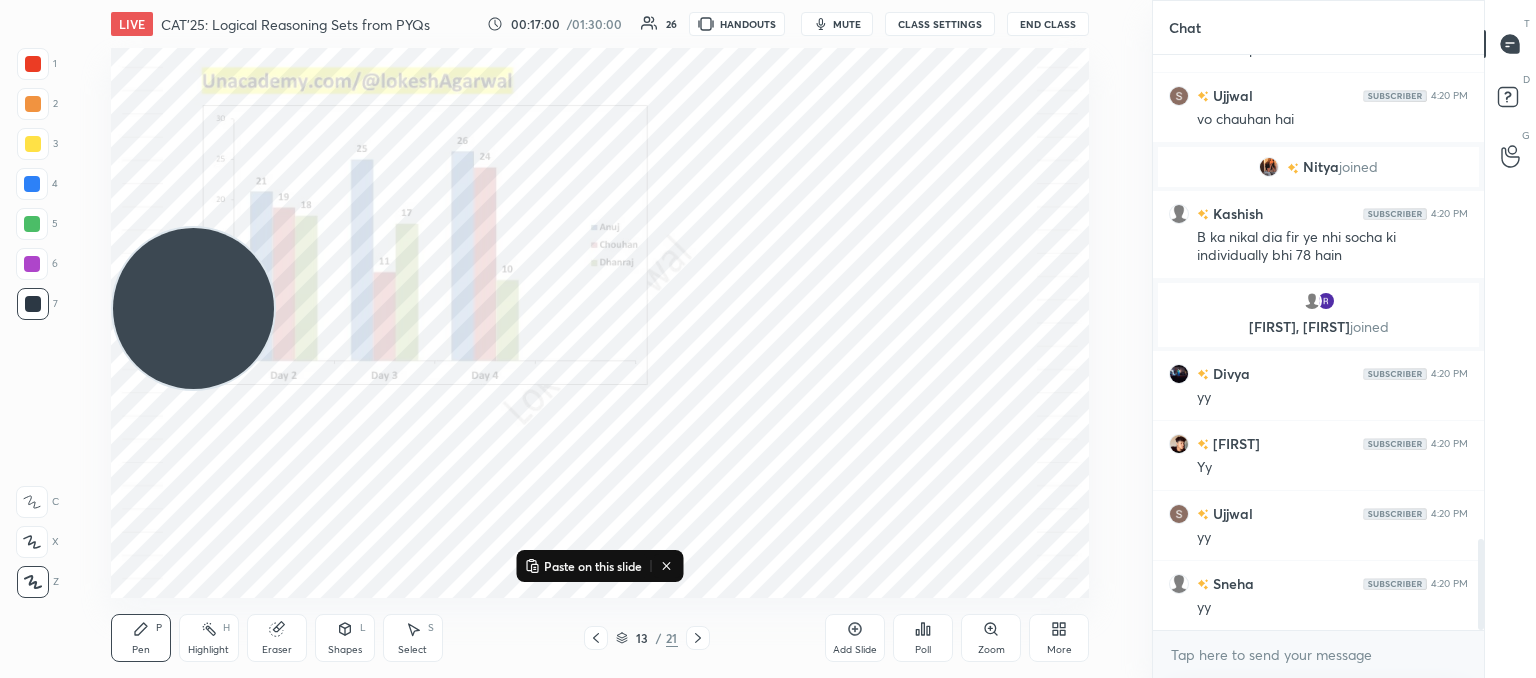 drag, startPoint x: 231, startPoint y: 512, endPoint x: 231, endPoint y: -43, distance: 555 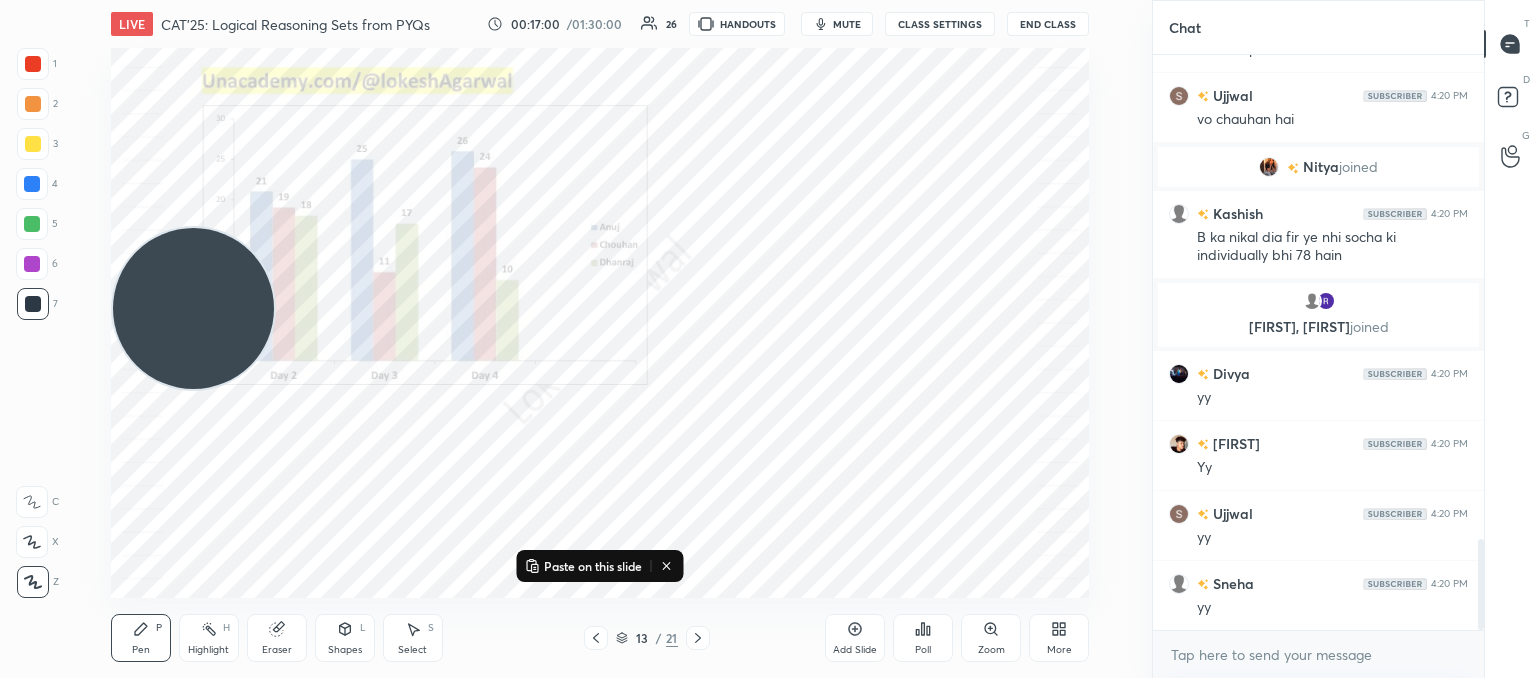click on "1 2 3 4 5 6 7 C X Z C X Z E E Erase all   H H LIVE CAT'25: Logical Reasoning Sets from PYQs 00:17:00 /  01:30:00 26 HANDOUTS mute CLASS SETTINGS End Class Paste on this slide Setting up your live class Poll for   secs No correct answer Start poll Back CAT'25: Logical Reasoning Sets from PYQs Lokesh Agarwal Pen P Highlight H Eraser Shapes L Select S 13 / 21 Add Slide Poll Zoom More Chat [FIRST] 4:19 PM 72 [FIRST] 4:19 PM bhuvan pe 63 hai [FIRST] 4:20 PM vo chauhan hai [FIRST]  joined [FIRST] 4:20 PM B ka nikal dia fir ye nhi socha ki individually bhi 78 hain [FIRST], [FIRST]  joined [FIRST] 4:20 PM yy [FIRST] 4:20 PM Yy [FIRST] 4:20 PM yy [FIRST] 4:20 PM yy JUMP TO LATEST Enable hand raising Enable raise hand to speak to learners. Once enabled, chat will be turned off temporarily. Enable x   introducing Raise a hand with a doubt Now learners can raise their hand along with a doubt  How it works? Doubts asked by learners will show up here NEW DOUBTS ASKED No one has raised a hand yet Can't raise hand Got it T Messages (T)" at bounding box center (768, 0) 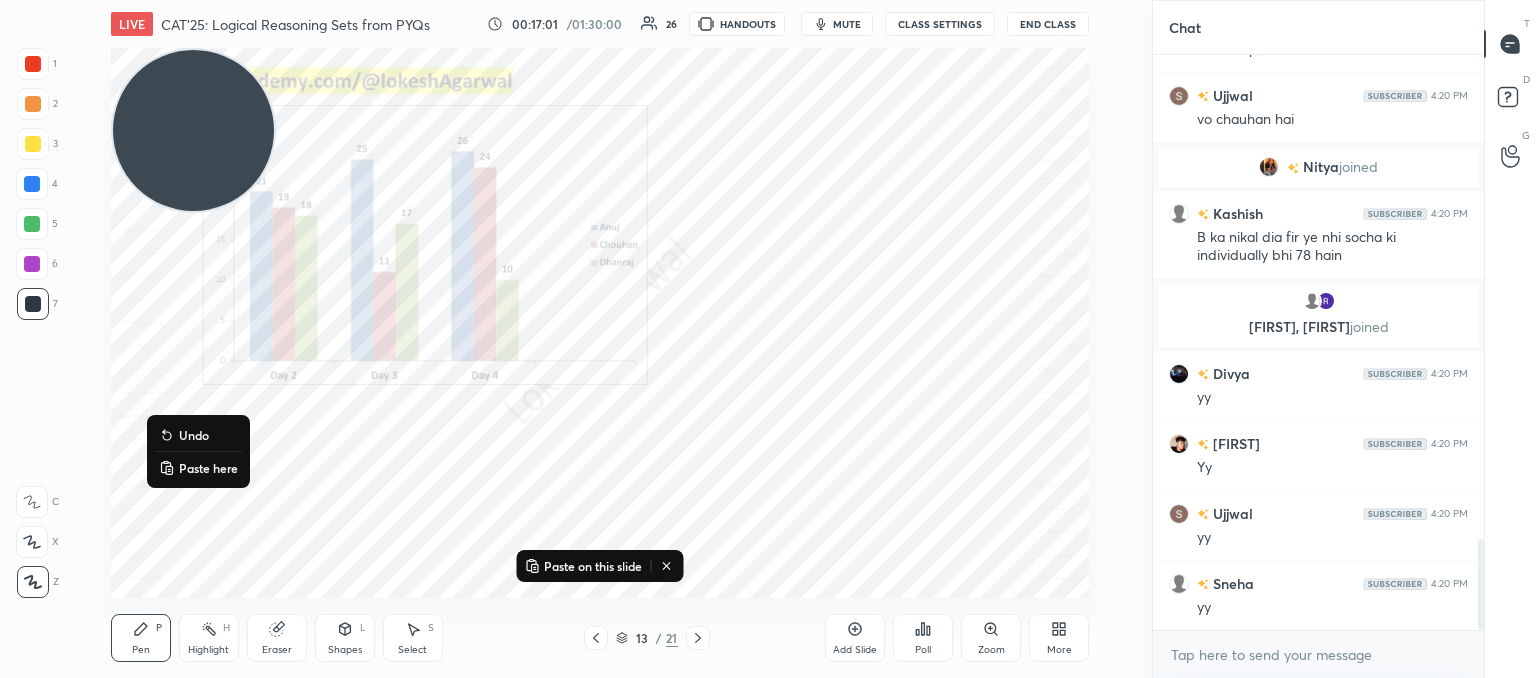 click on "Paste here" at bounding box center (198, 468) 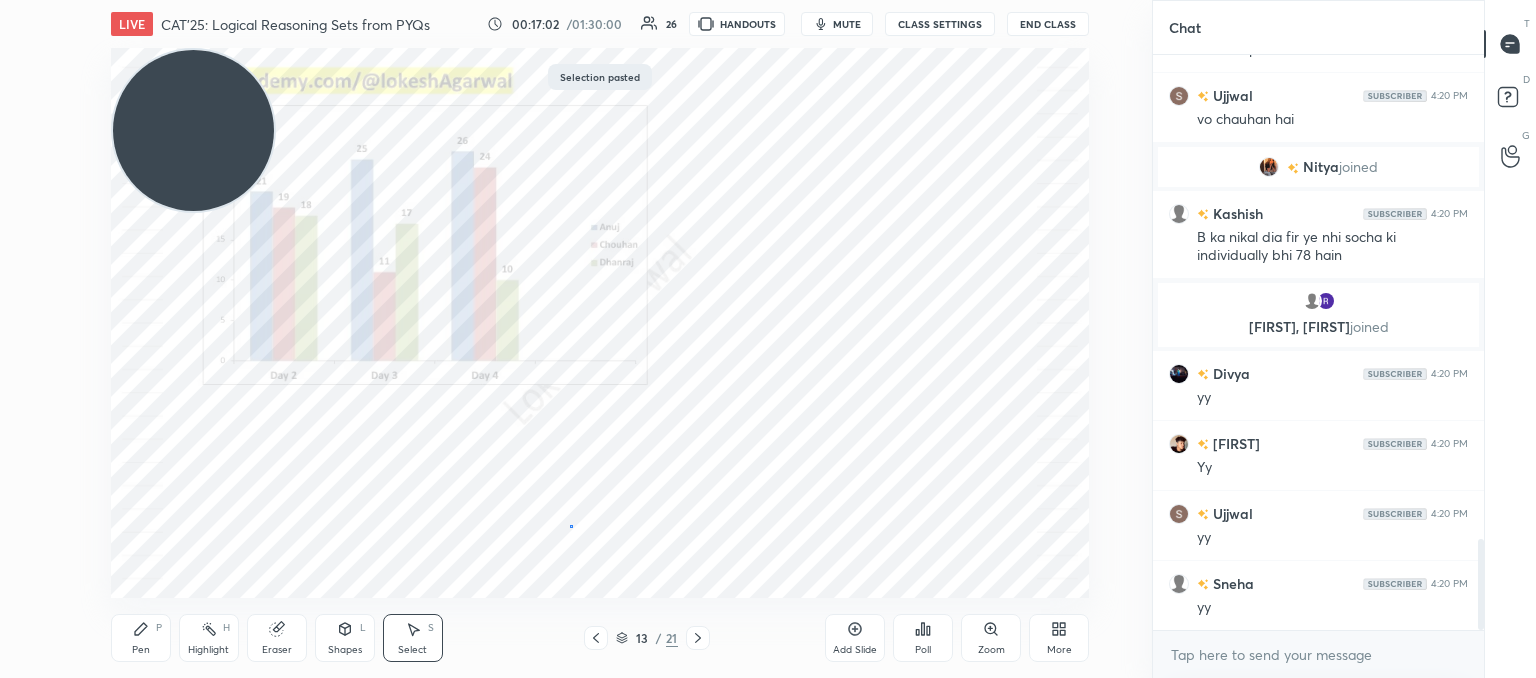 click on "0 ° Undo Copy Paste here Duplicate Duplicate to new slide Delete" at bounding box center (600, 323) 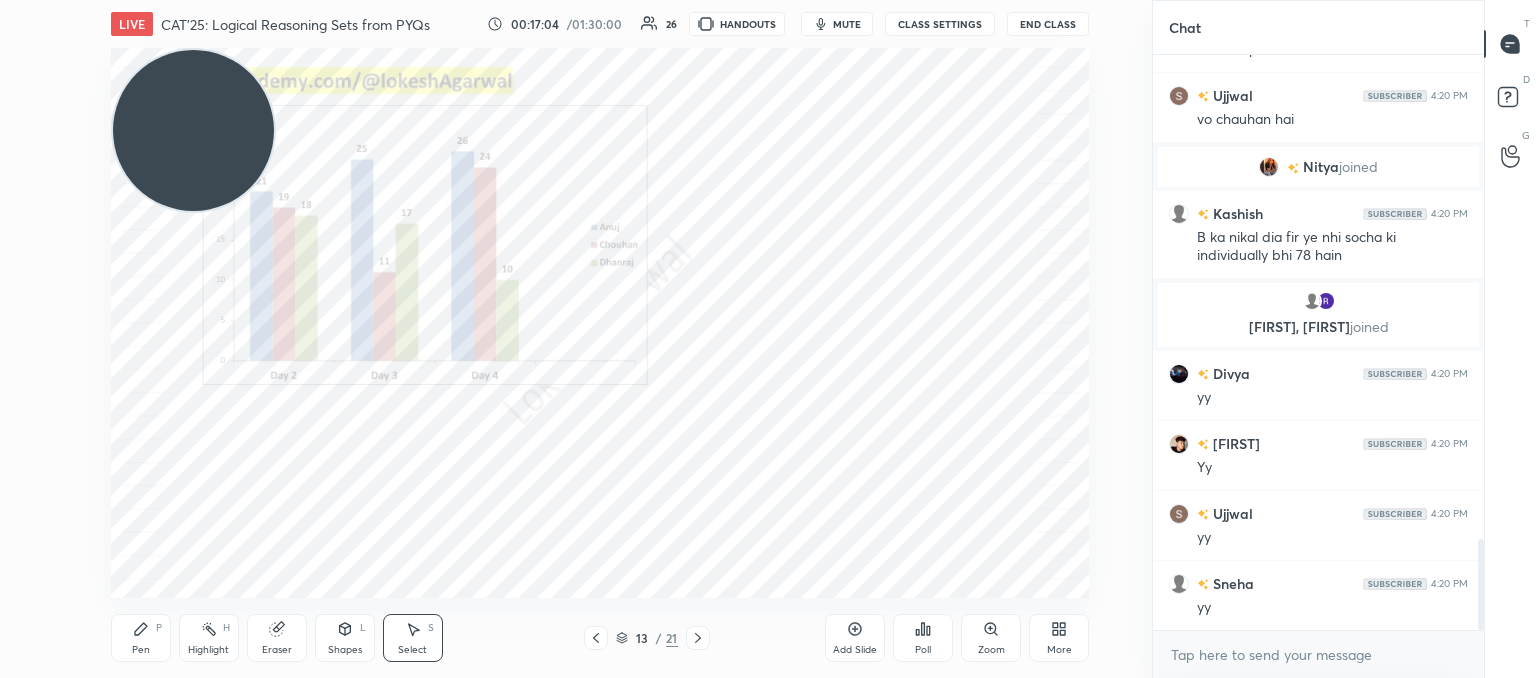 drag, startPoint x: 136, startPoint y: 636, endPoint x: 177, endPoint y: 600, distance: 54.56189 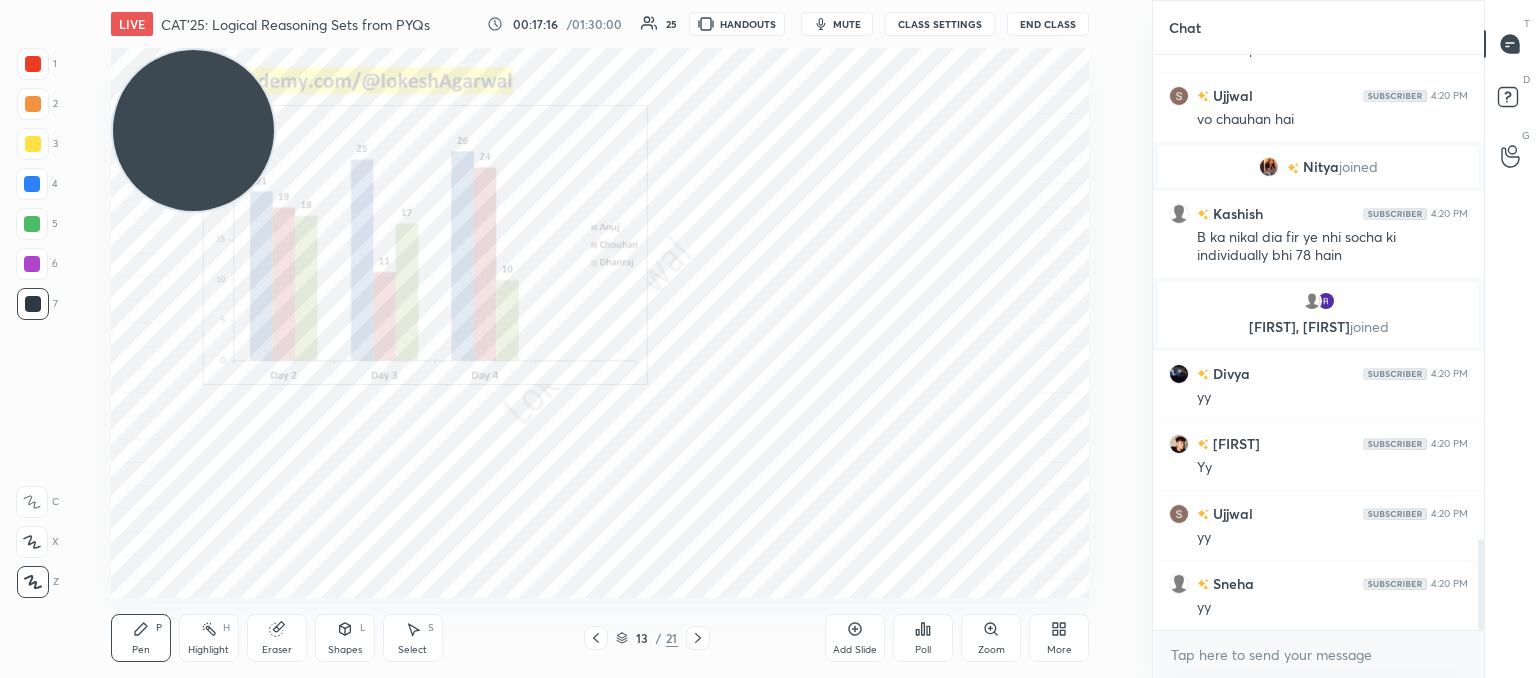 drag, startPoint x: 200, startPoint y: 250, endPoint x: 218, endPoint y: 675, distance: 425.381 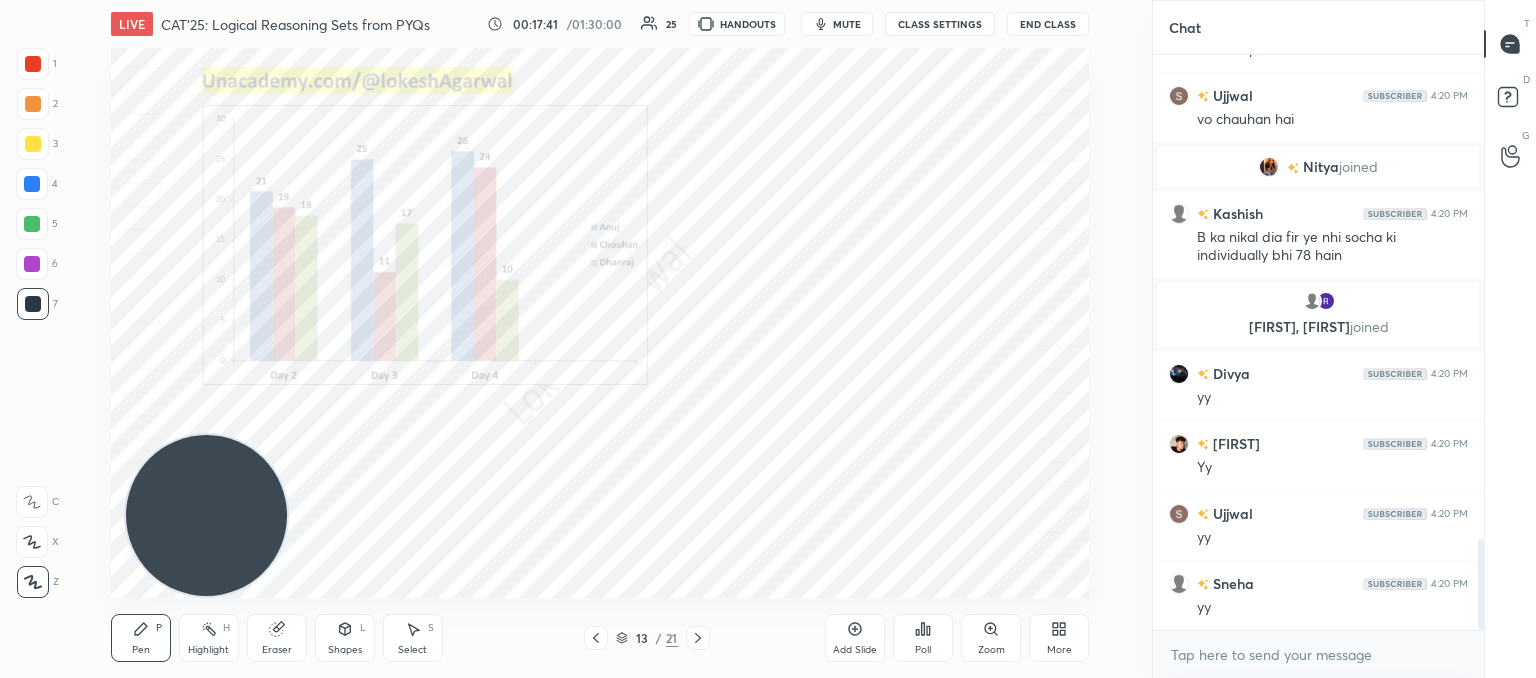 click 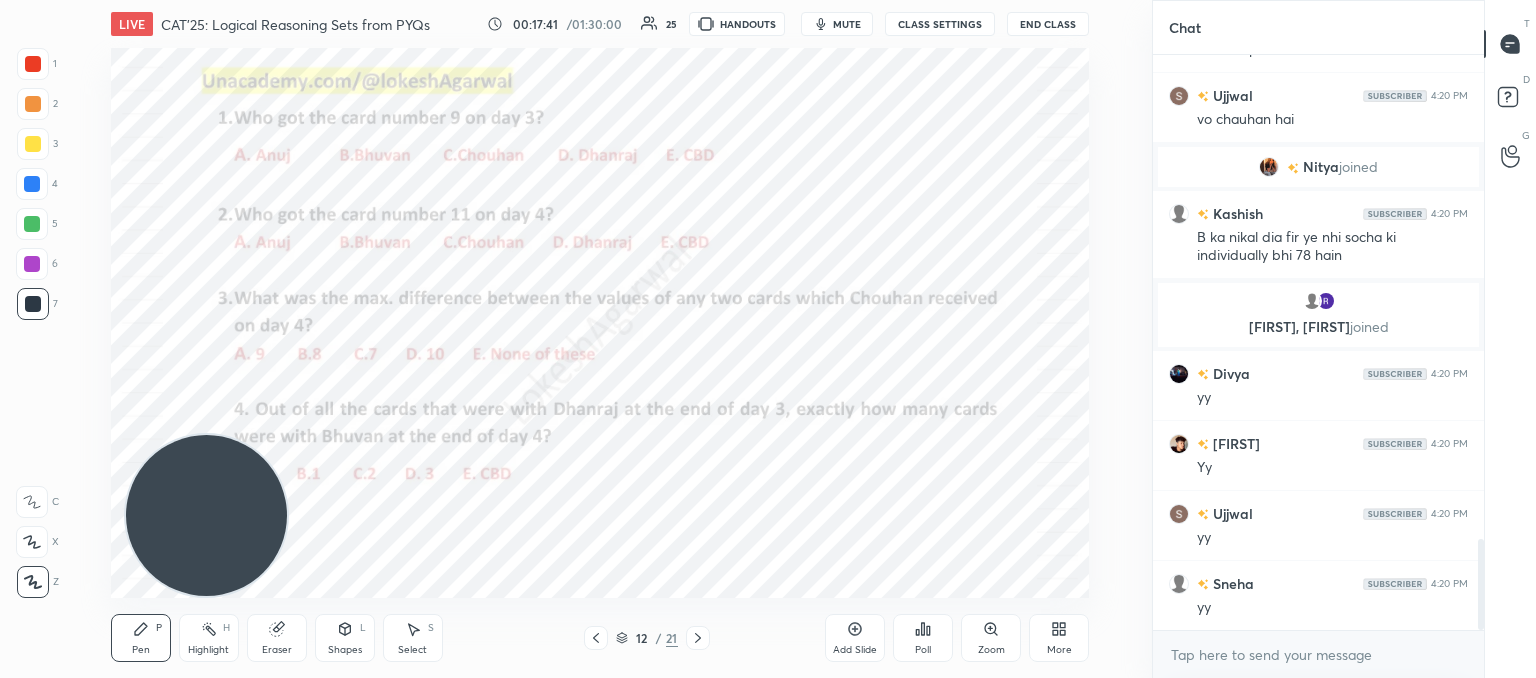 click 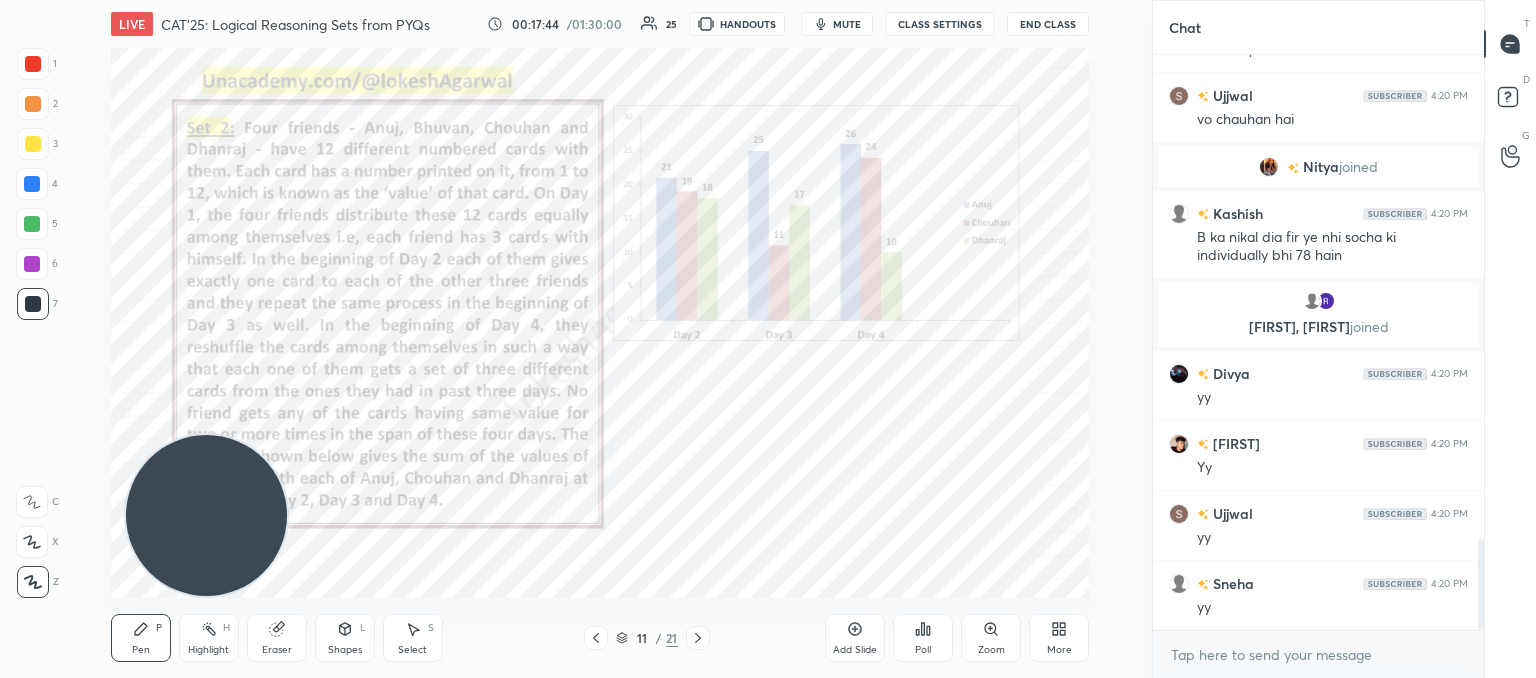 click 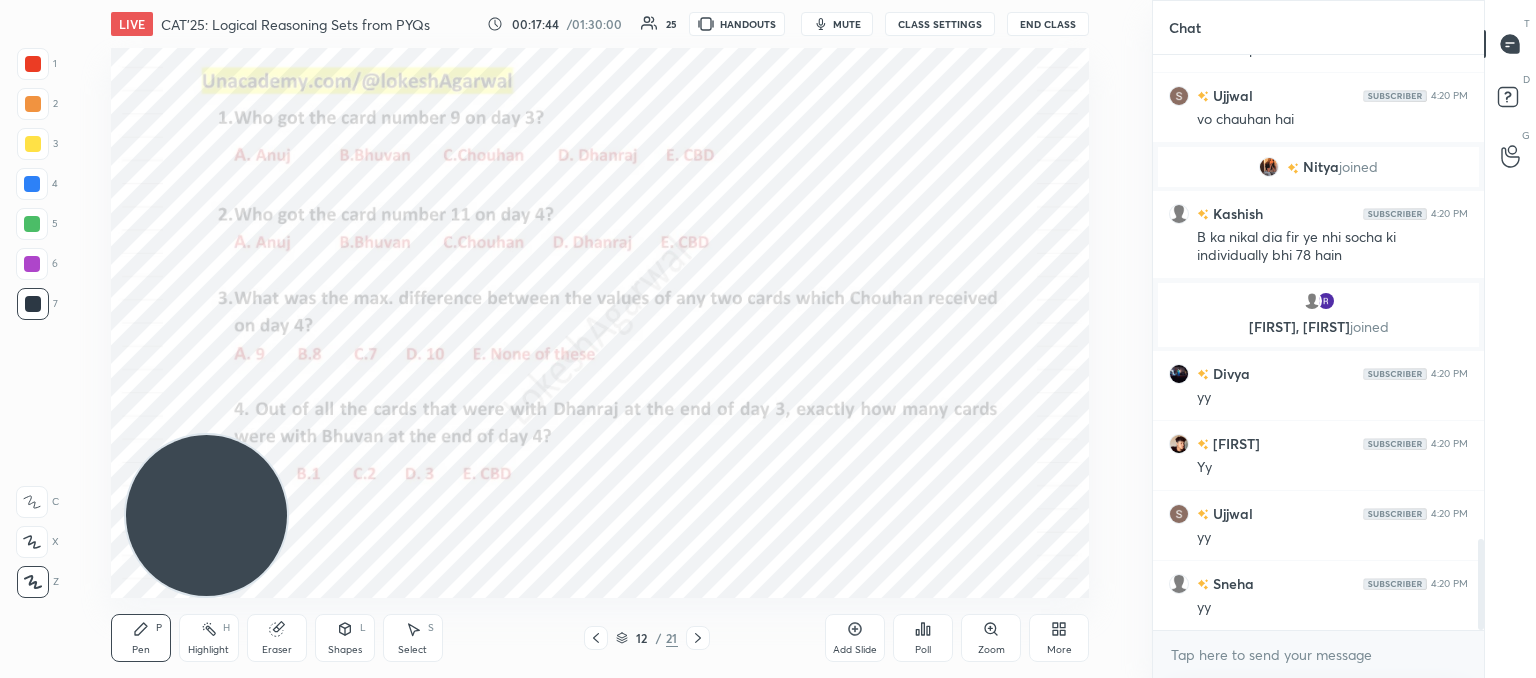 click 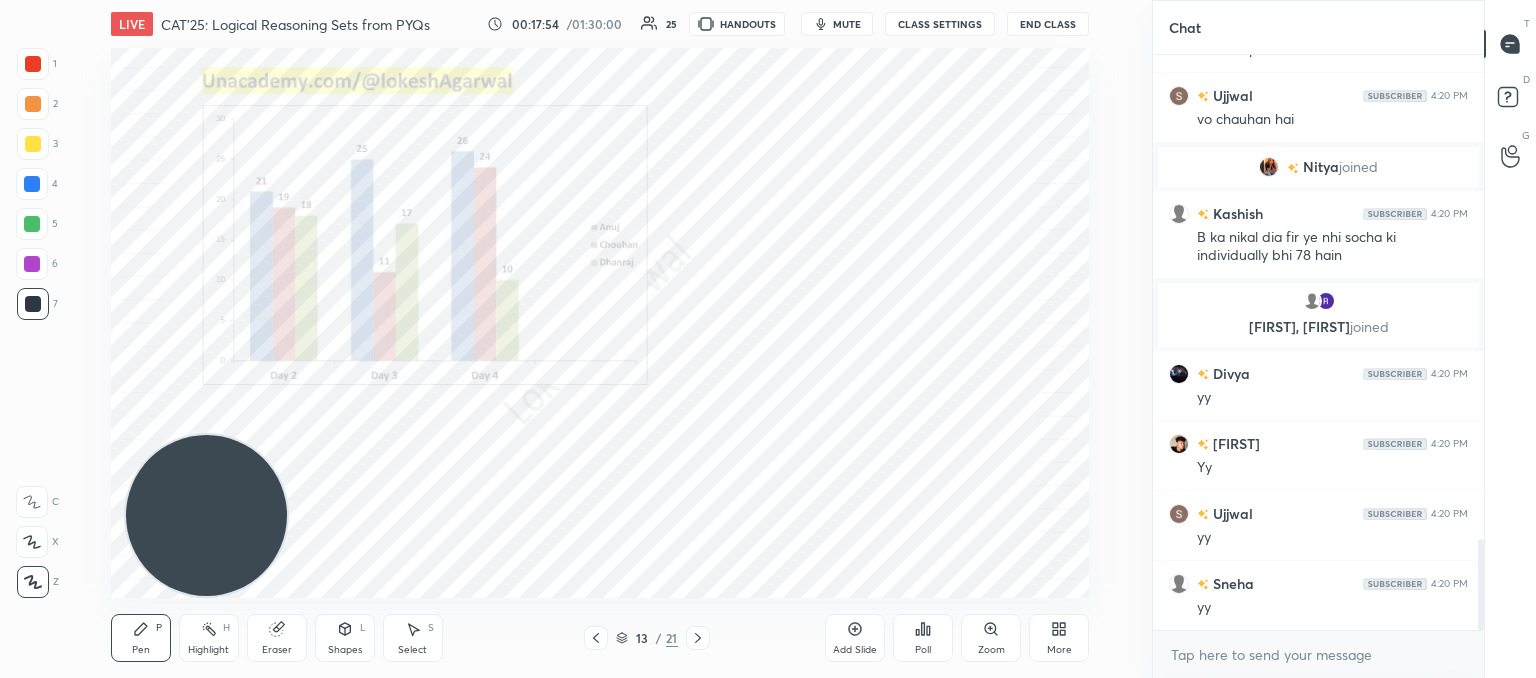 click on "Eraser" at bounding box center (277, 638) 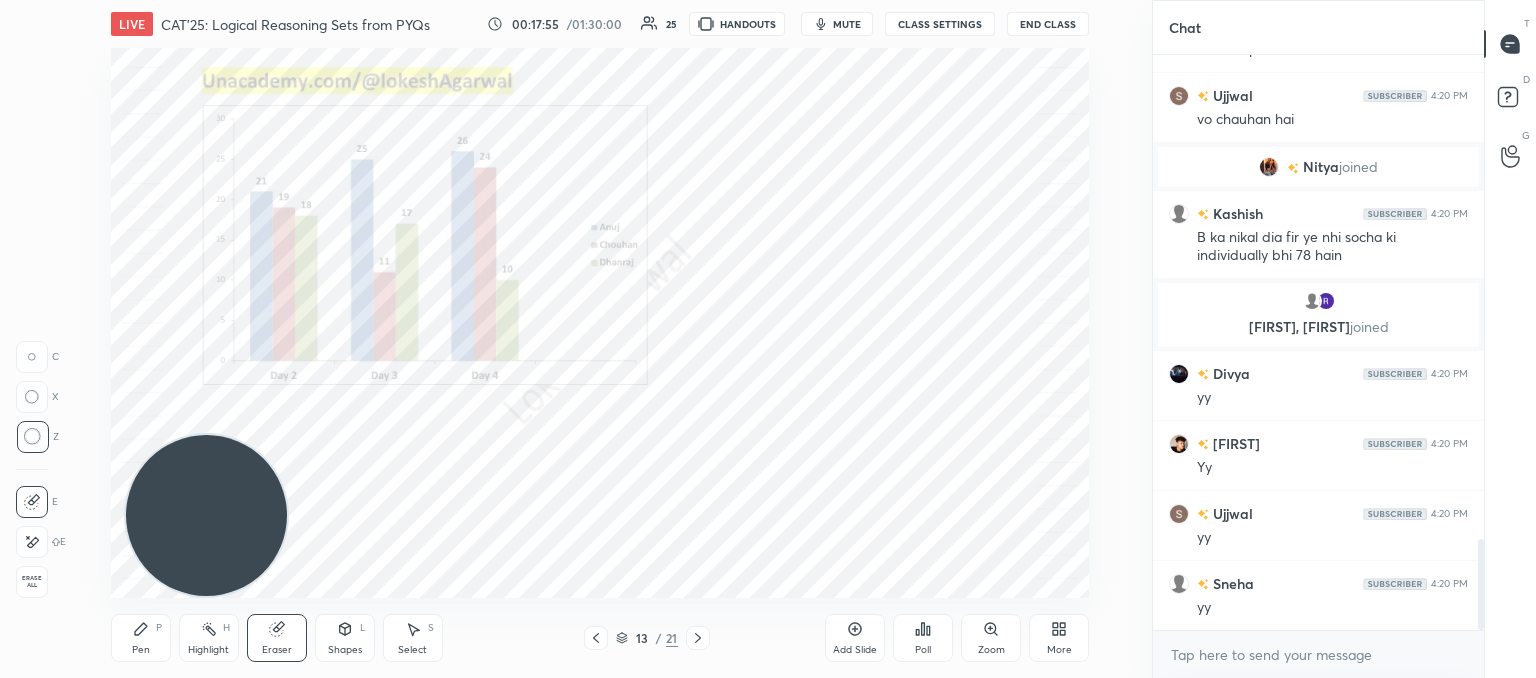 drag, startPoint x: 240, startPoint y: 473, endPoint x: 167, endPoint y: -101, distance: 578.62335 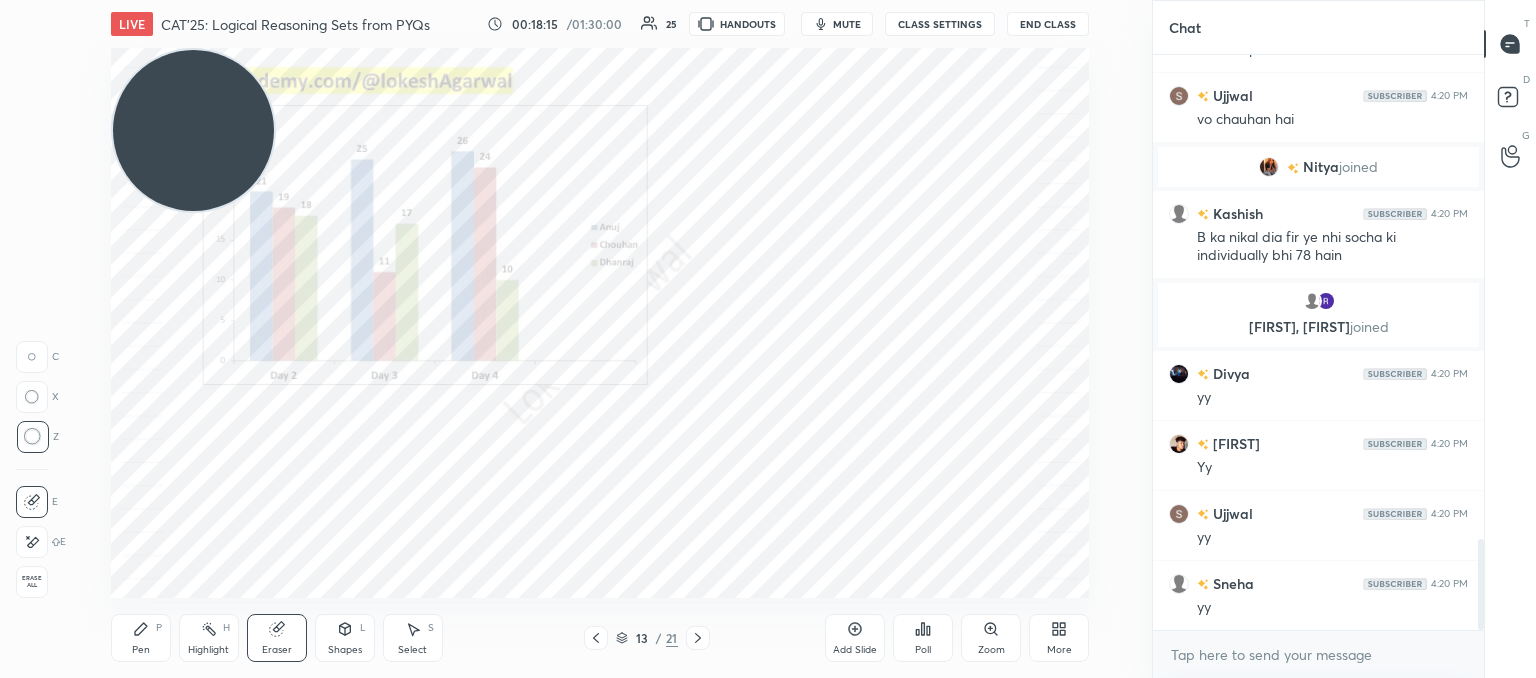 click on "Pen" at bounding box center [141, 650] 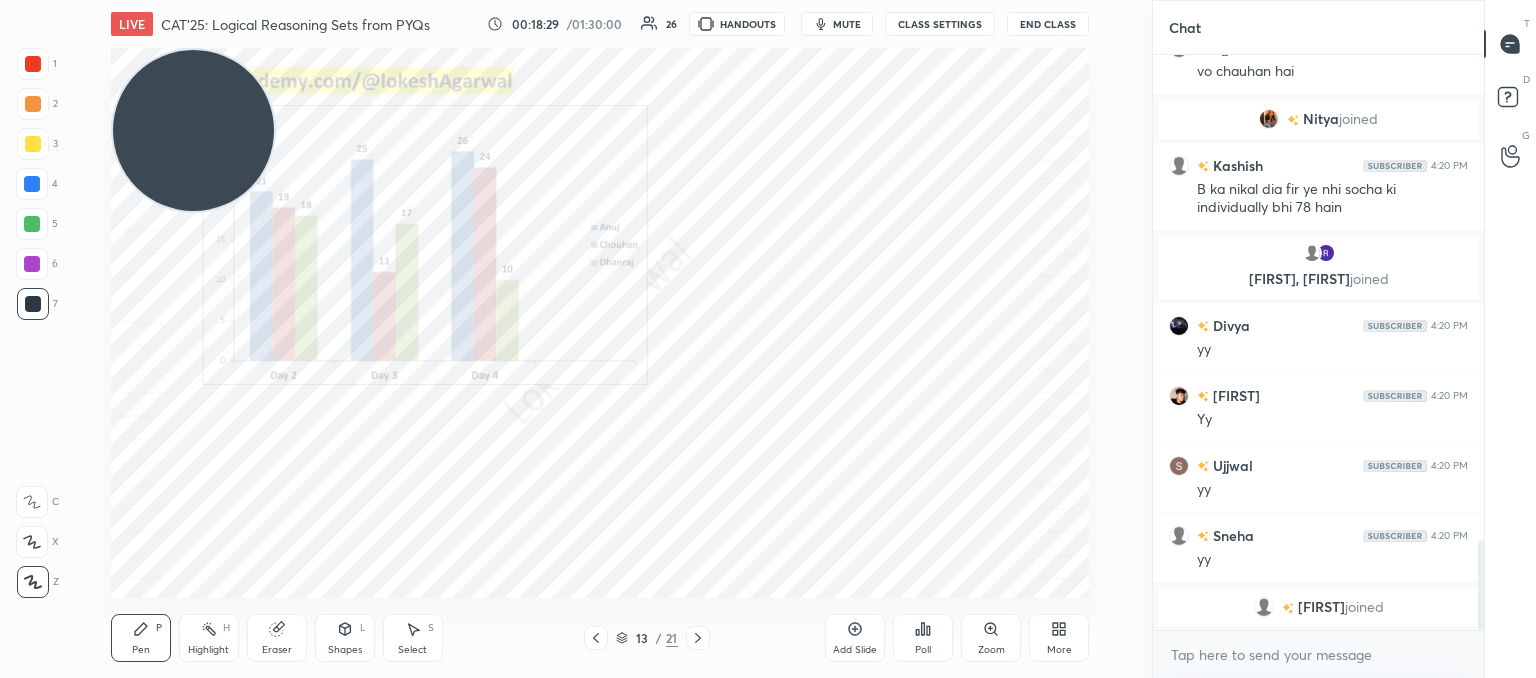 scroll, scrollTop: 3048, scrollLeft: 0, axis: vertical 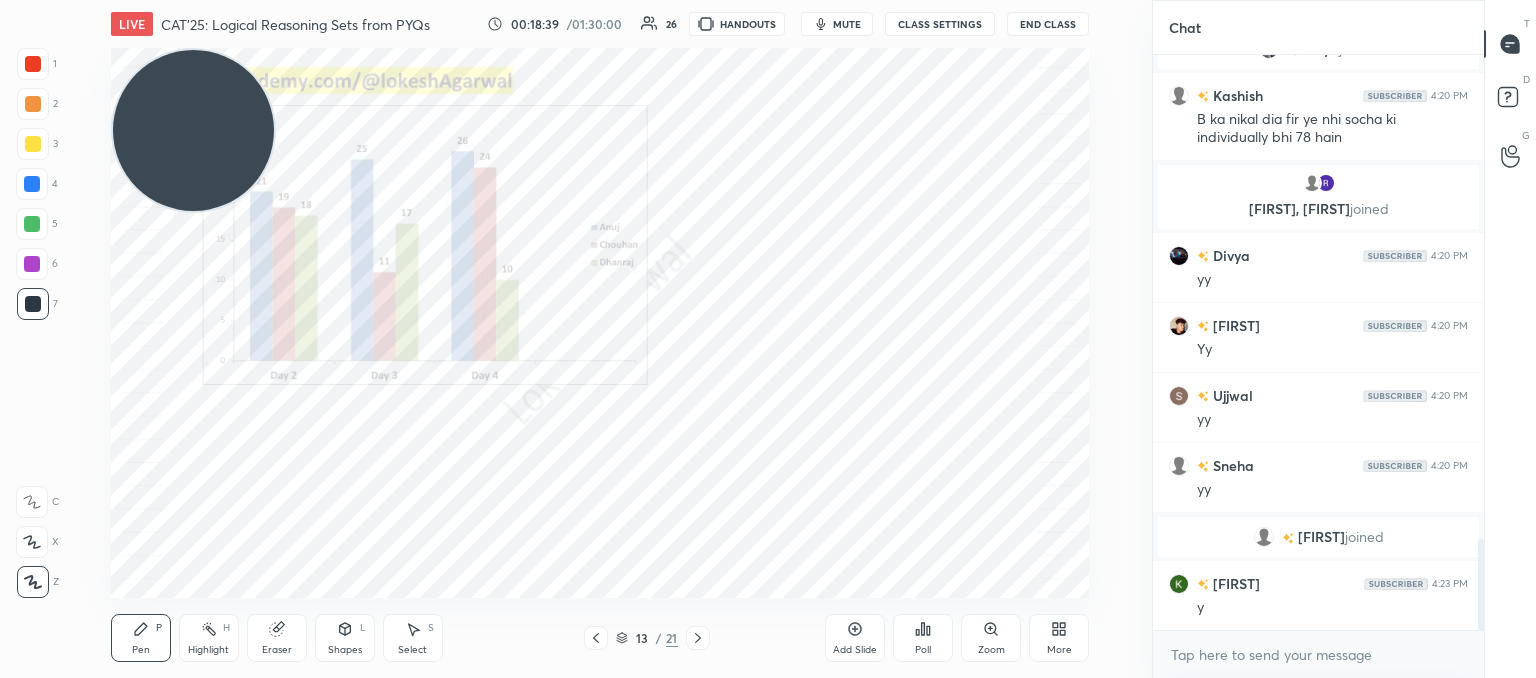 drag, startPoint x: 40, startPoint y: 66, endPoint x: 172, endPoint y: 74, distance: 132.2422 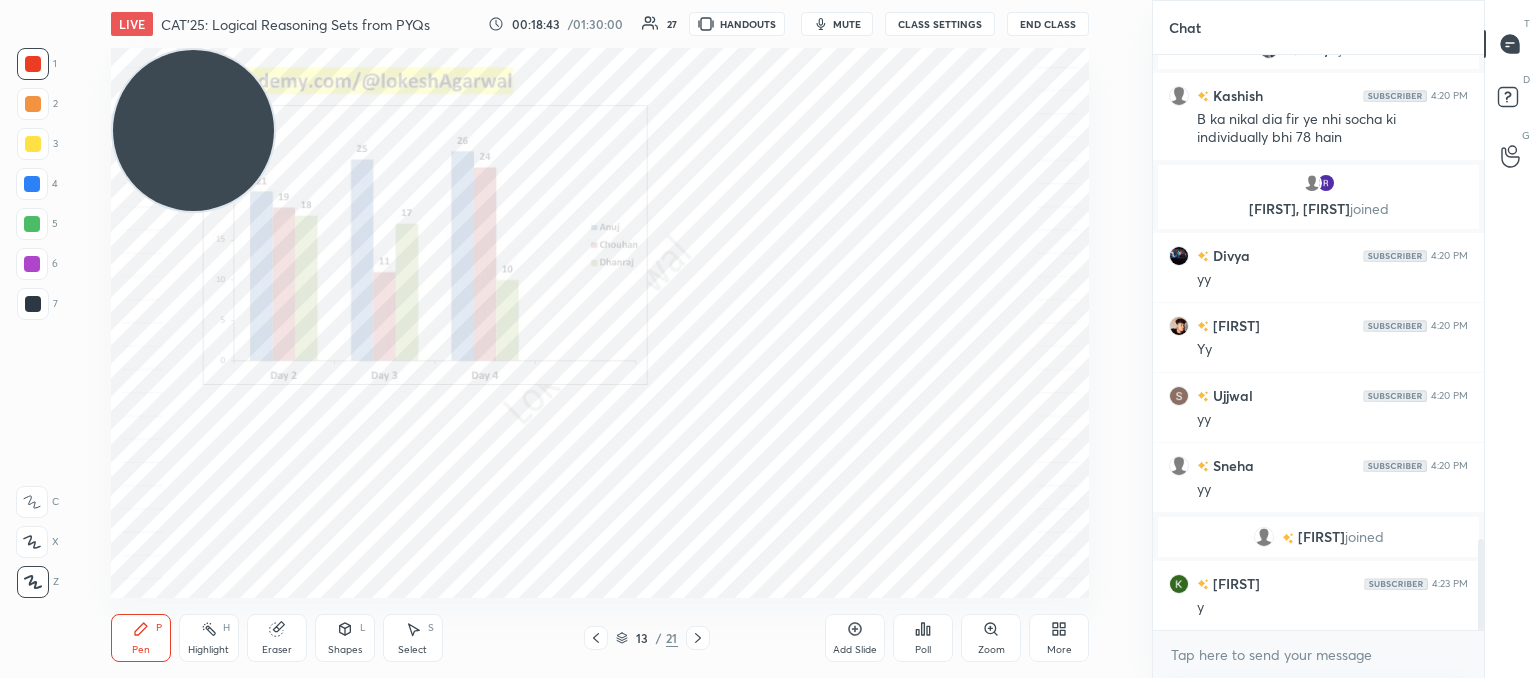 scroll, scrollTop: 3096, scrollLeft: 0, axis: vertical 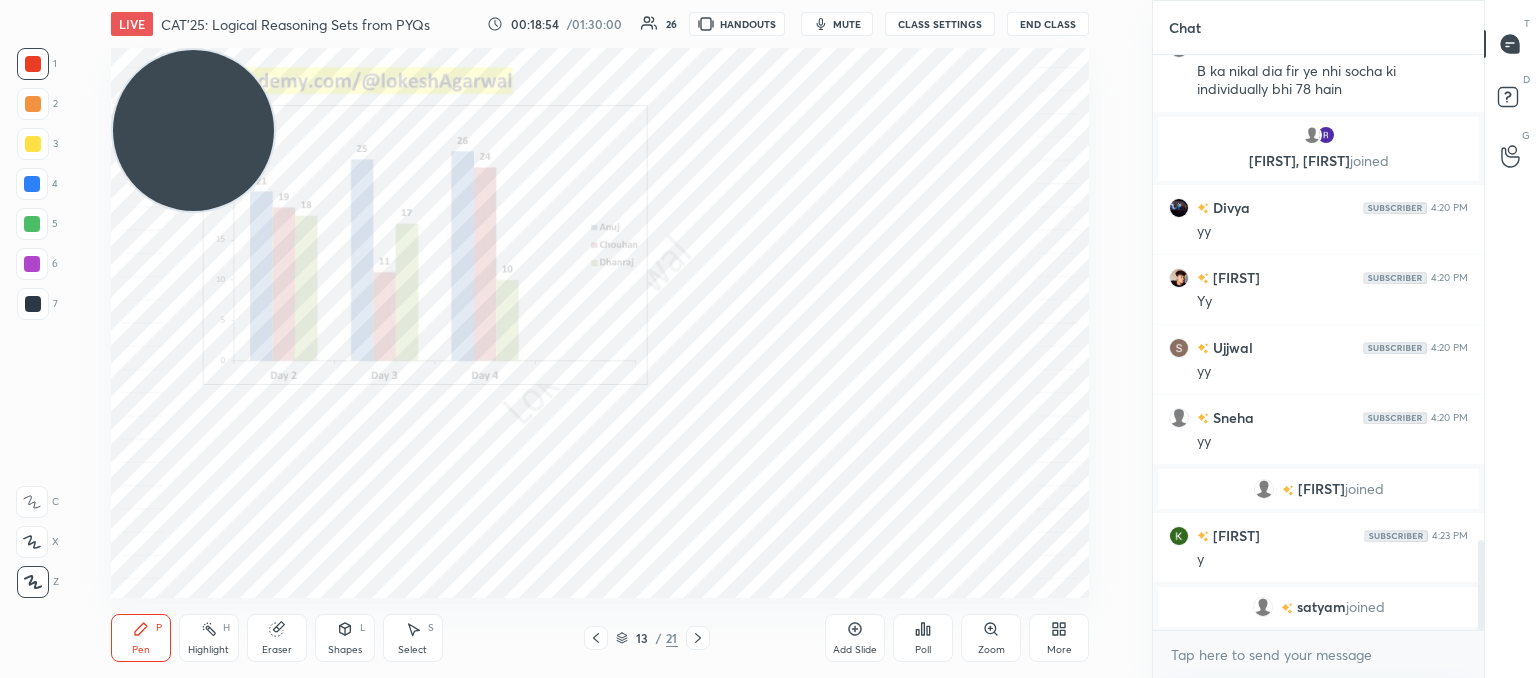 drag, startPoint x: 287, startPoint y: 637, endPoint x: 301, endPoint y: 609, distance: 31.304953 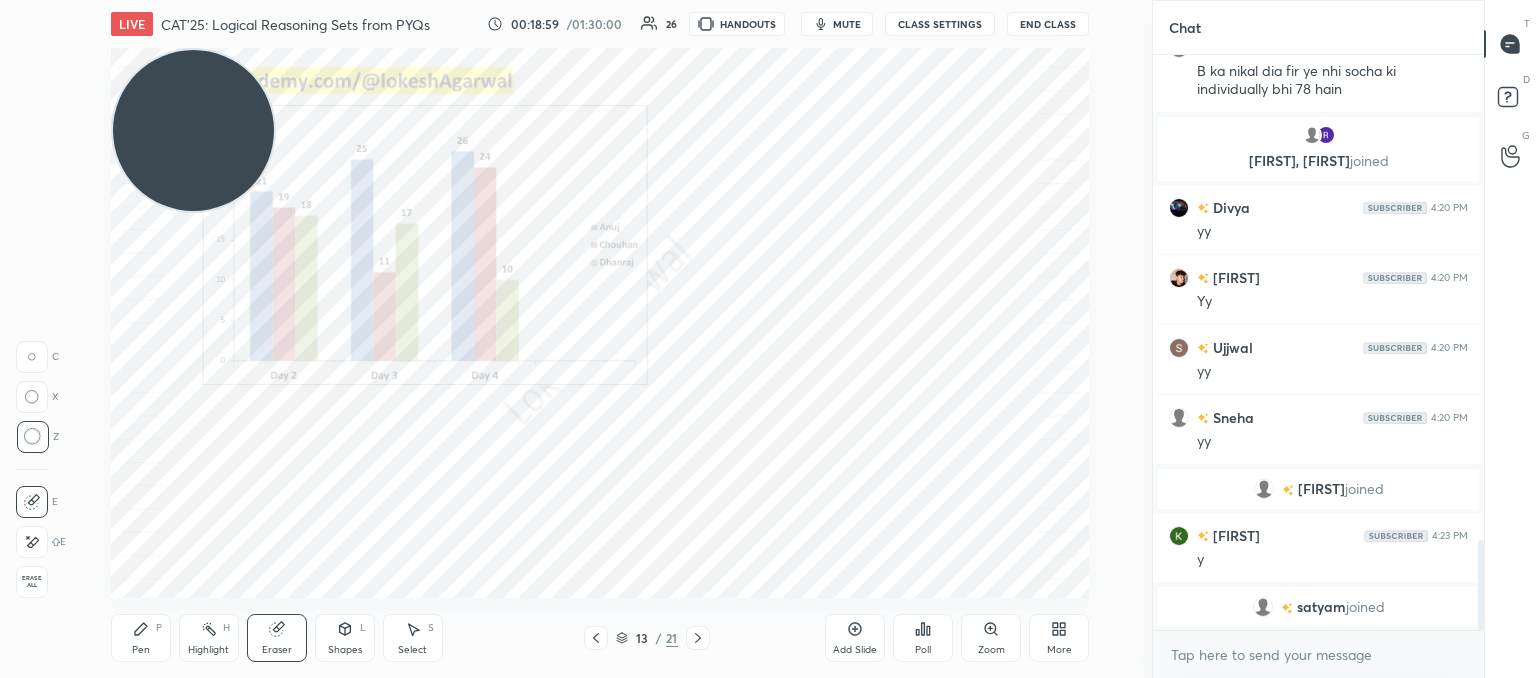 drag, startPoint x: 140, startPoint y: 633, endPoint x: 162, endPoint y: 619, distance: 26.076809 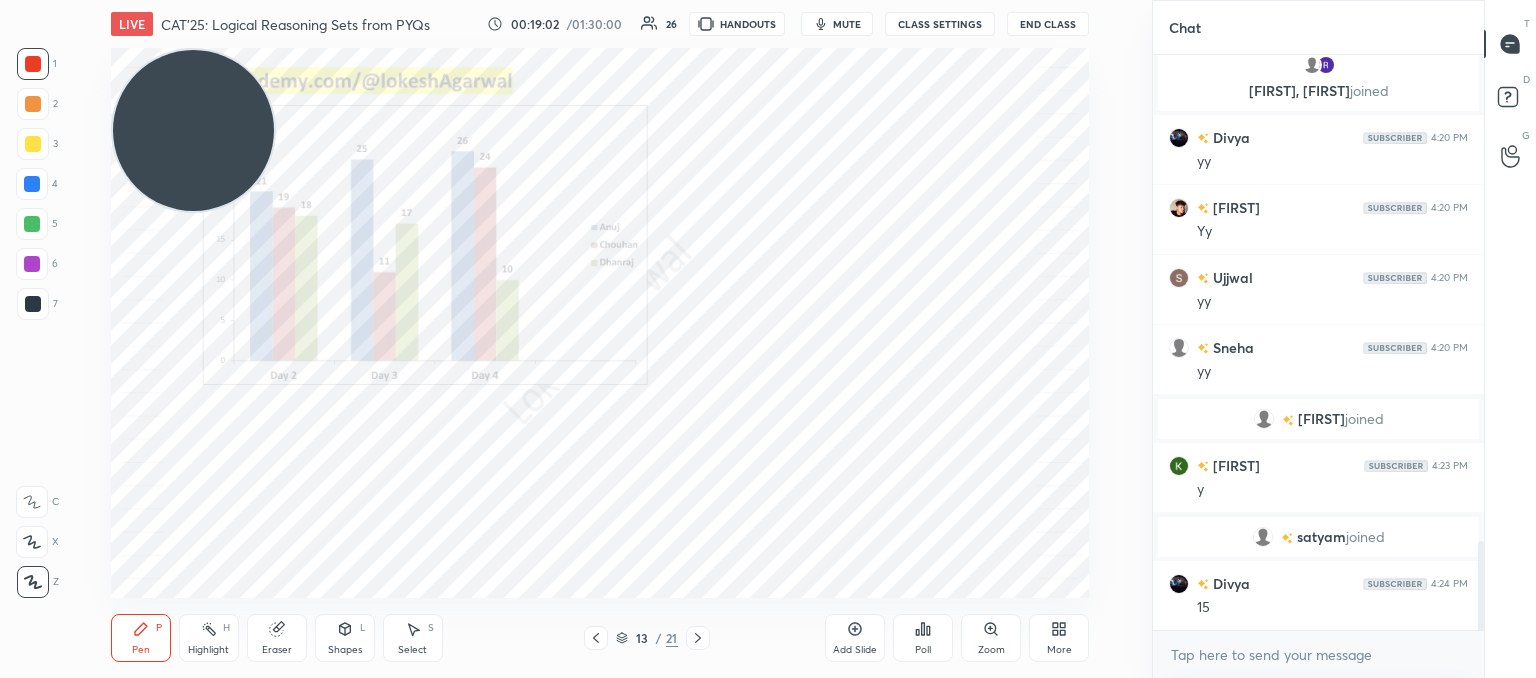 scroll, scrollTop: 3216, scrollLeft: 0, axis: vertical 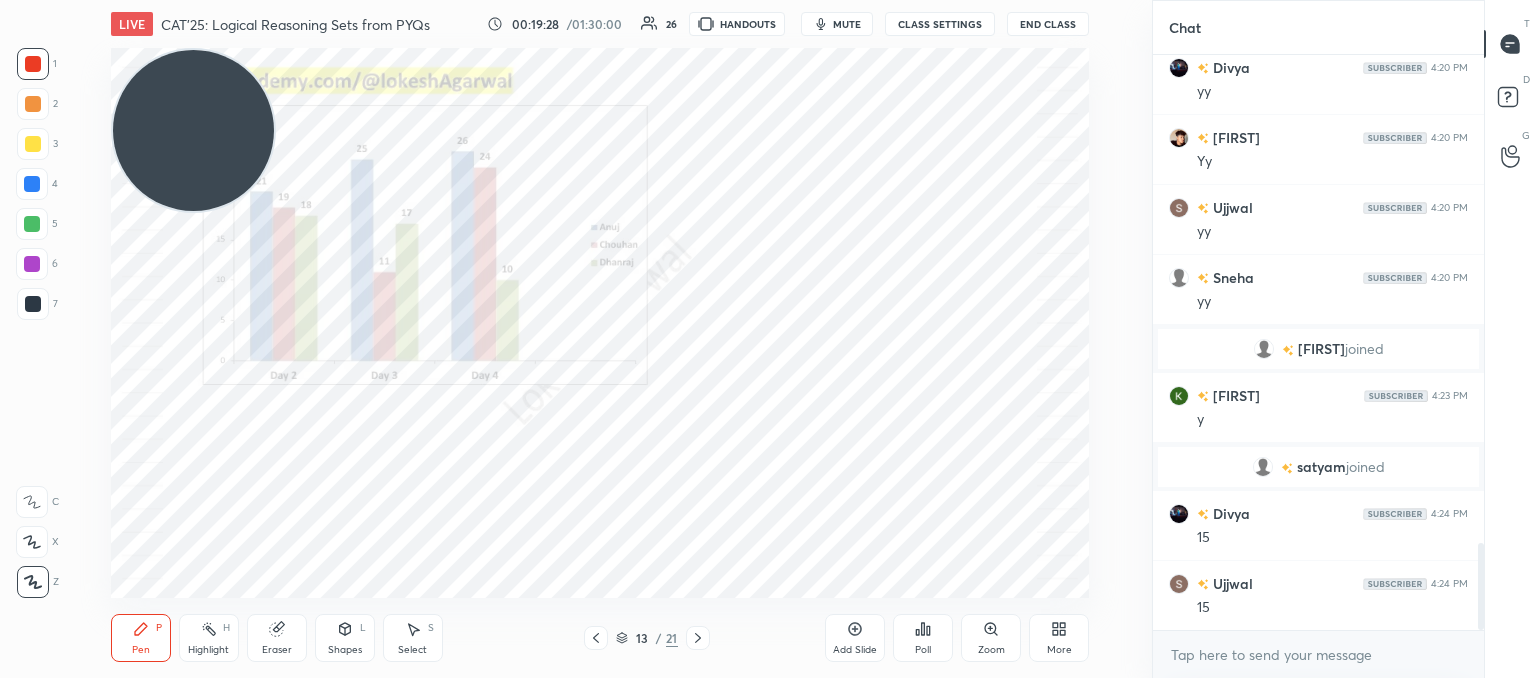 click on "Eraser" at bounding box center (277, 638) 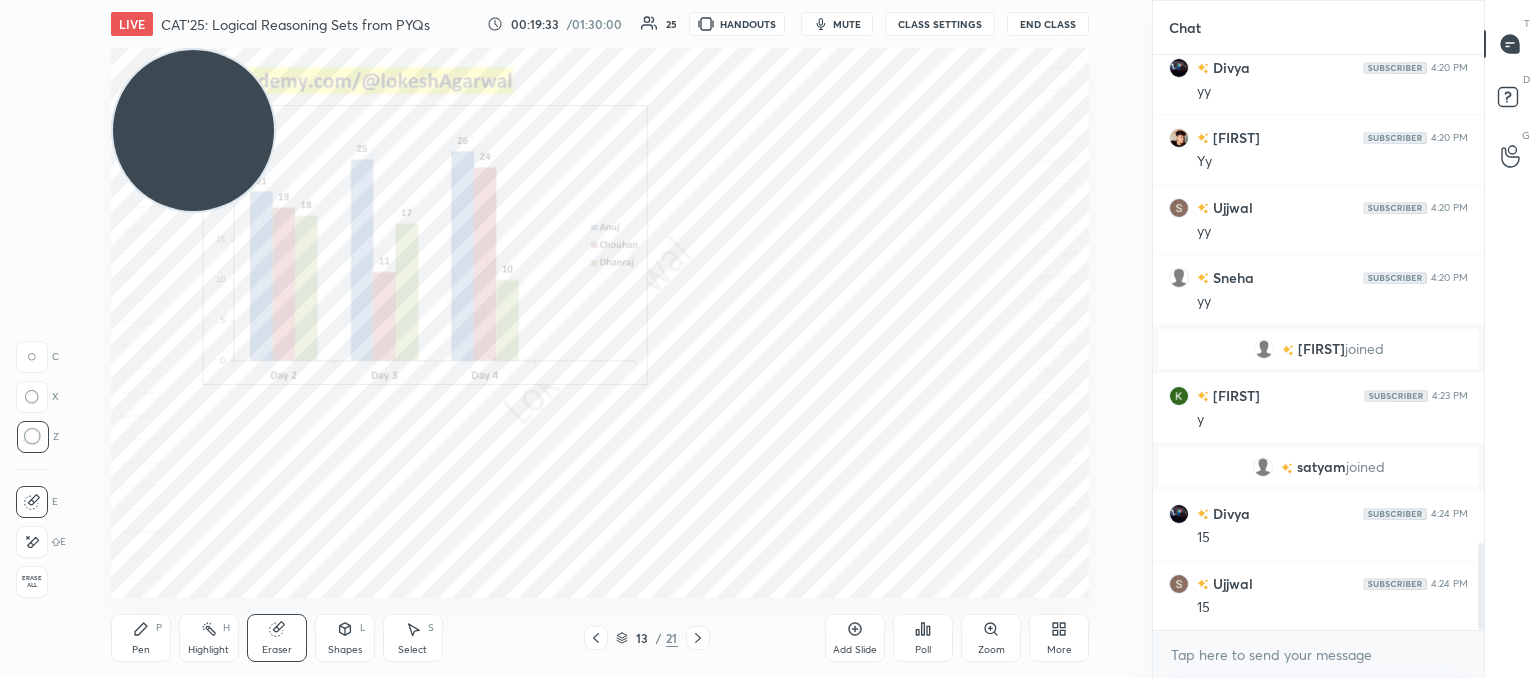 click on "Pen P" at bounding box center (141, 638) 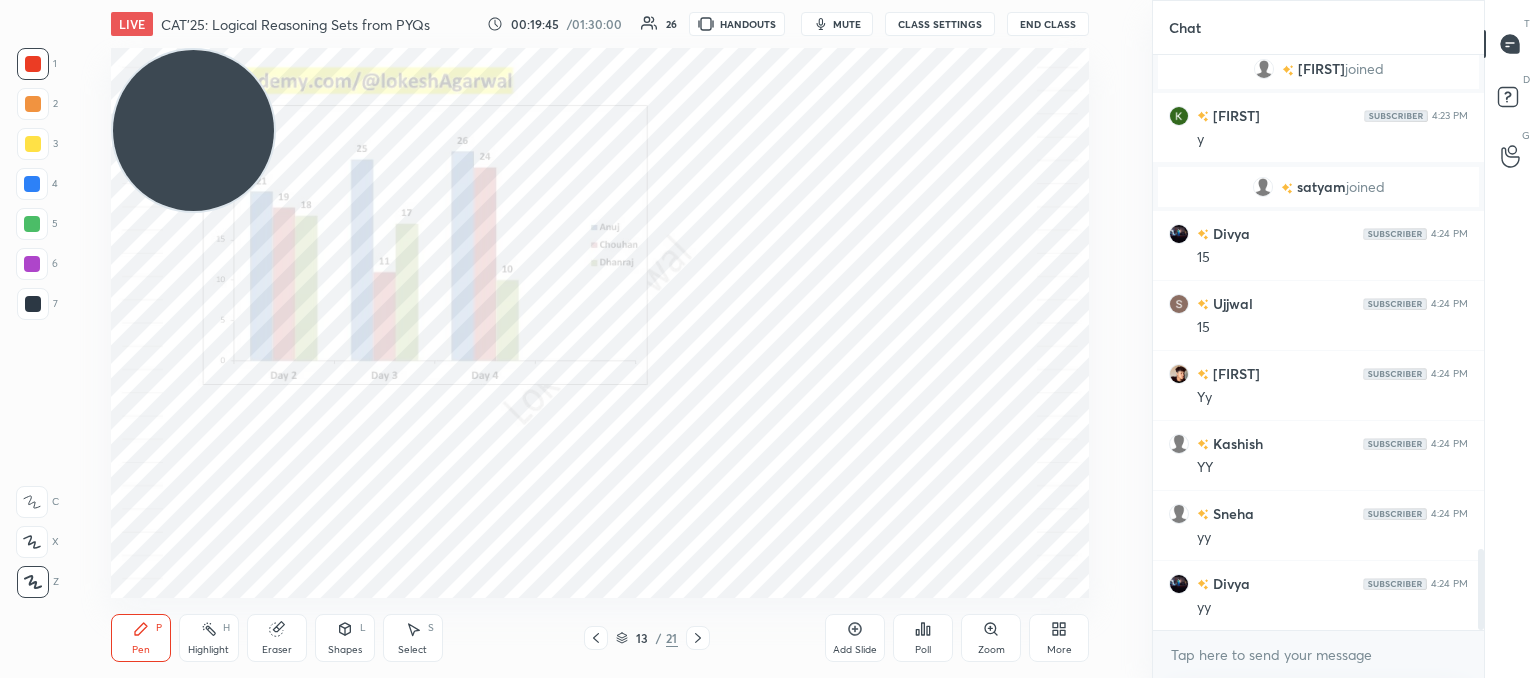 scroll, scrollTop: 3566, scrollLeft: 0, axis: vertical 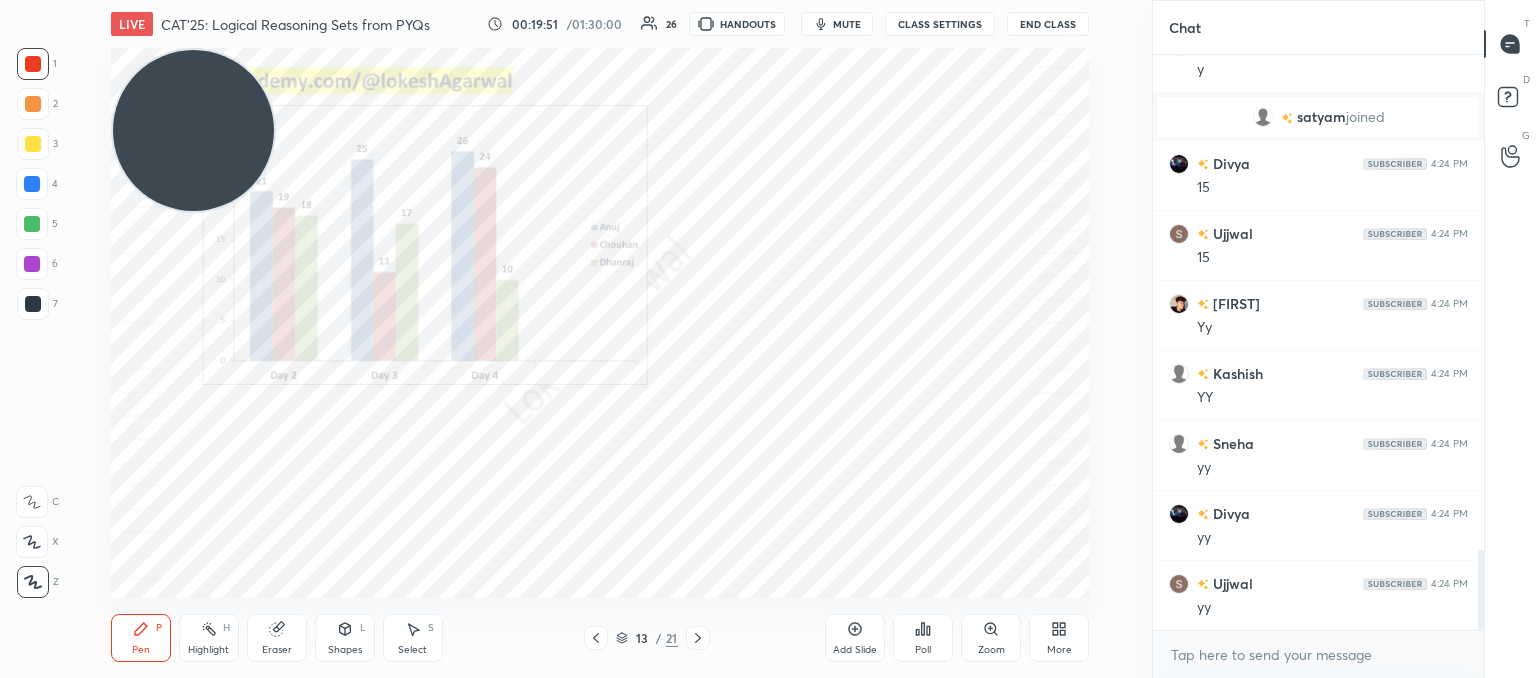 click at bounding box center (32, 184) 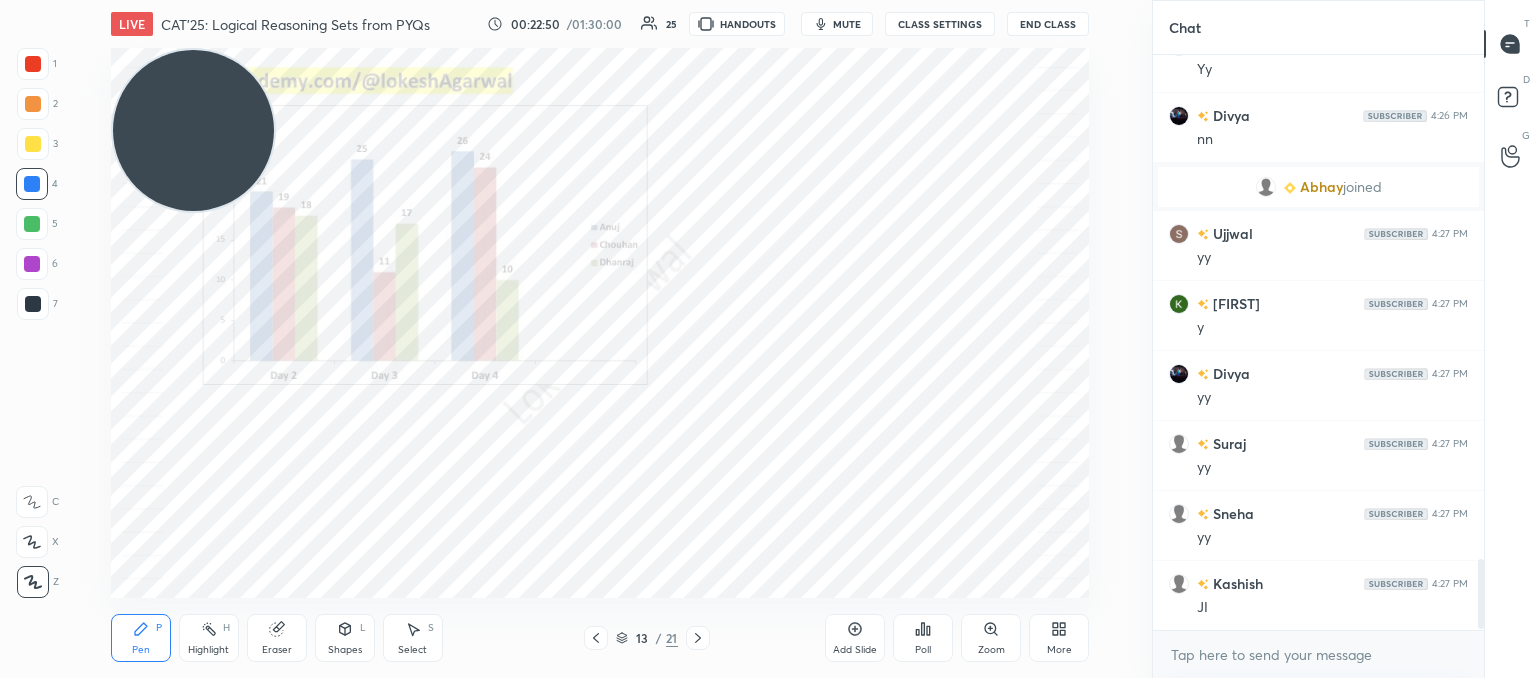 scroll, scrollTop: 4150, scrollLeft: 0, axis: vertical 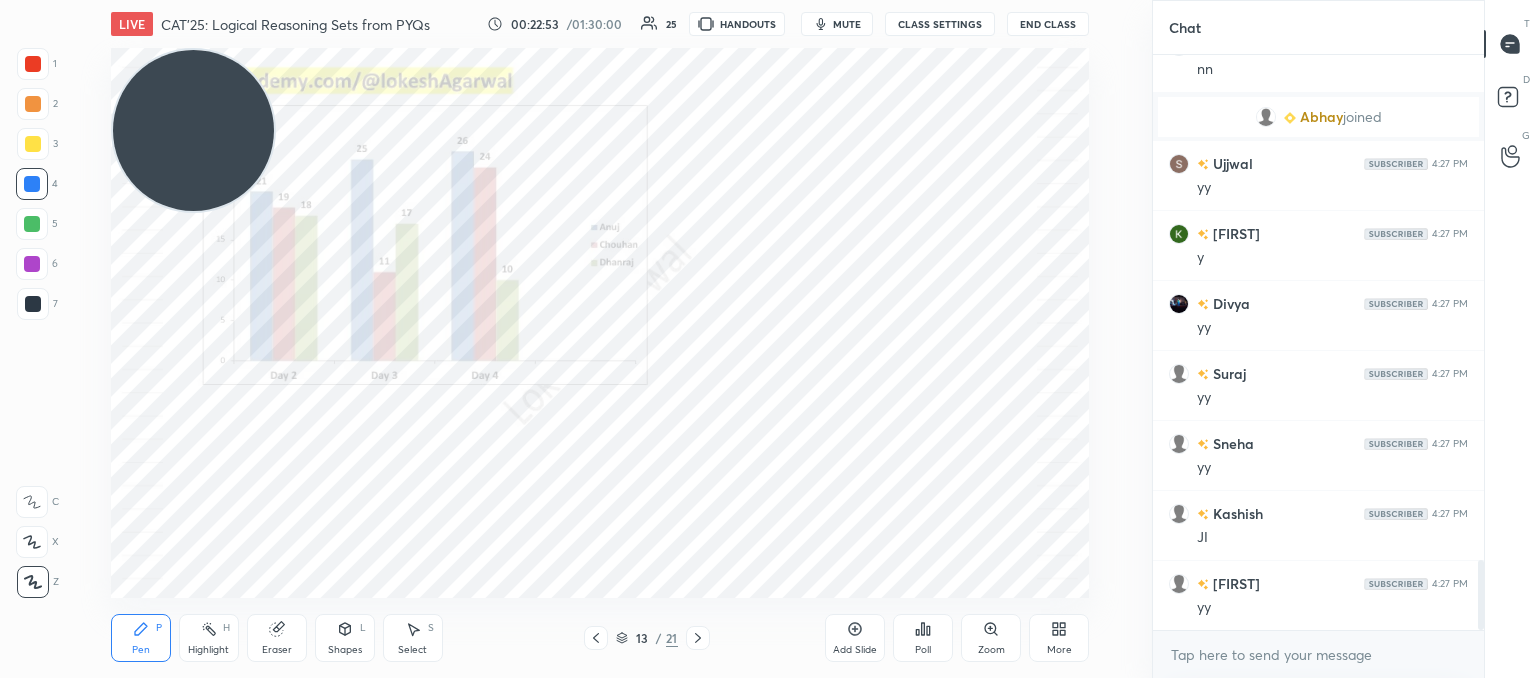 click on "1 2 3 4 5 6 7 C X Z C X Z E E Erase all   H H LIVE CAT'25: Logical Reasoning Sets from PYQs 00:22:53 /  01:30:00 25 HANDOUTS mute CLASS SETTINGS End Class Setting up your live class Poll for   secs No correct answer Start poll Back CAT'25: Logical Reasoning Sets from PYQs Lokesh Agarwal Pen P Highlight H Eraser Shapes L Select S 13 / 21 Add Slide Poll Zoom More" at bounding box center (568, 339) 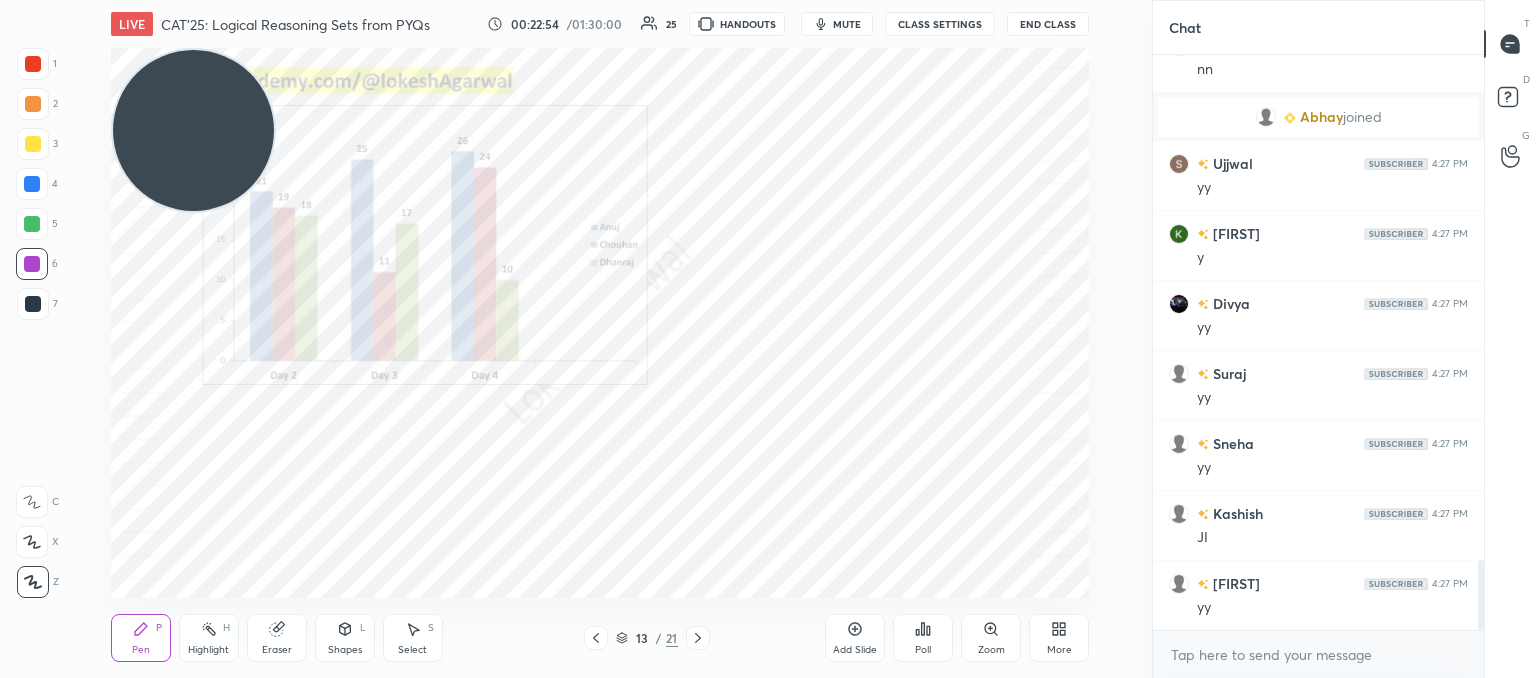 click at bounding box center (33, 304) 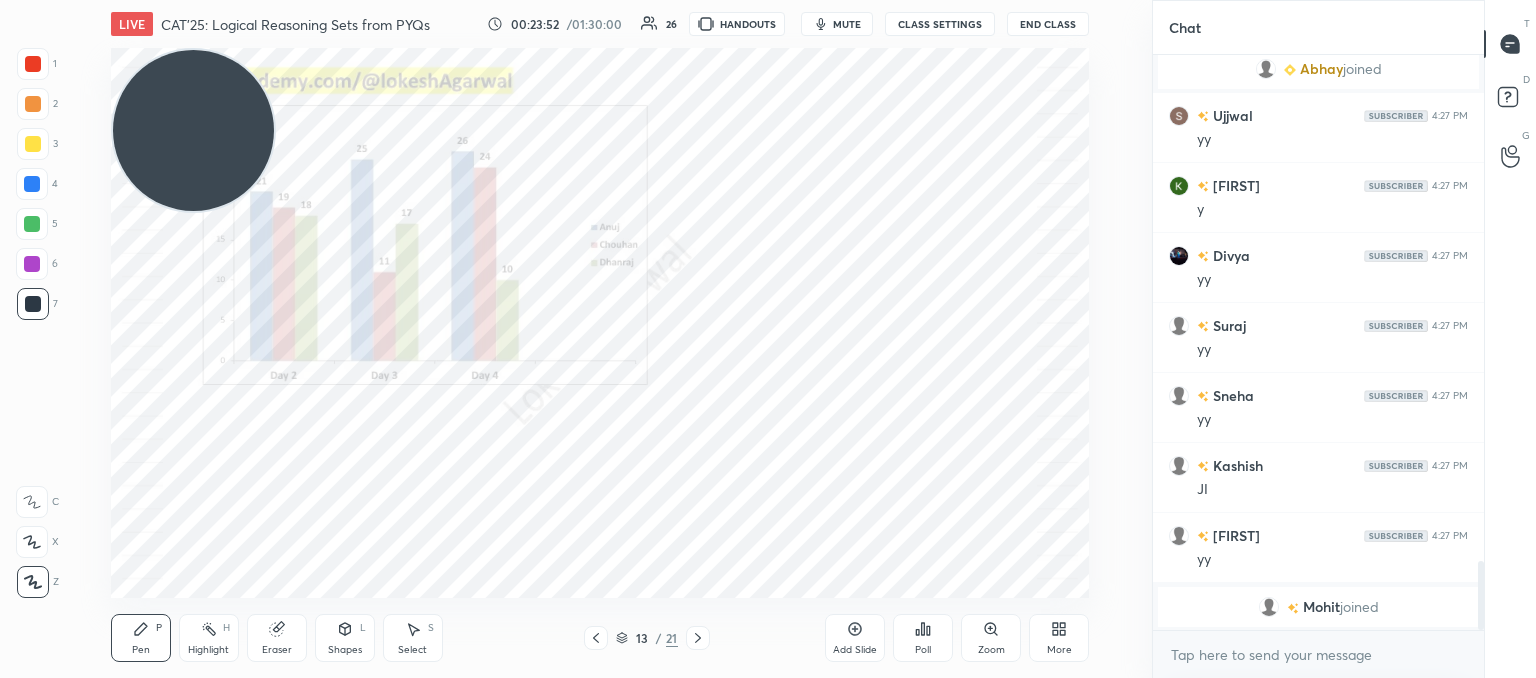 scroll, scrollTop: 4148, scrollLeft: 0, axis: vertical 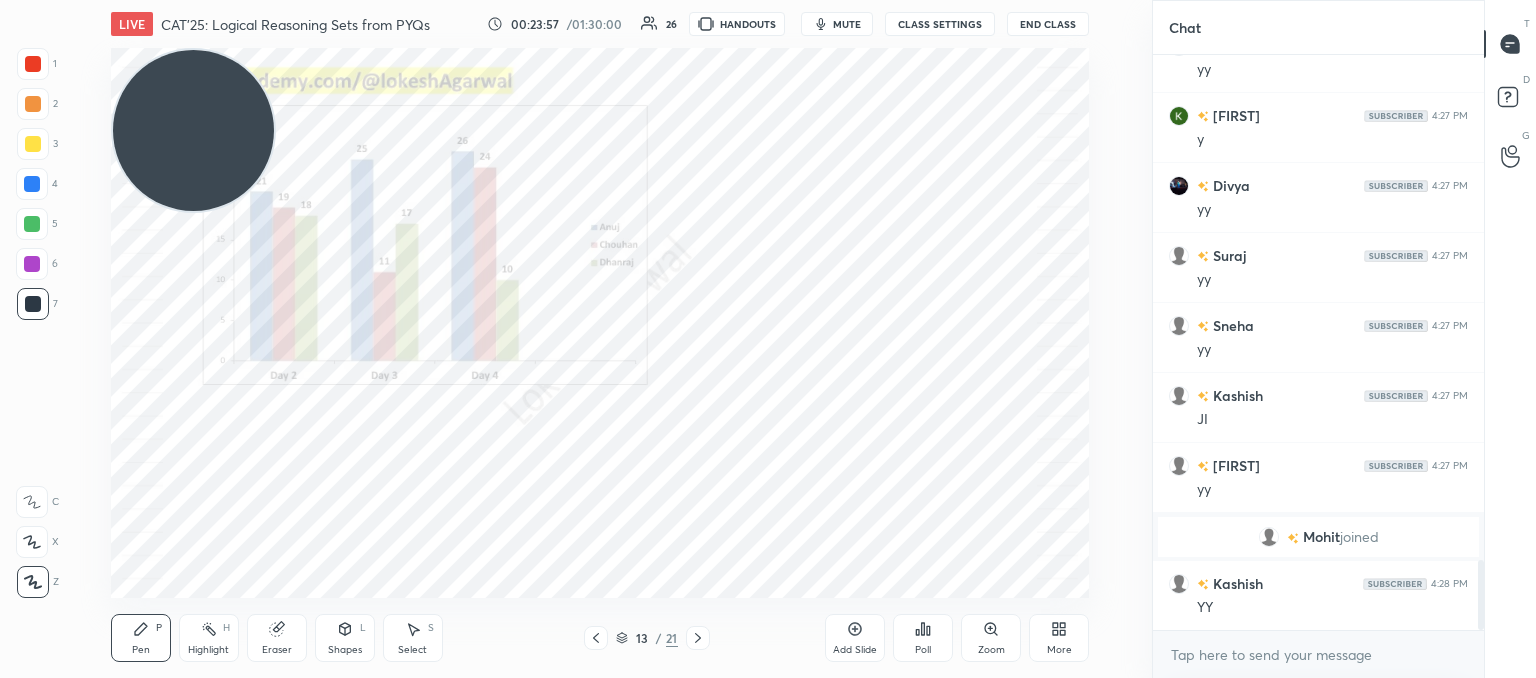 drag, startPoint x: 28, startPoint y: 65, endPoint x: 63, endPoint y: 65, distance: 35 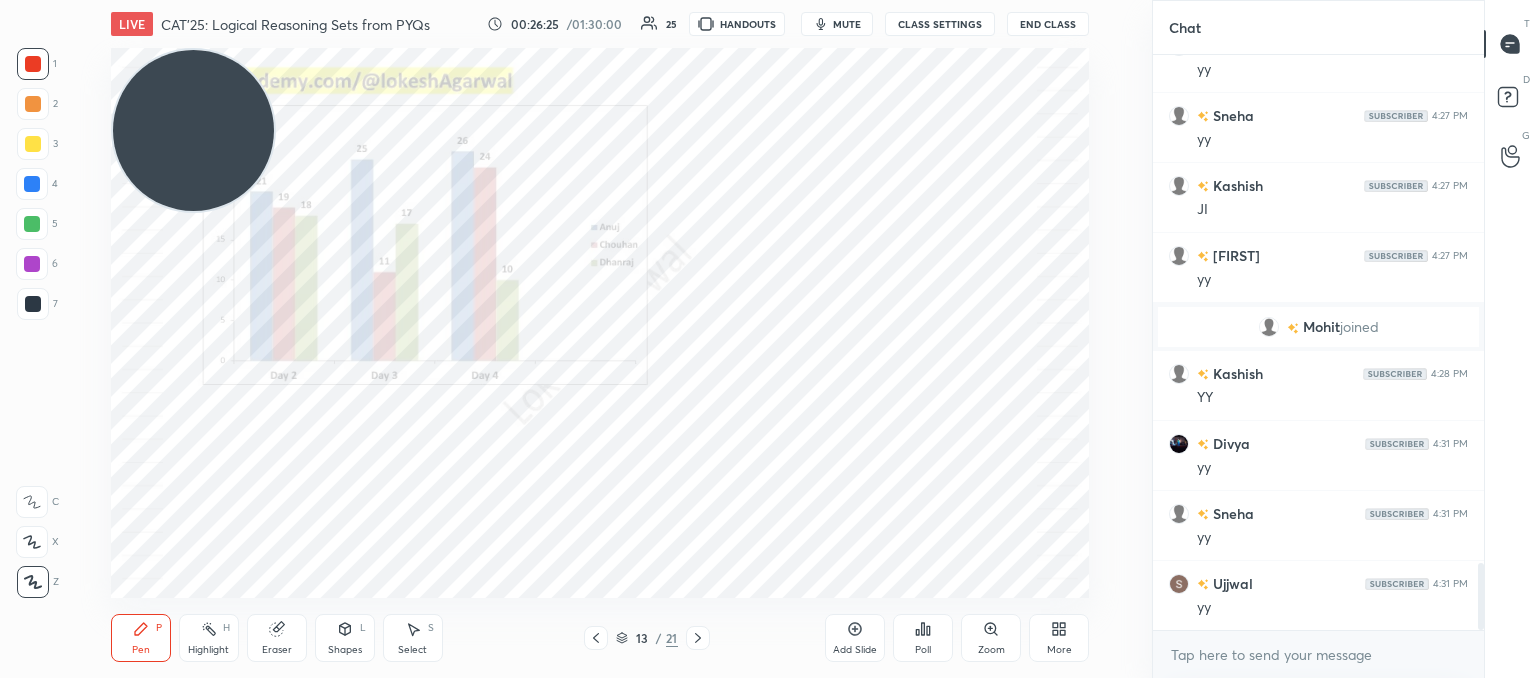 scroll, scrollTop: 4428, scrollLeft: 0, axis: vertical 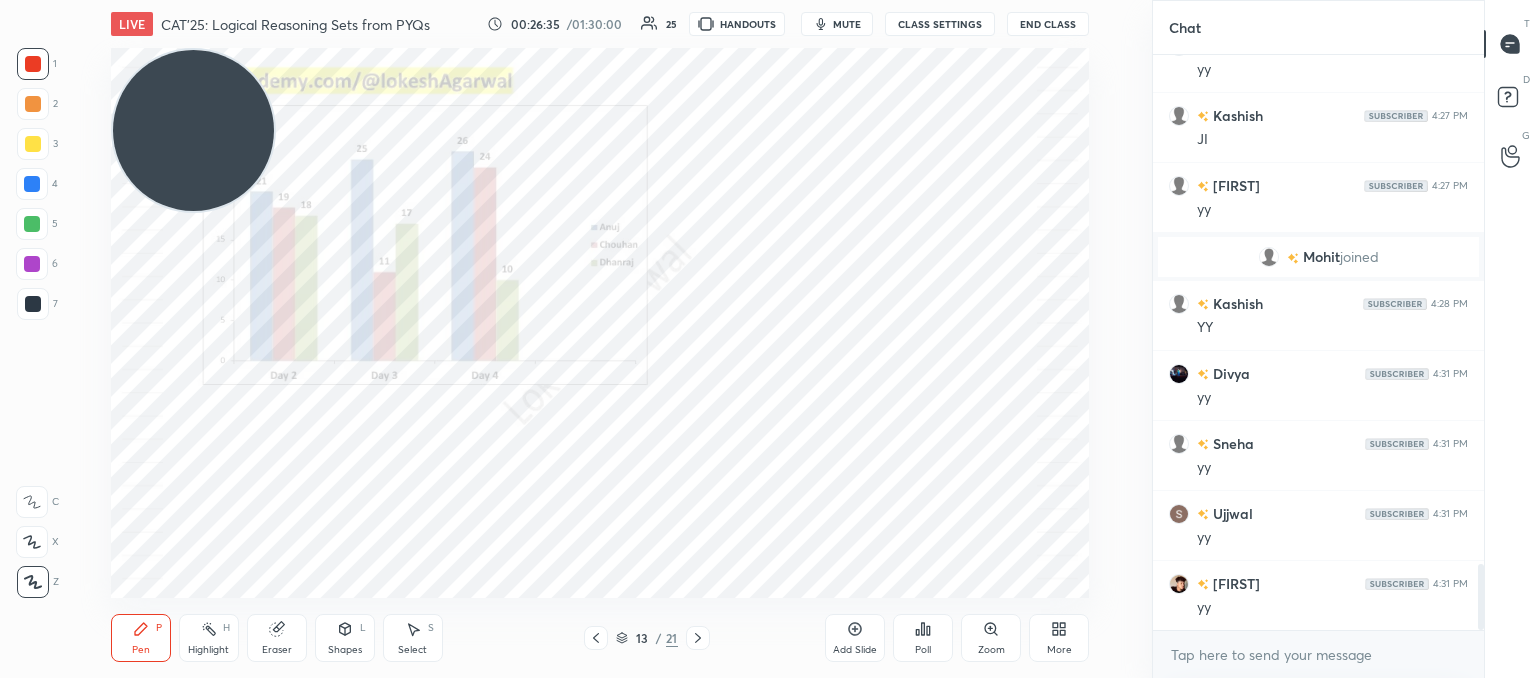 click 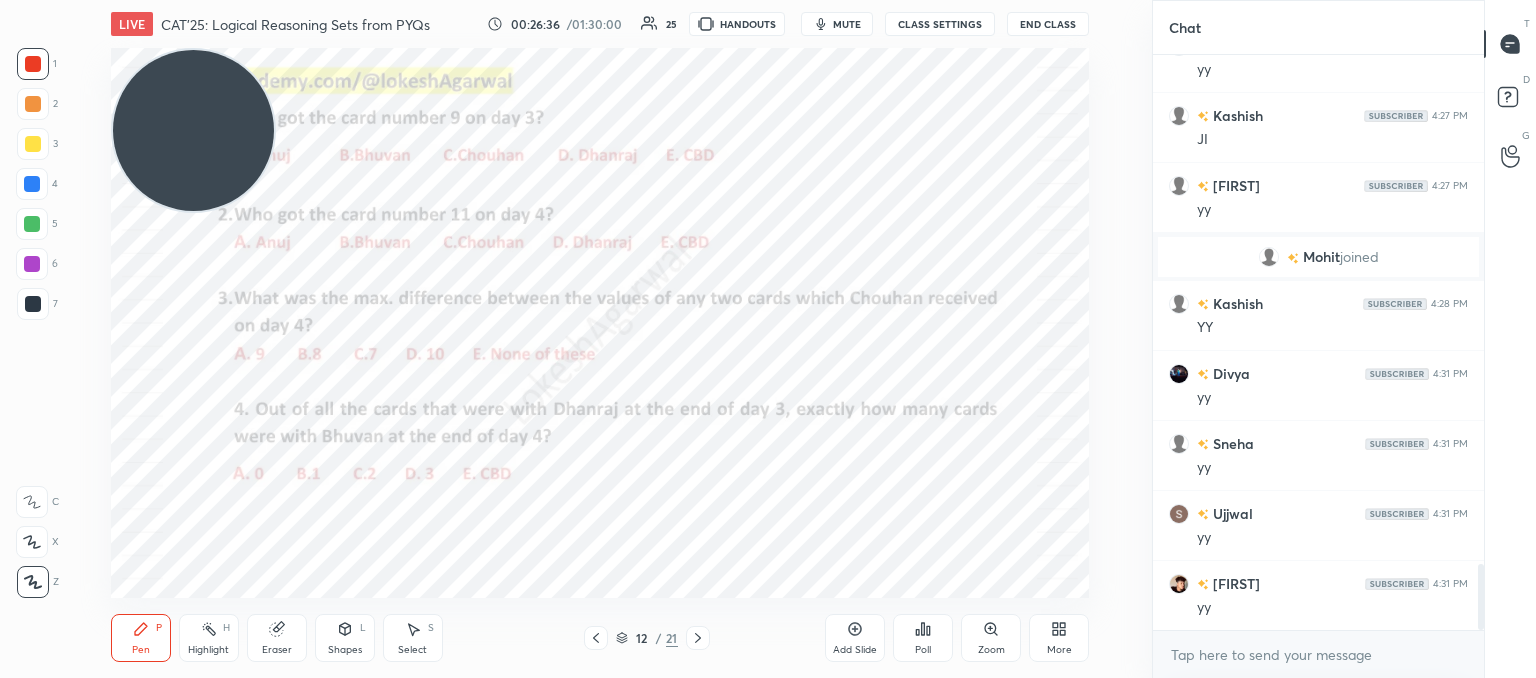 click 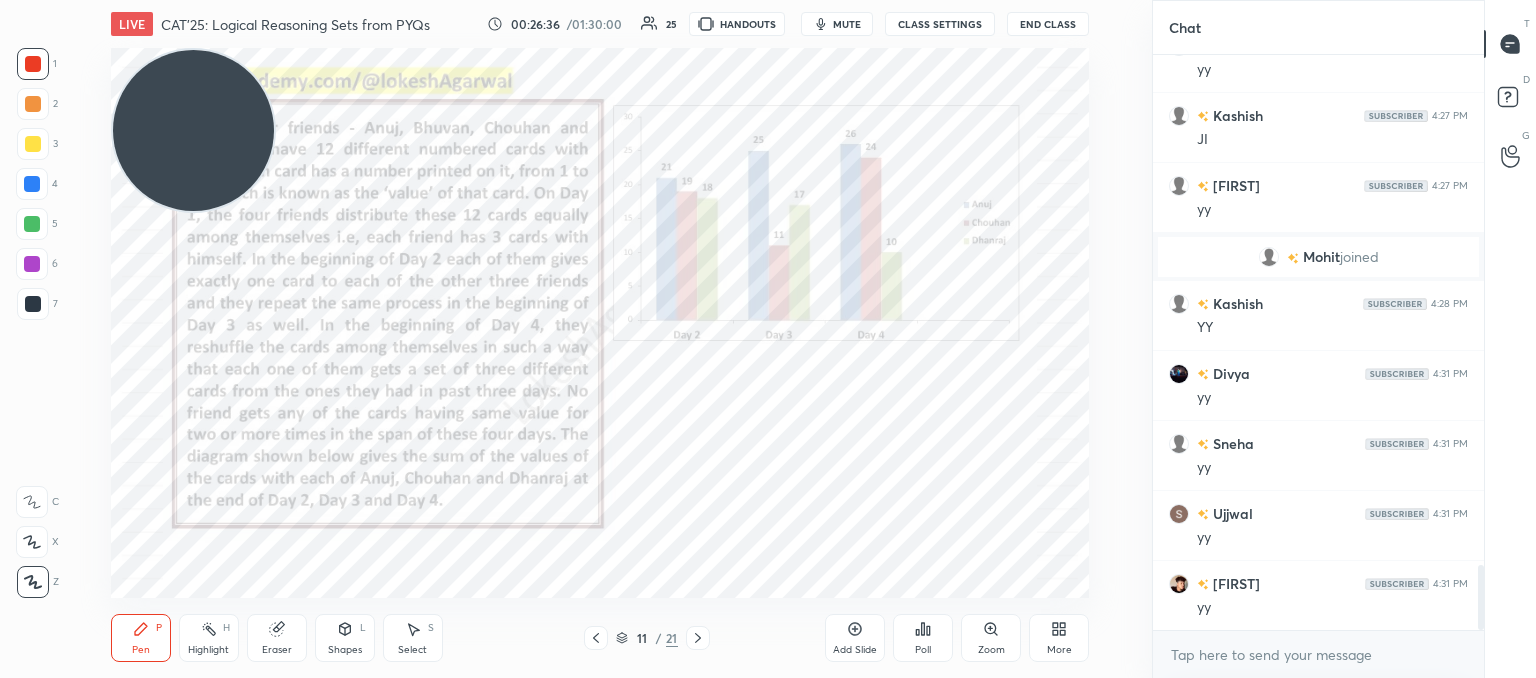 scroll, scrollTop: 4498, scrollLeft: 0, axis: vertical 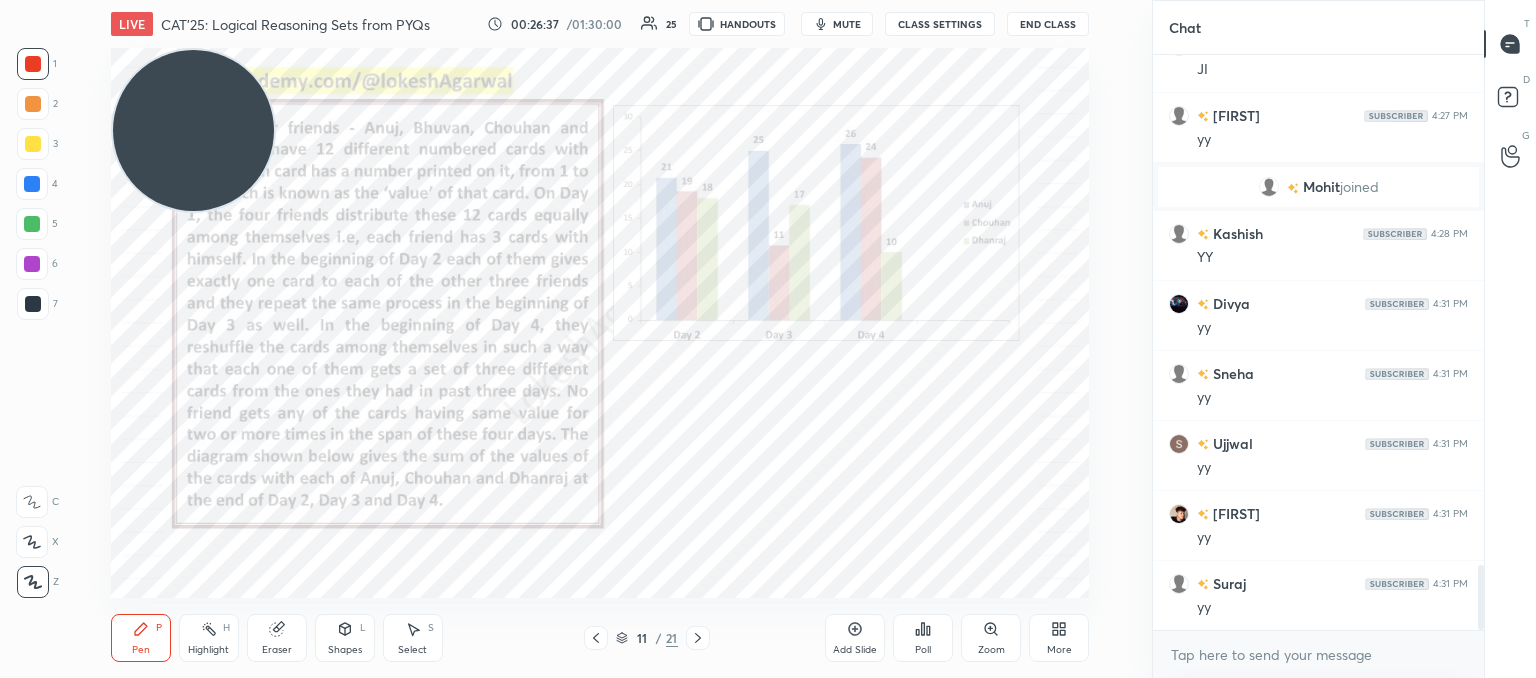 click 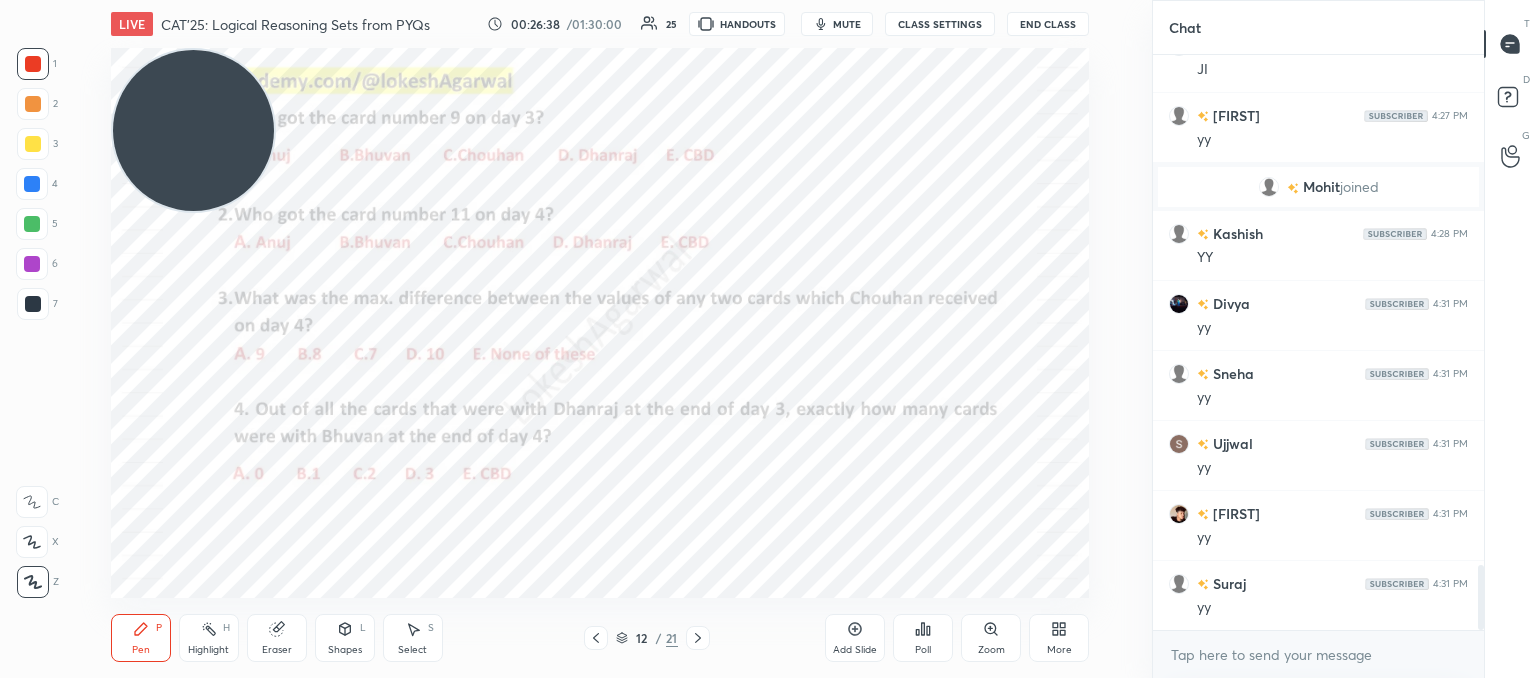 click 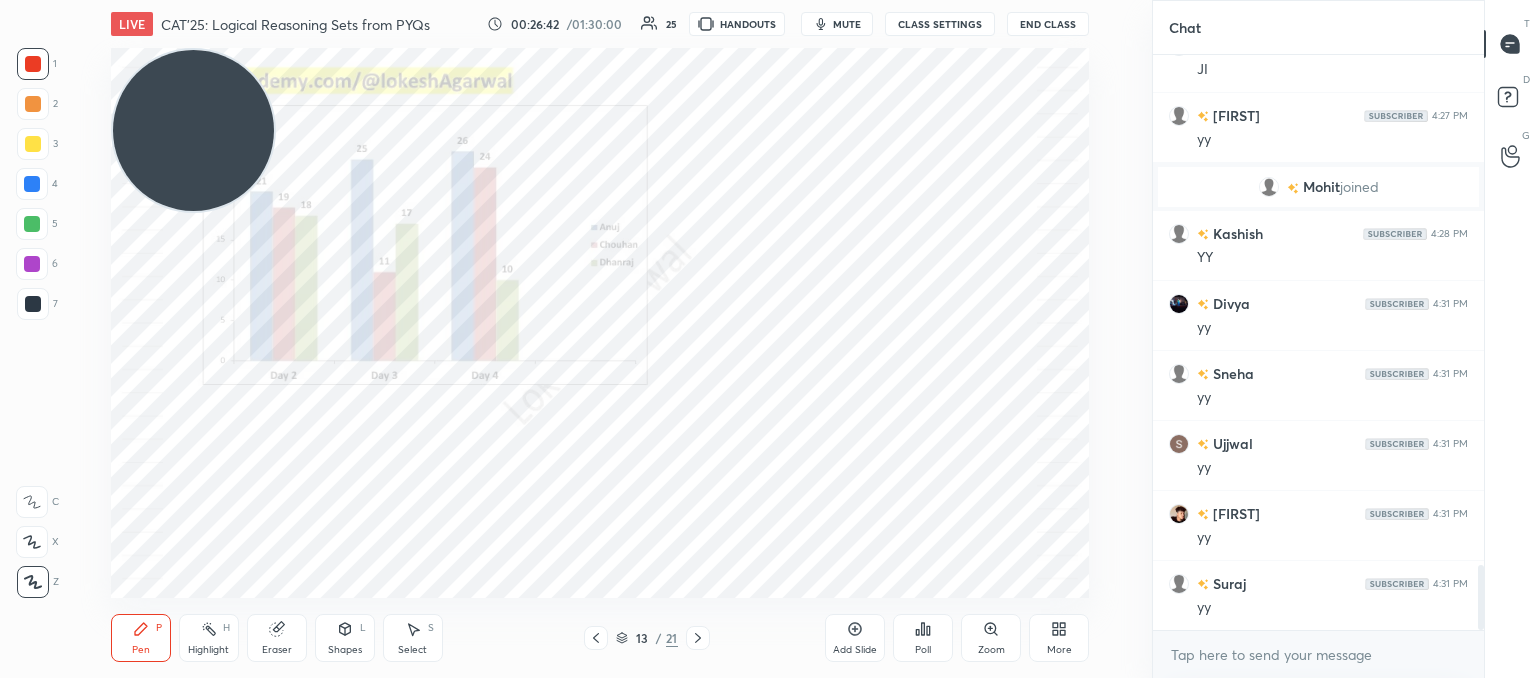 click 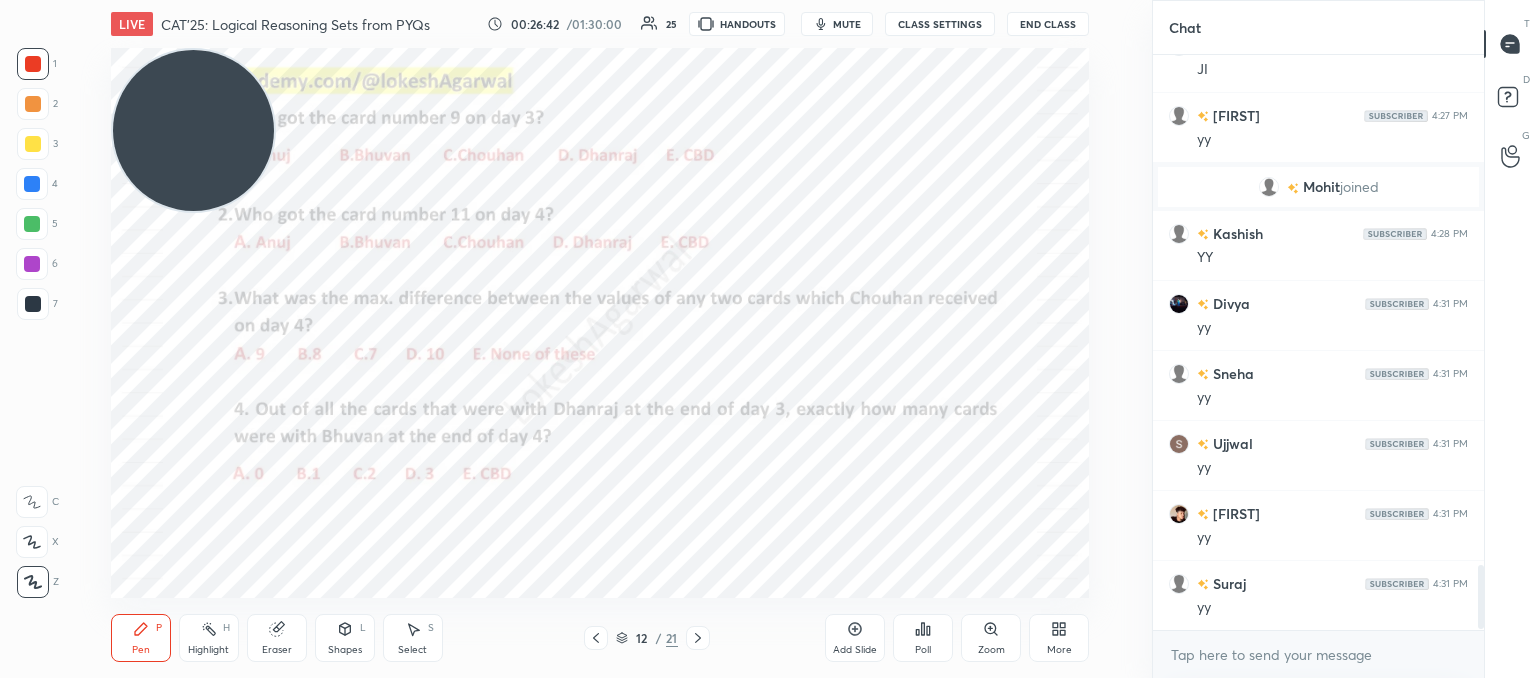 scroll, scrollTop: 4568, scrollLeft: 0, axis: vertical 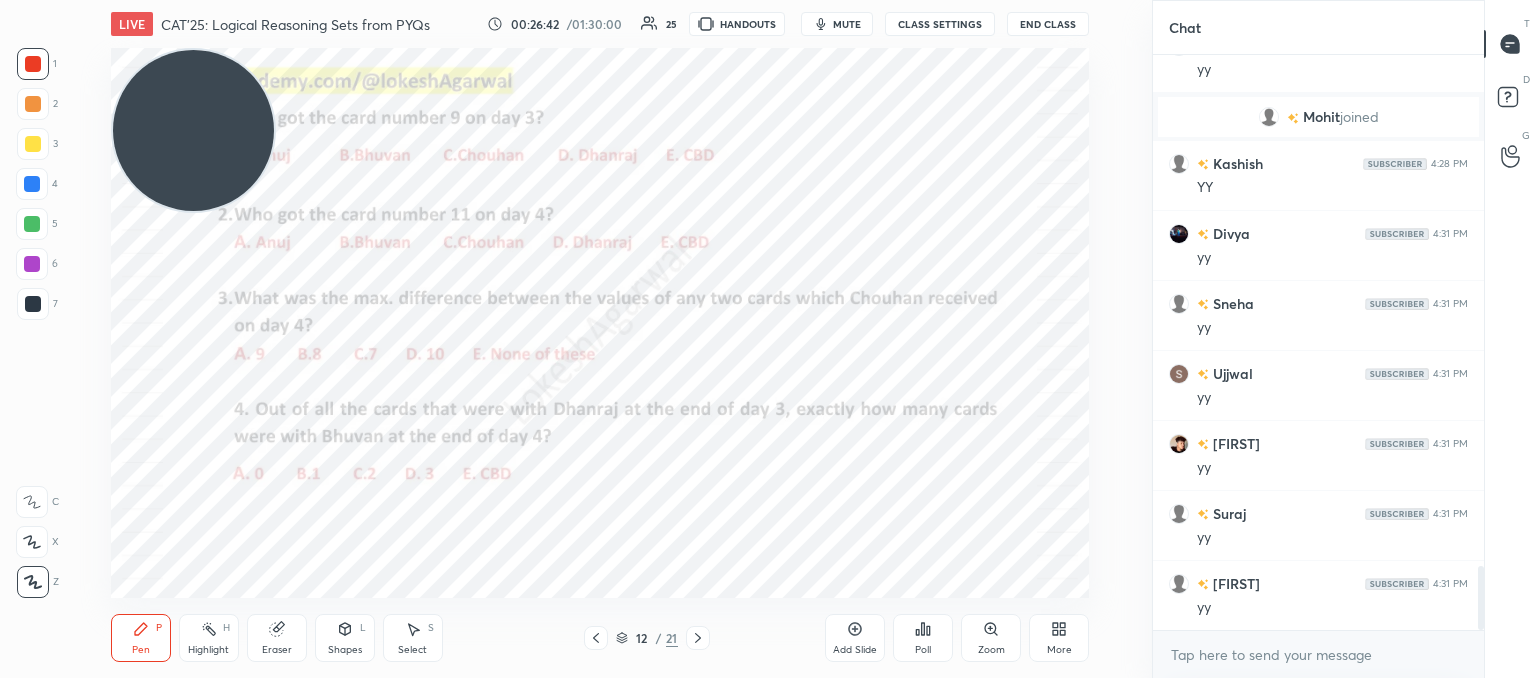 click 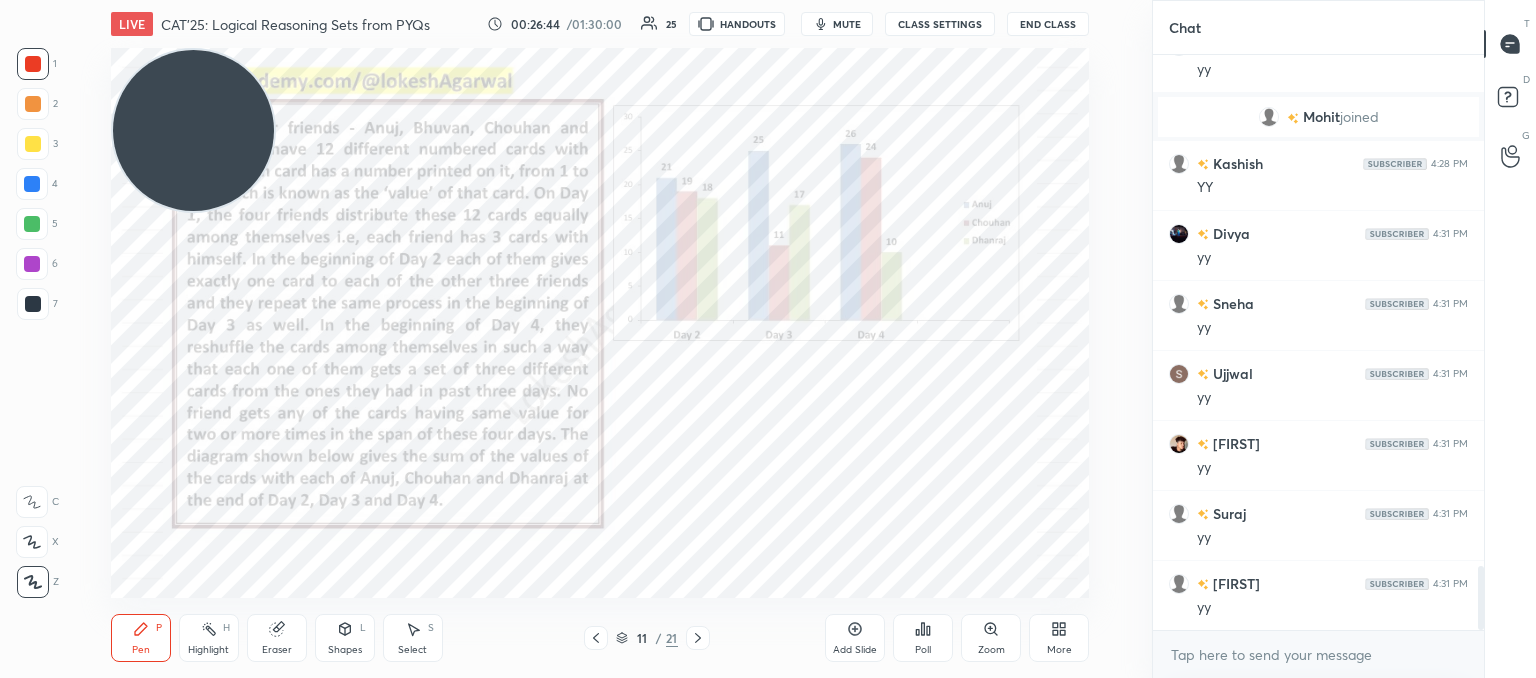 click 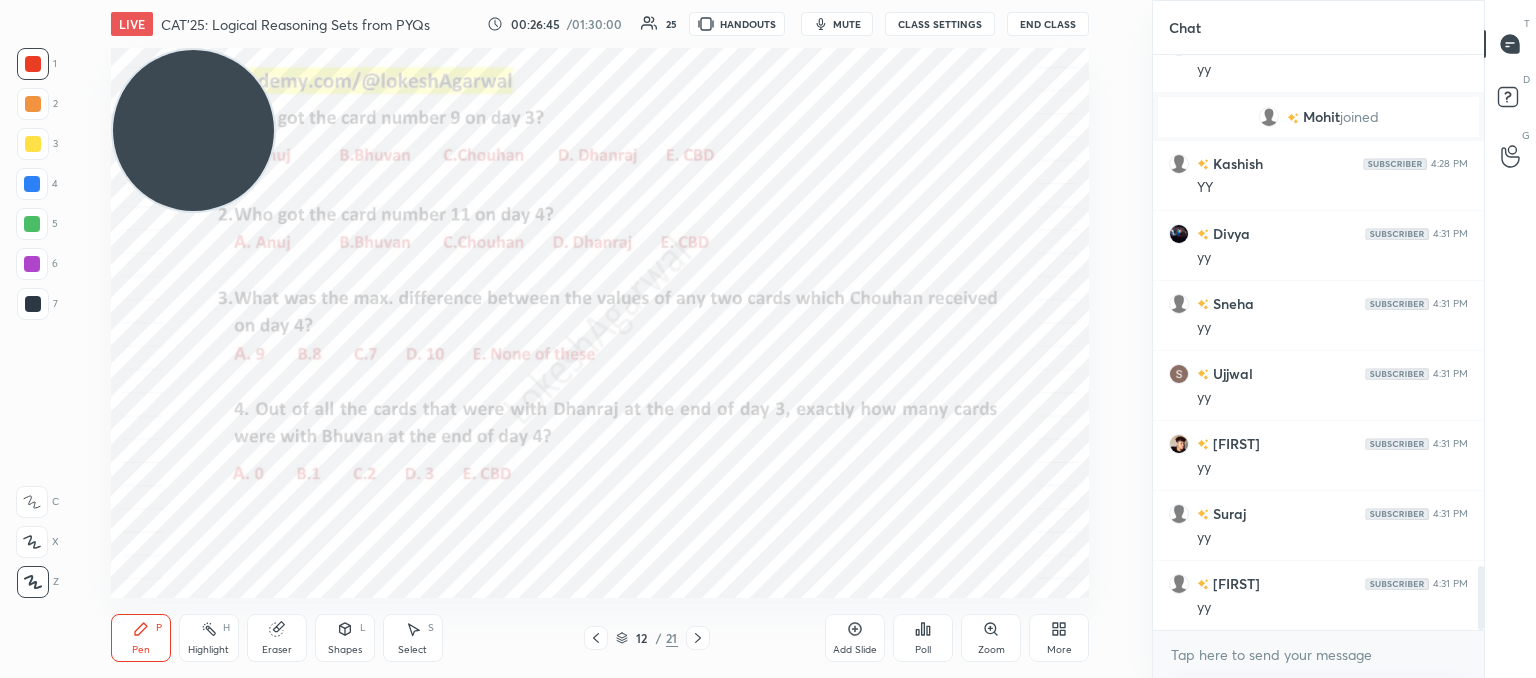 click 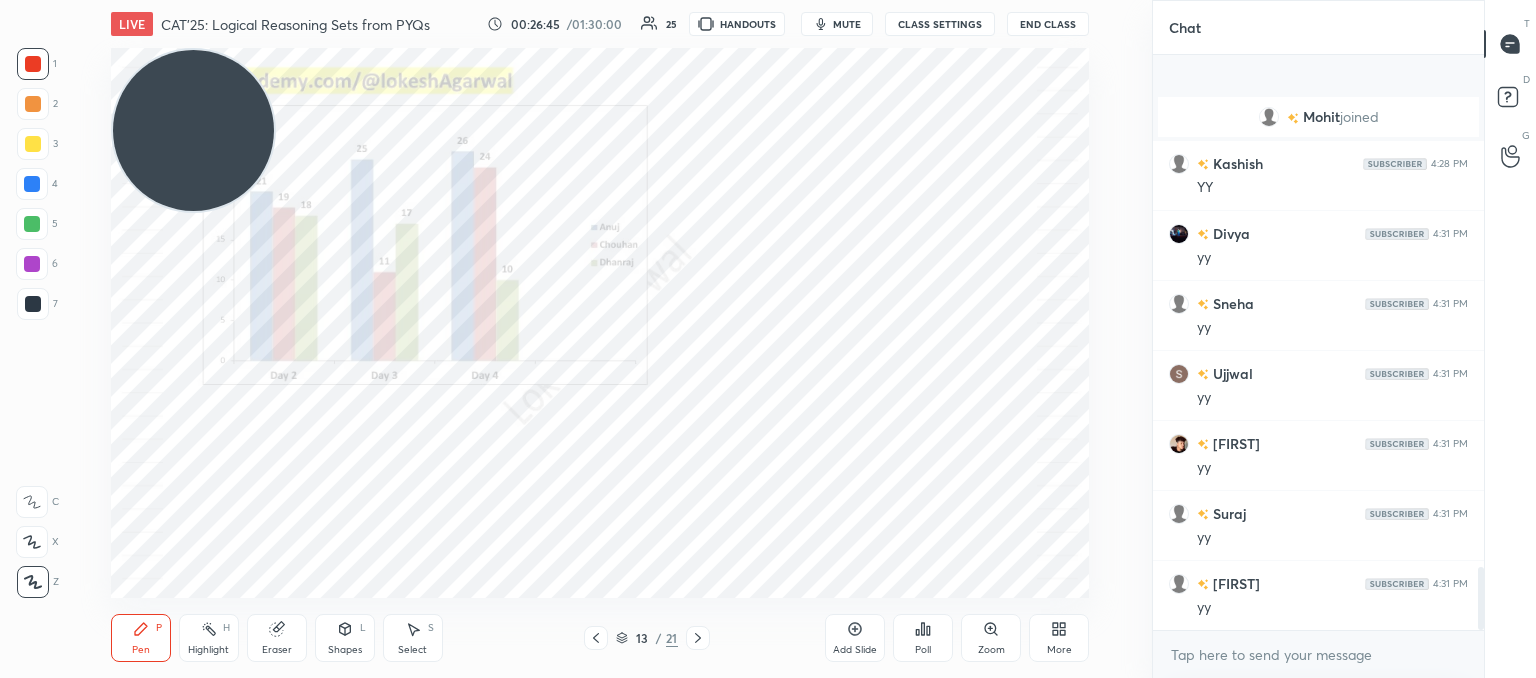 scroll, scrollTop: 4656, scrollLeft: 0, axis: vertical 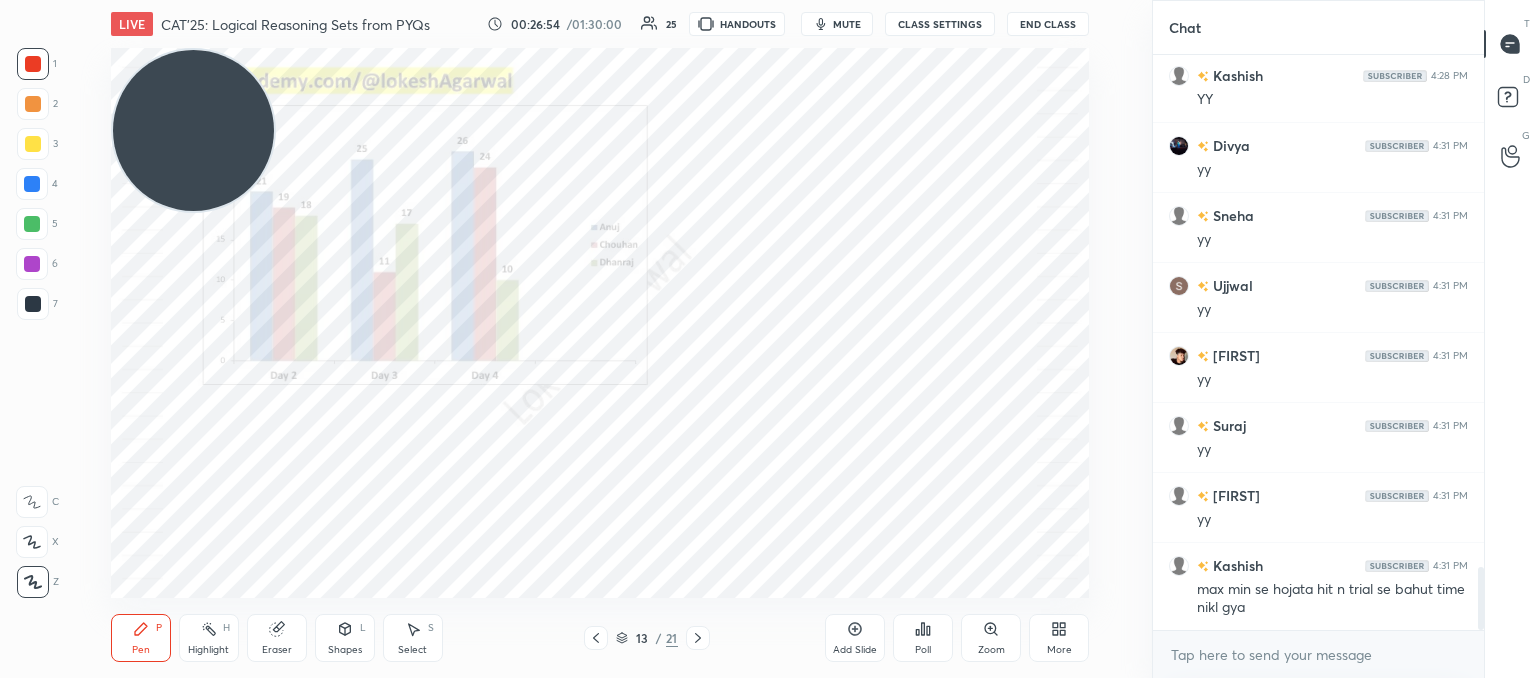 click 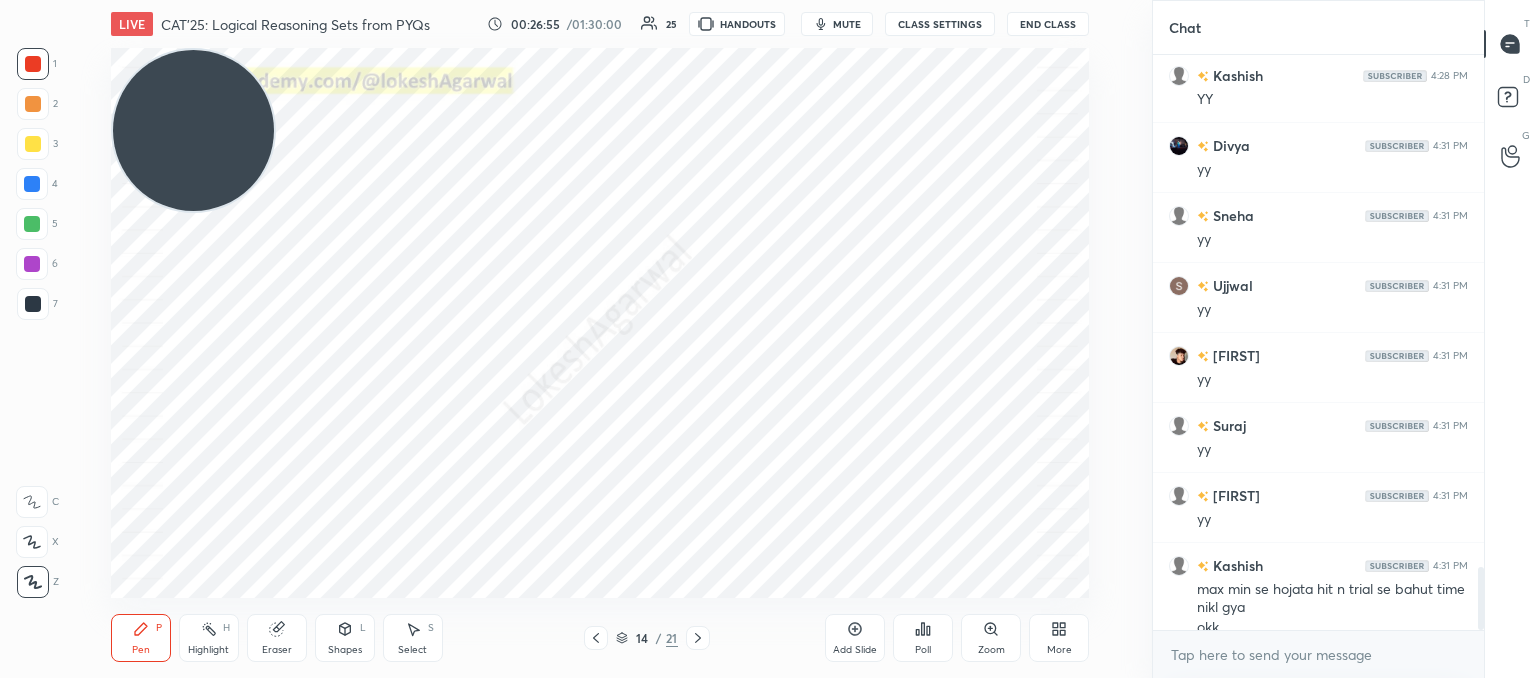 scroll, scrollTop: 4676, scrollLeft: 0, axis: vertical 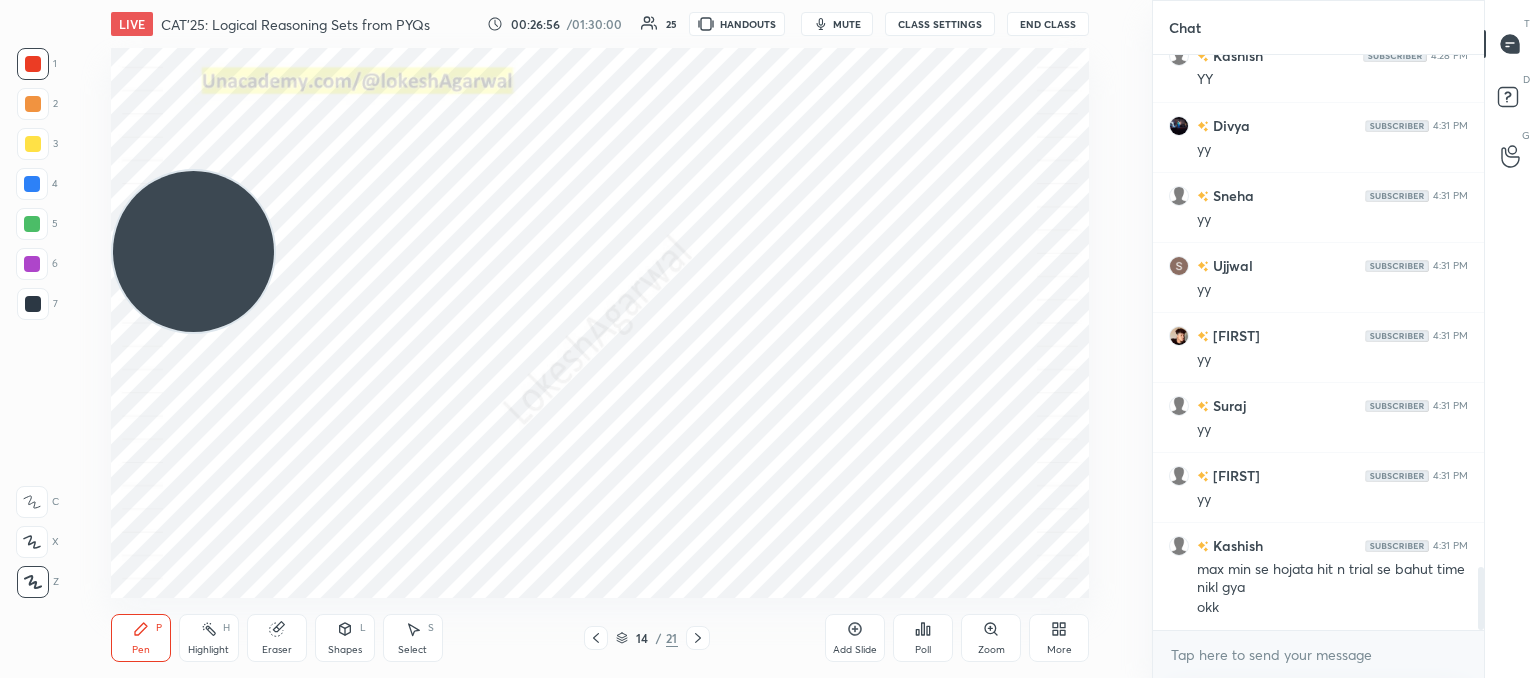 drag, startPoint x: 227, startPoint y: 132, endPoint x: 0, endPoint y: 637, distance: 553.6732 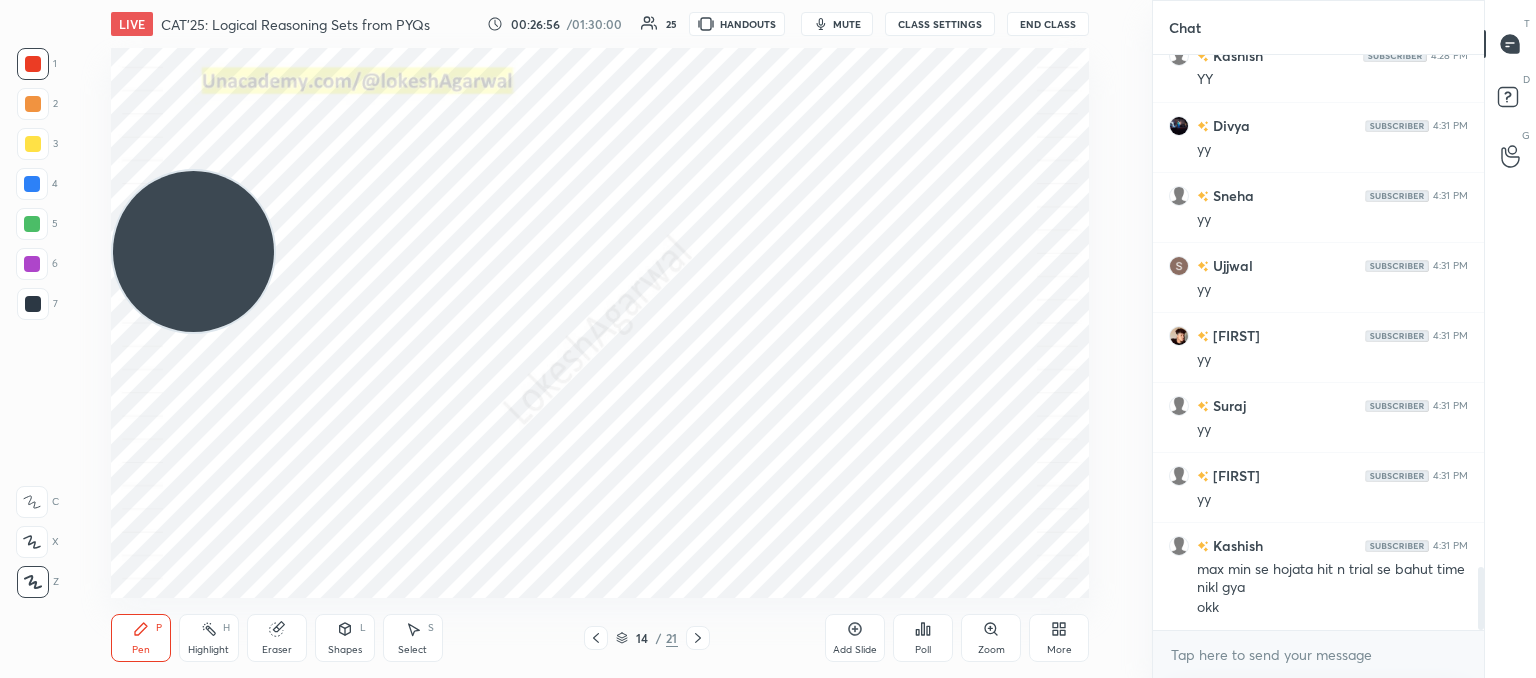 click on "1 2 3 4 5 6 7 C X Z C X Z E E Erase all   H H LIVE CAT'25: Logical Reasoning Sets from PYQs 00:26:56 /  01:30:00 25 HANDOUTS mute CLASS SETTINGS End Class Setting up your live class Poll for   secs No correct answer Start poll Back CAT'25: Logical Reasoning Sets from PYQs Lokesh Agarwal Pen P Highlight H Eraser Shapes L Select S 14 / 21 Add Slide Poll Zoom More" at bounding box center [568, 339] 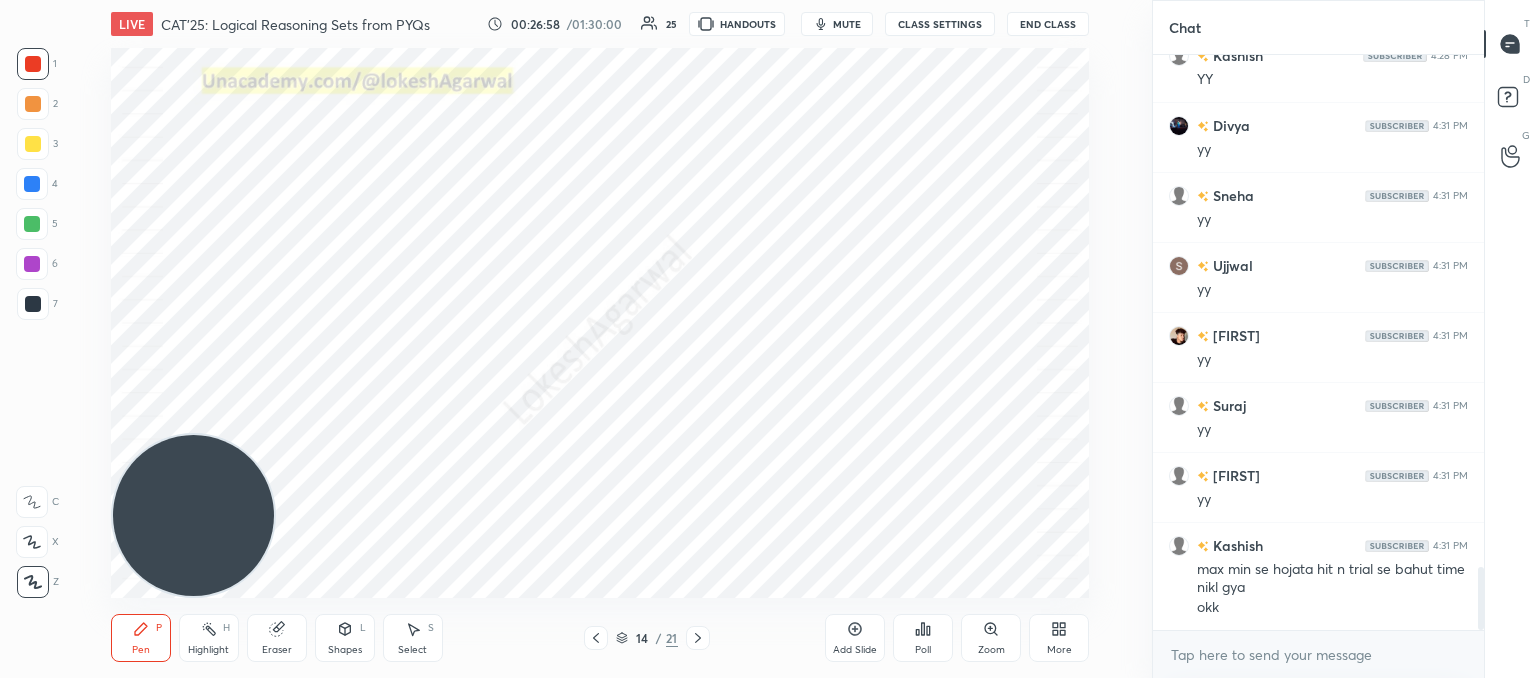 click 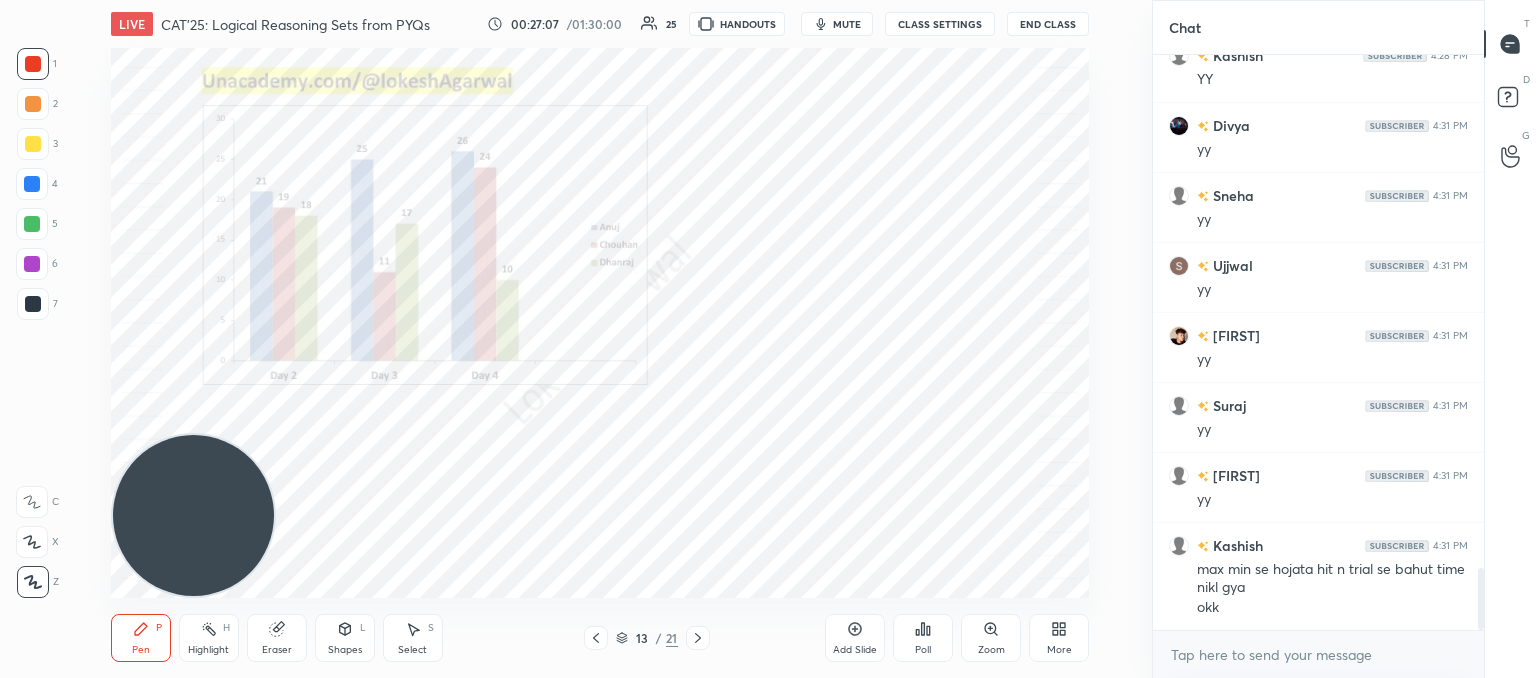 scroll, scrollTop: 4746, scrollLeft: 0, axis: vertical 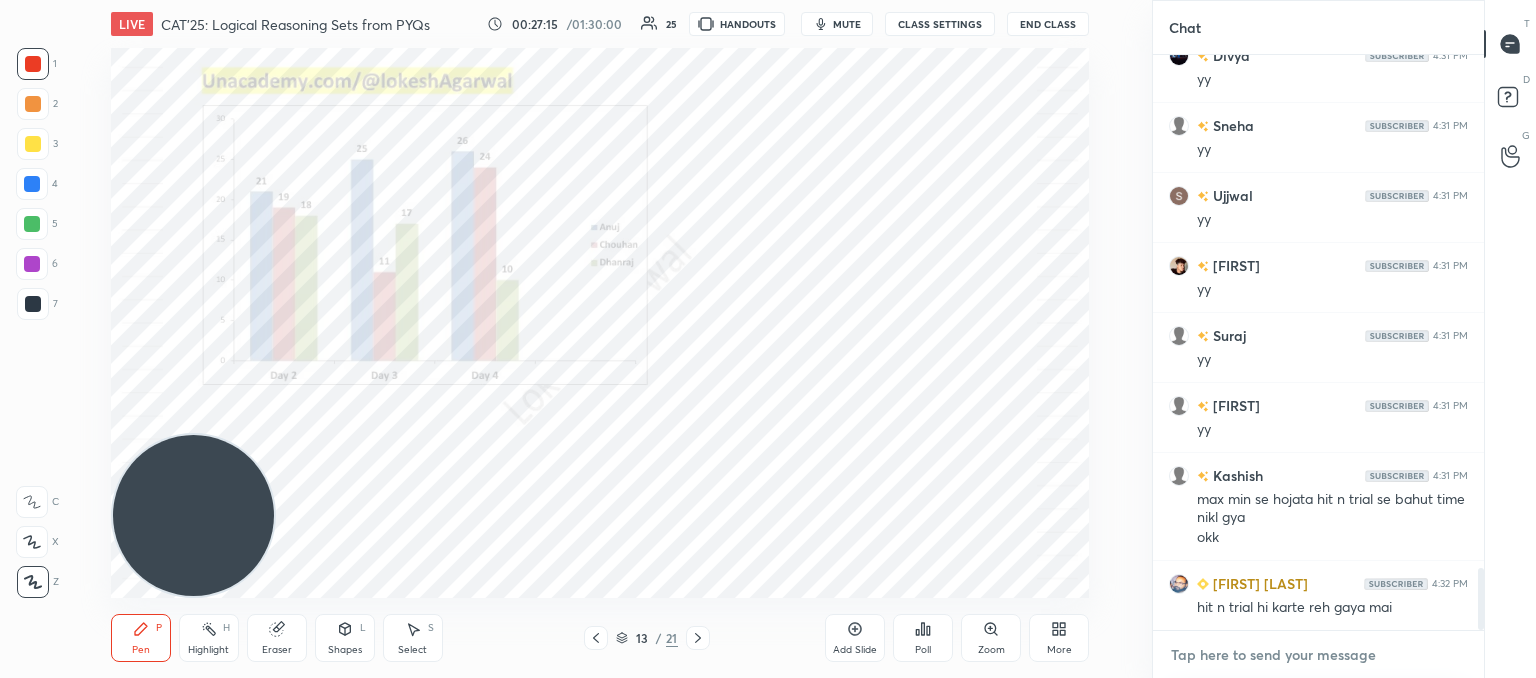 click at bounding box center [1318, 655] 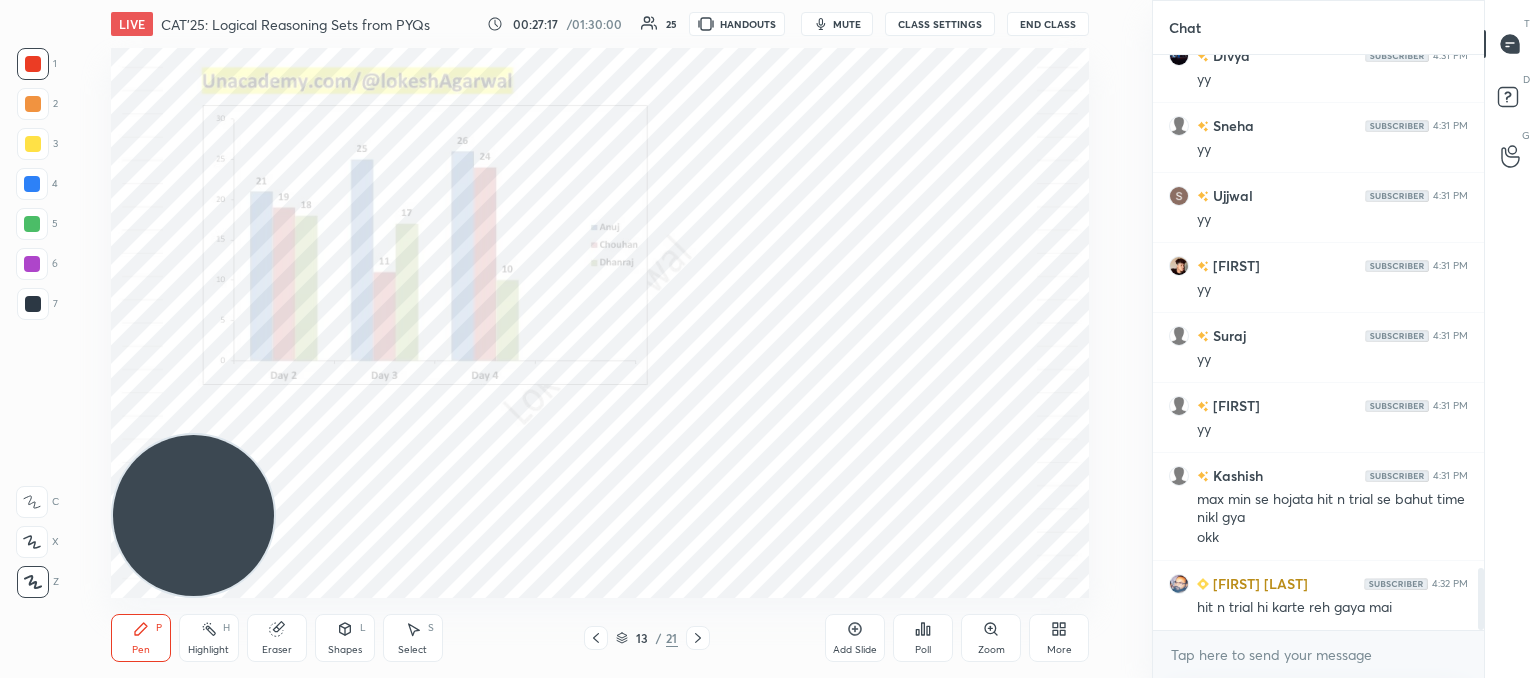 click 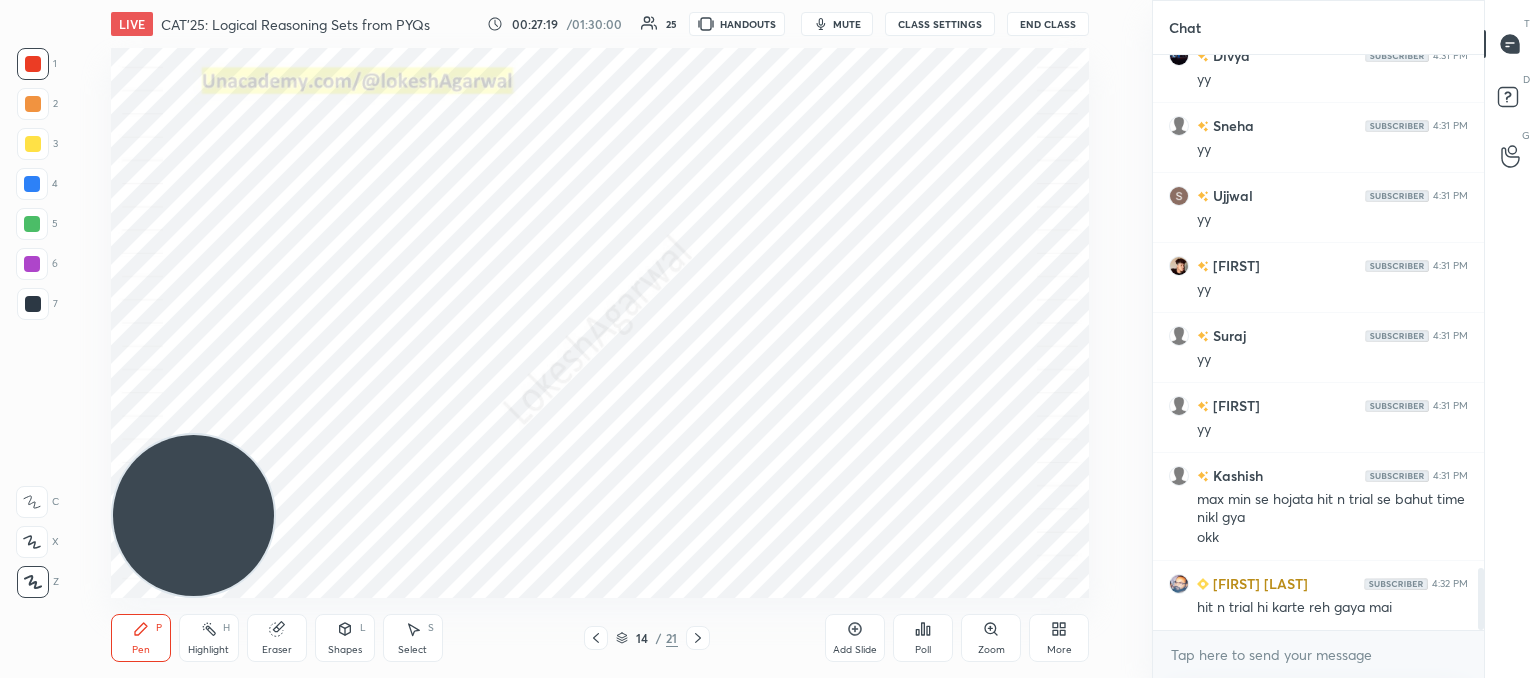click on "More" at bounding box center [1059, 638] 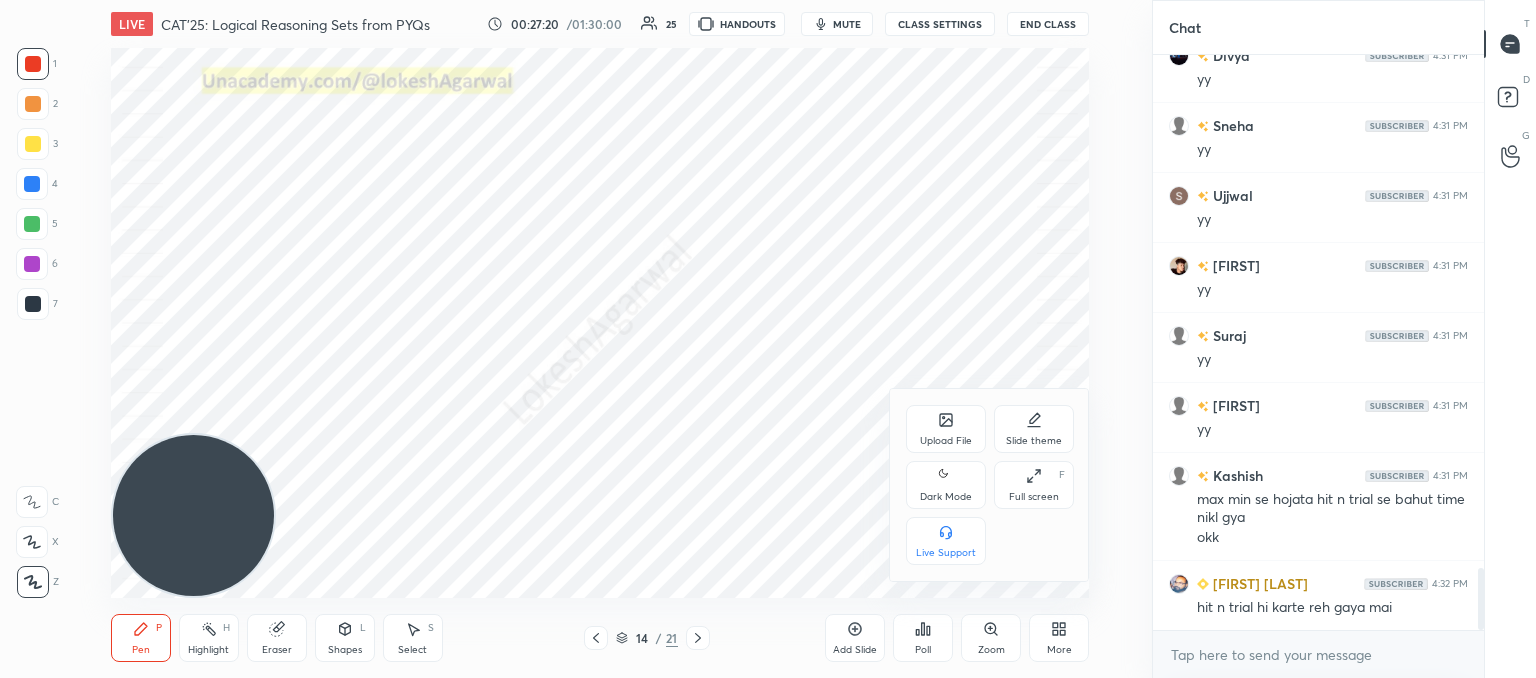 click 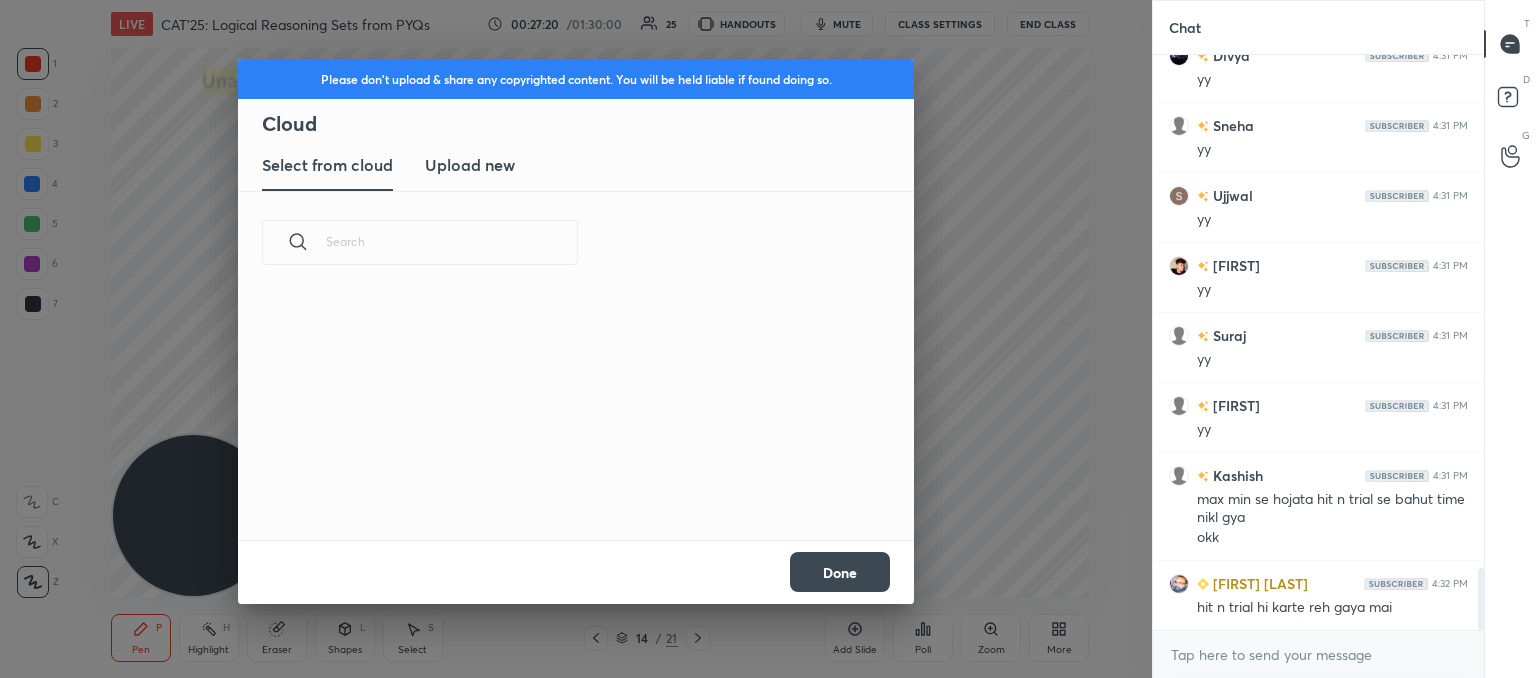 scroll, scrollTop: 5, scrollLeft: 10, axis: both 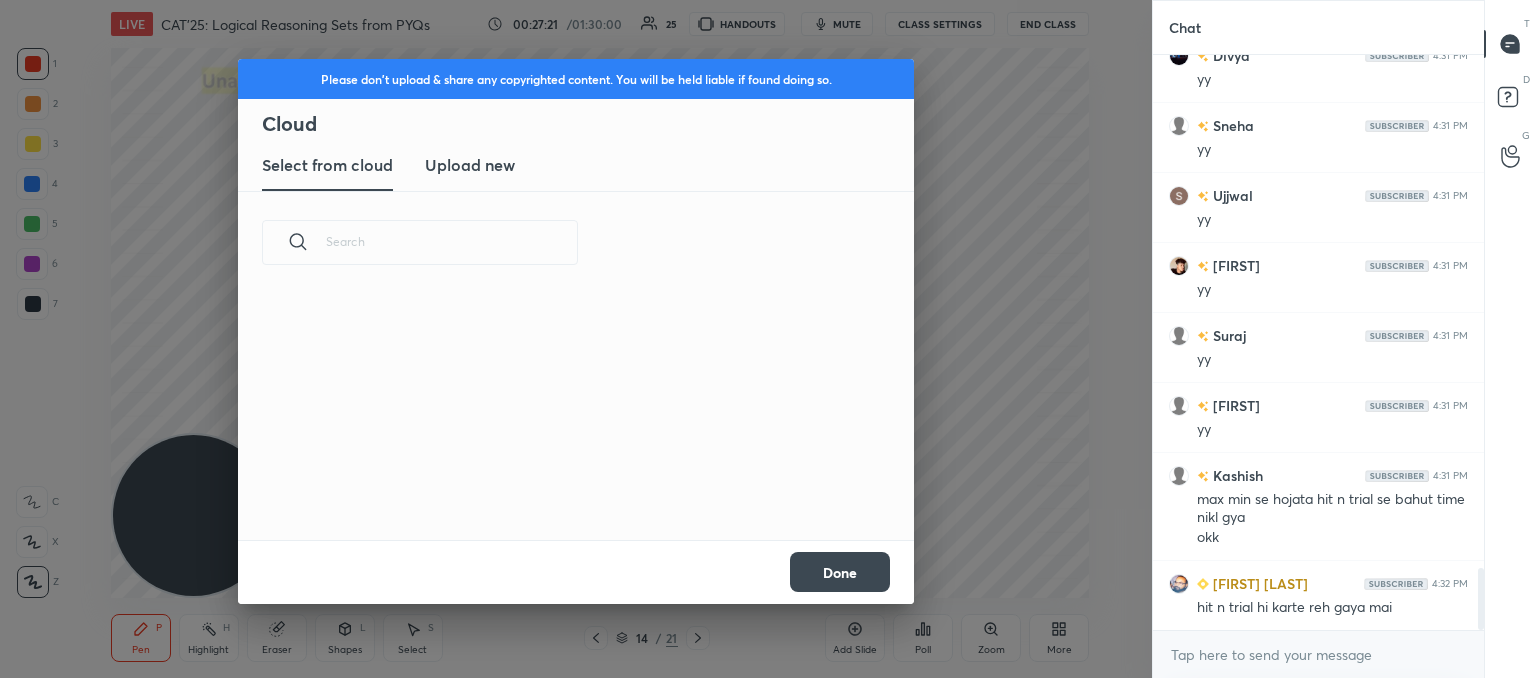 click on "Upload new" at bounding box center [470, 166] 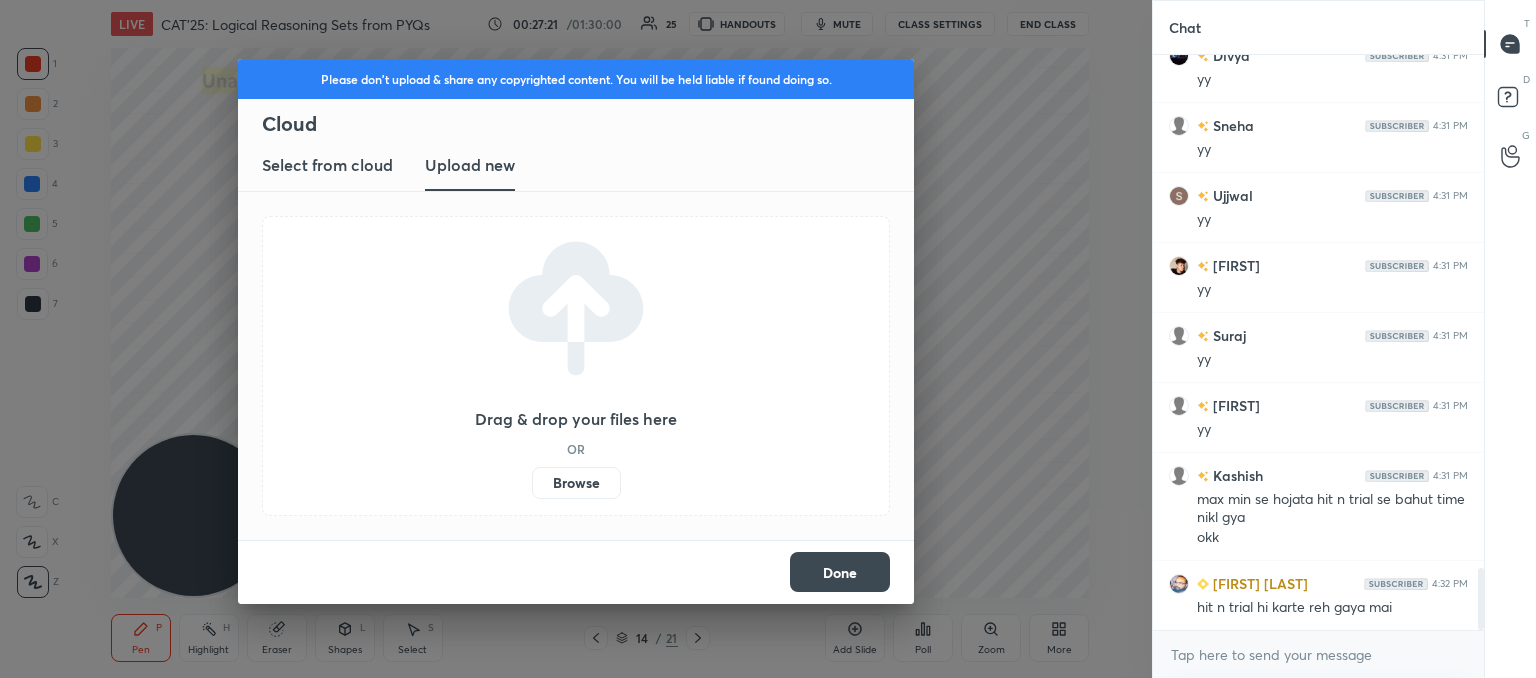 click on "Drag & drop your files here OR Browse" at bounding box center [576, 366] 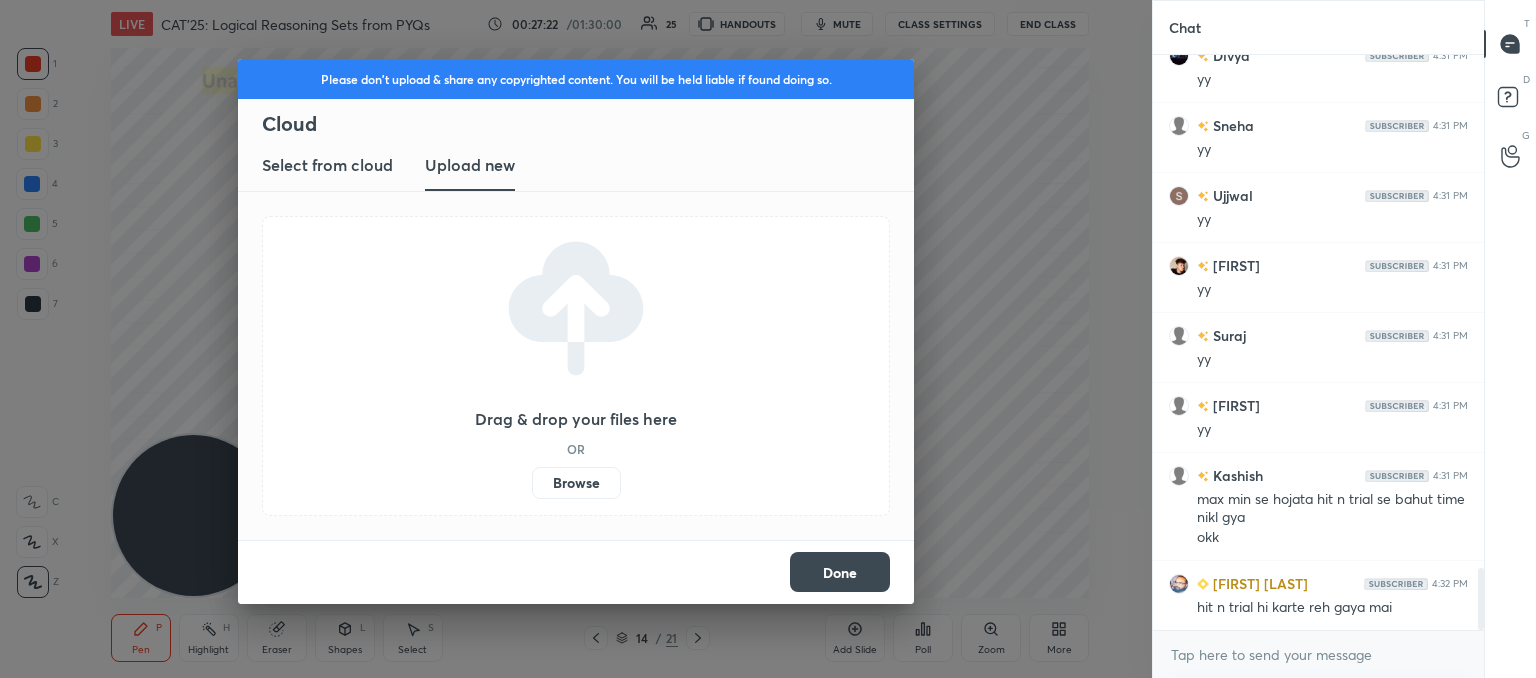 click on "Browse" at bounding box center (576, 483) 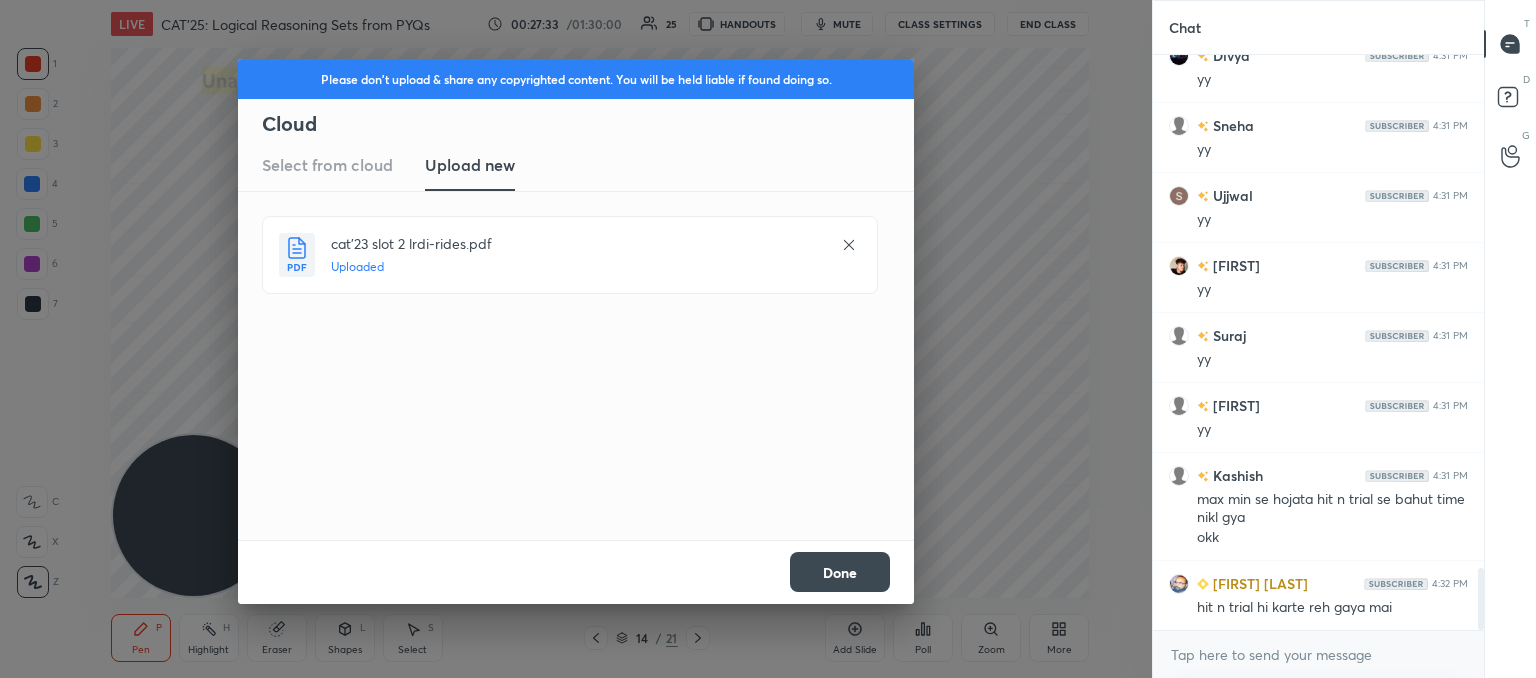 click on "Done" at bounding box center (840, 572) 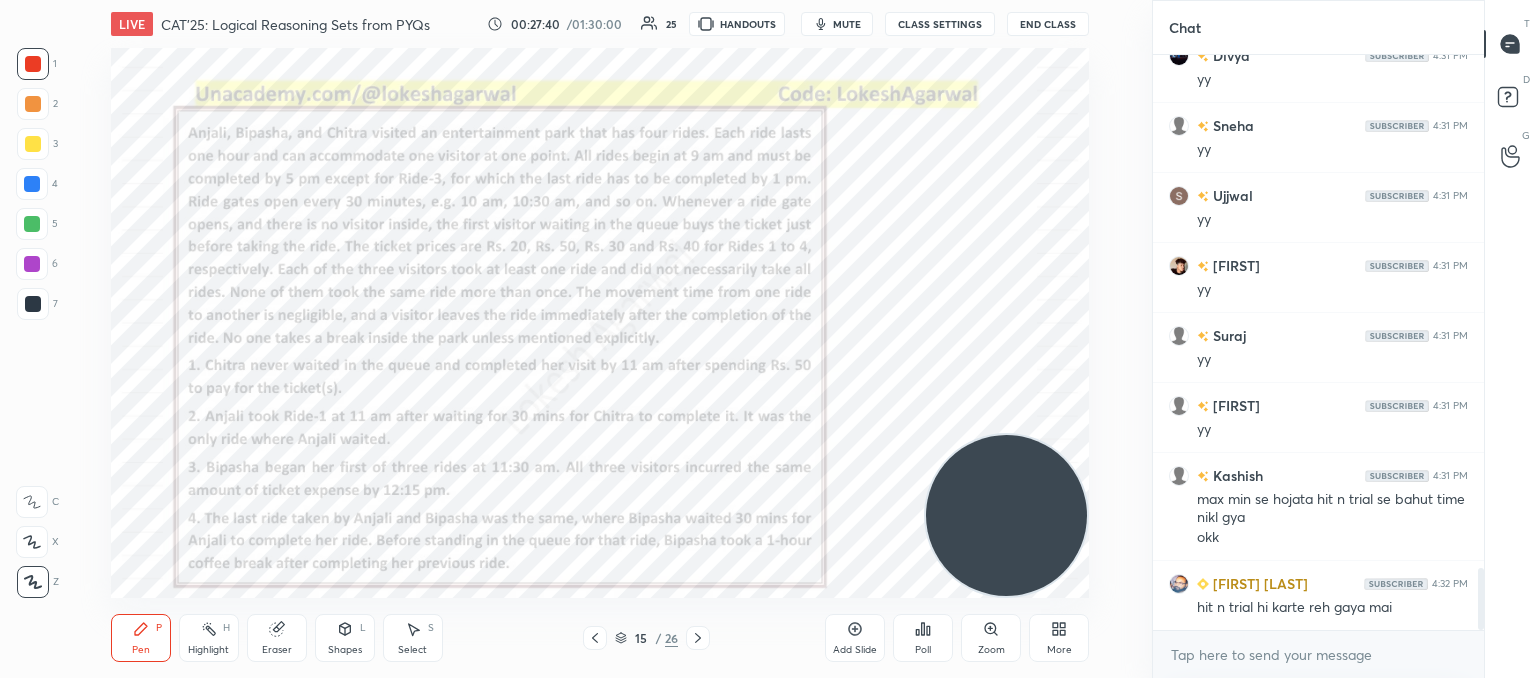 drag, startPoint x: 214, startPoint y: 501, endPoint x: 1143, endPoint y: 507, distance: 929.01935 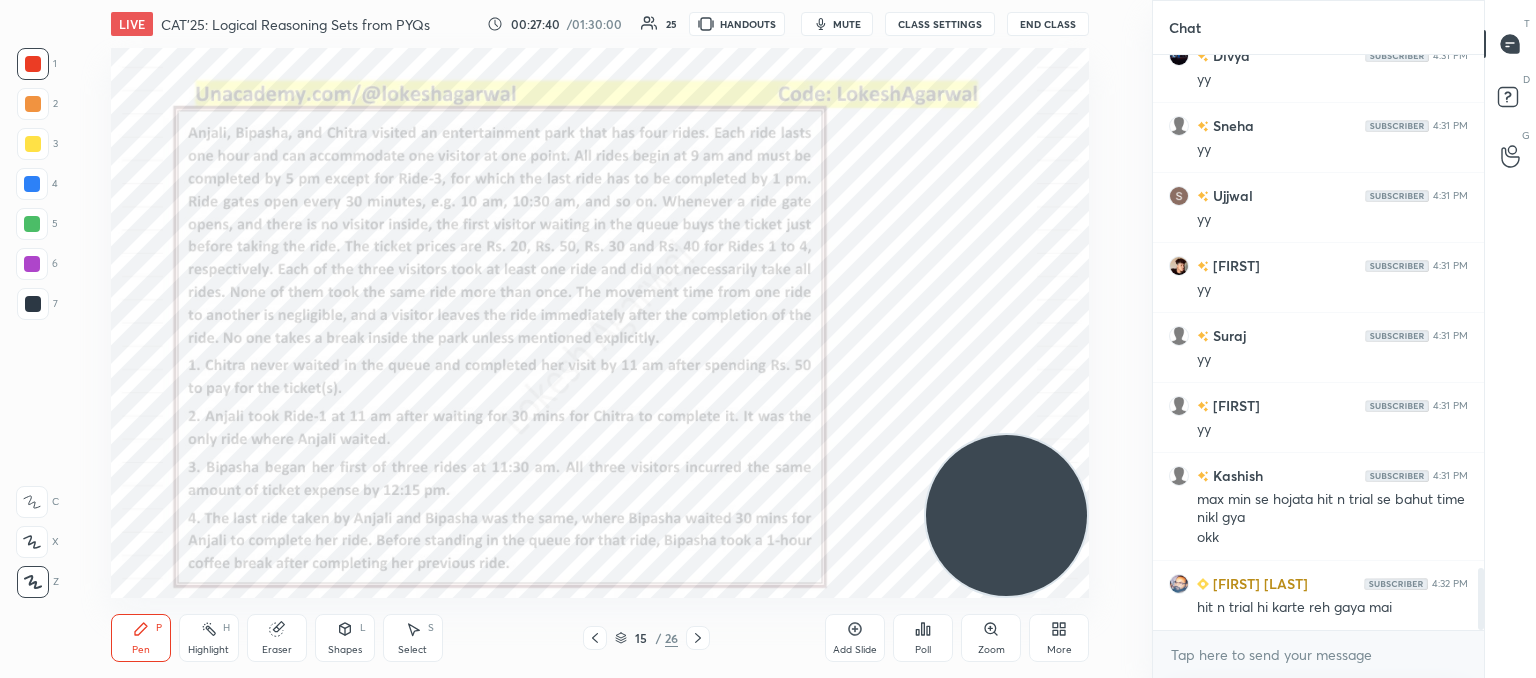 click on "1 2 3 4 5 6 7 C X Z C X Z E E Erase all   H H LIVE CAT'25: Logical Reasoning Sets from PYQs 00:27:40 /  01:30:00 25 HANDOUTS mute CLASS SETTINGS End Class Setting up your live class Poll for   secs No correct answer Start poll Back CAT'25: Logical Reasoning Sets from PYQs Lokesh Agarwal Pen P Highlight H Eraser Shapes L Select S 15 / 26 Add Slide Poll Zoom More" at bounding box center (576, 339) 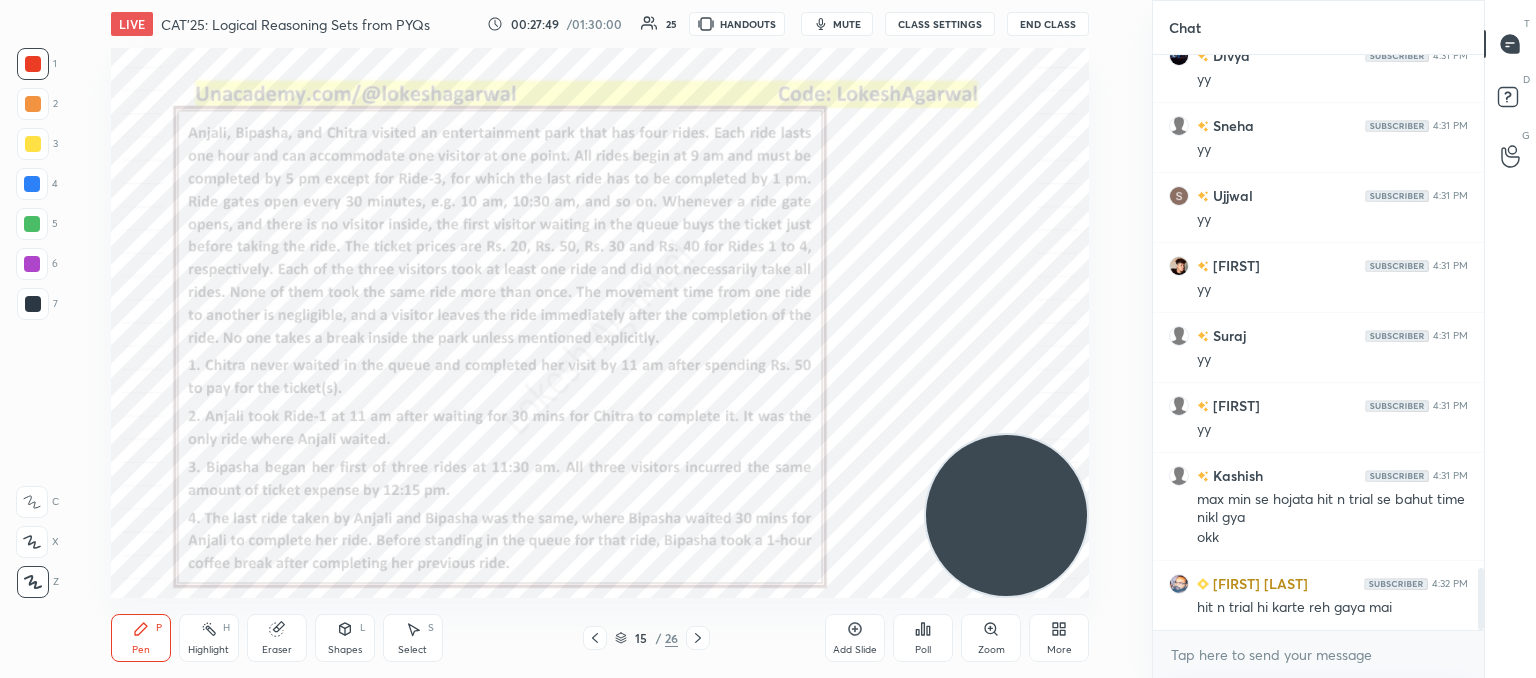click on "mute" at bounding box center (847, 24) 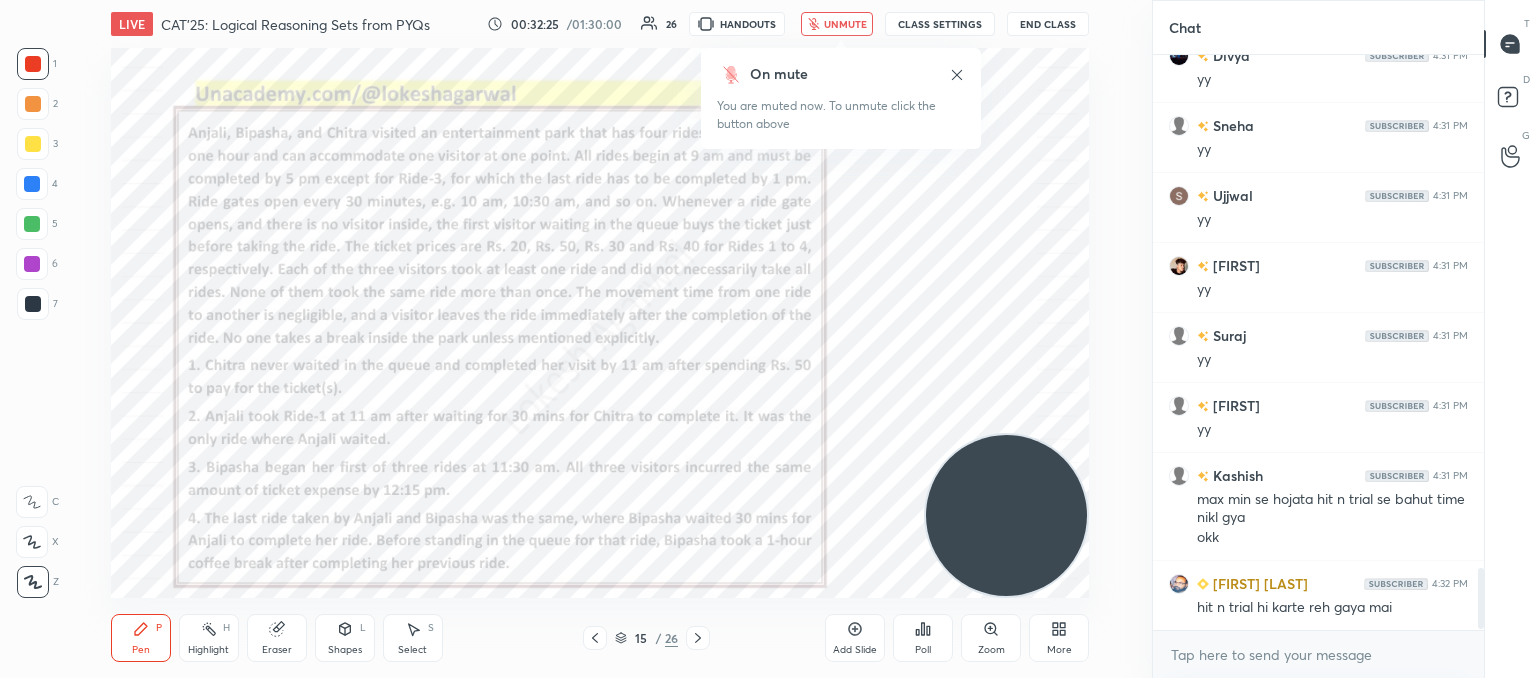scroll, scrollTop: 4818, scrollLeft: 0, axis: vertical 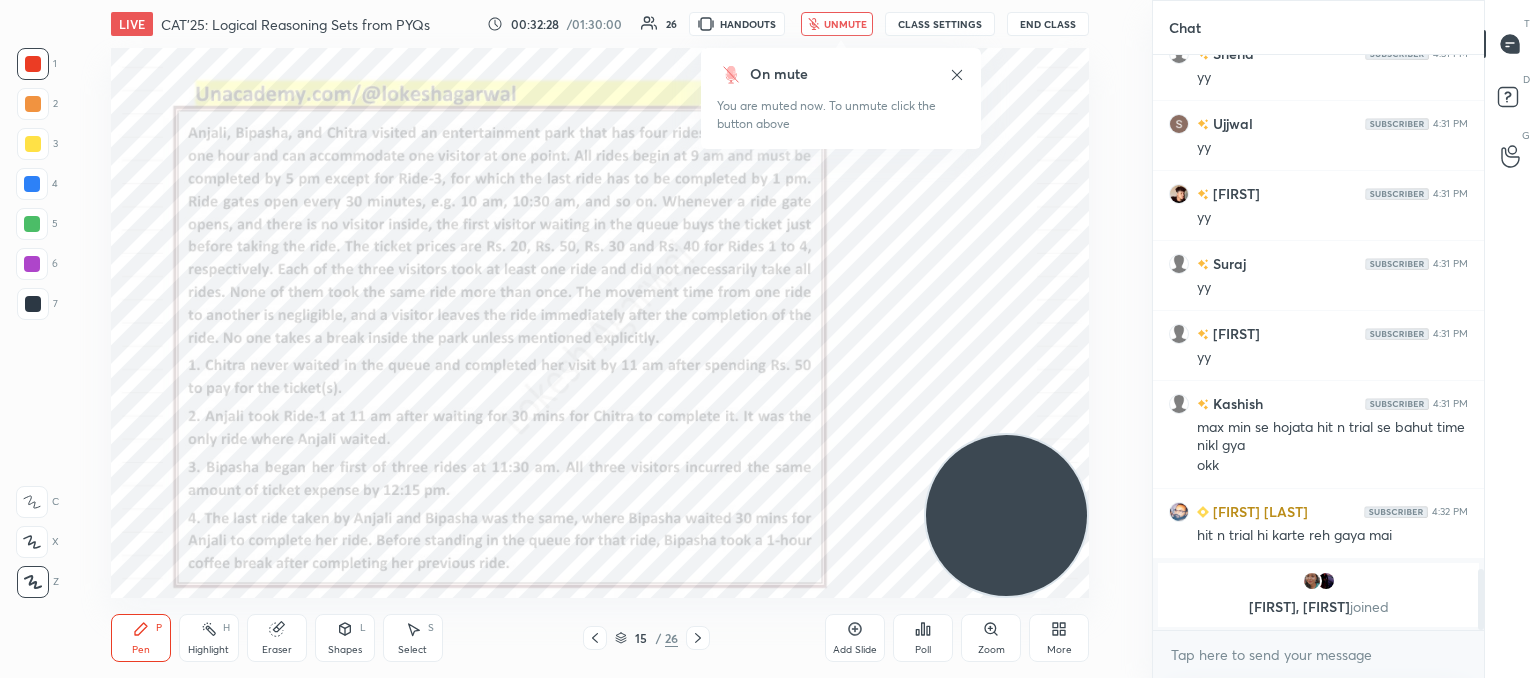 click 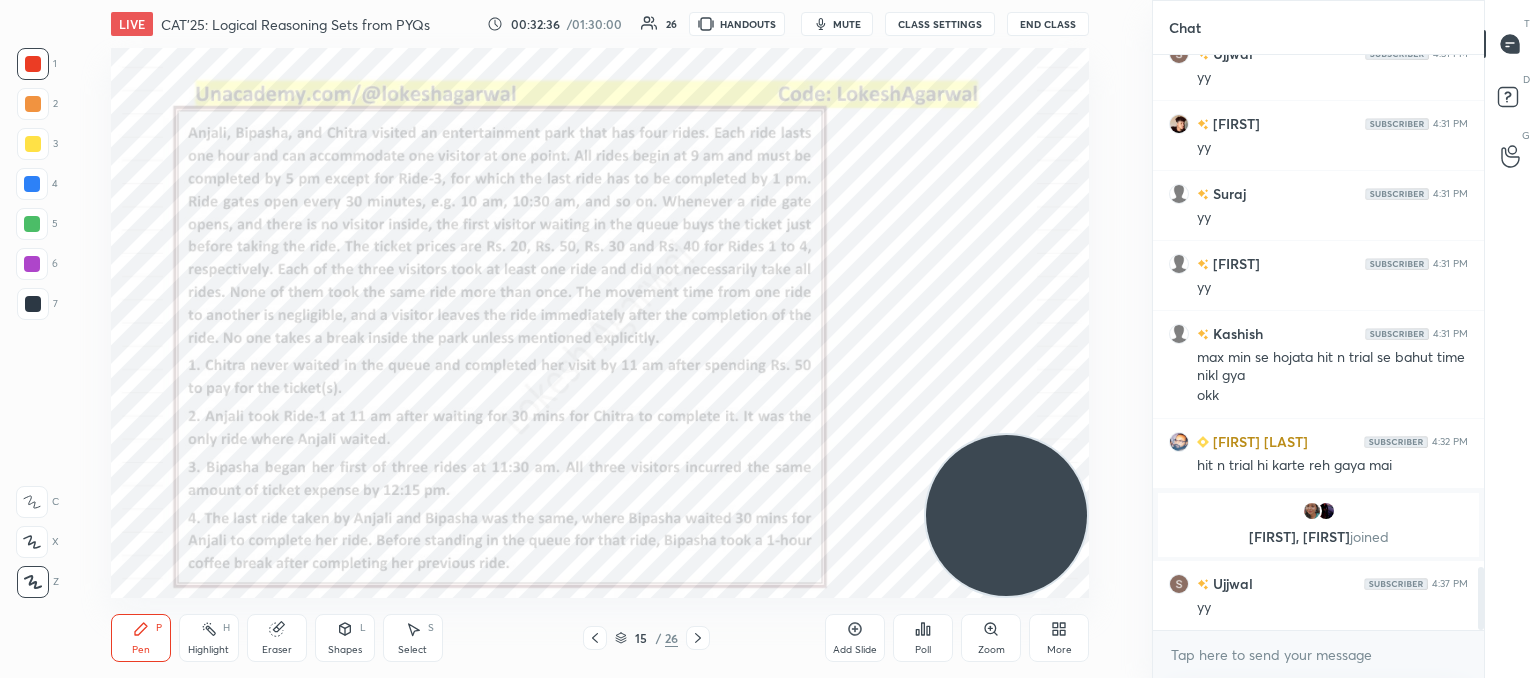 scroll, scrollTop: 4740, scrollLeft: 0, axis: vertical 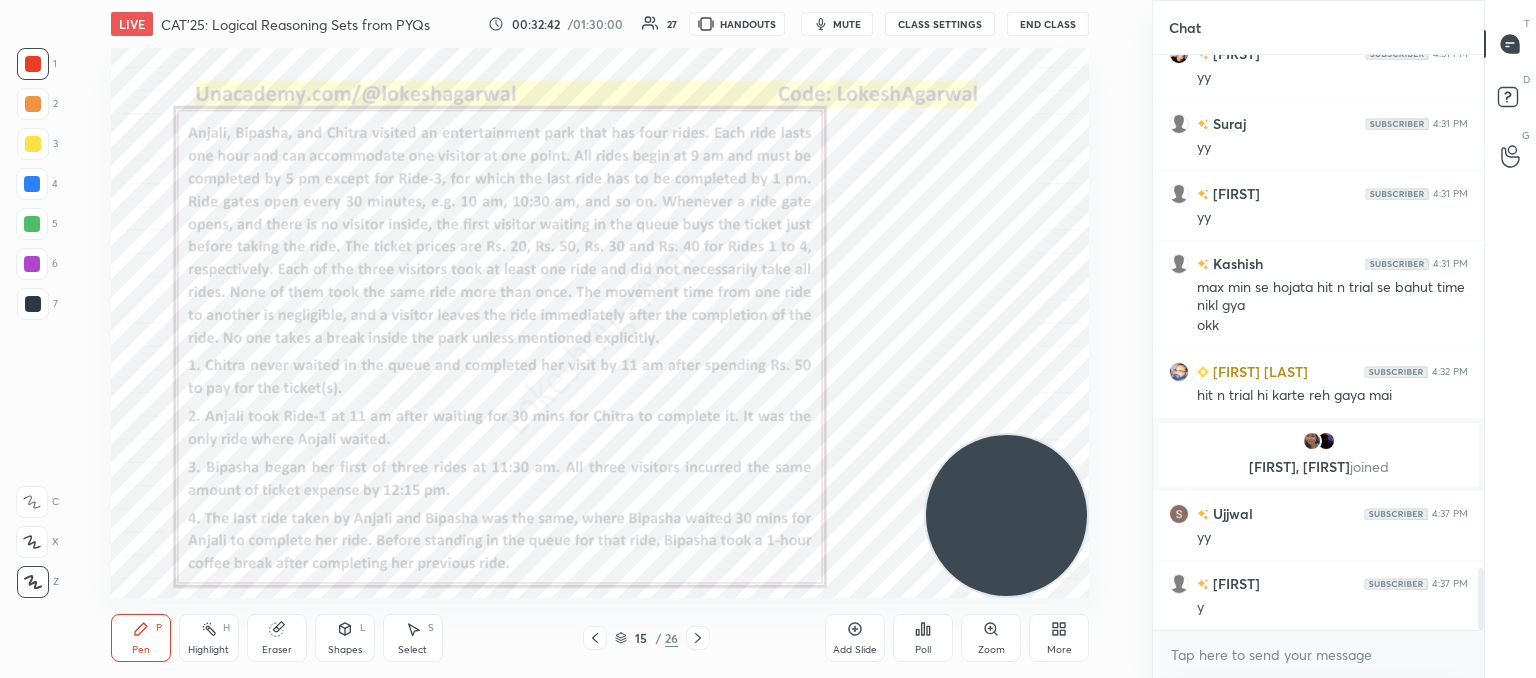click 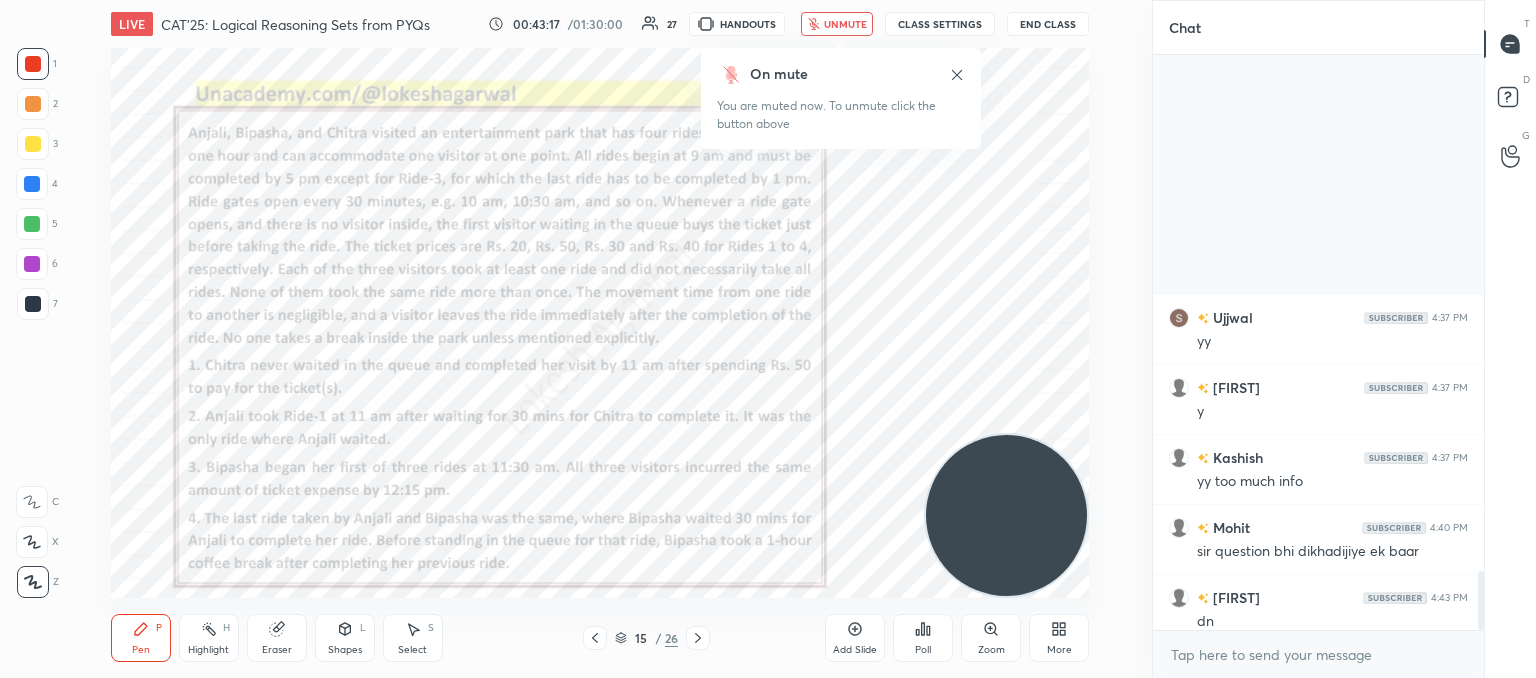 scroll, scrollTop: 5060, scrollLeft: 0, axis: vertical 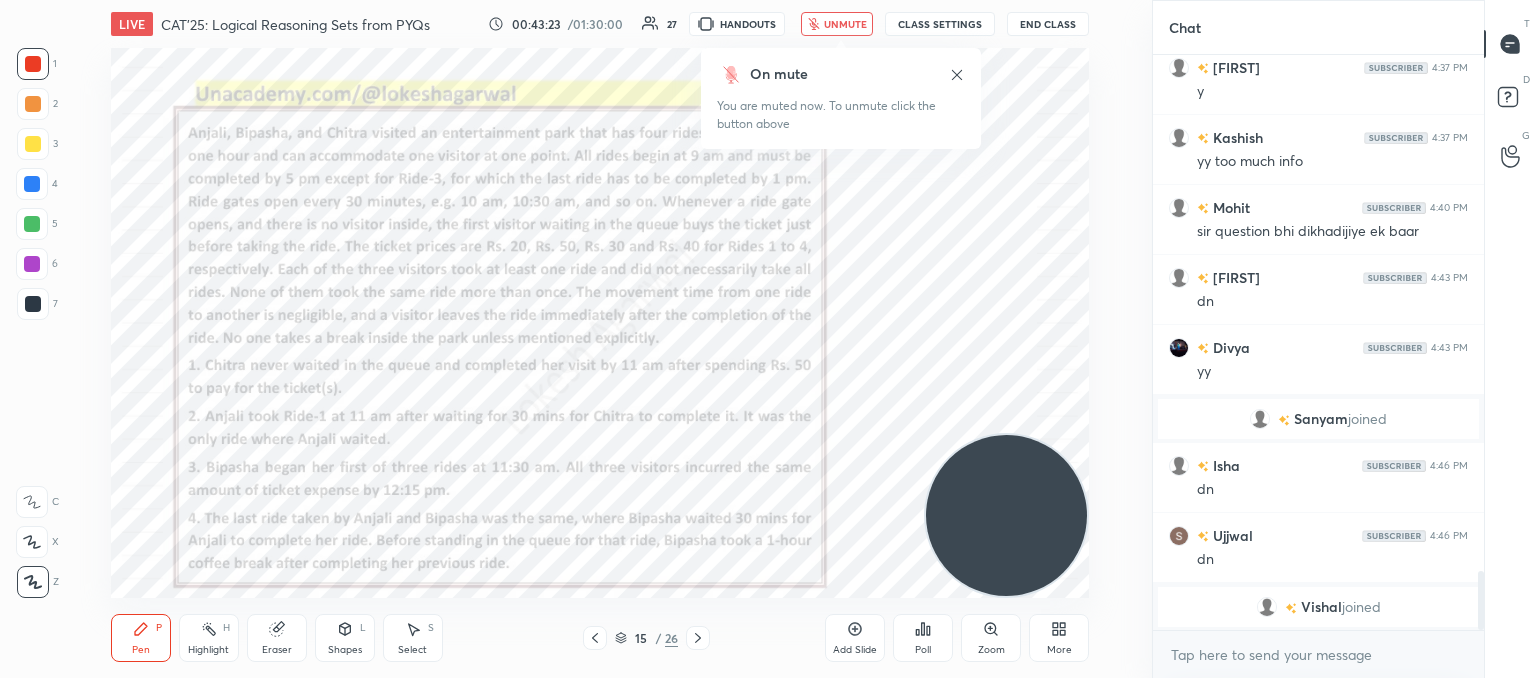 click 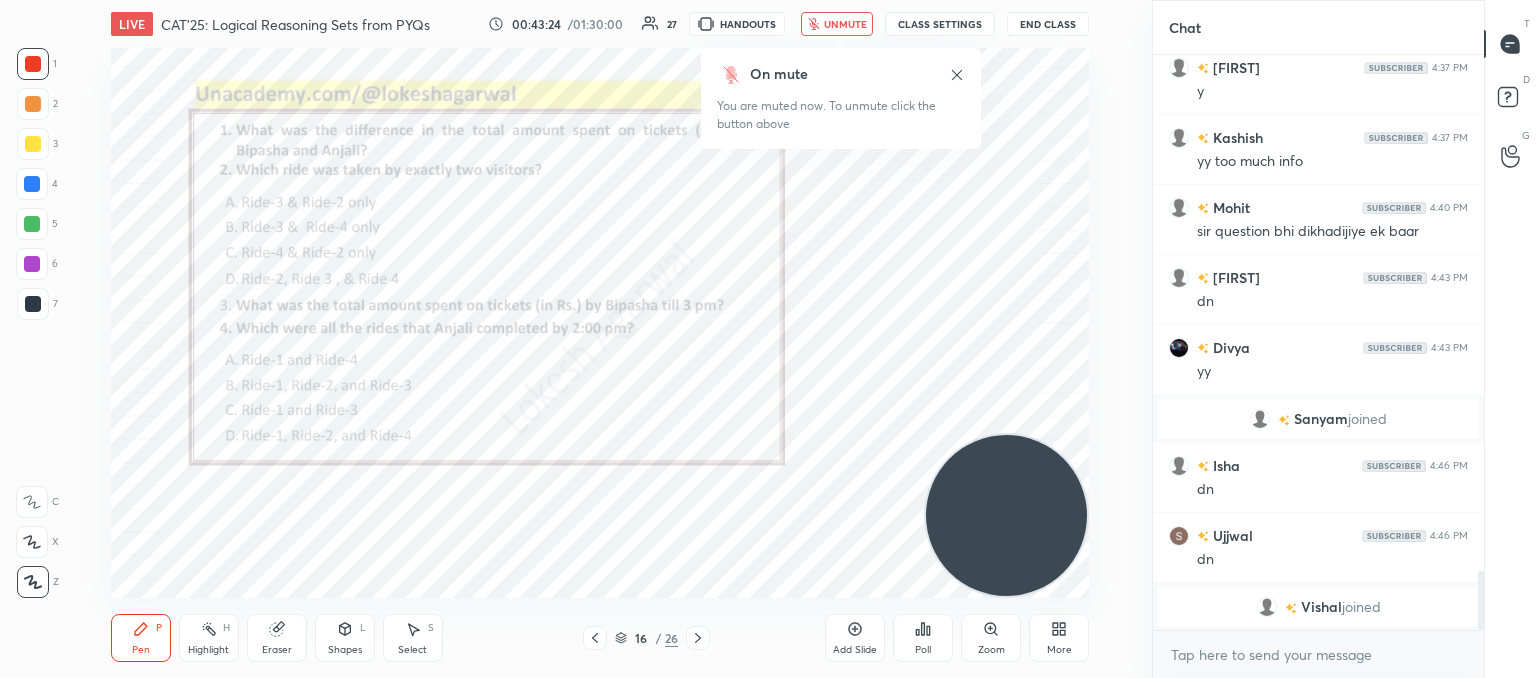 click on "unmute" at bounding box center [845, 24] 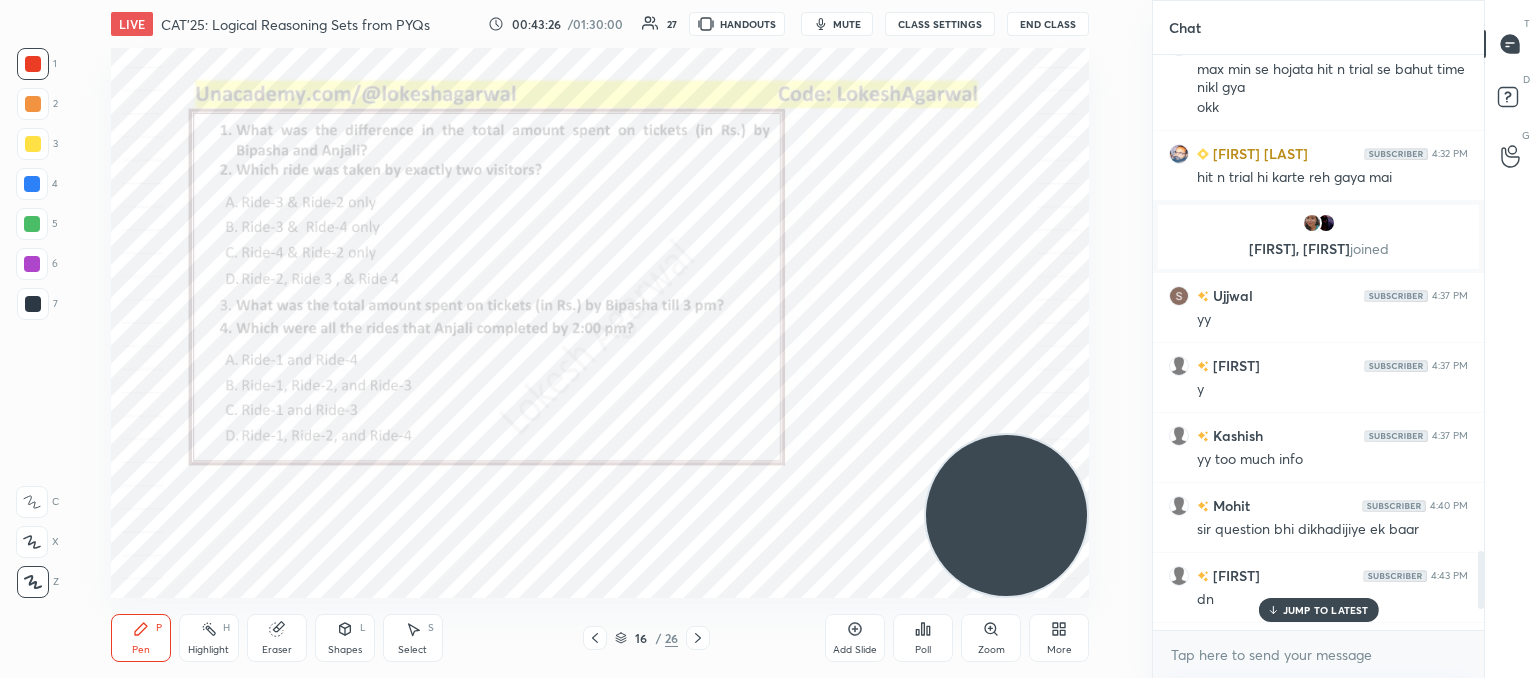 scroll, scrollTop: 5158, scrollLeft: 0, axis: vertical 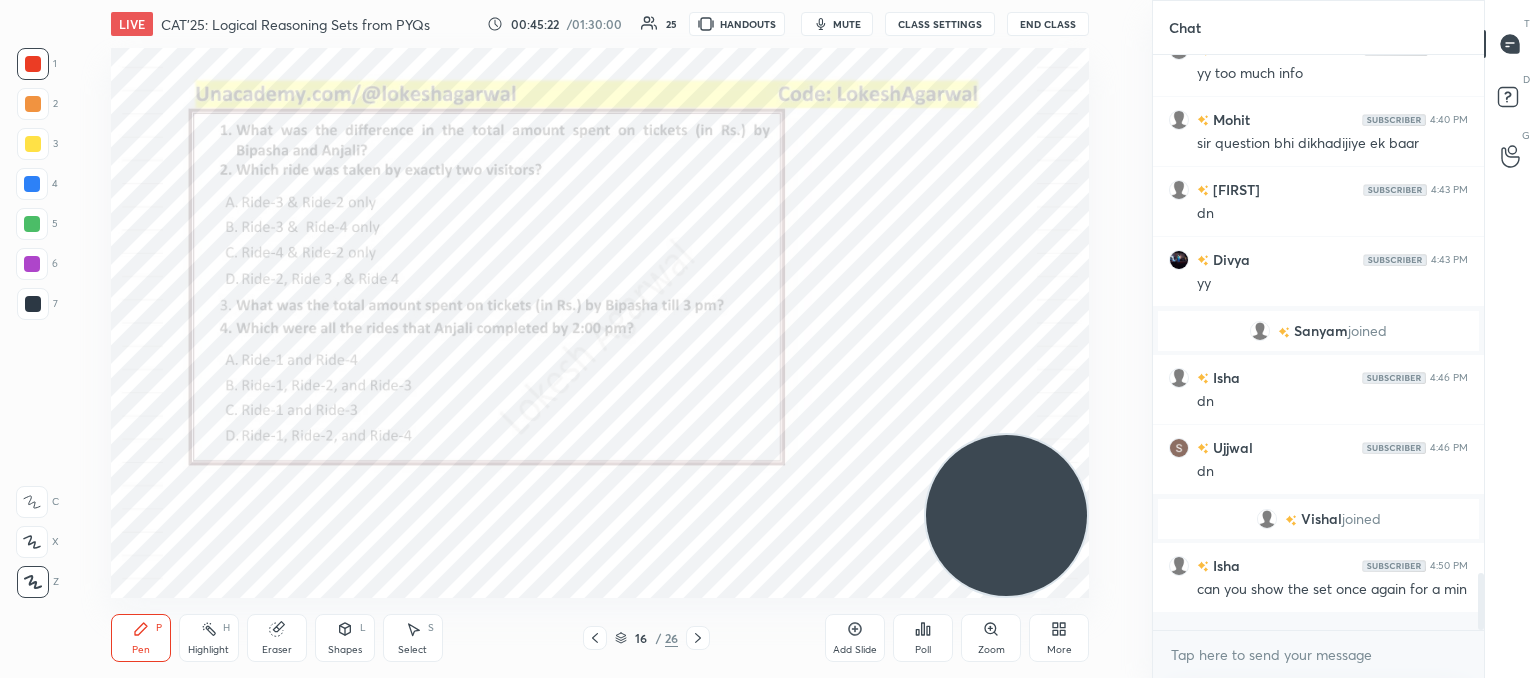 click 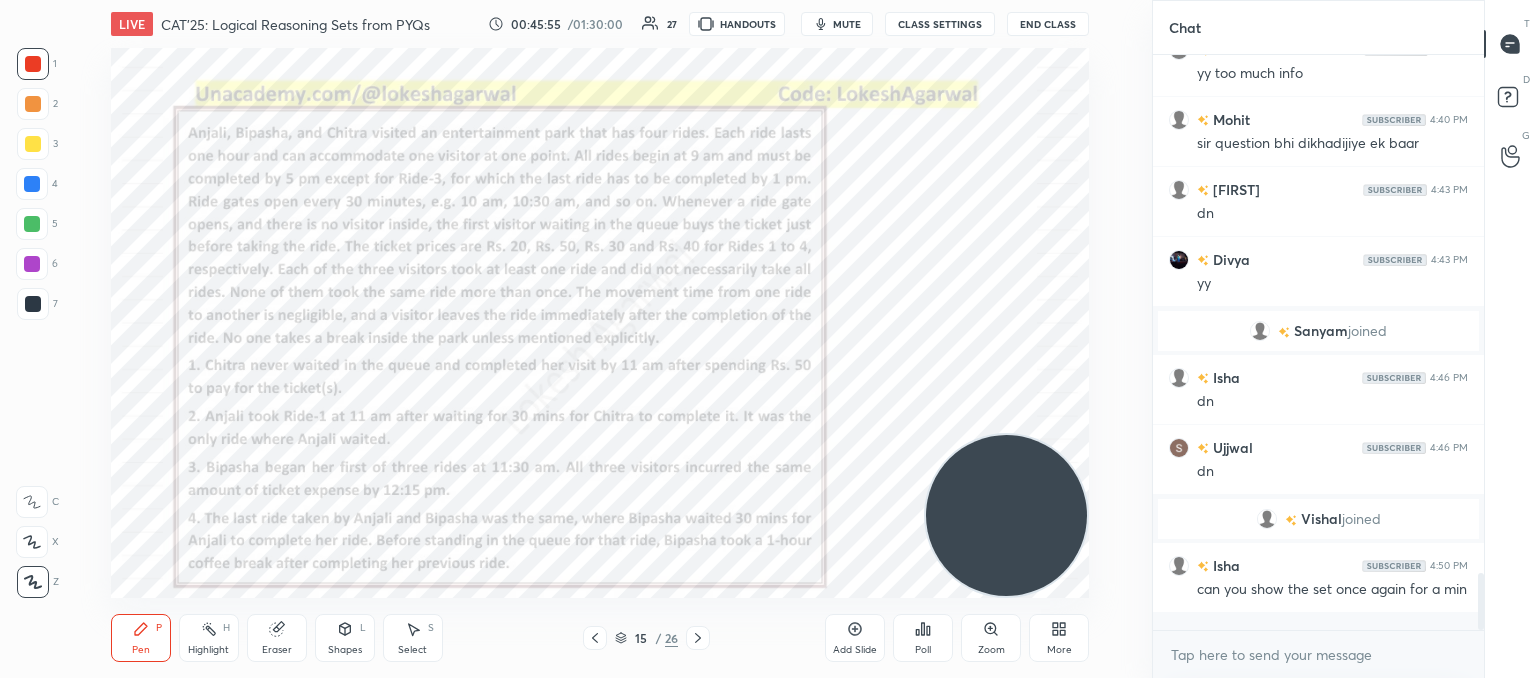 click 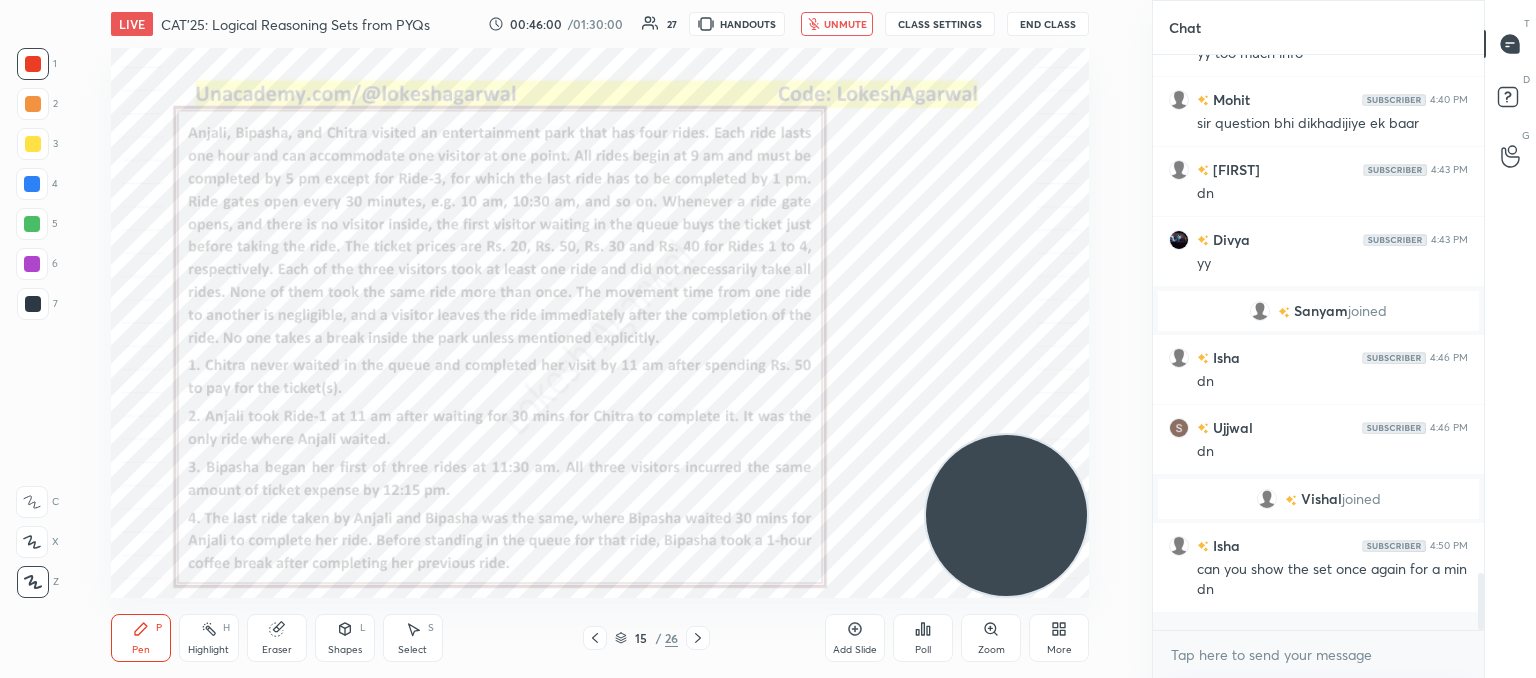 scroll, scrollTop: 5336, scrollLeft: 0, axis: vertical 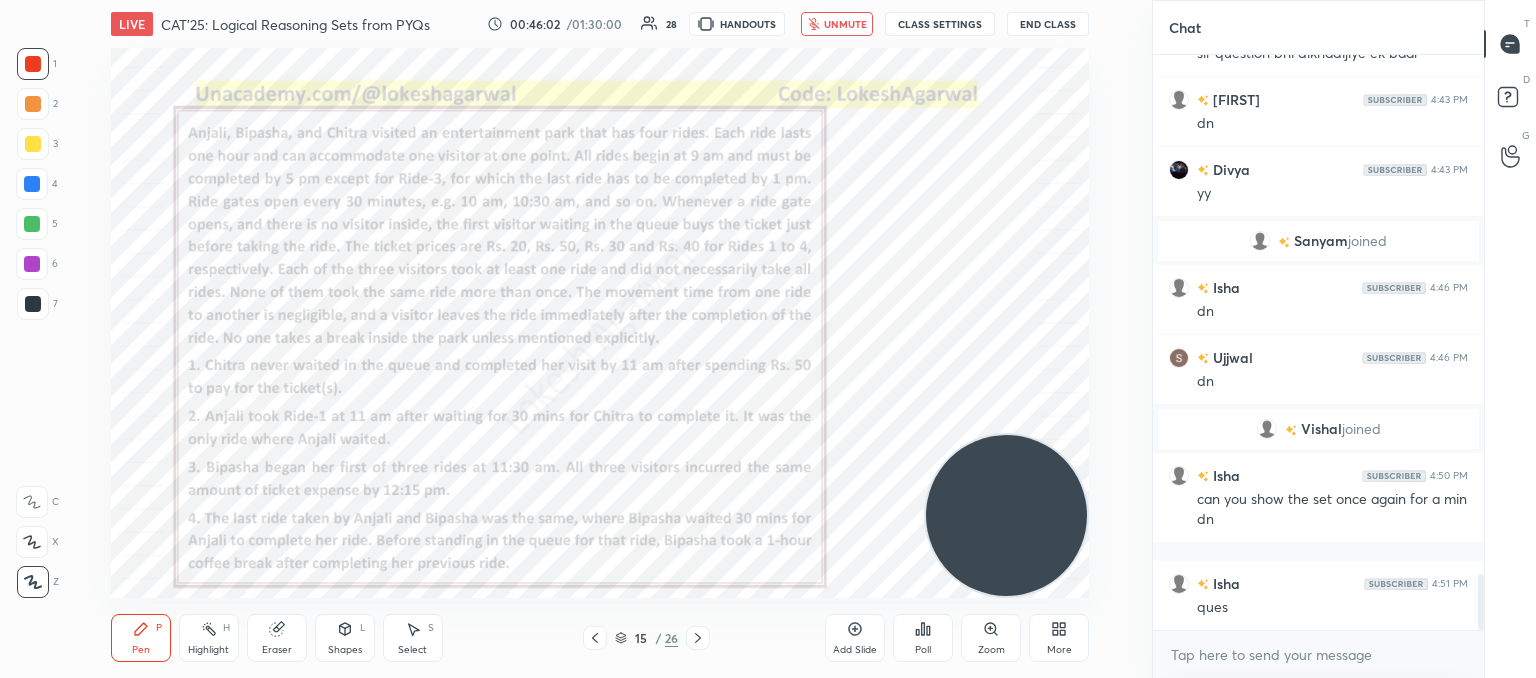 click on "unmute" at bounding box center [837, 24] 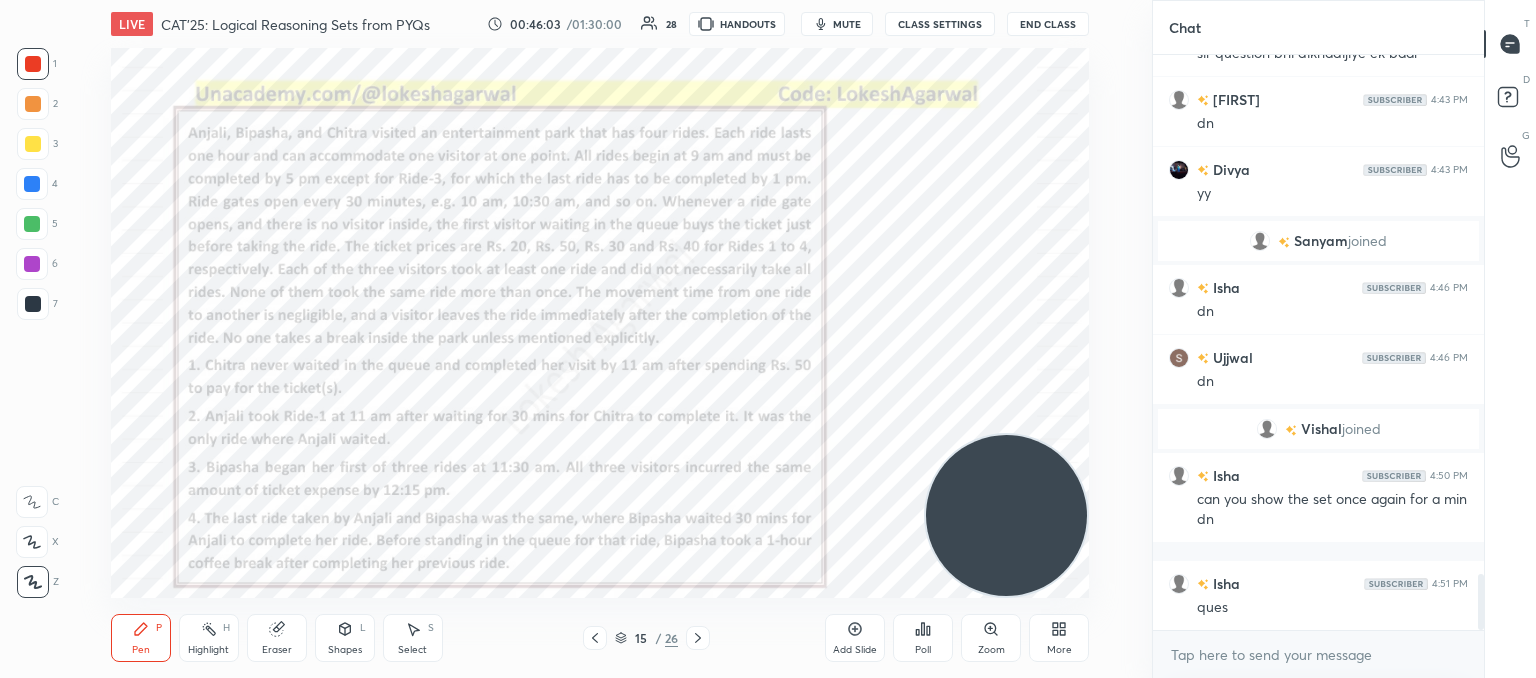 click 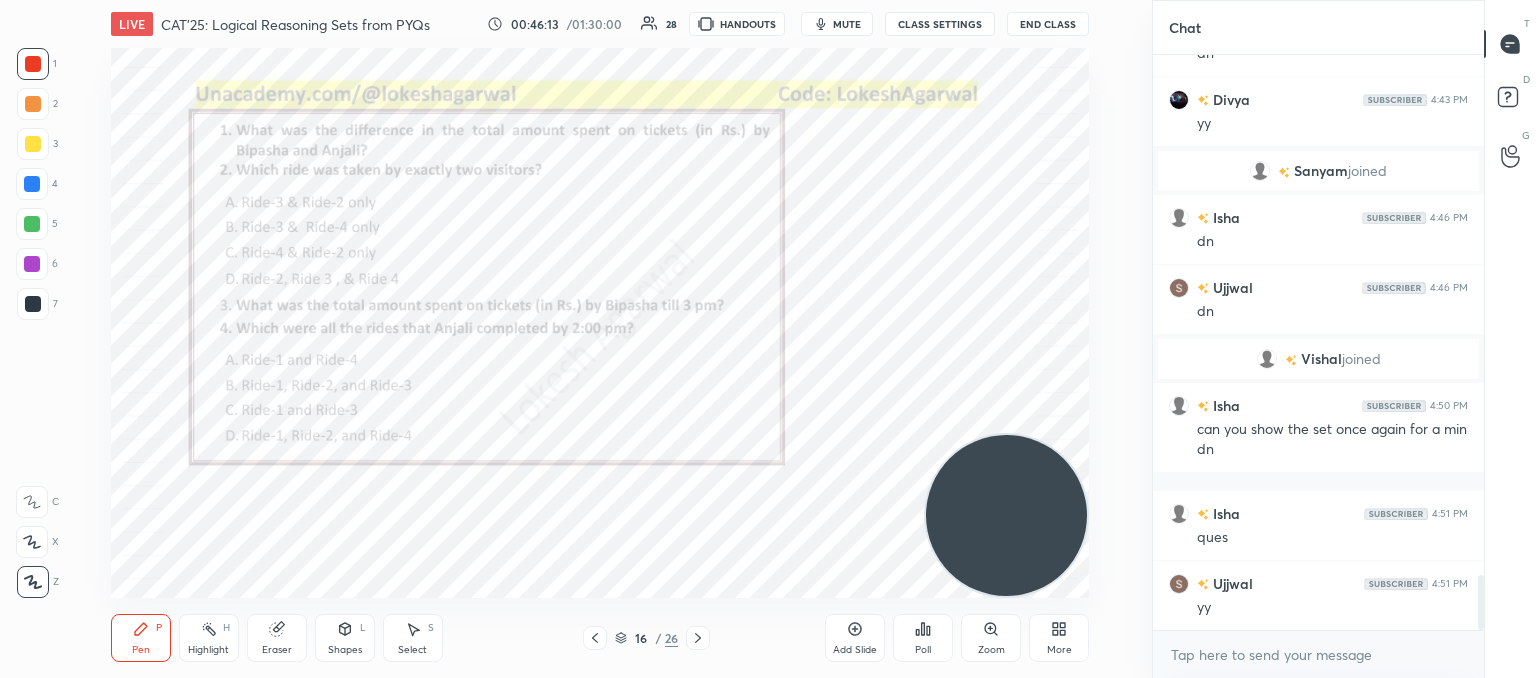 scroll, scrollTop: 5476, scrollLeft: 0, axis: vertical 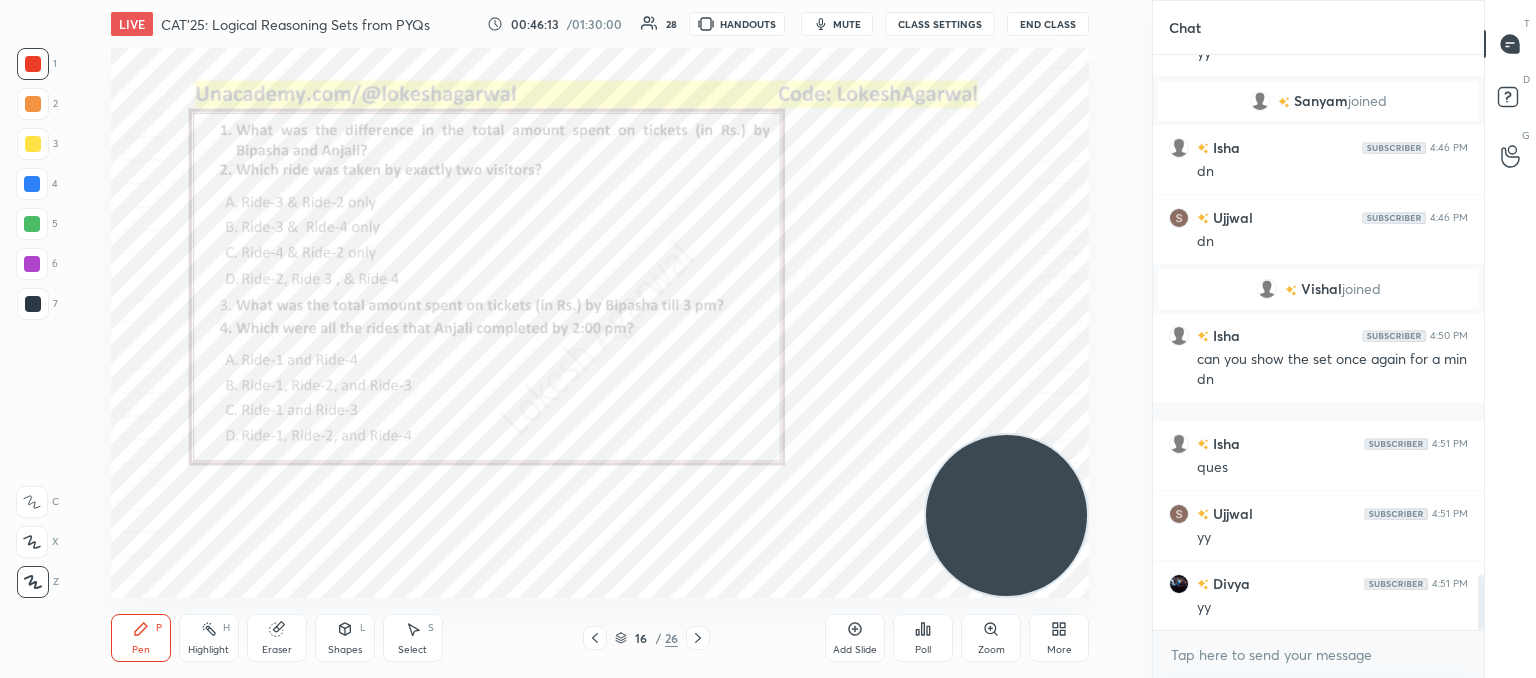 click on "Eraser" at bounding box center (277, 638) 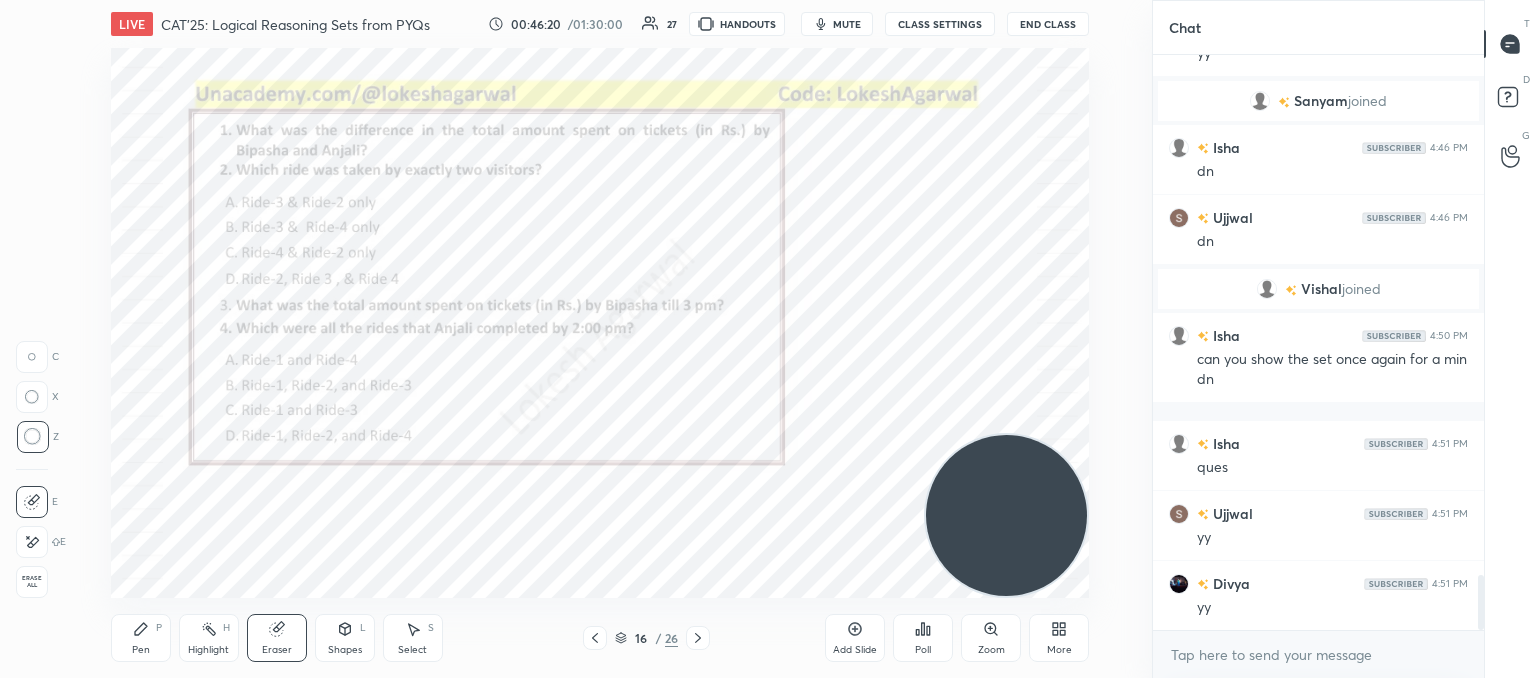 click on "Pen P" at bounding box center (141, 638) 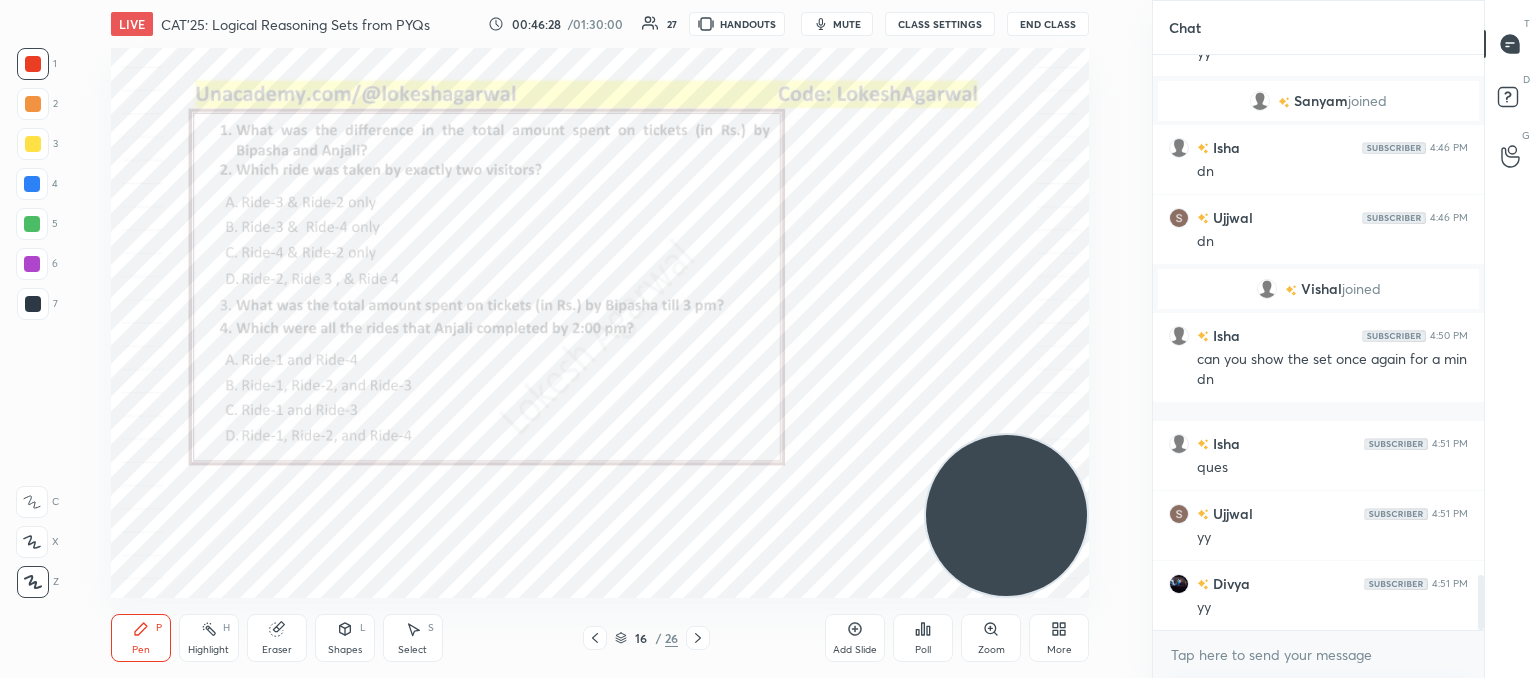 click on "Poll" at bounding box center (923, 638) 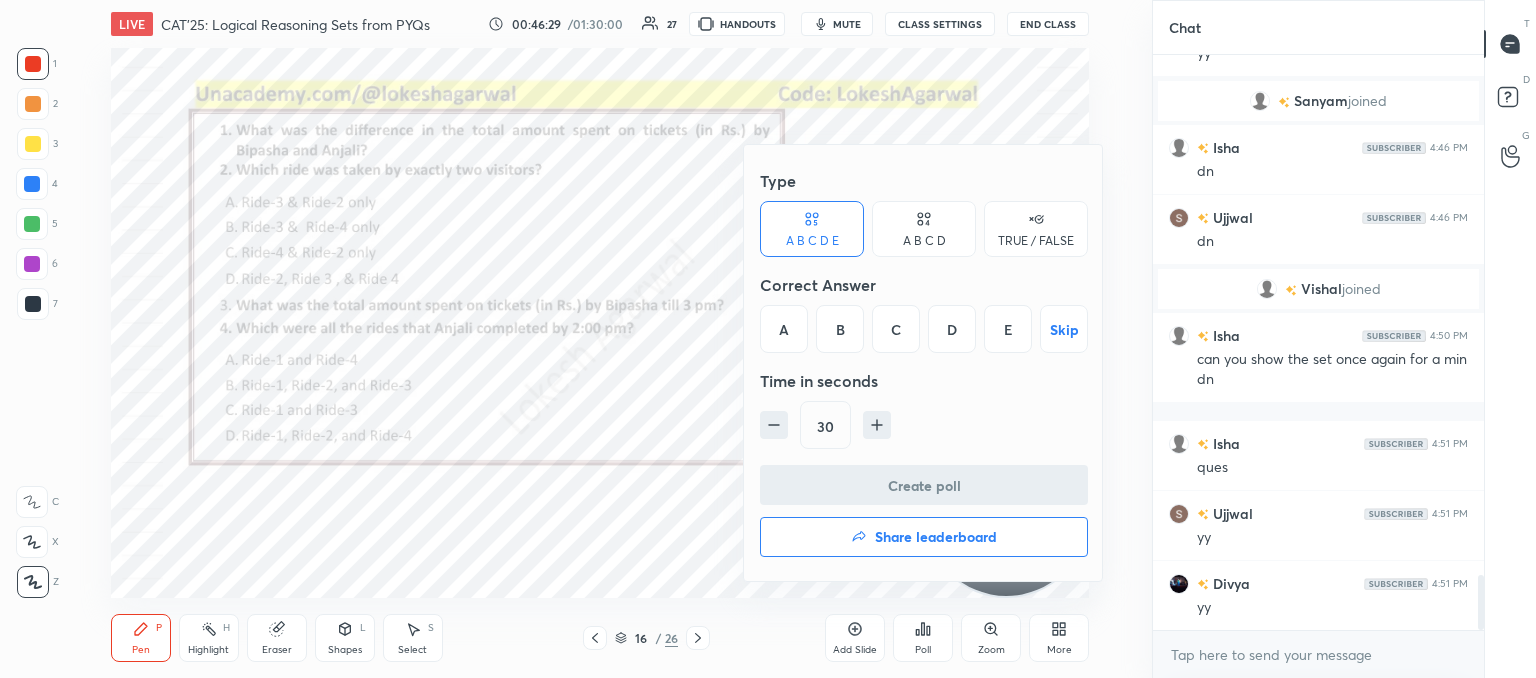 click on "B" at bounding box center (840, 329) 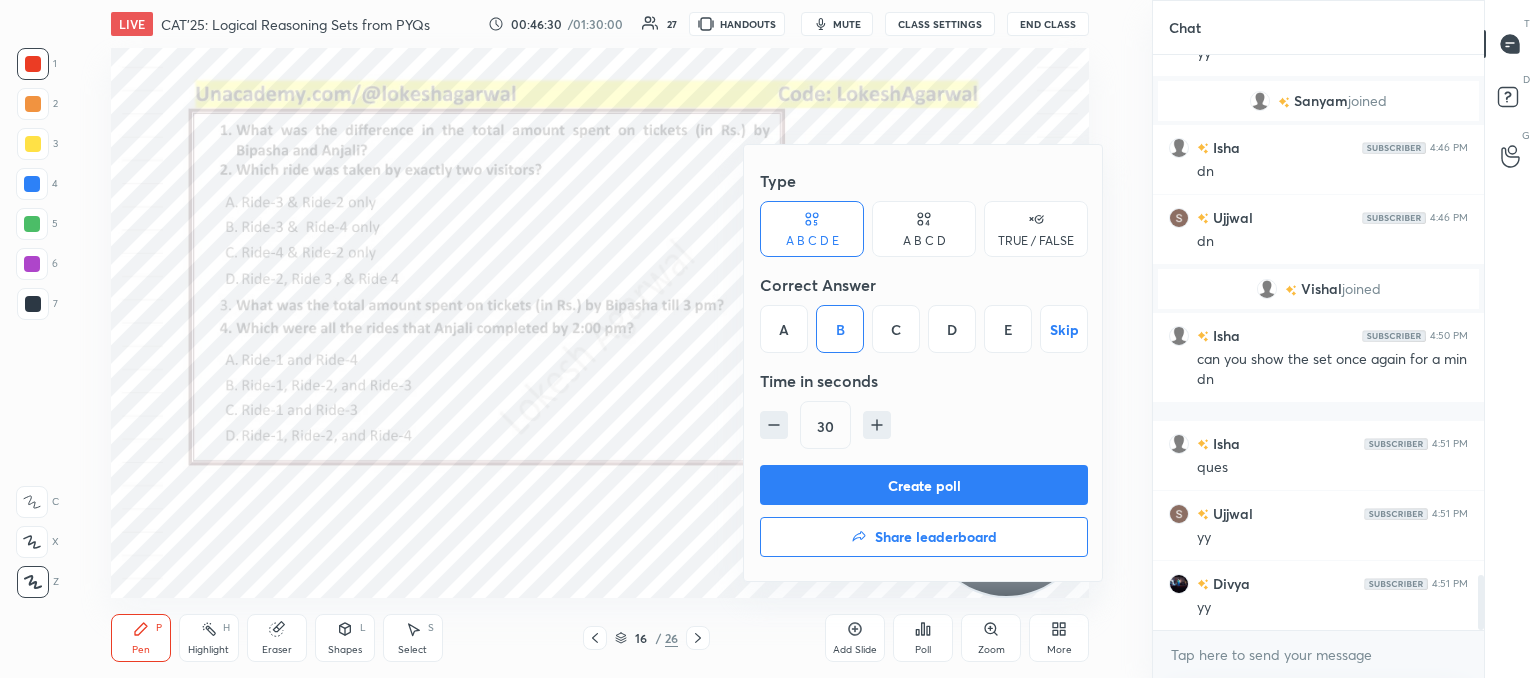 click on "Create poll" at bounding box center (924, 485) 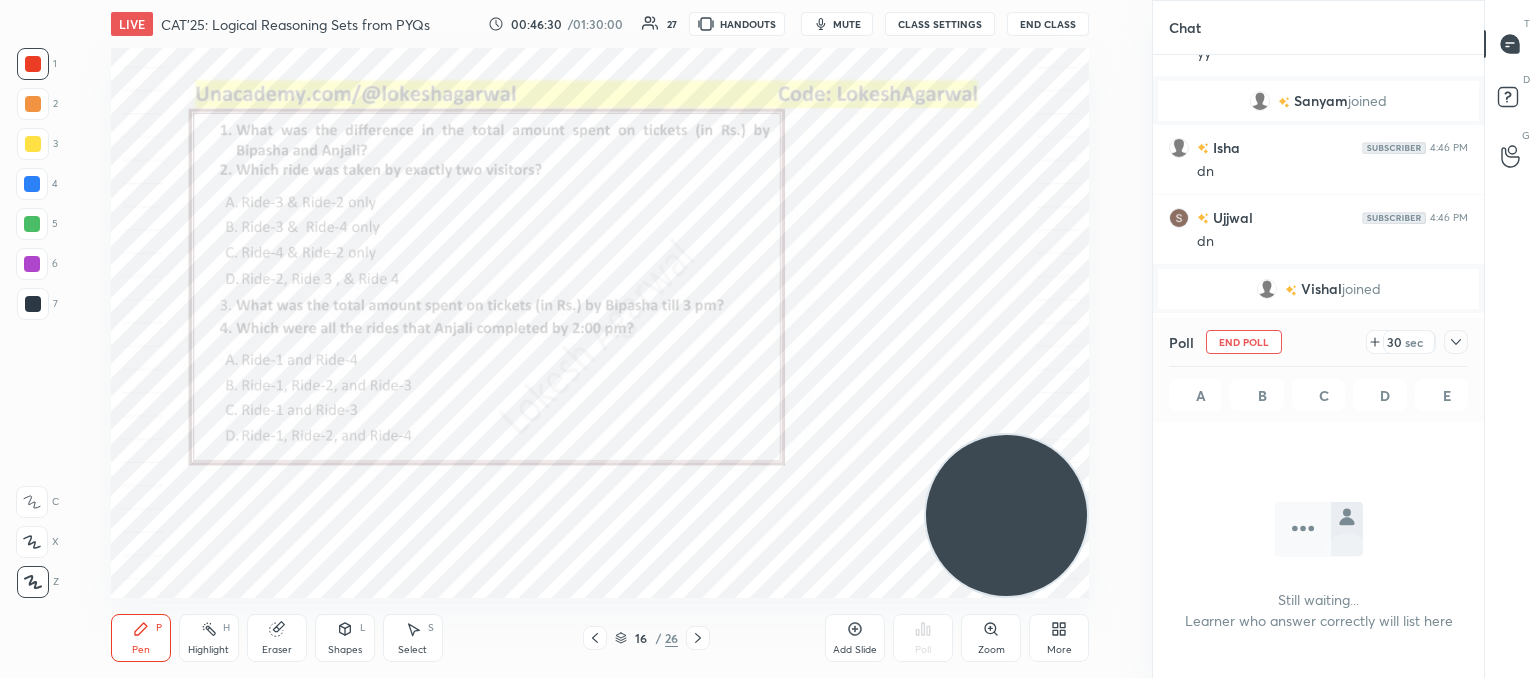 scroll, scrollTop: 476, scrollLeft: 325, axis: both 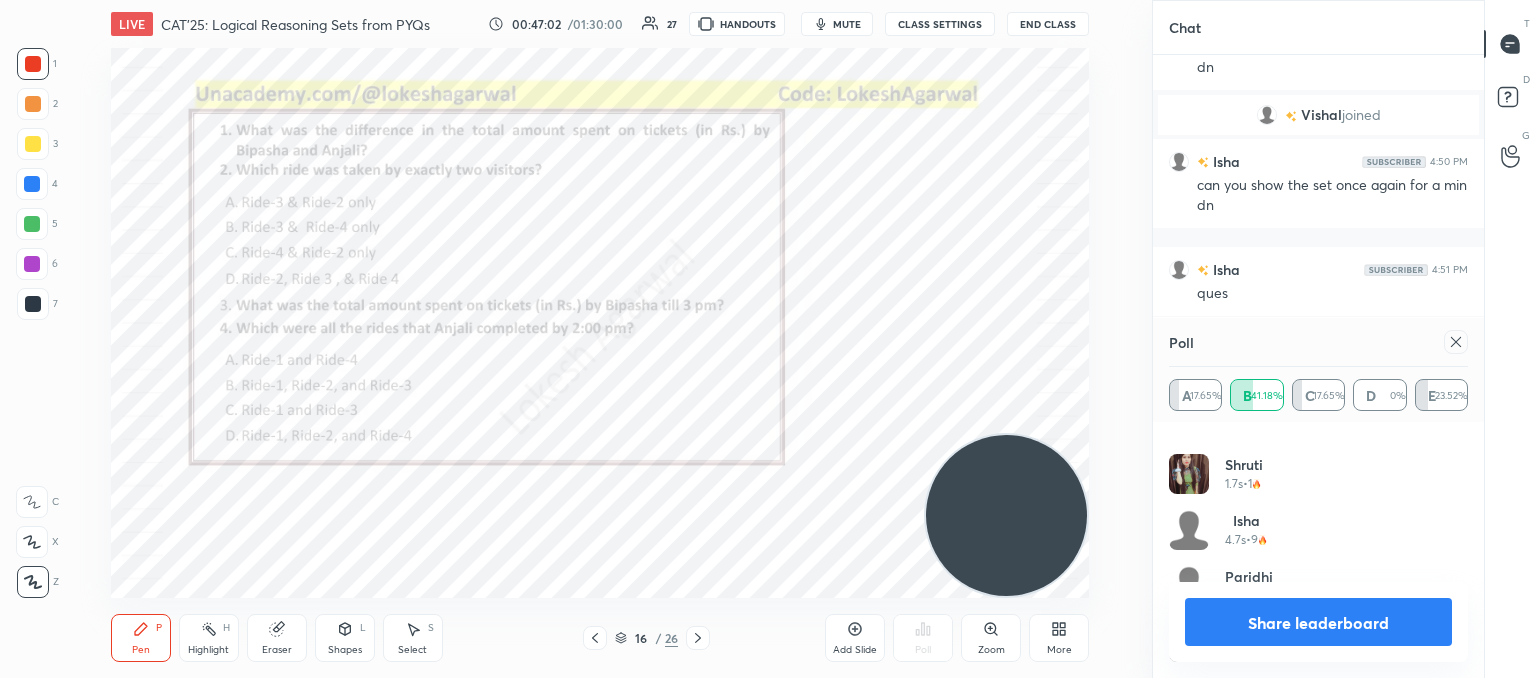 click 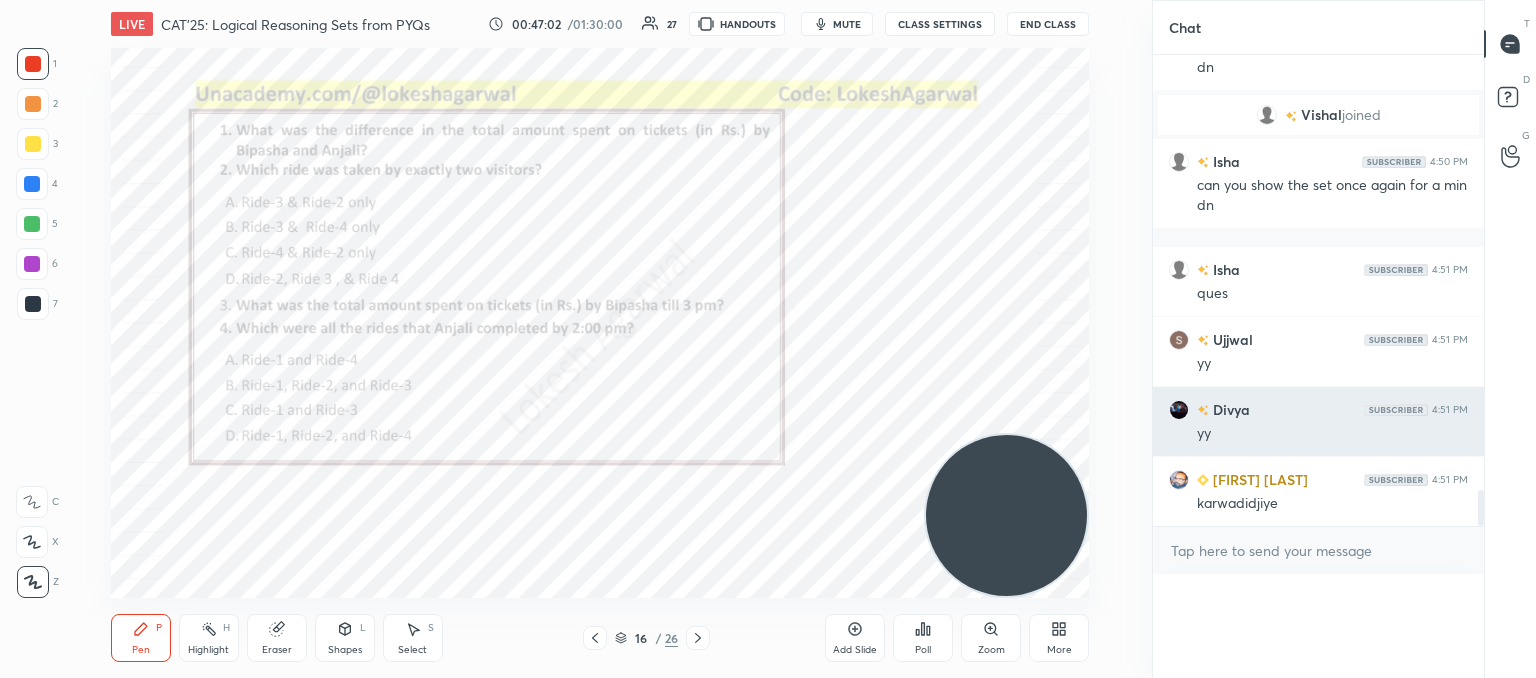 scroll, scrollTop: 0, scrollLeft: 6, axis: horizontal 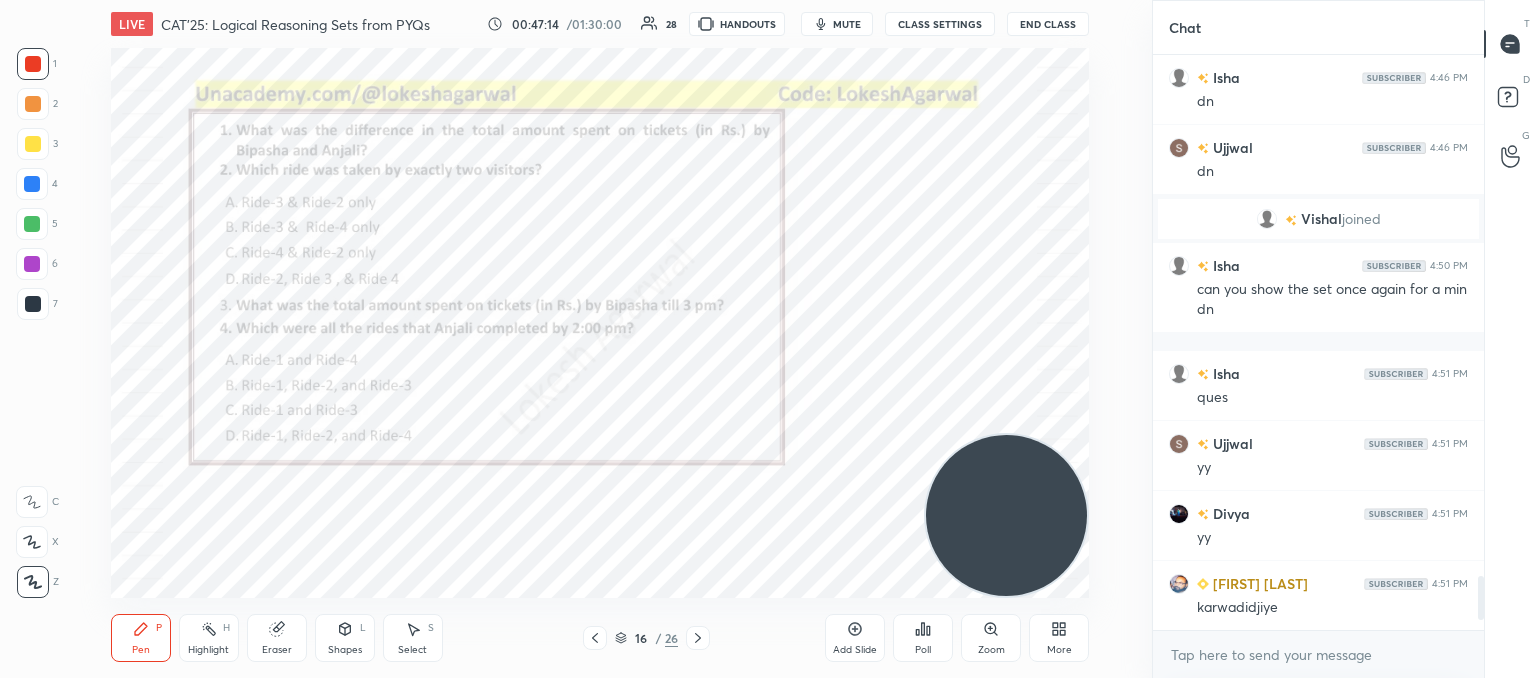 click on "Poll" at bounding box center (923, 650) 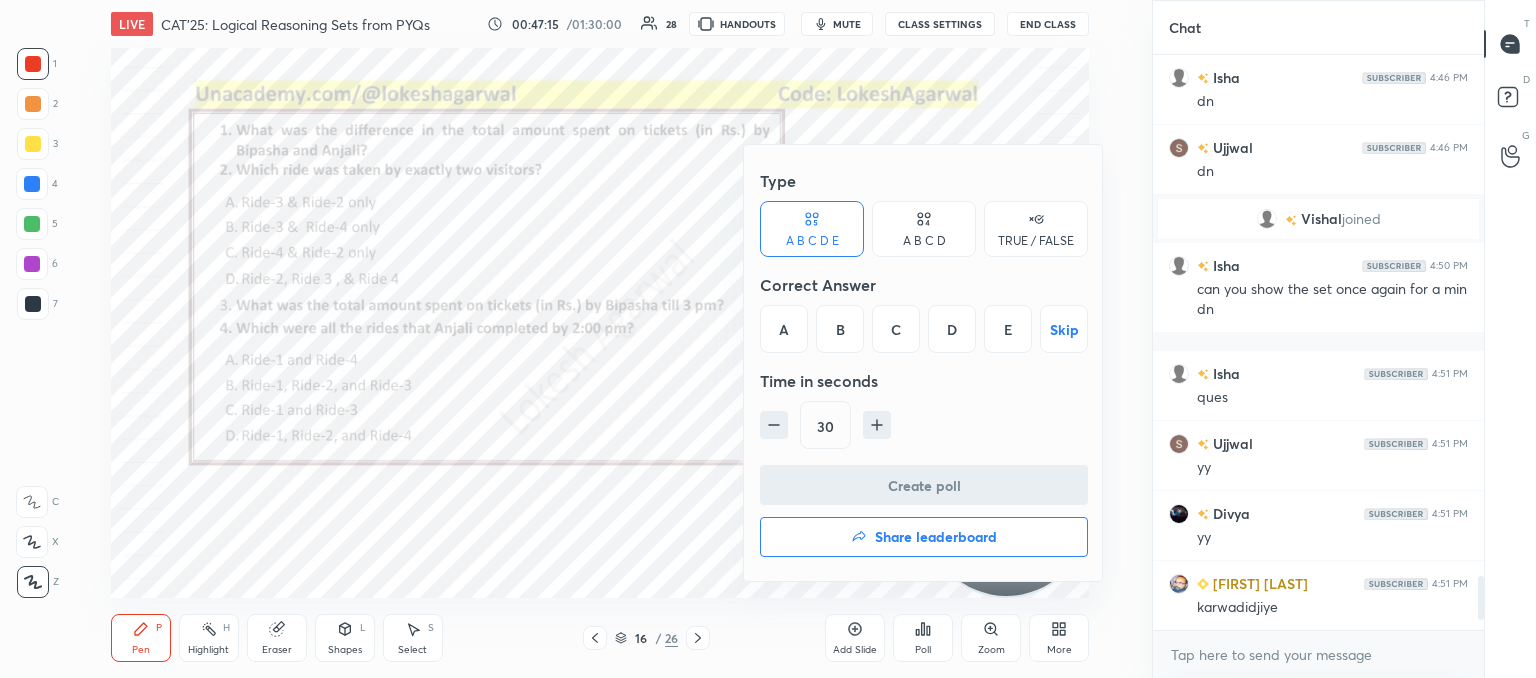 click on "A B C D" at bounding box center (924, 241) 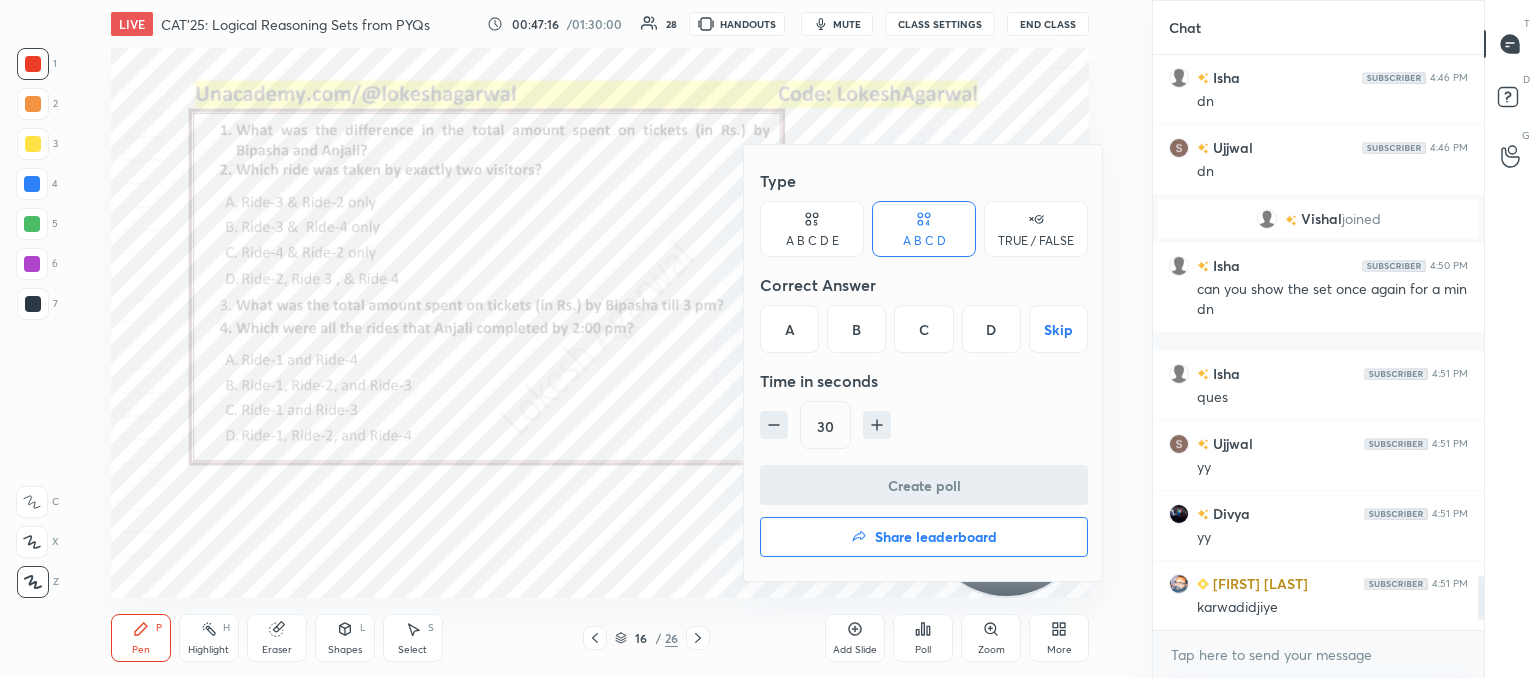 click on "D" at bounding box center (991, 329) 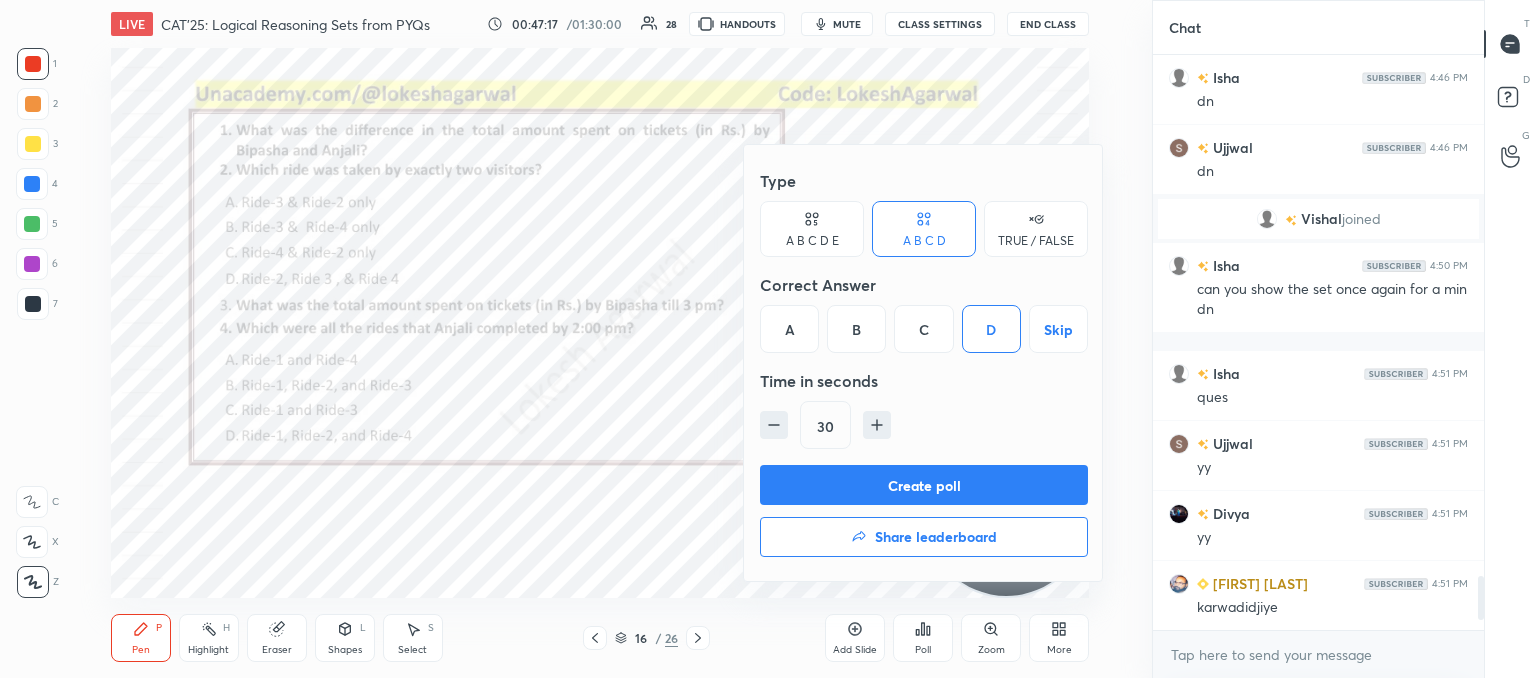 click on "Create poll" at bounding box center [924, 485] 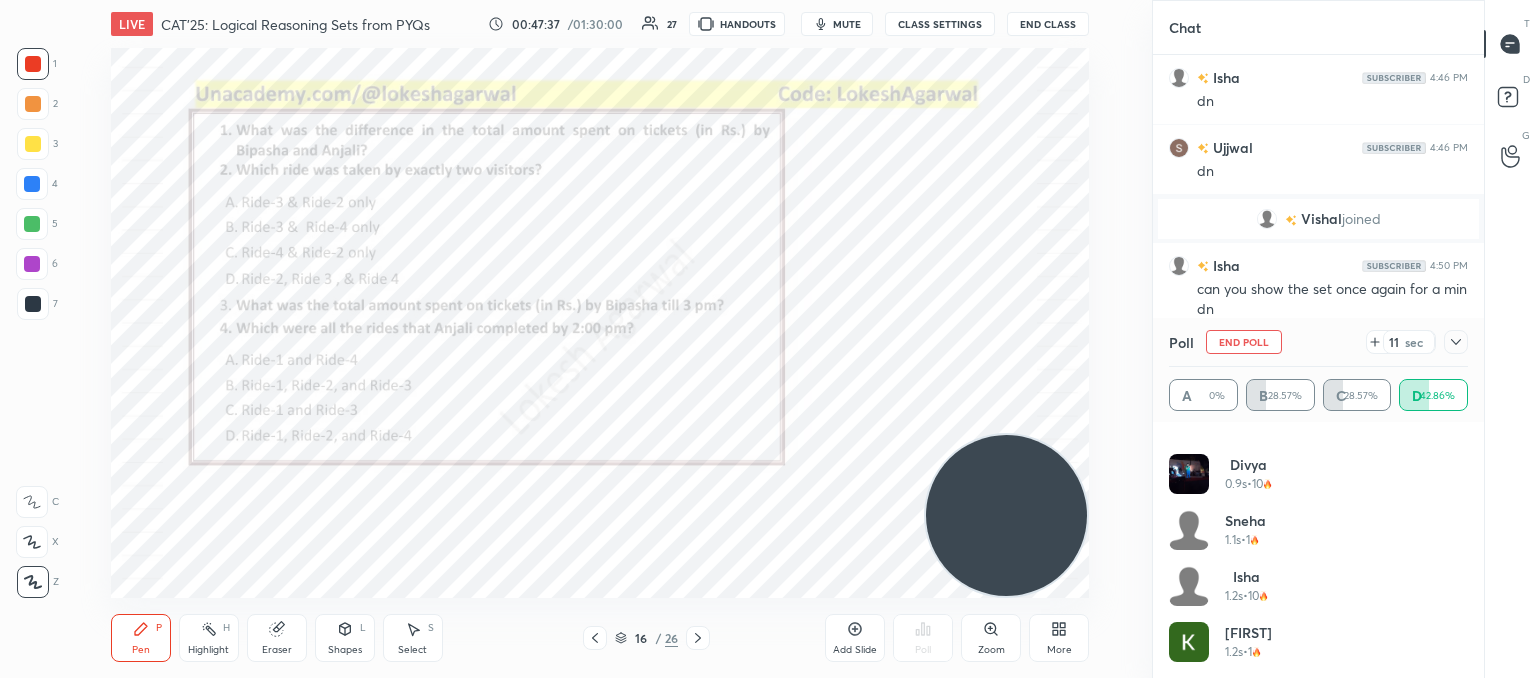 click 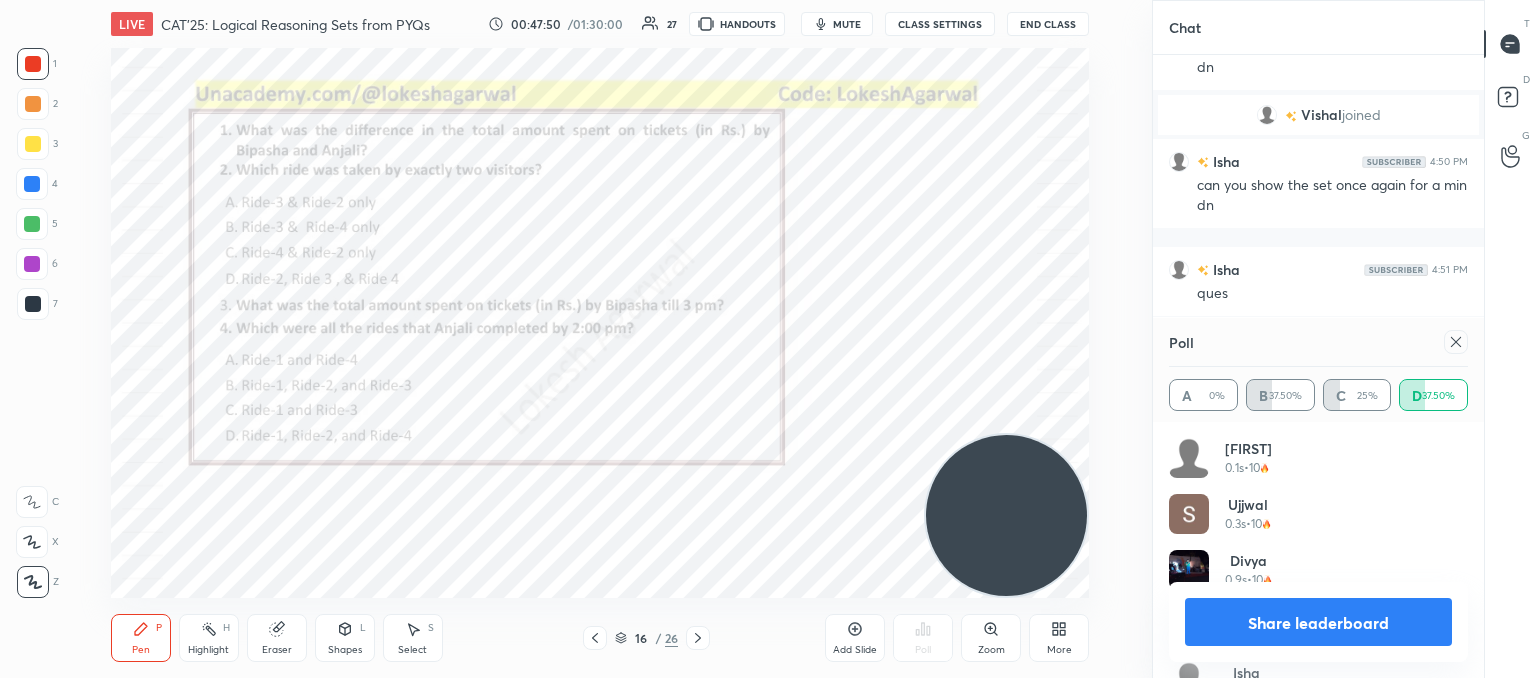 click 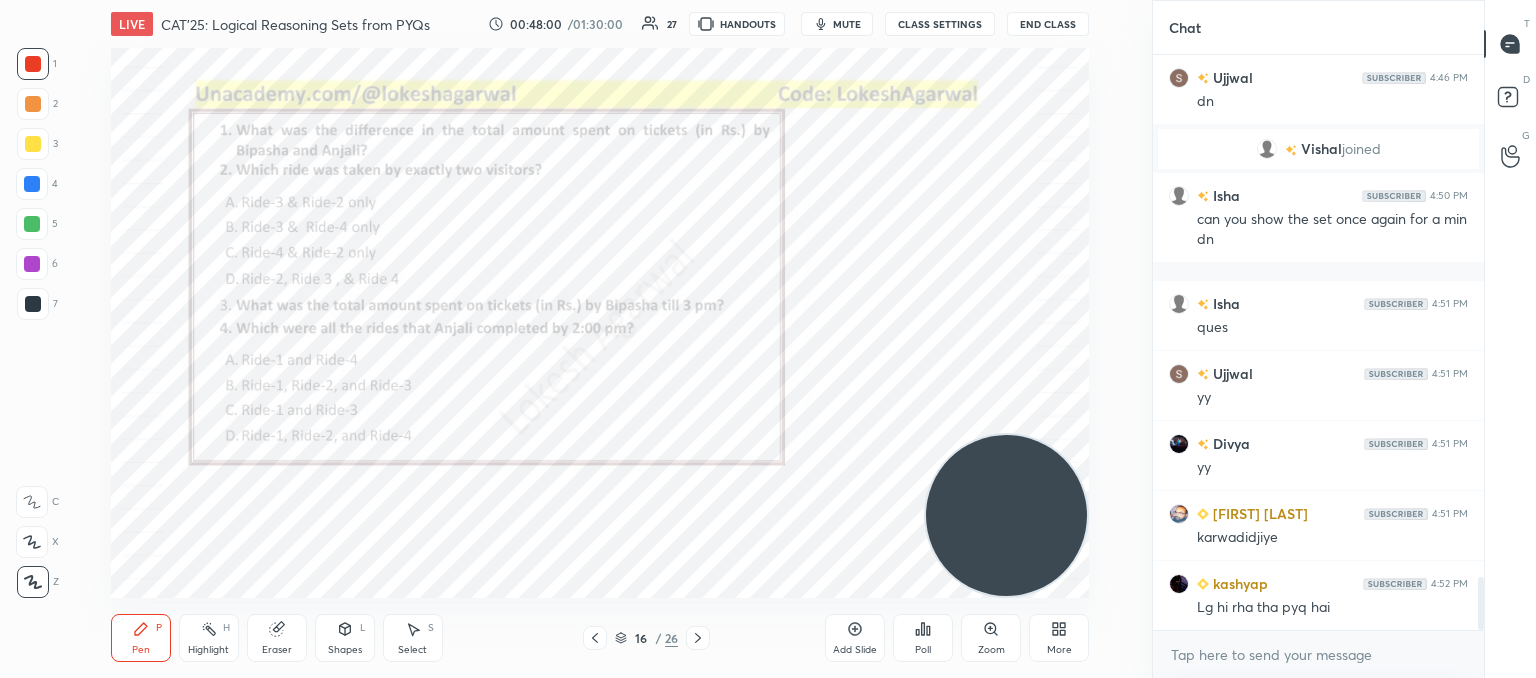 click on "Poll" at bounding box center [923, 638] 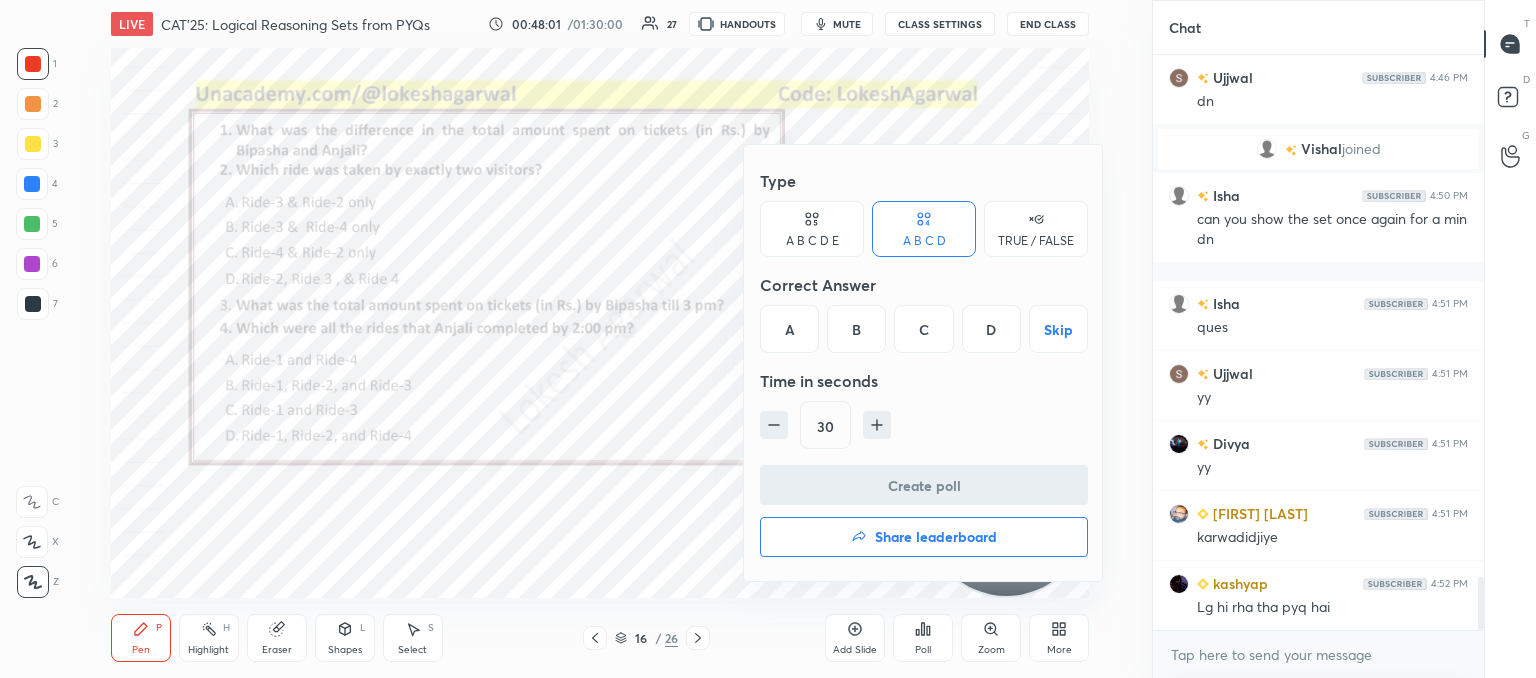 click on "D" at bounding box center (991, 329) 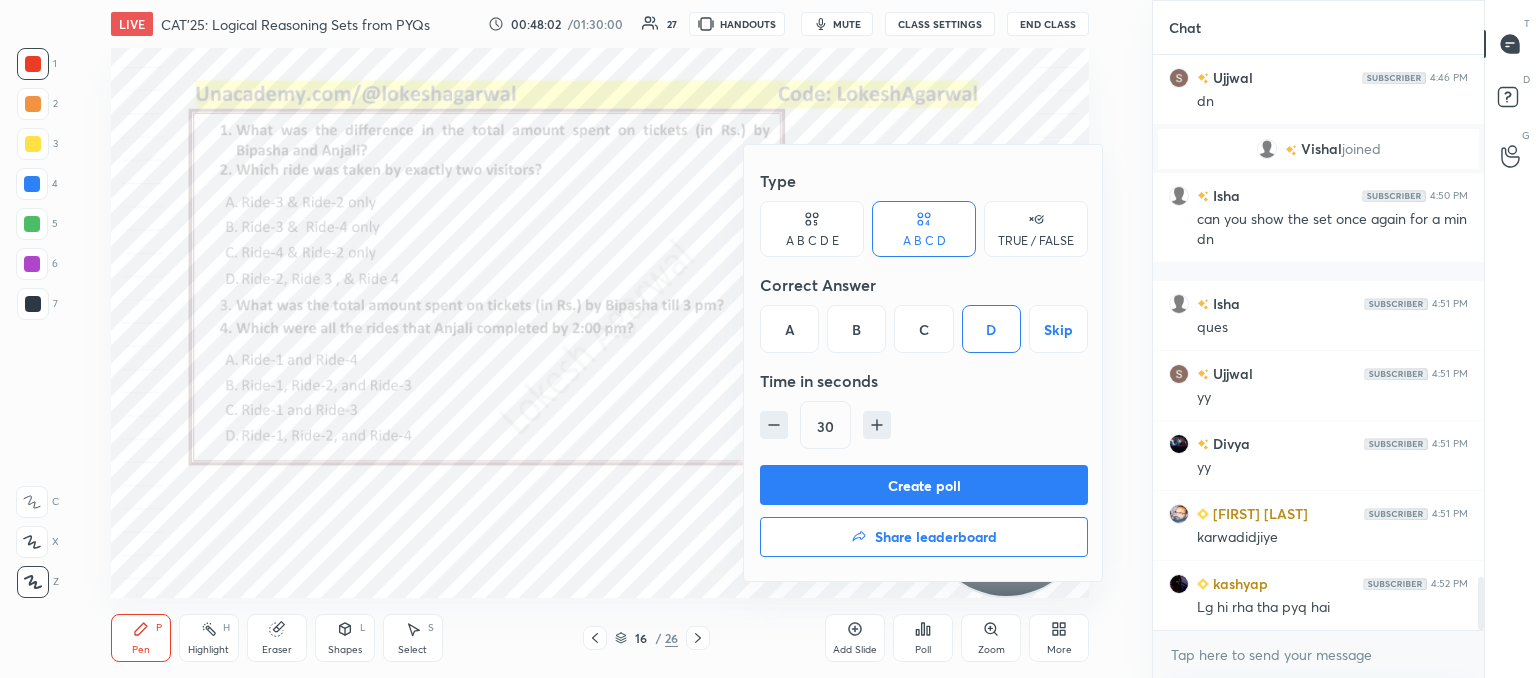 click on "Create poll" at bounding box center (924, 485) 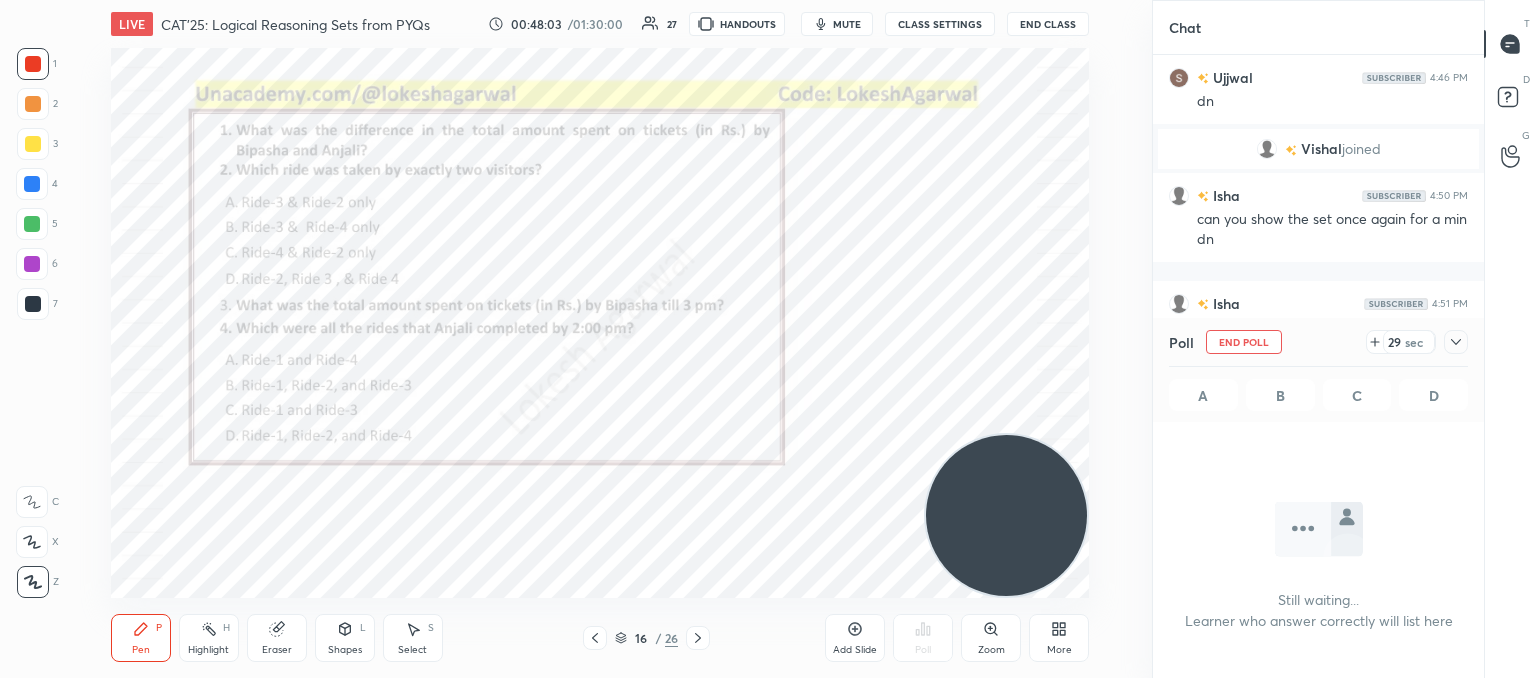 click on "Select" at bounding box center [412, 650] 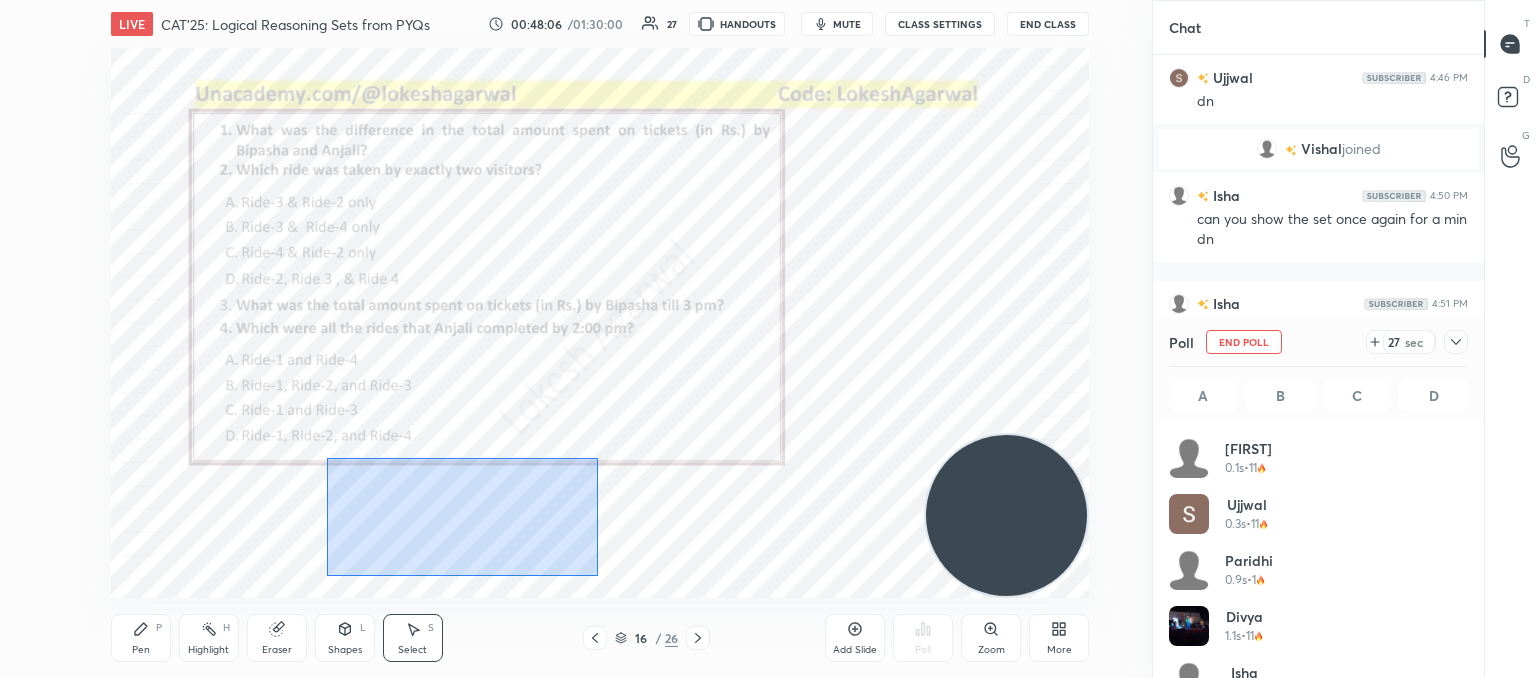 drag, startPoint x: 598, startPoint y: 576, endPoint x: 327, endPoint y: 458, distance: 295.5757 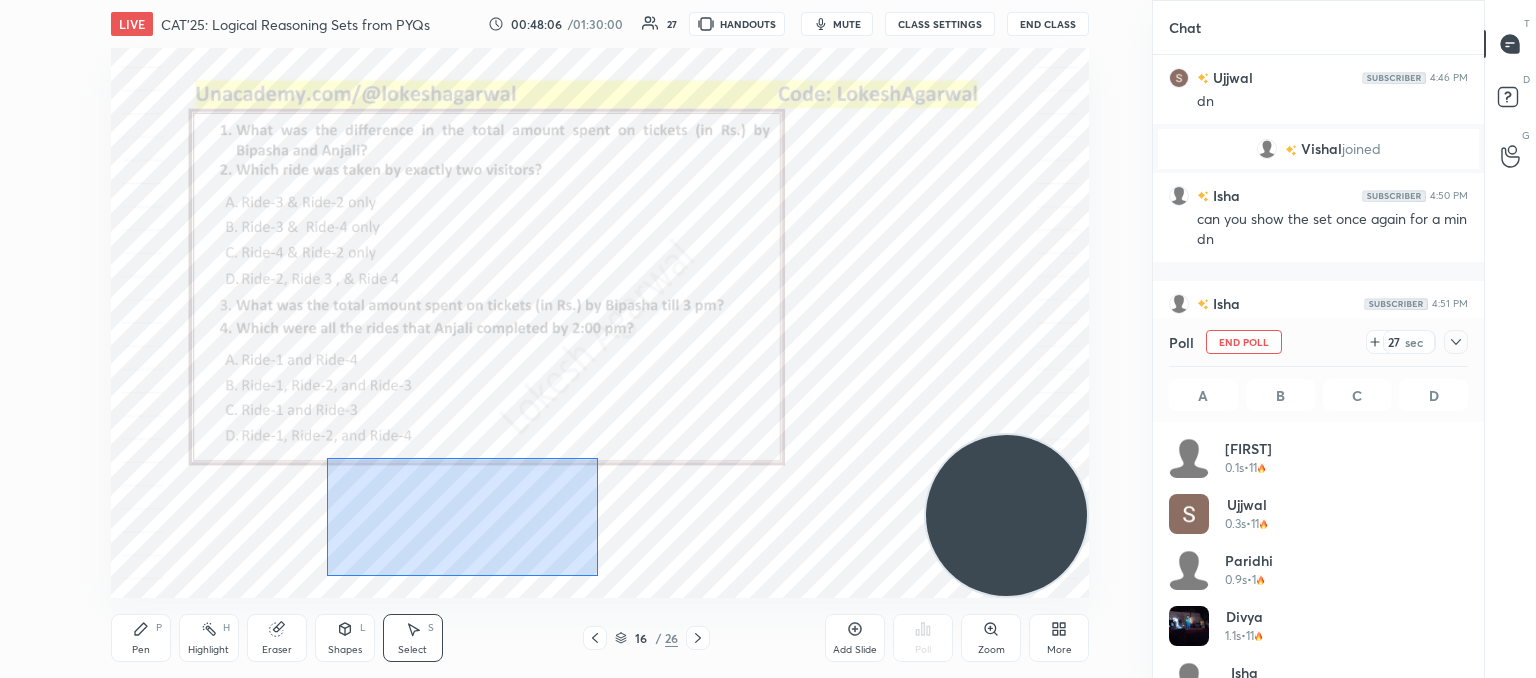 click on "0 ° Undo Copy Paste here Duplicate Duplicate to new slide Delete" at bounding box center [600, 323] 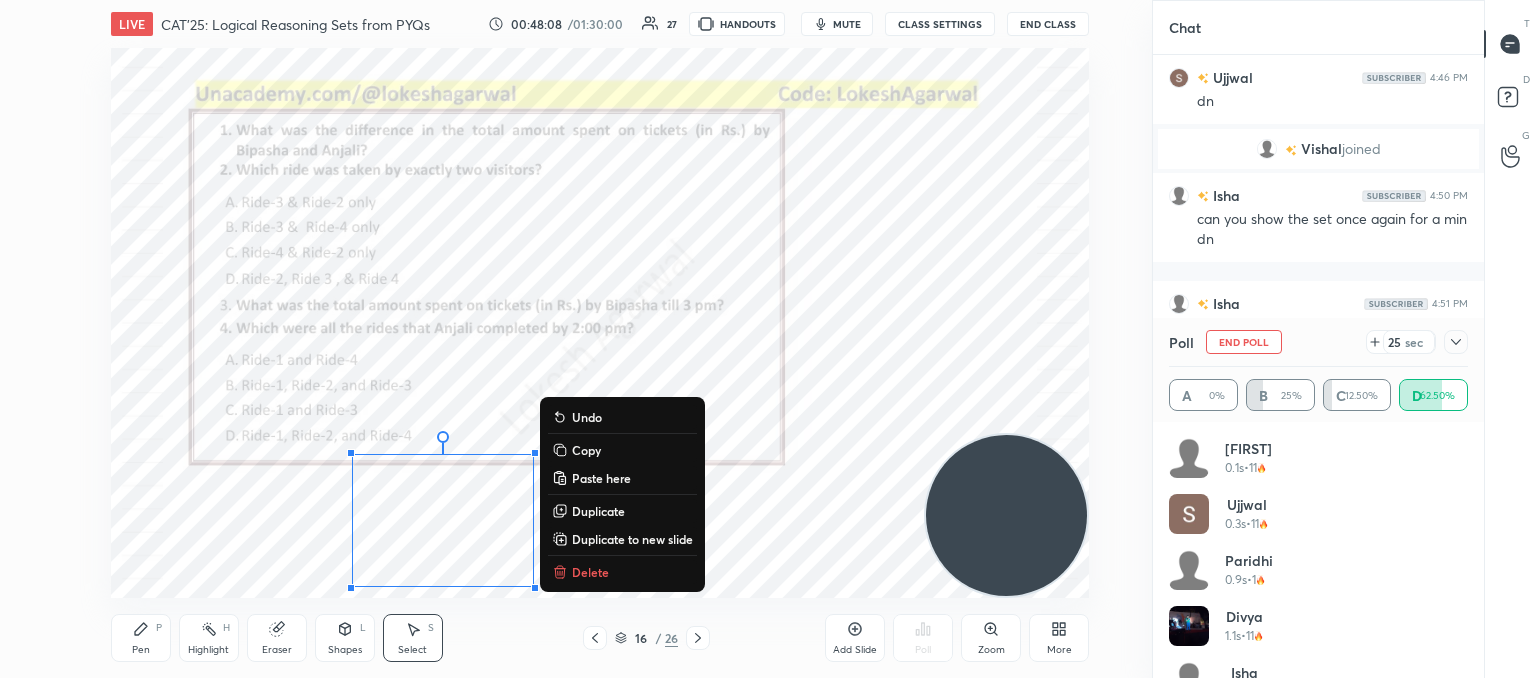 click on "Delete" at bounding box center (590, 572) 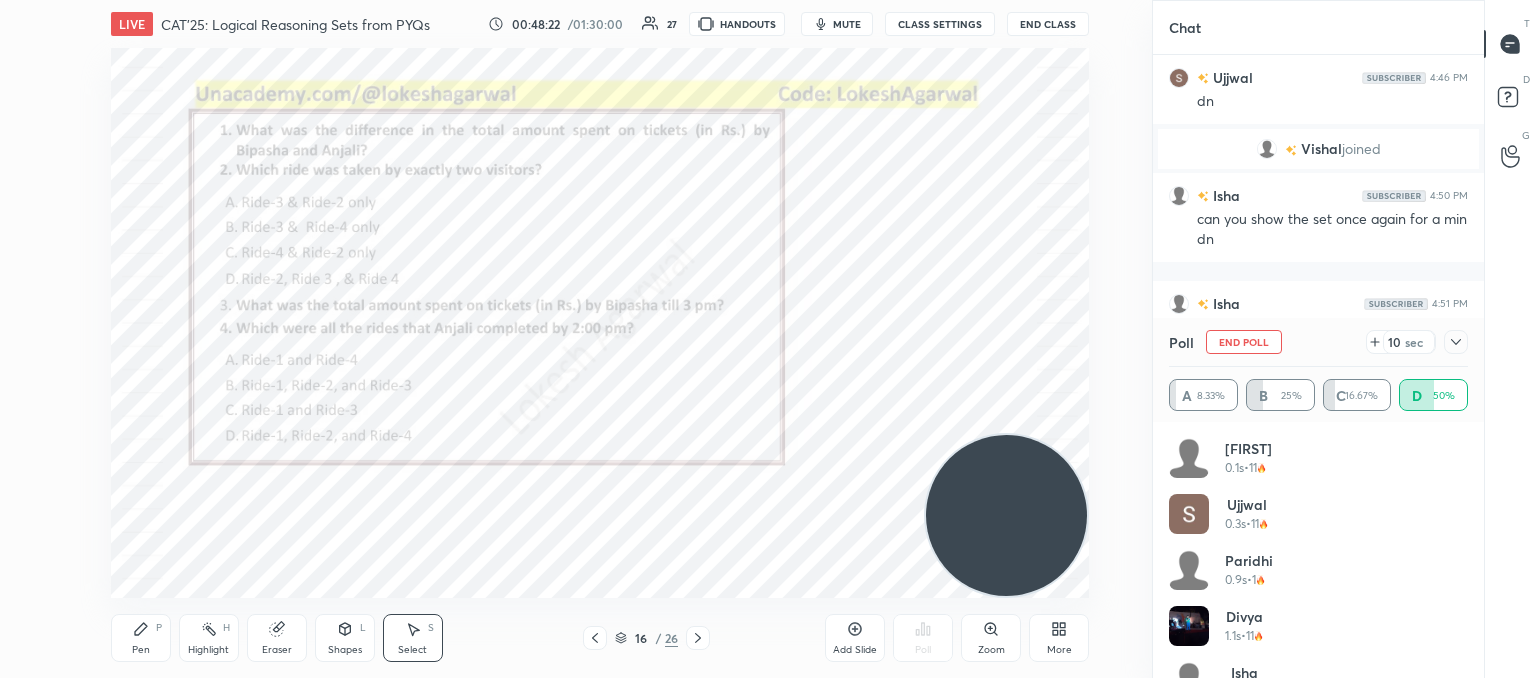 click 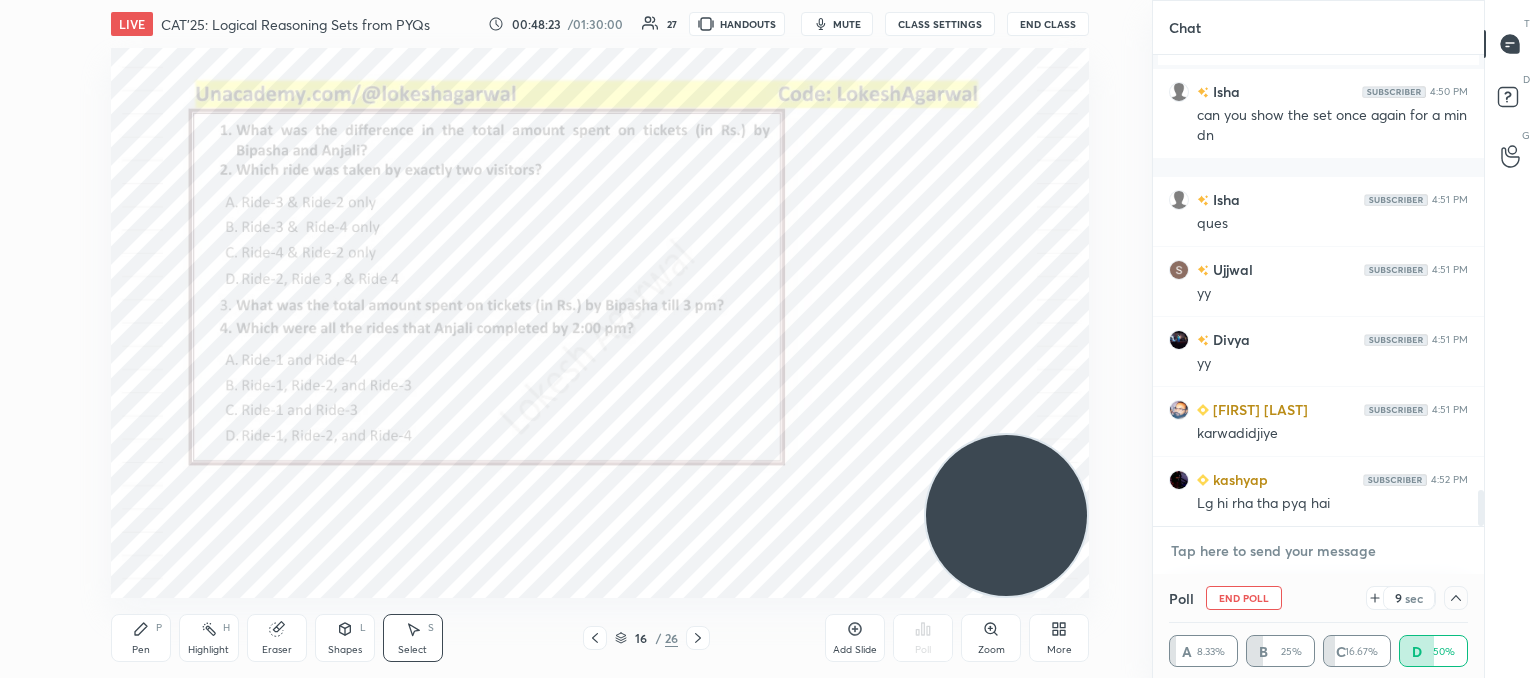 click at bounding box center [1318, 551] 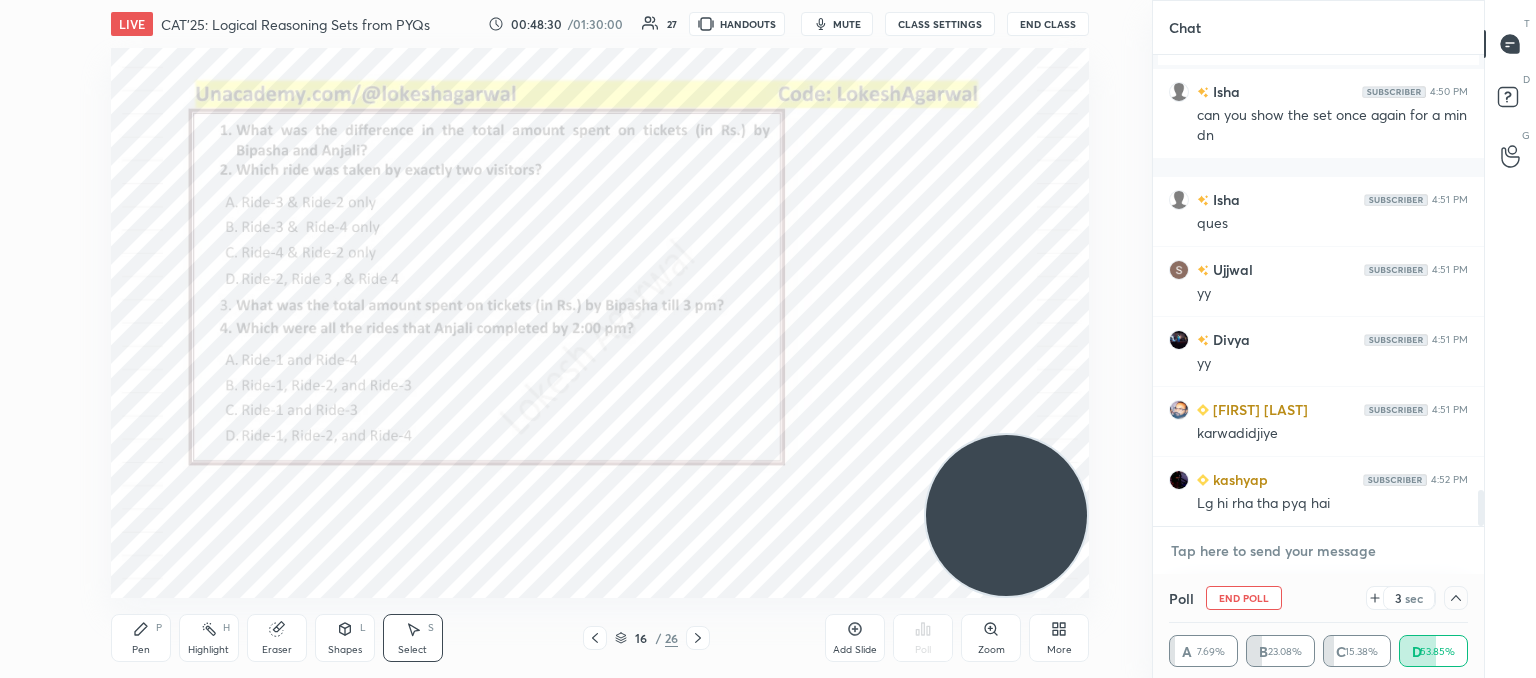 click at bounding box center [1318, 551] 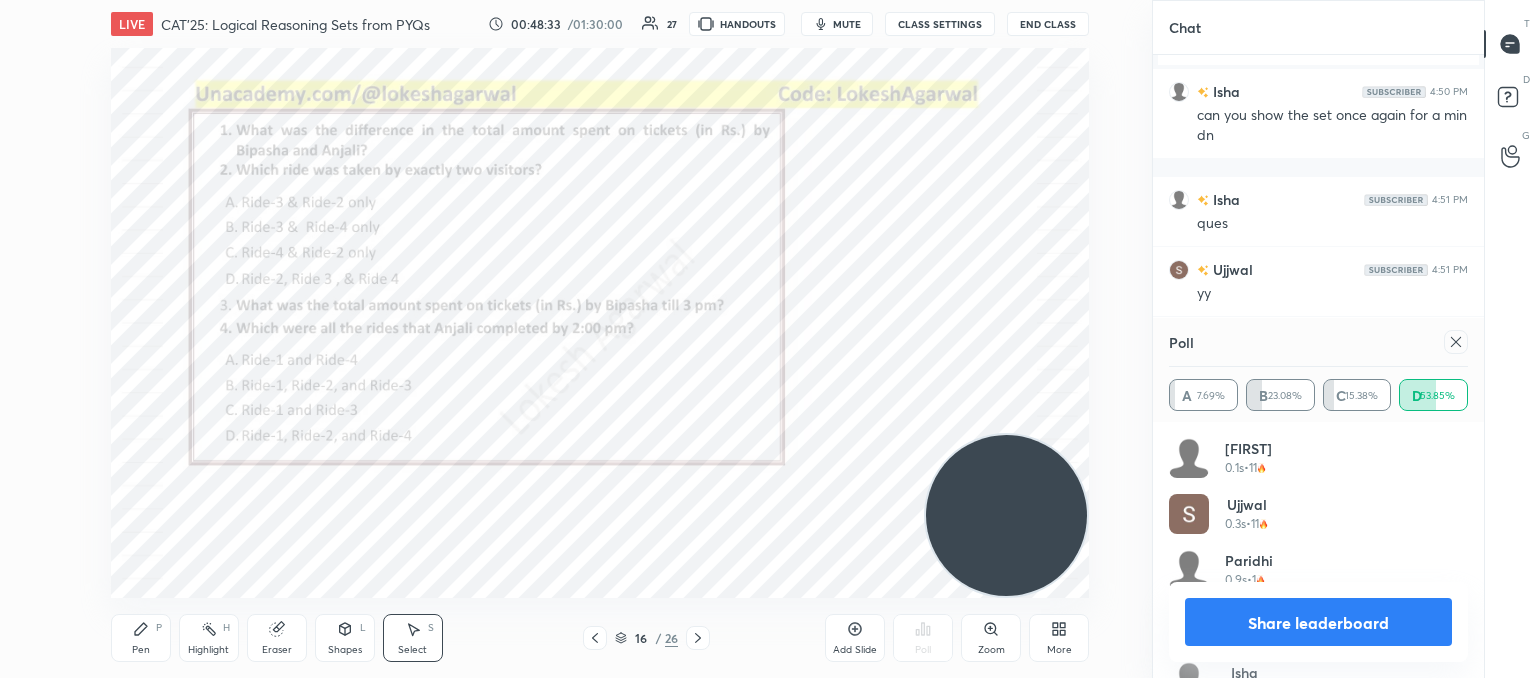 click 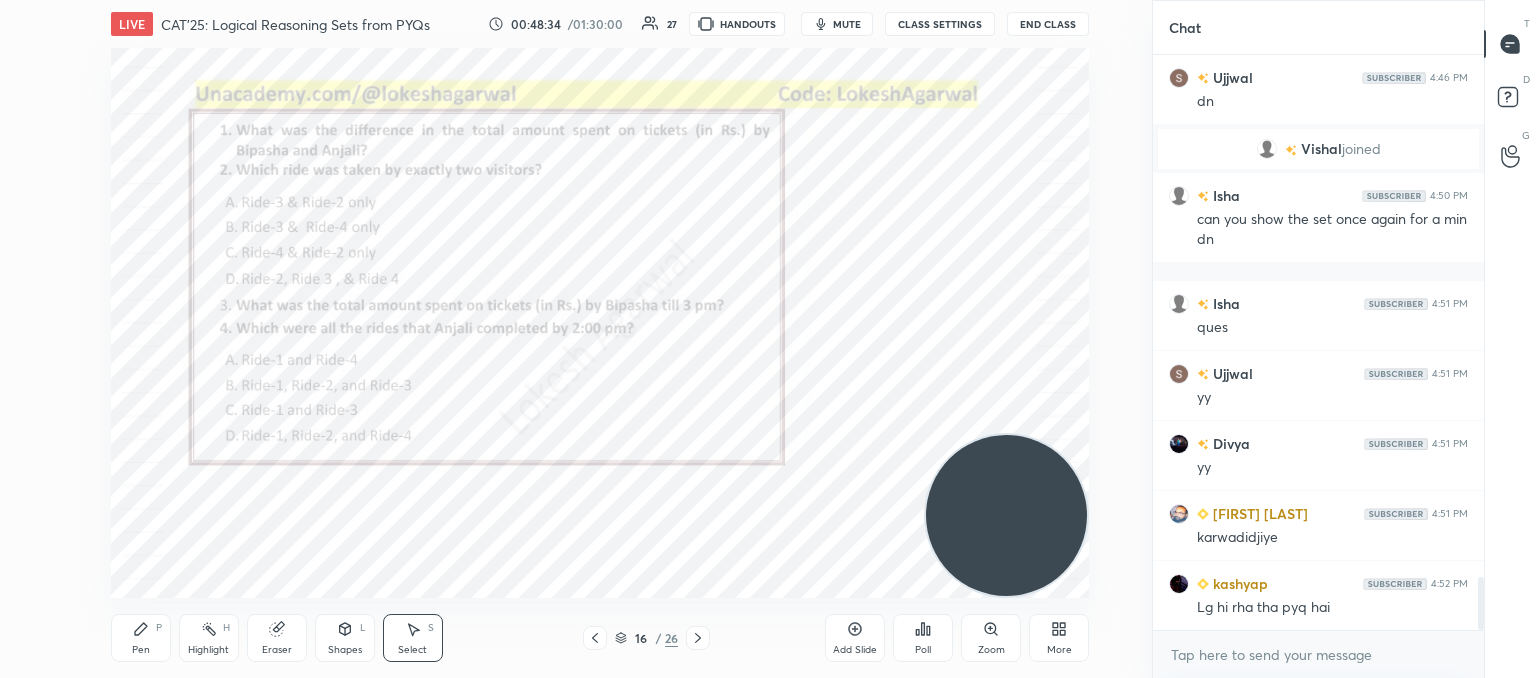 click on "Poll" at bounding box center (923, 638) 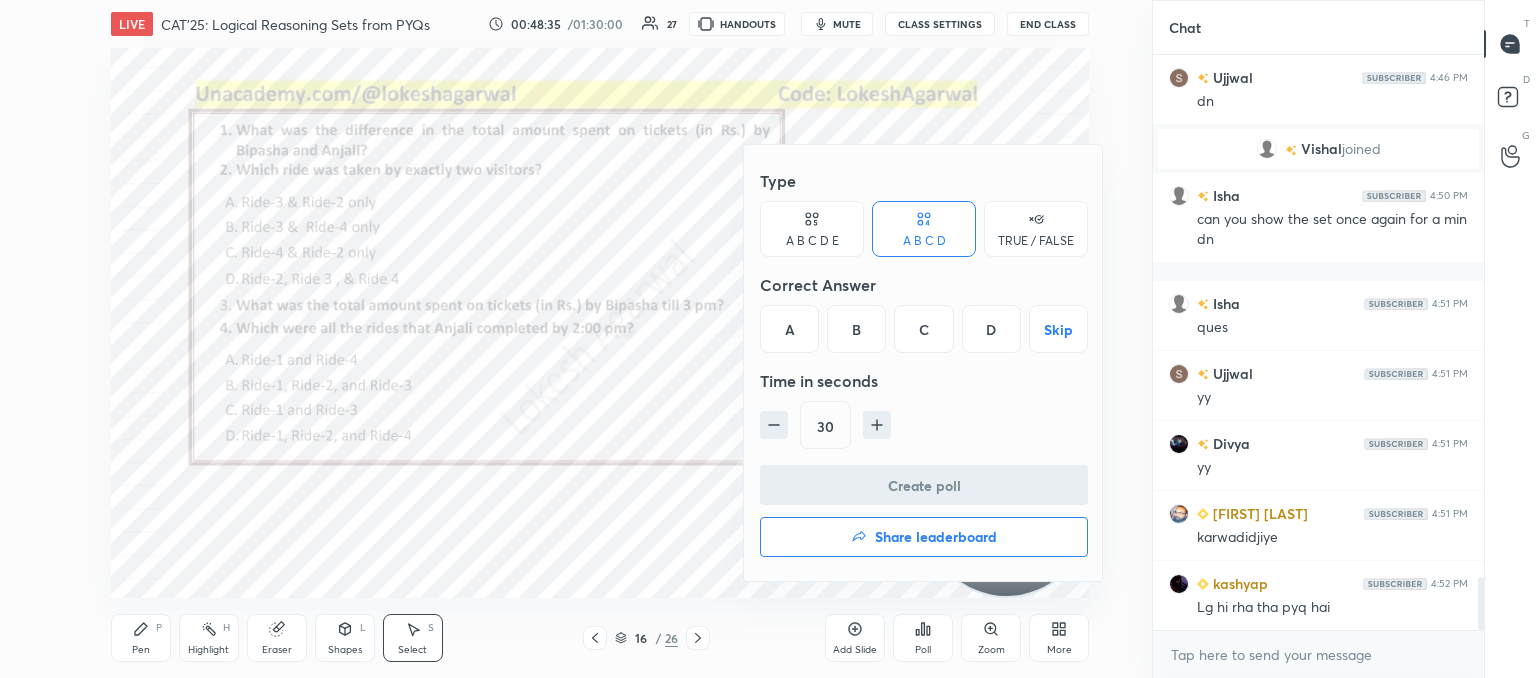 click on "B" at bounding box center (856, 329) 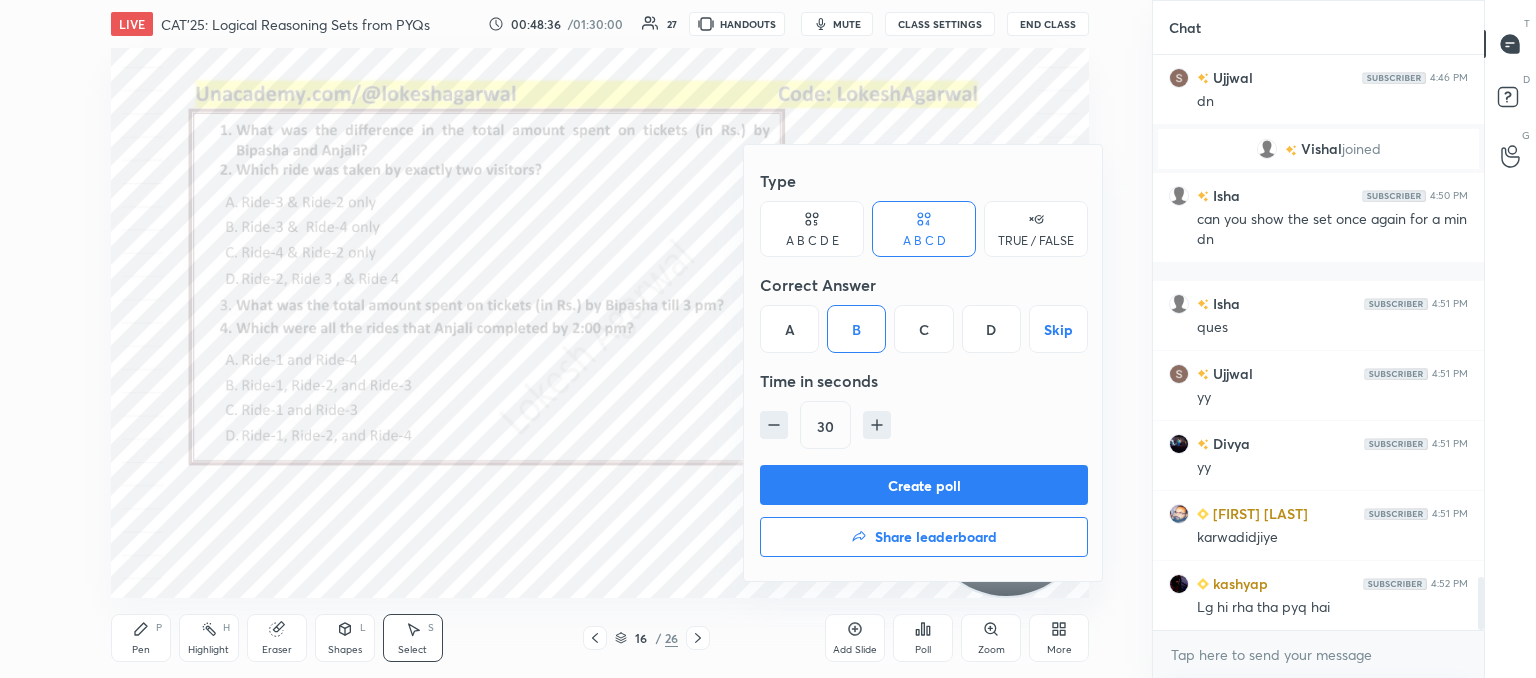 click on "Create poll" at bounding box center [924, 485] 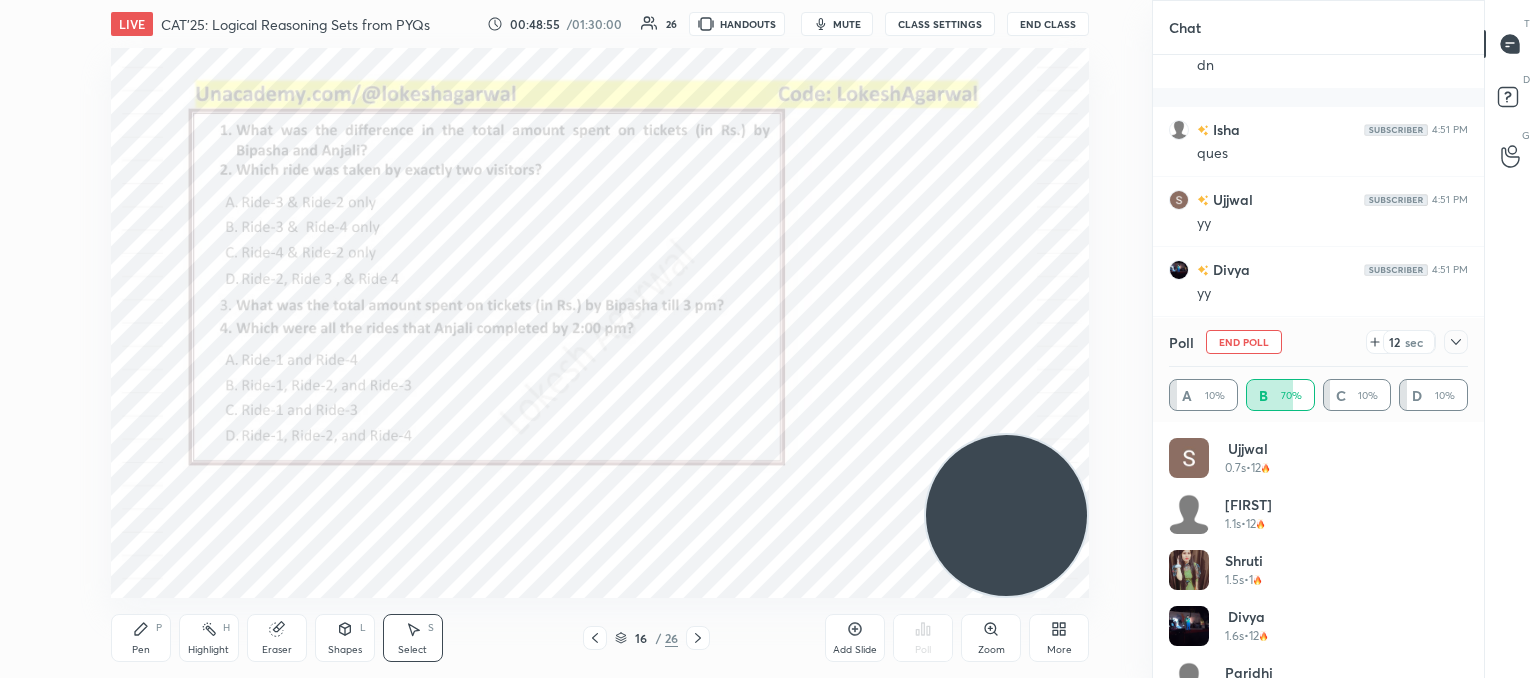 click 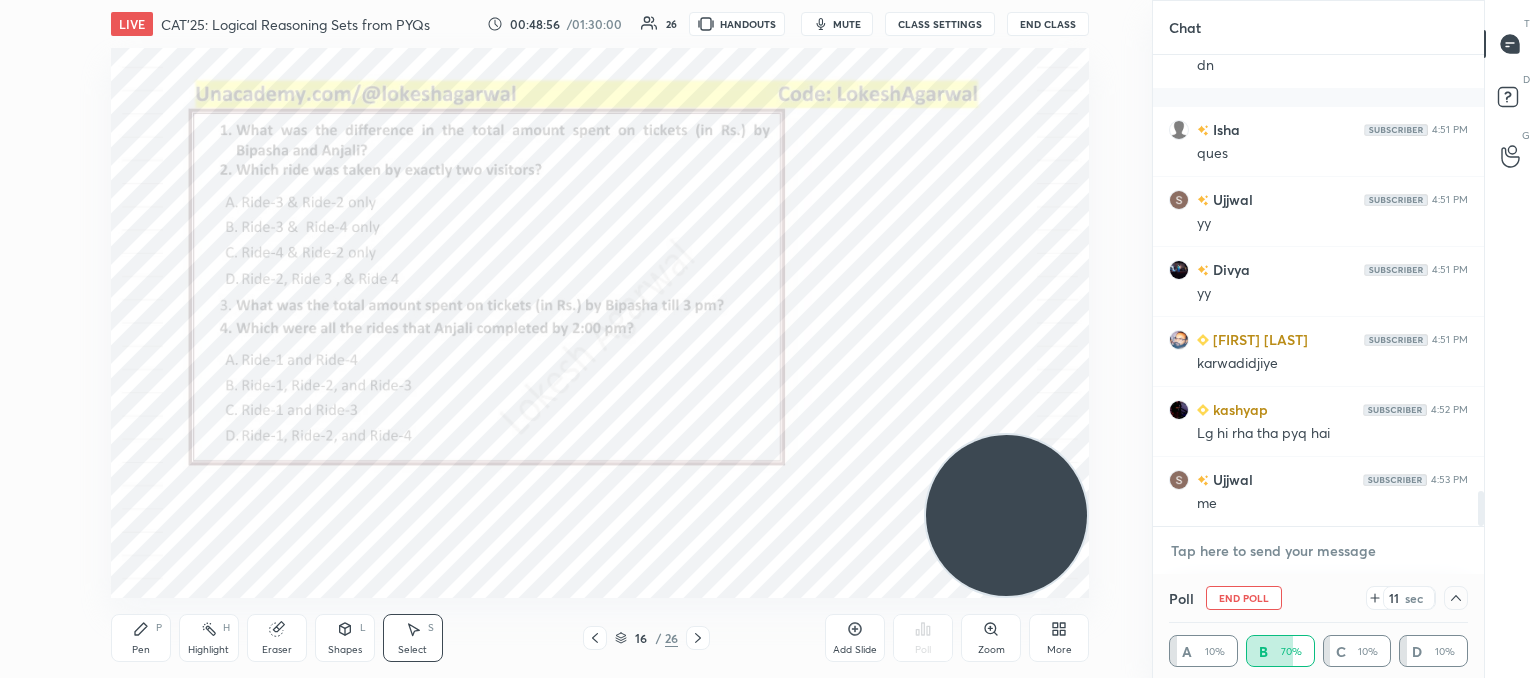 click at bounding box center [1318, 551] 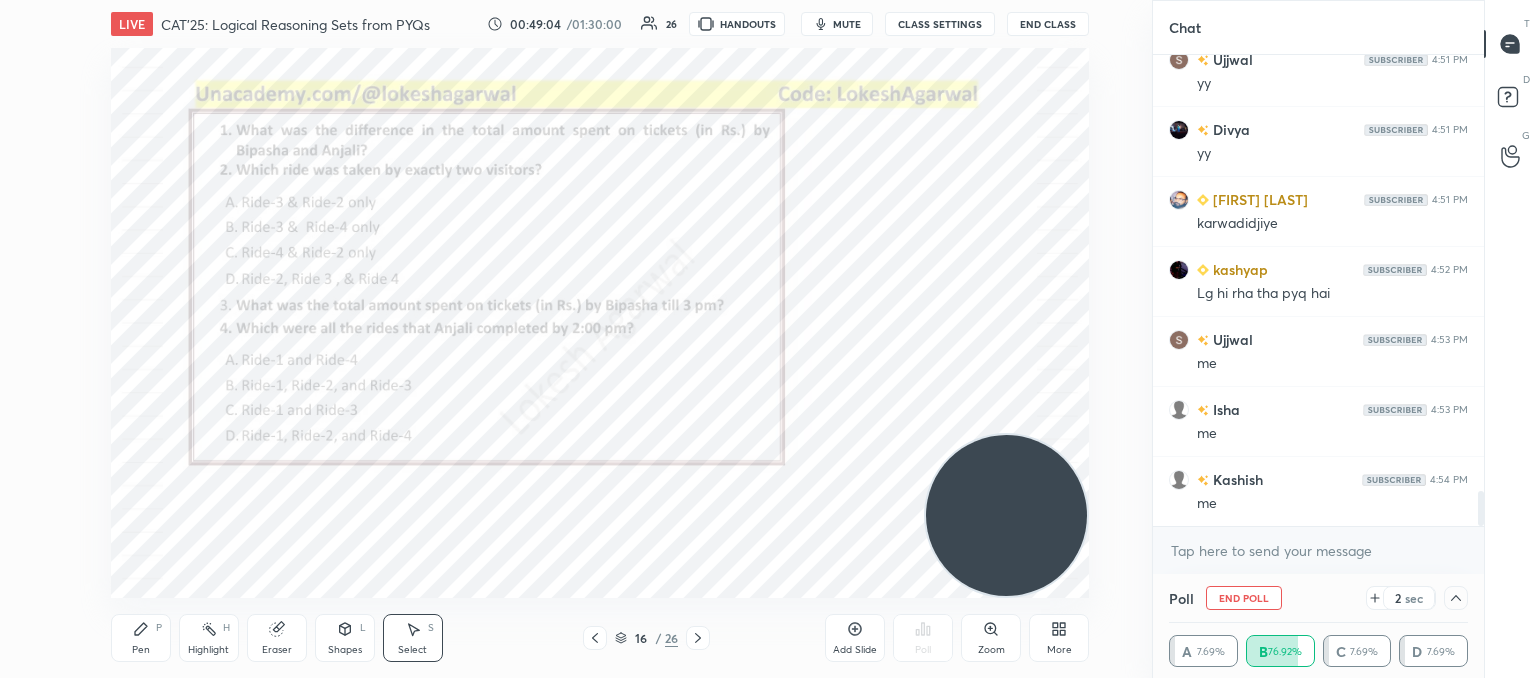 drag, startPoint x: 1465, startPoint y: 599, endPoint x: 1436, endPoint y: 604, distance: 29.427877 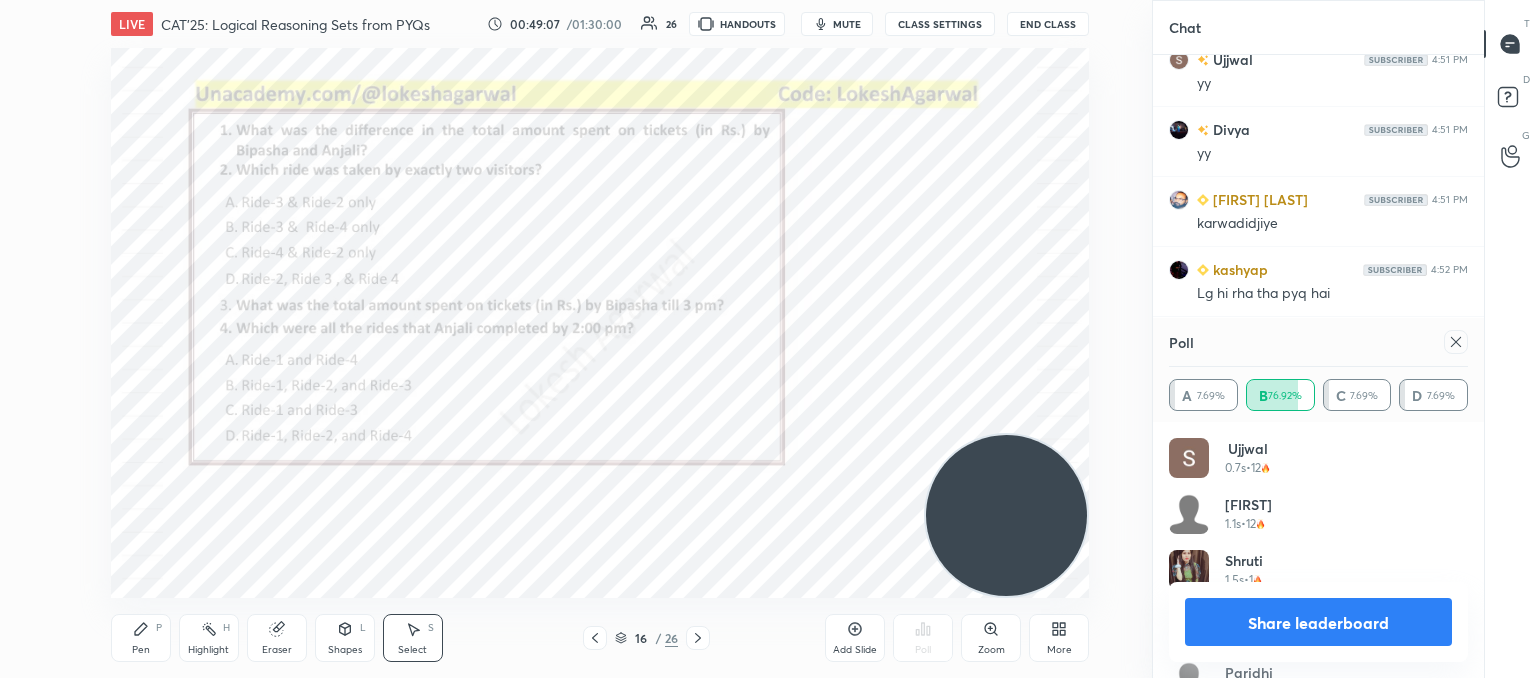 click at bounding box center (1456, 342) 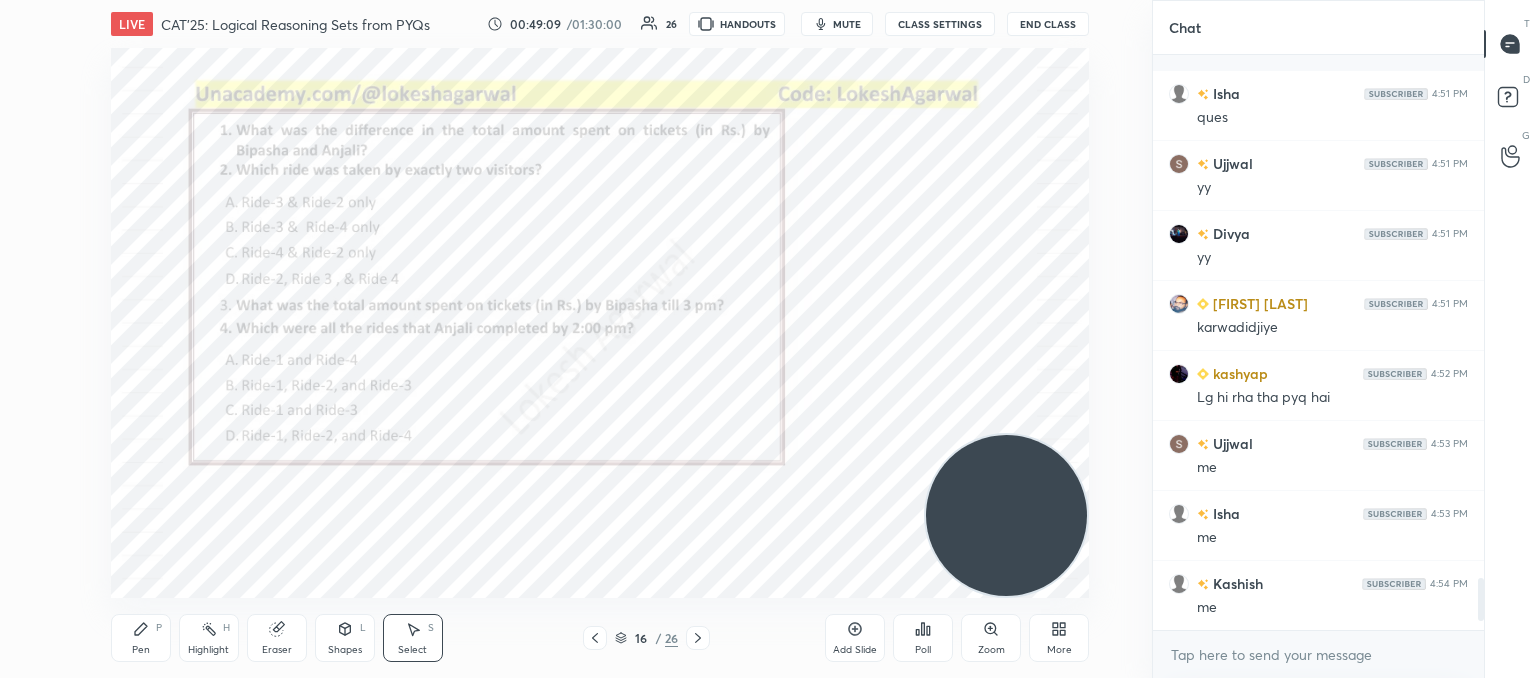drag, startPoint x: 281, startPoint y: 629, endPoint x: 279, endPoint y: 602, distance: 27.073973 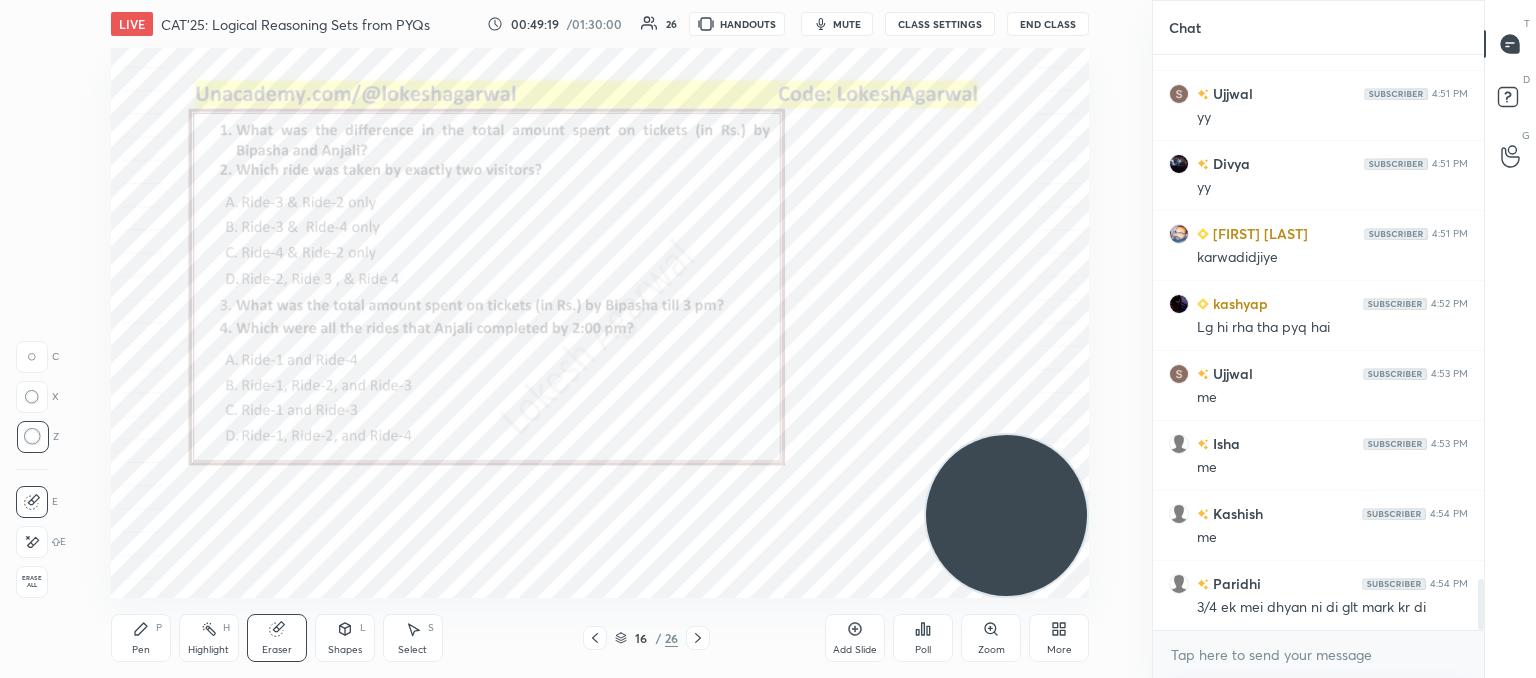 click 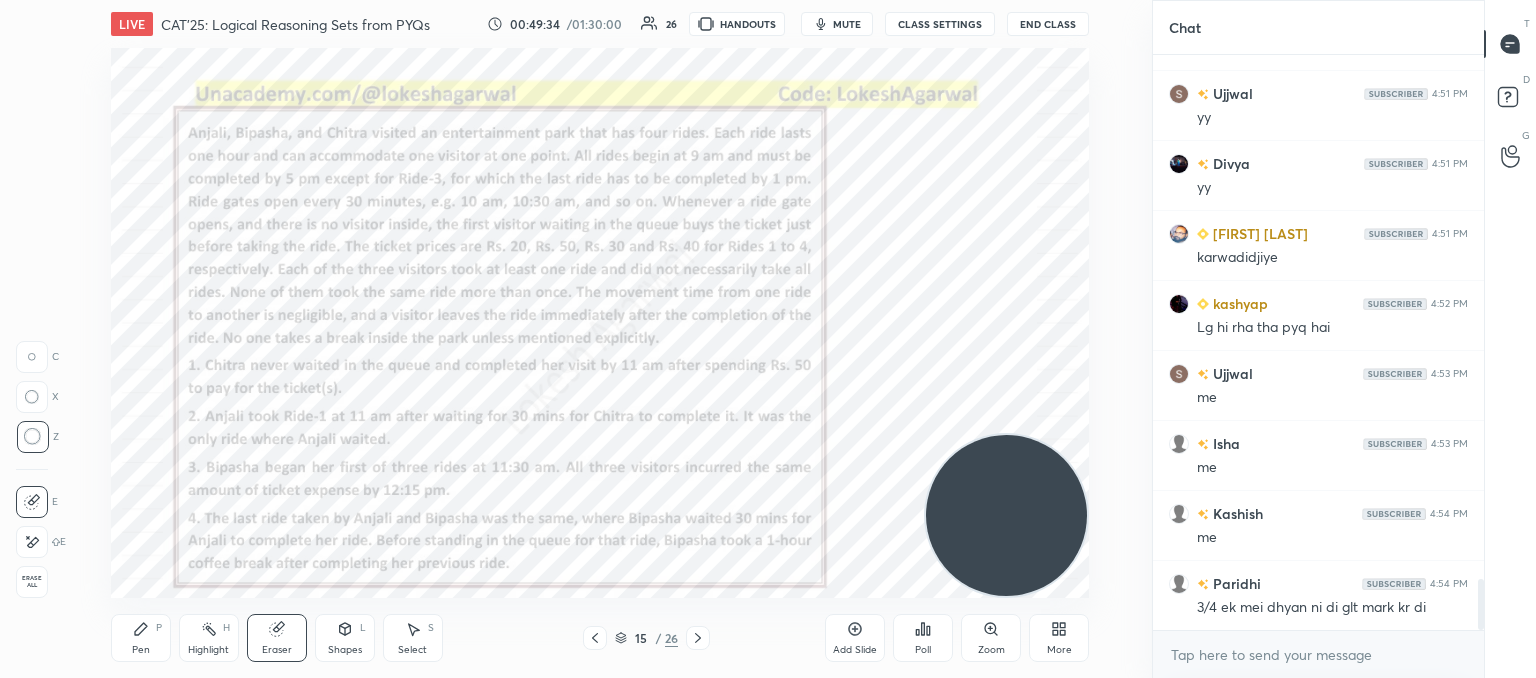 click on "Pen P" at bounding box center [141, 638] 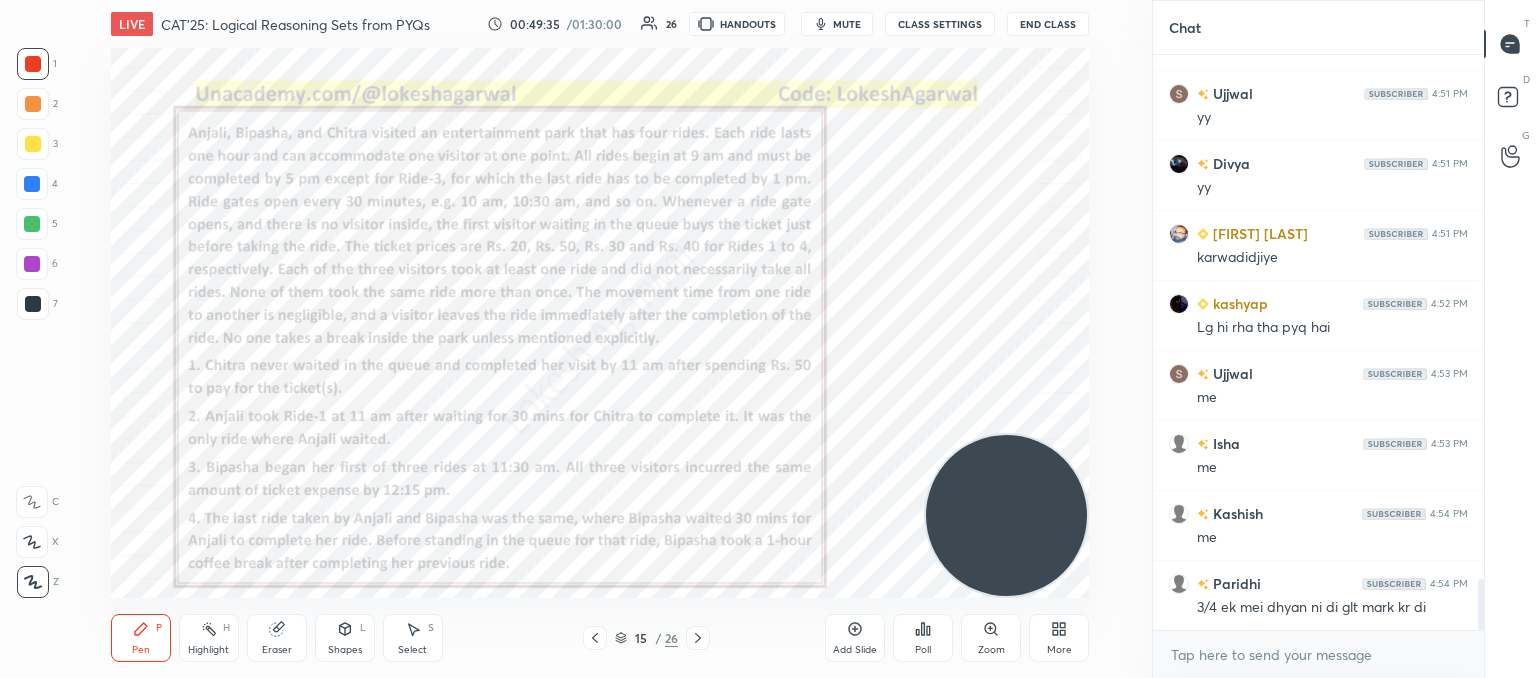 drag, startPoint x: 12, startPoint y: 299, endPoint x: 22, endPoint y: 286, distance: 16.40122 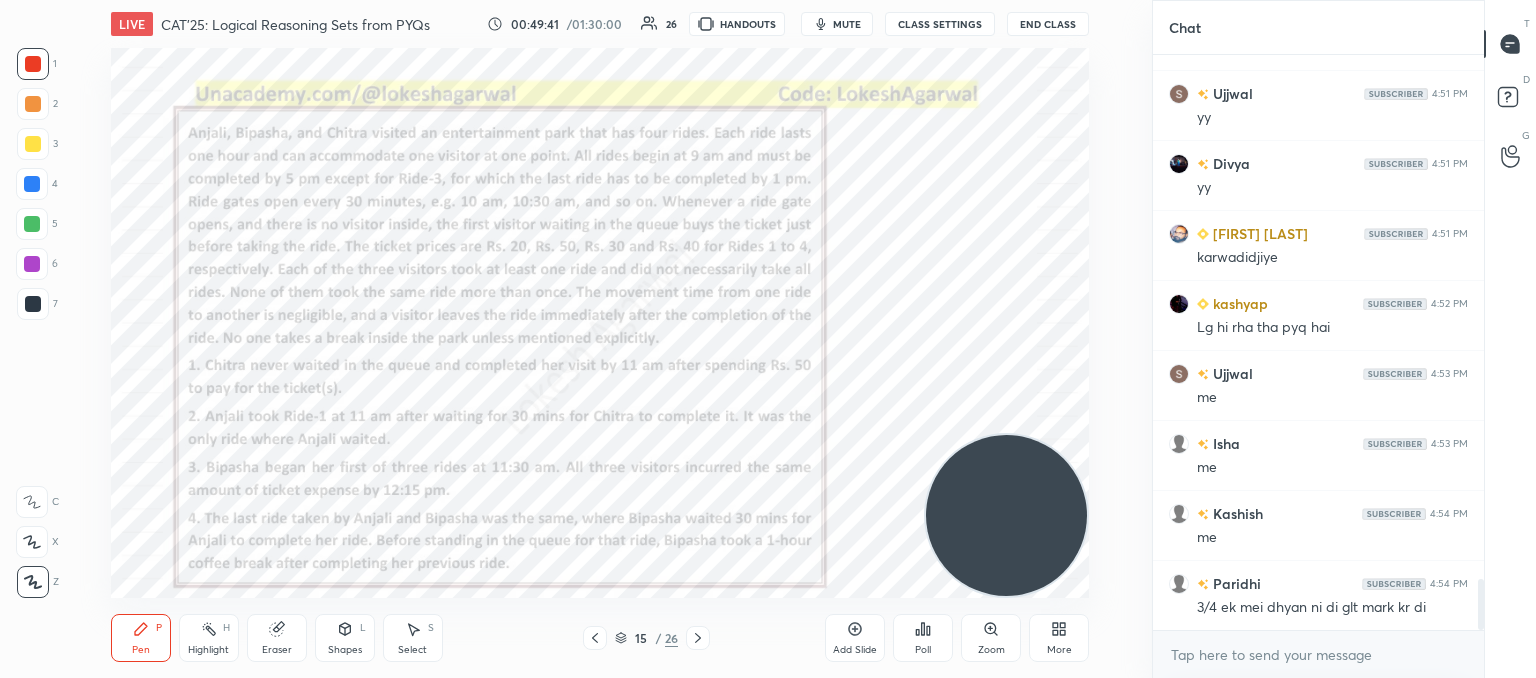 drag, startPoint x: 26, startPoint y: 310, endPoint x: 42, endPoint y: 301, distance: 18.35756 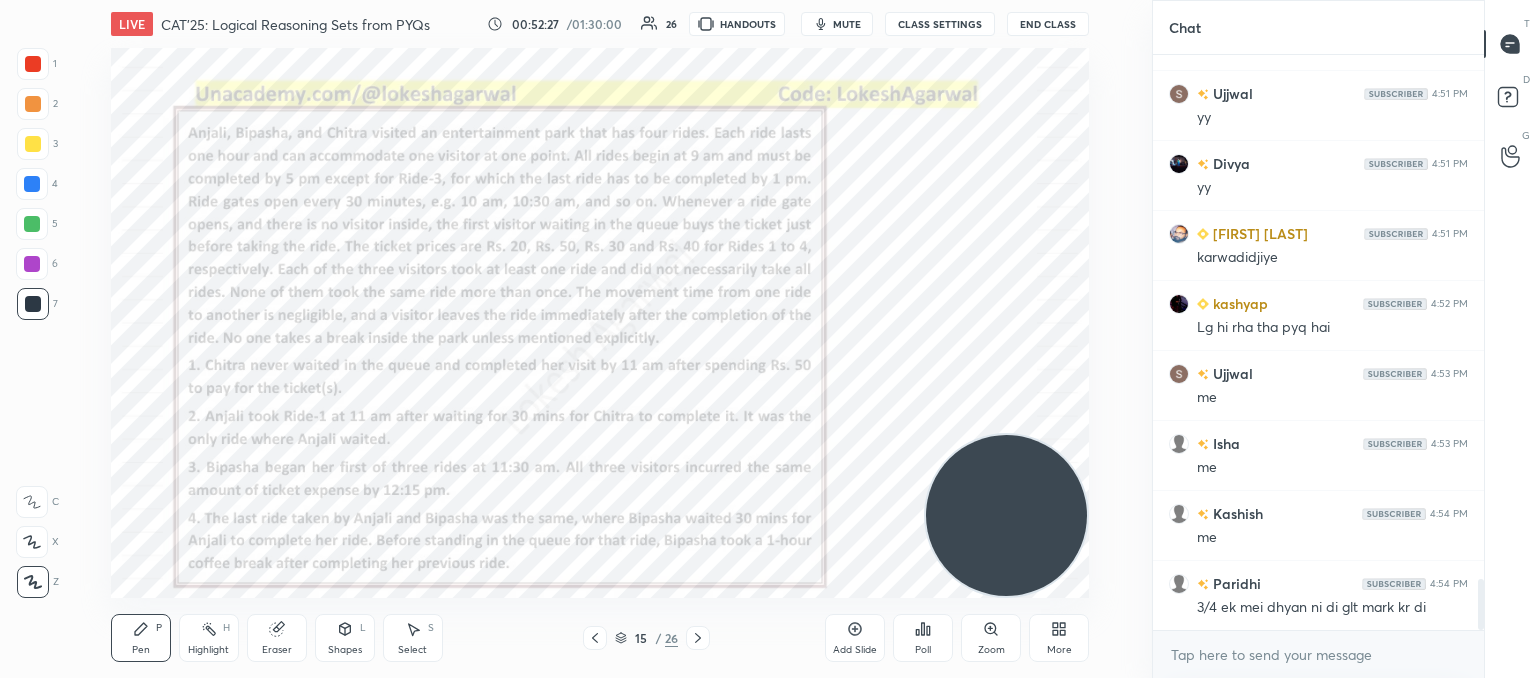 click on "Select S" at bounding box center [413, 638] 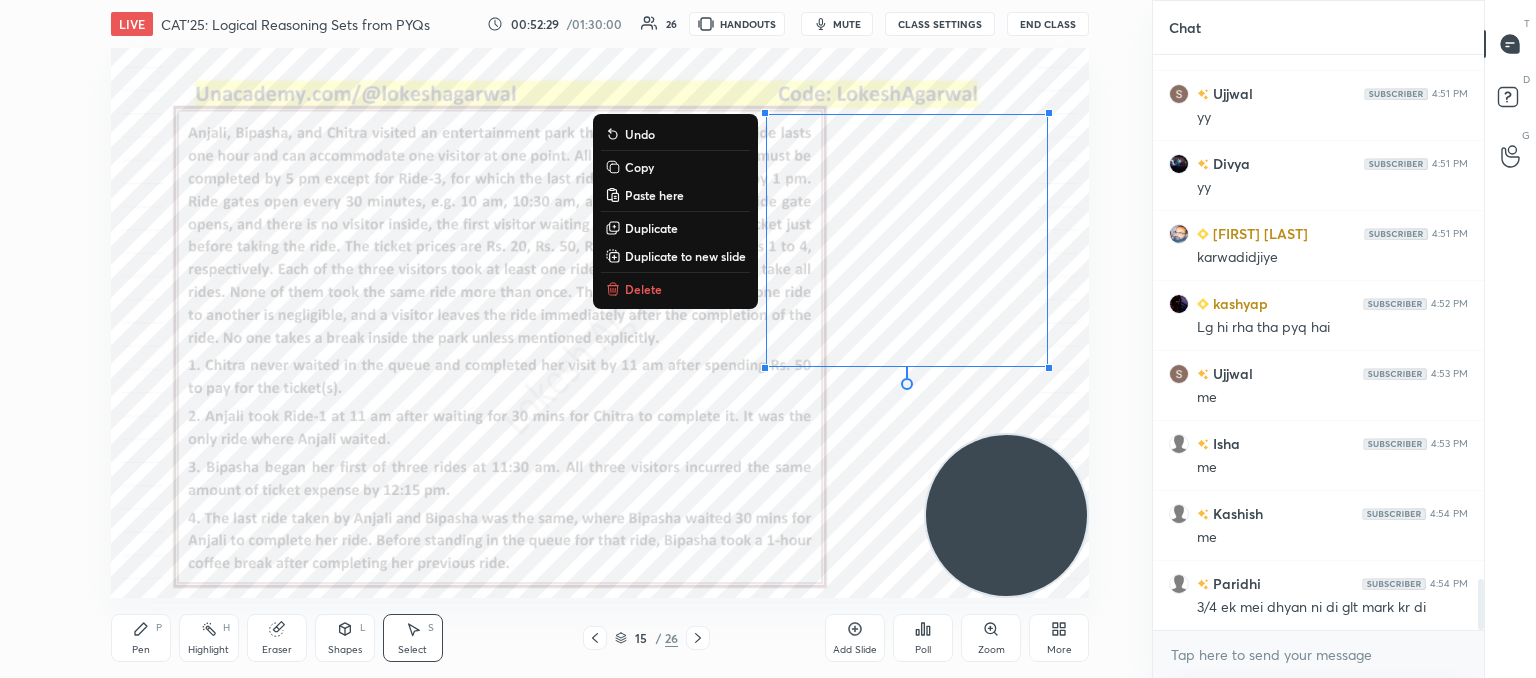 drag, startPoint x: 1052, startPoint y: 379, endPoint x: 746, endPoint y: 34, distance: 461.15182 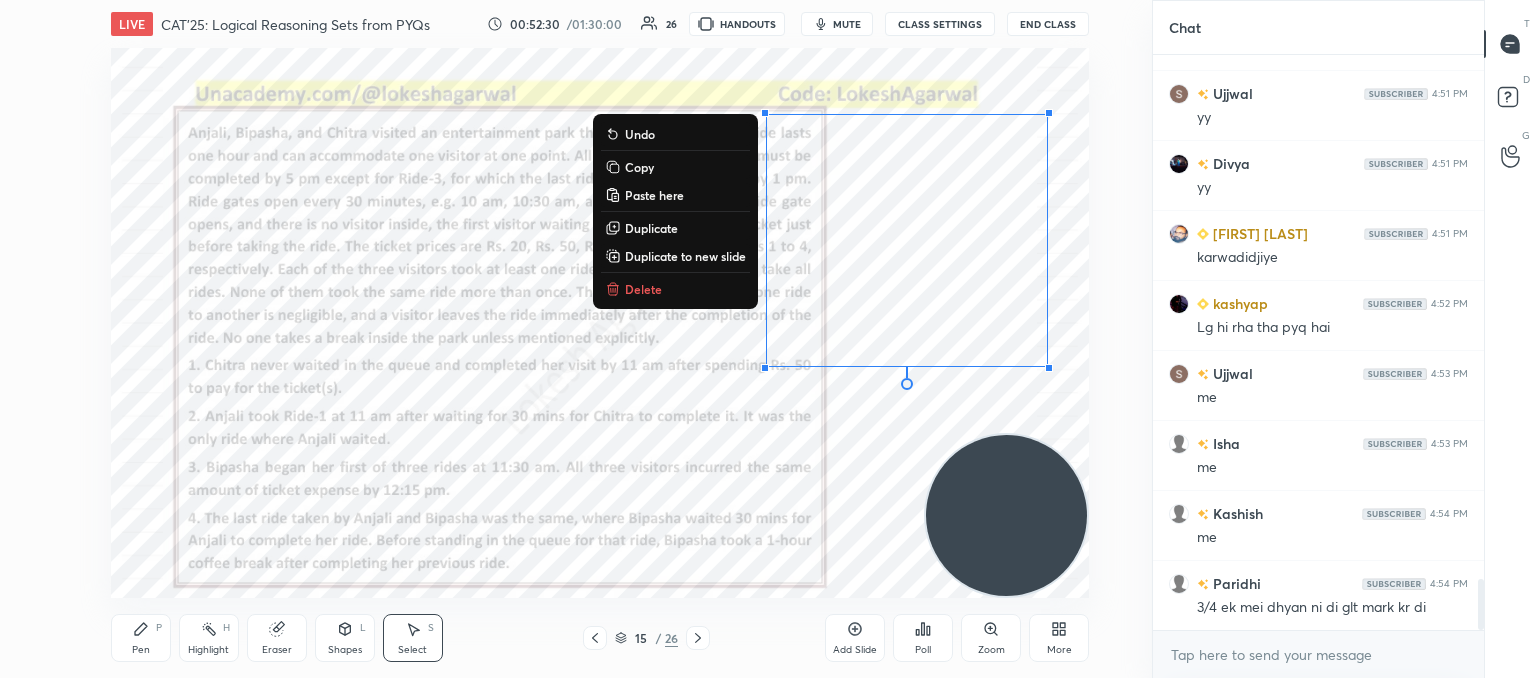 click on "0 ° Undo Copy Paste here Duplicate Duplicate to new slide Delete" at bounding box center [600, 323] 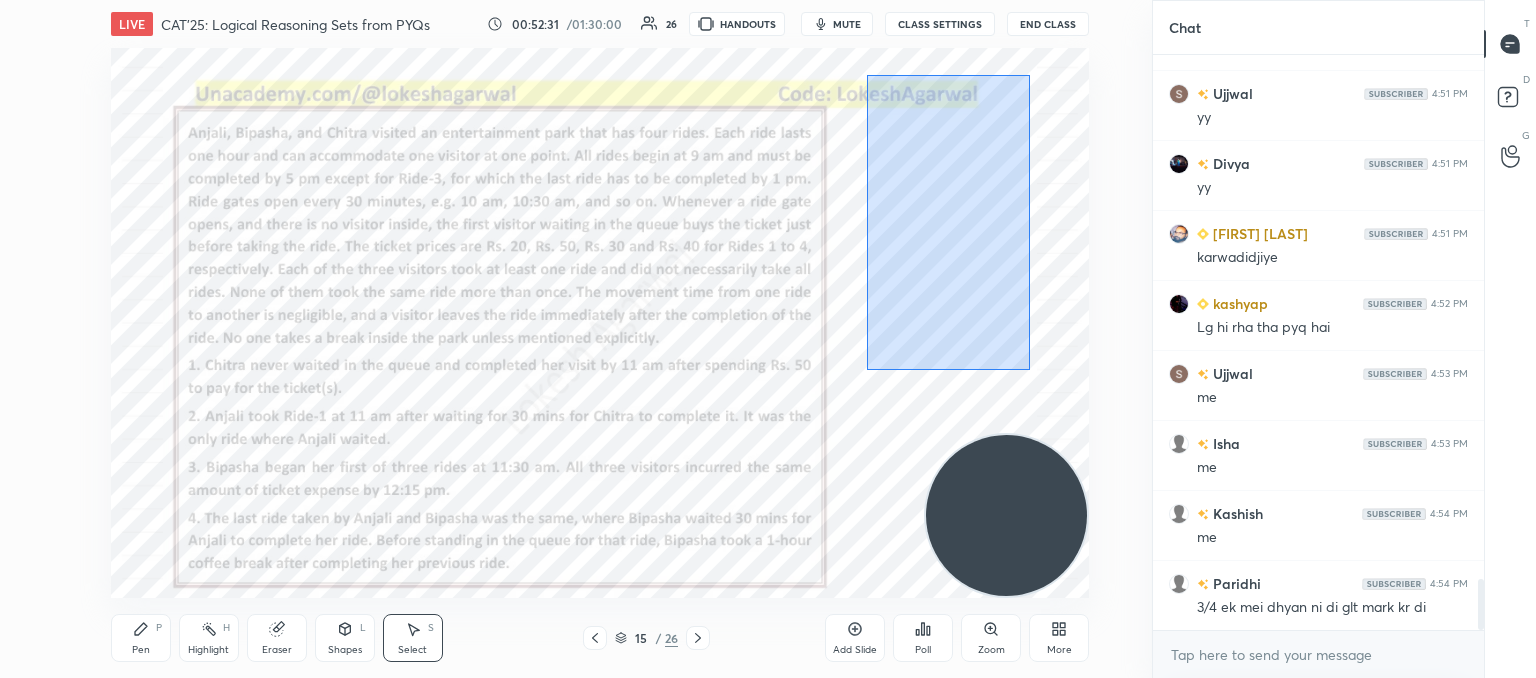 drag, startPoint x: 1030, startPoint y: 370, endPoint x: 813, endPoint y: 75, distance: 366.2158 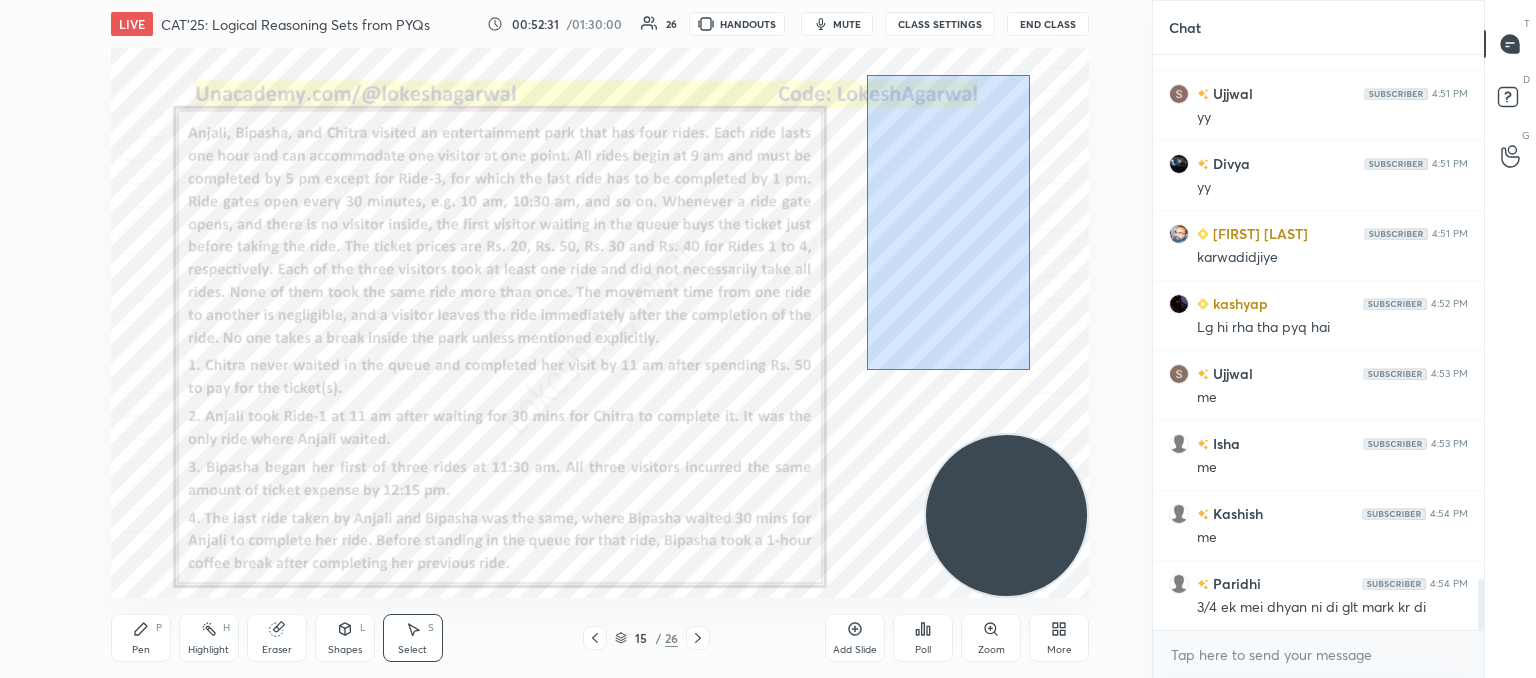 click on "0 ° Undo Copy Paste here Duplicate Duplicate to new slide Delete" at bounding box center (600, 323) 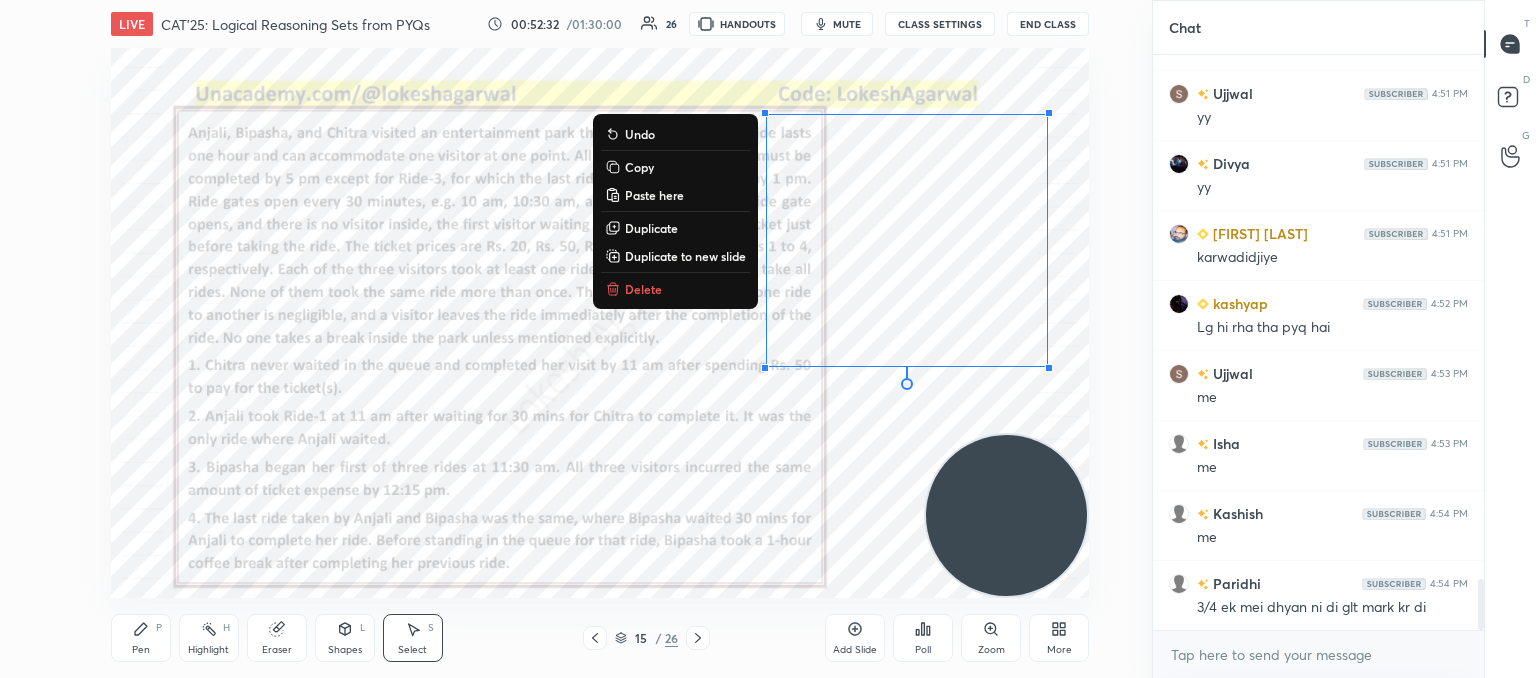 drag, startPoint x: 620, startPoint y: 291, endPoint x: 1152, endPoint y: 412, distance: 545.58685 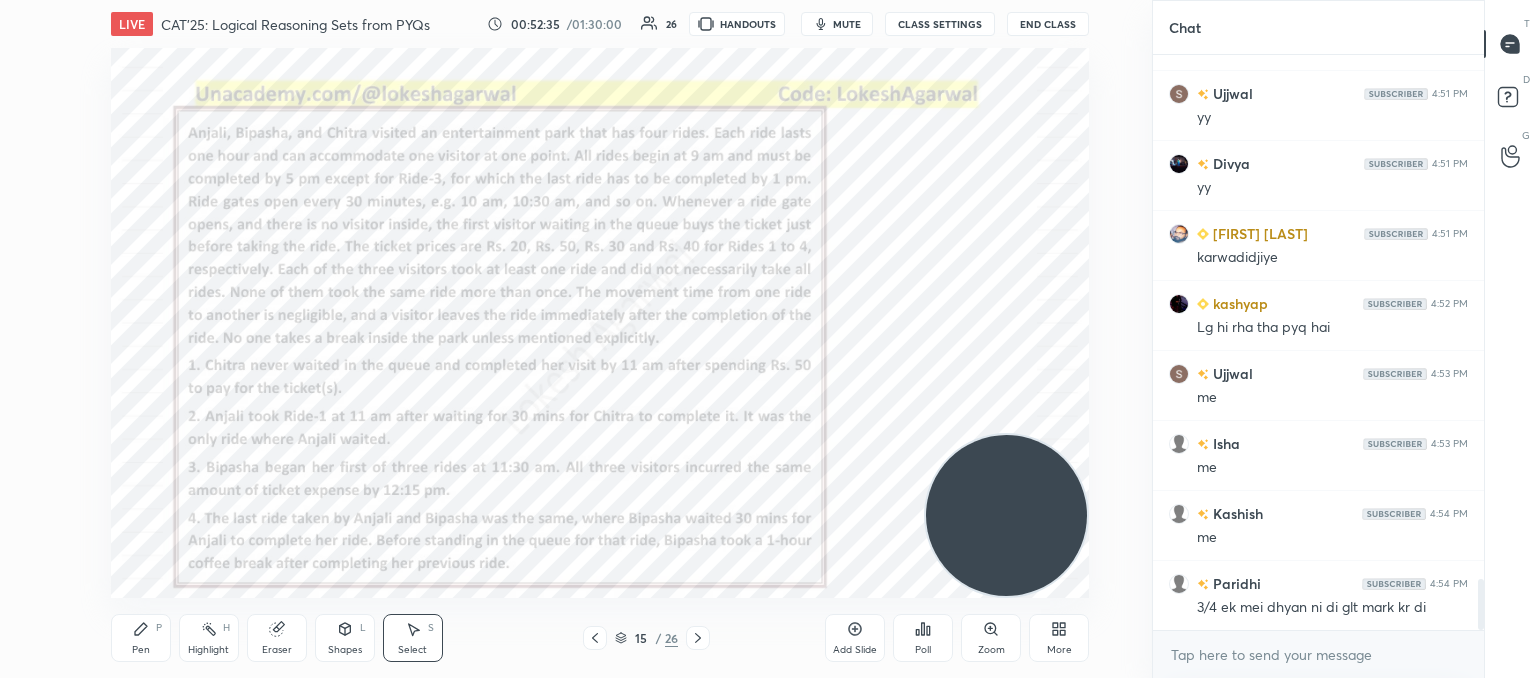 click 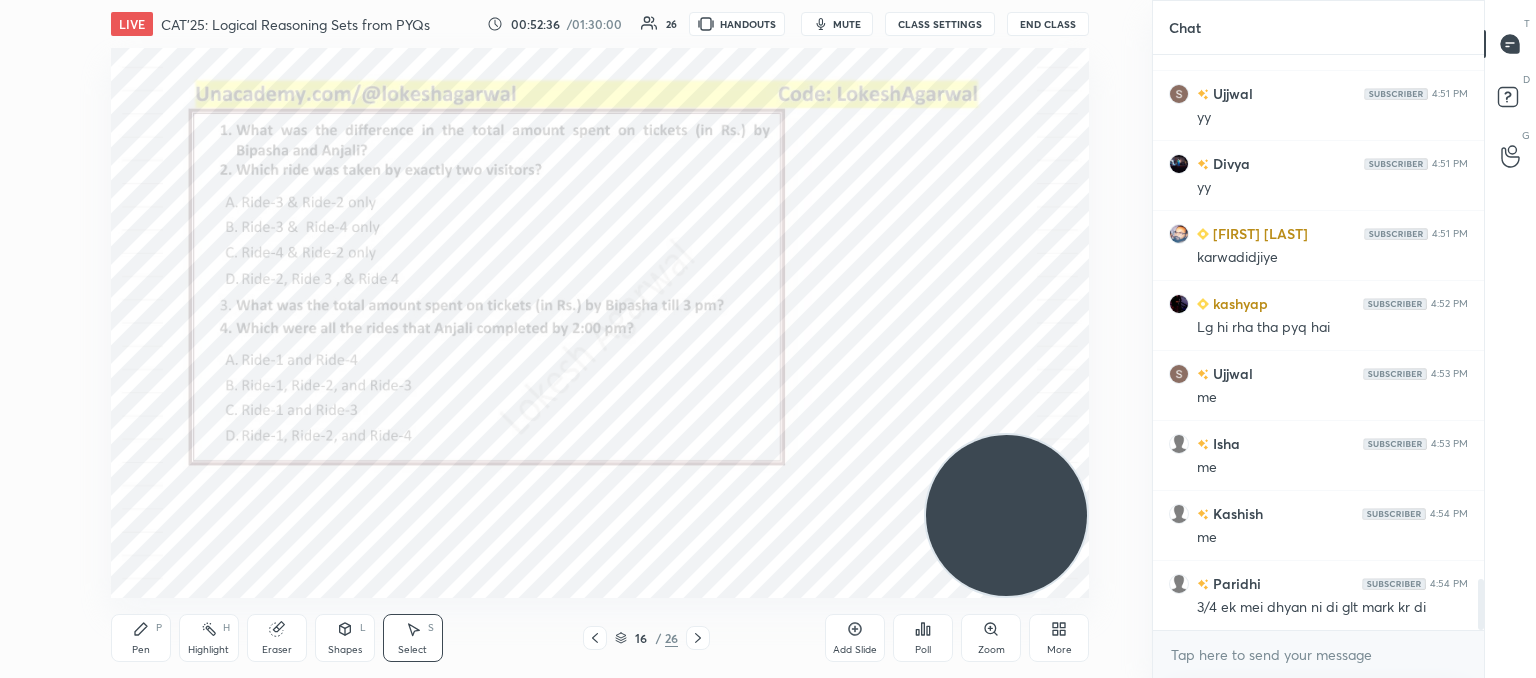 click 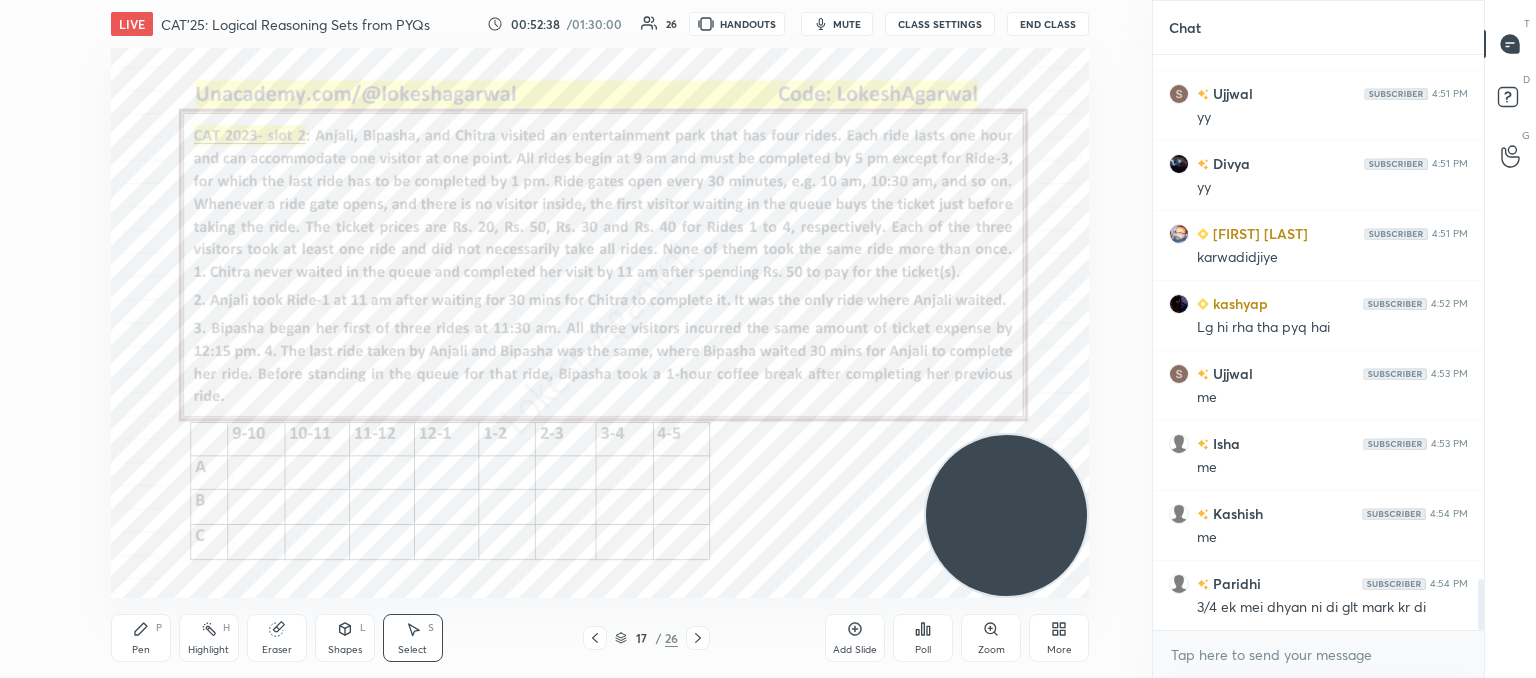drag, startPoint x: 1040, startPoint y: 517, endPoint x: 1046, endPoint y: 537, distance: 20.880613 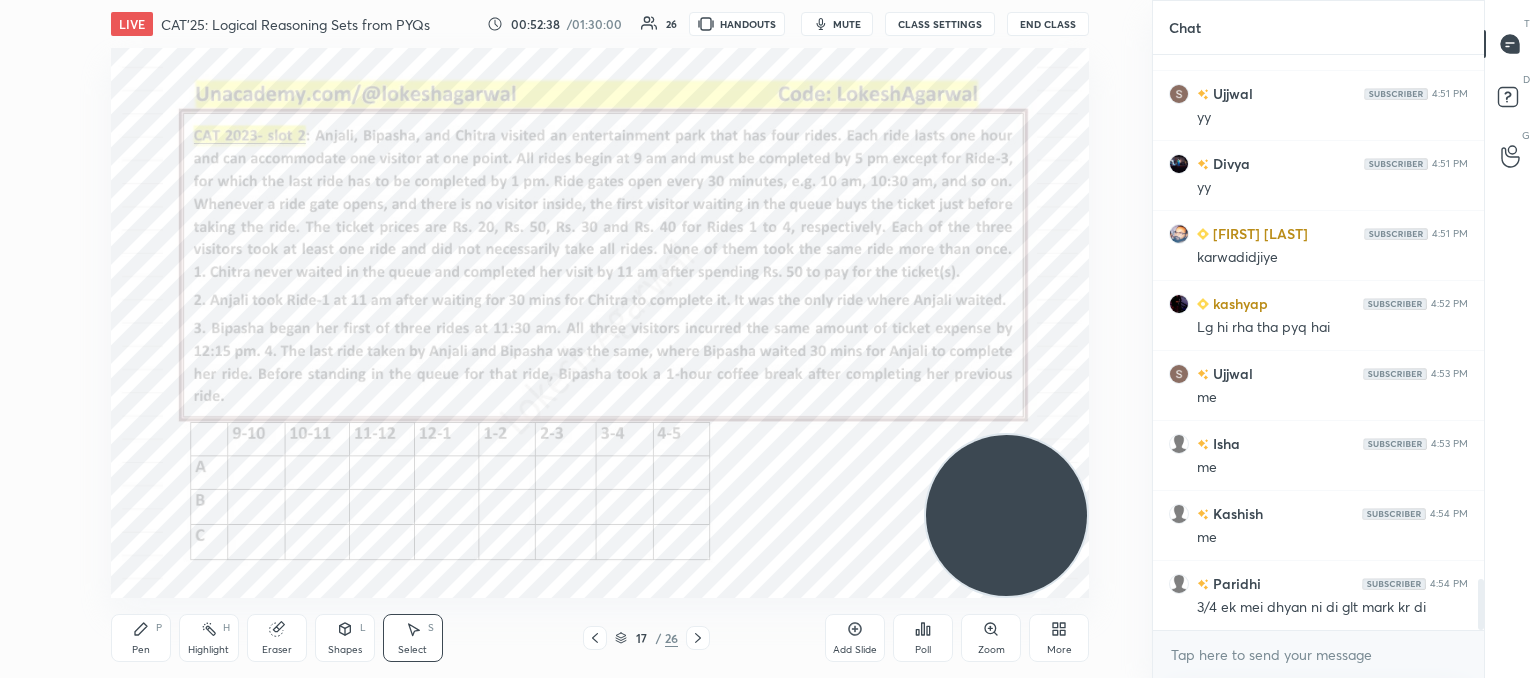 click at bounding box center (1006, 515) 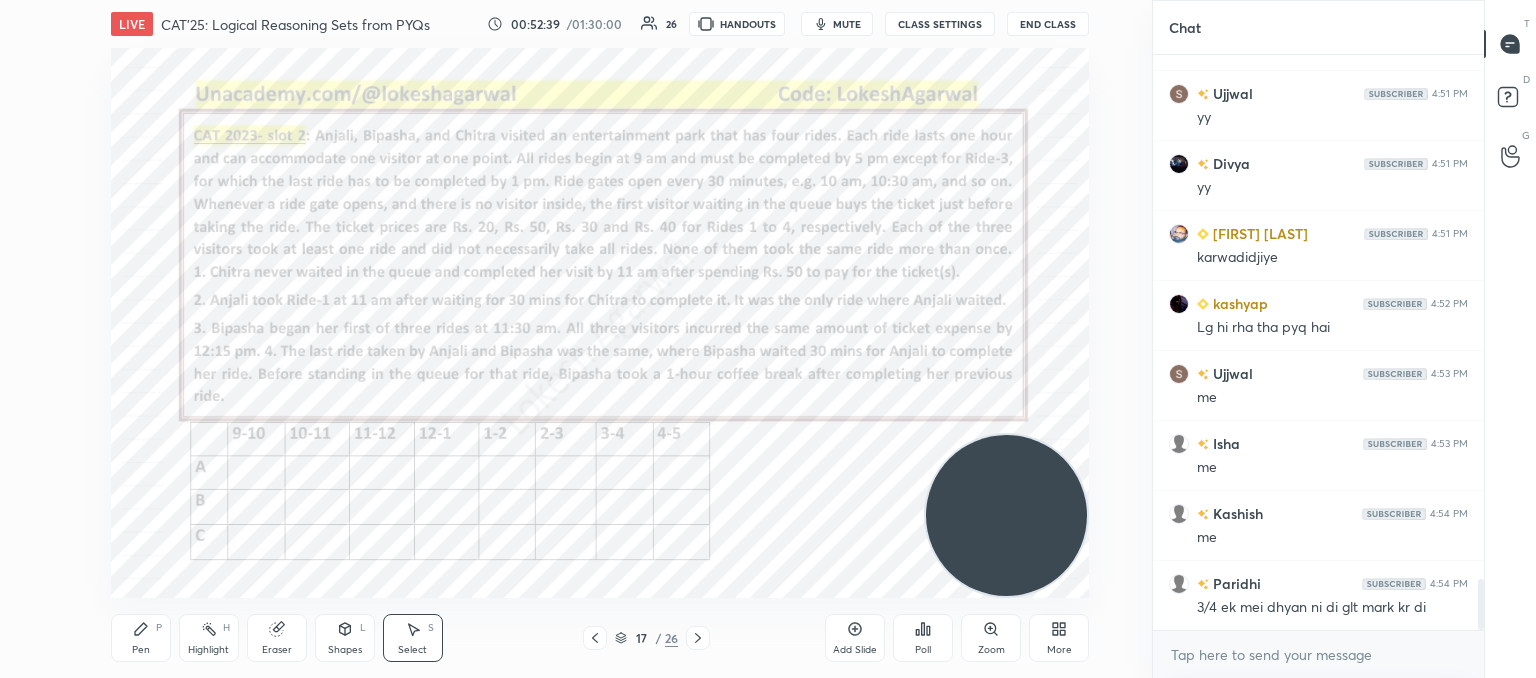 click on "0 ° Undo Copy Paste here Duplicate Duplicate to new slide Delete" at bounding box center [600, 323] 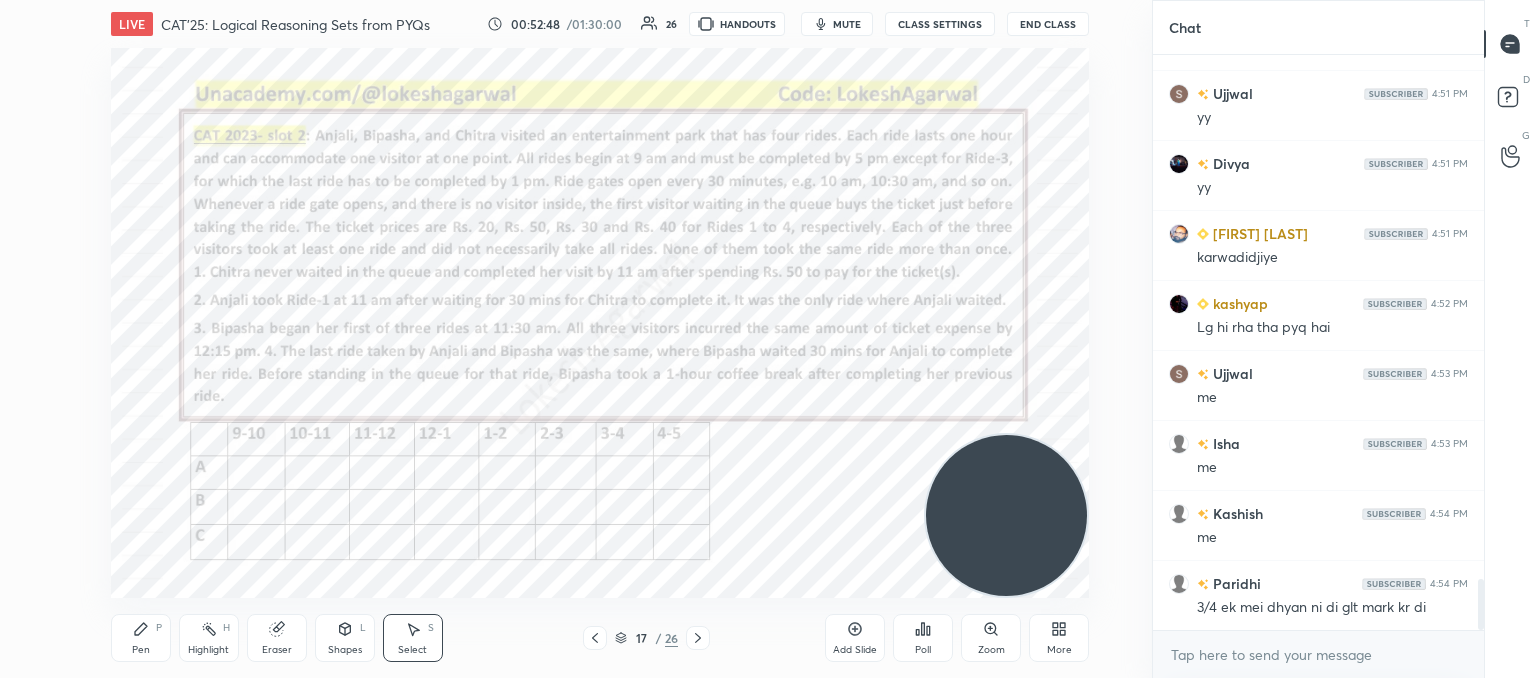 drag, startPoint x: 137, startPoint y: 638, endPoint x: 161, endPoint y: 615, distance: 33.24154 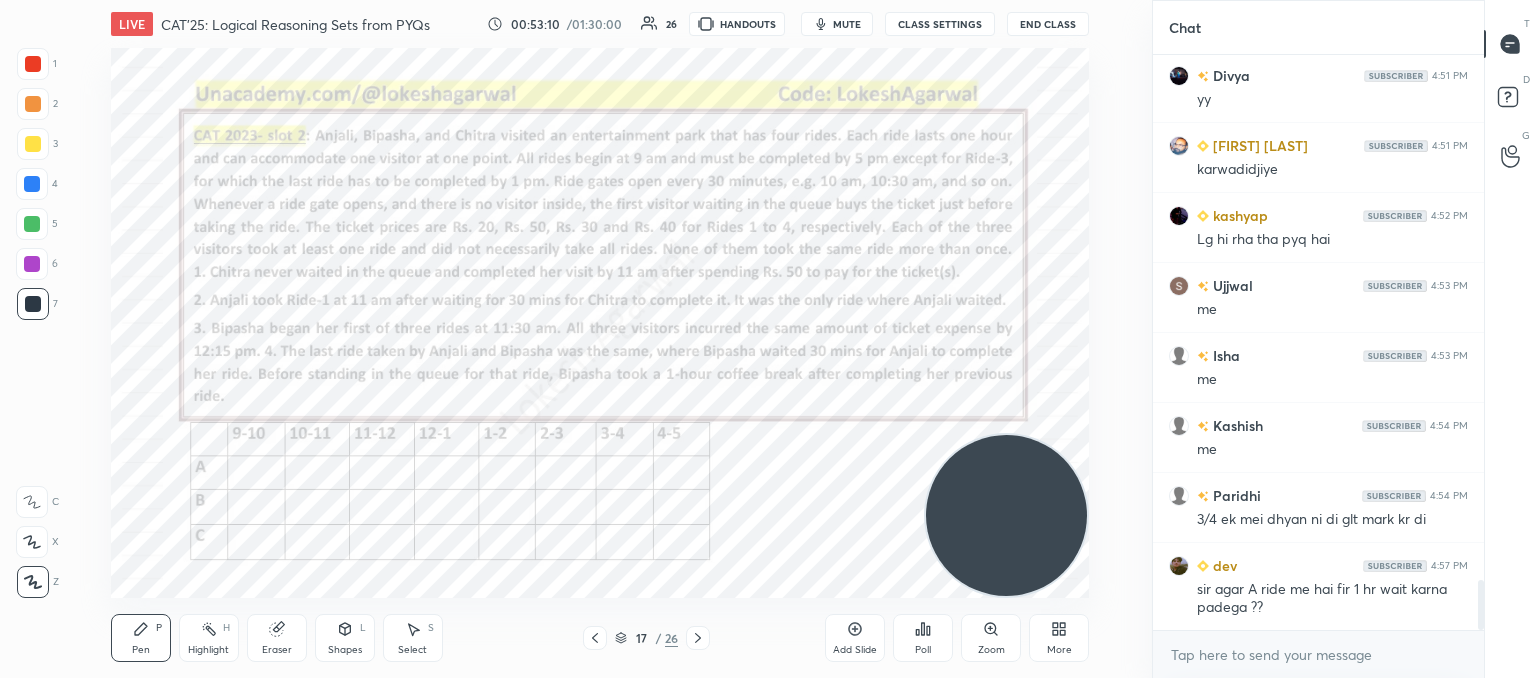 scroll, scrollTop: 6054, scrollLeft: 0, axis: vertical 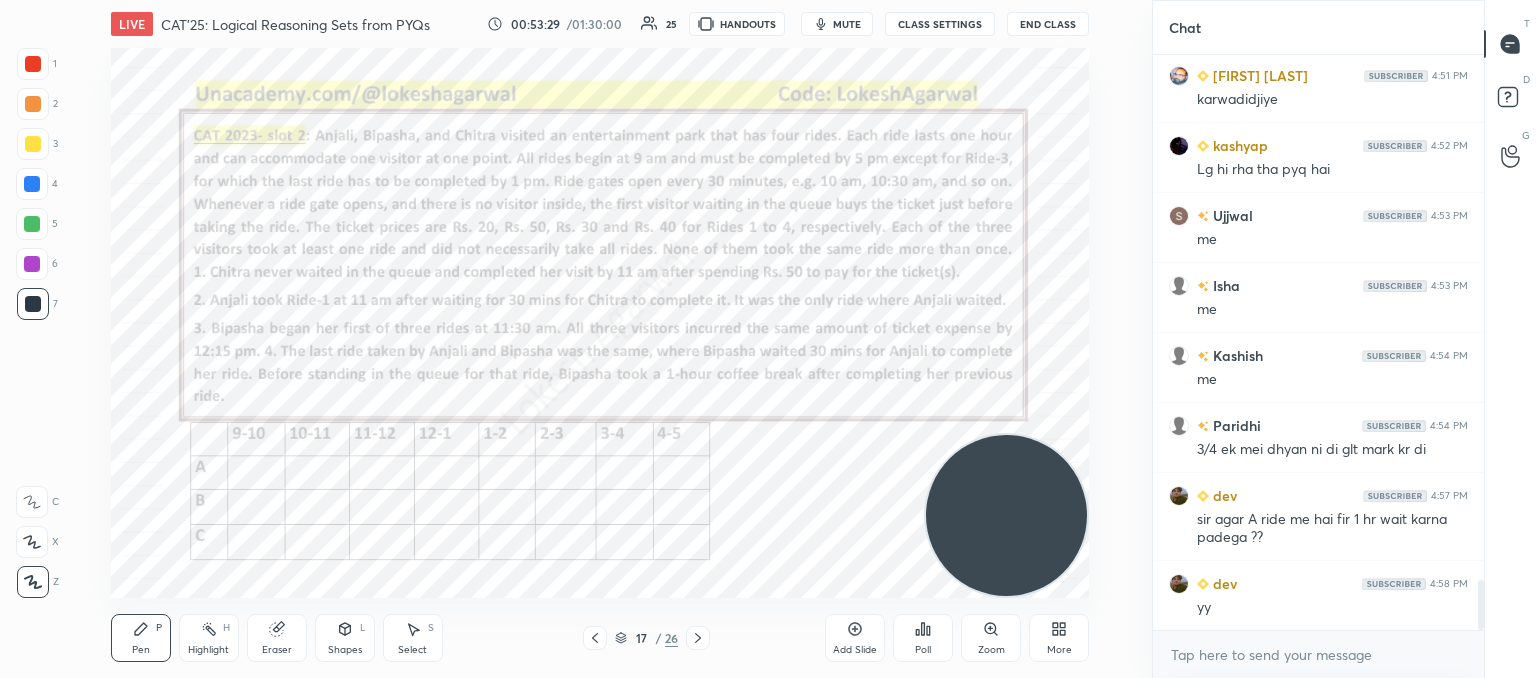 drag, startPoint x: 260, startPoint y: 631, endPoint x: 272, endPoint y: 608, distance: 25.942244 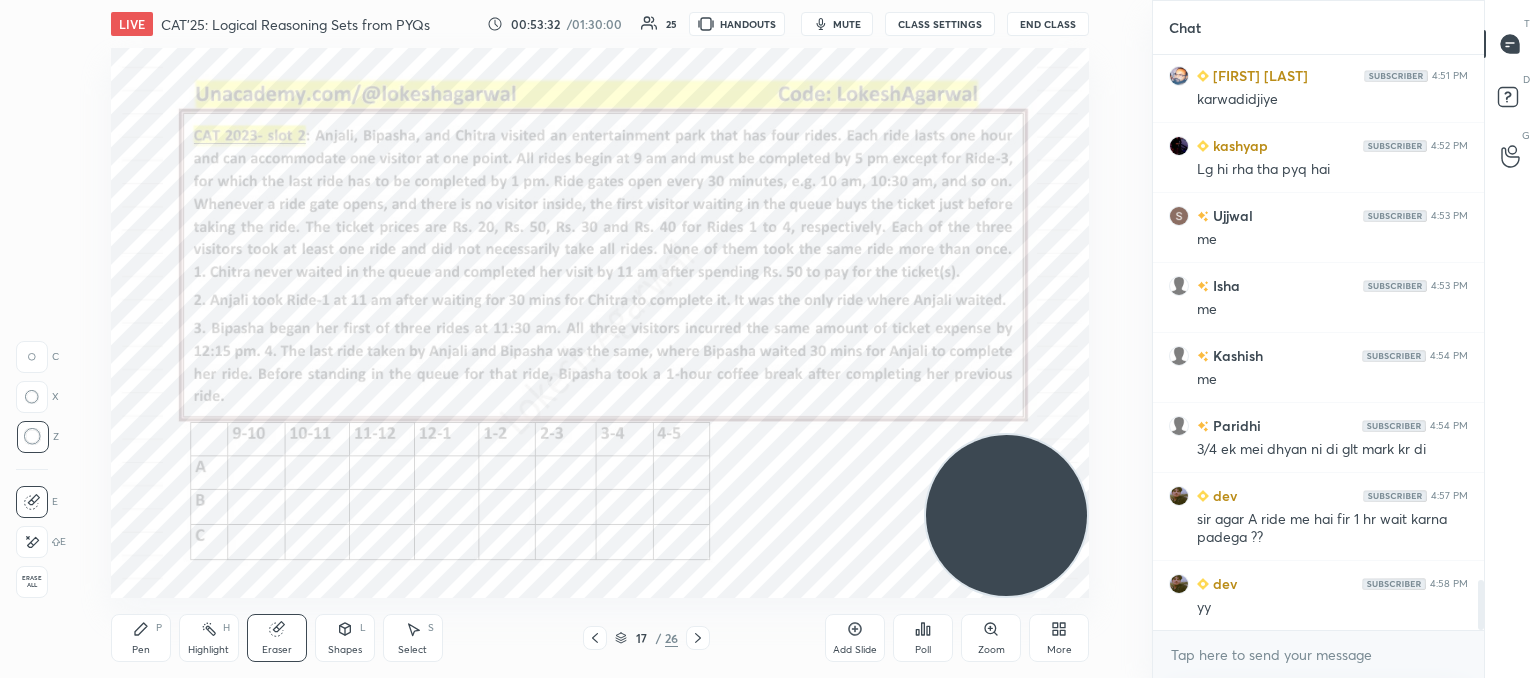 click 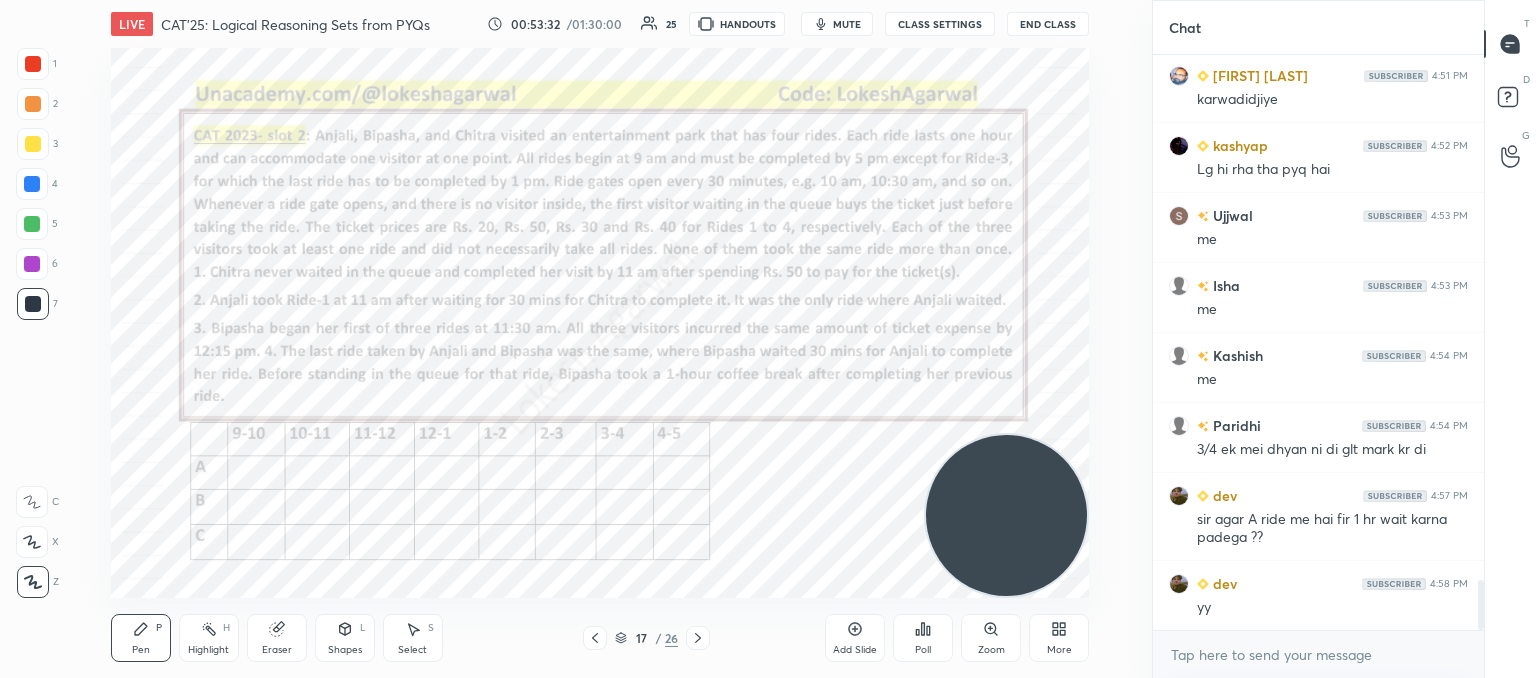 scroll, scrollTop: 6074, scrollLeft: 0, axis: vertical 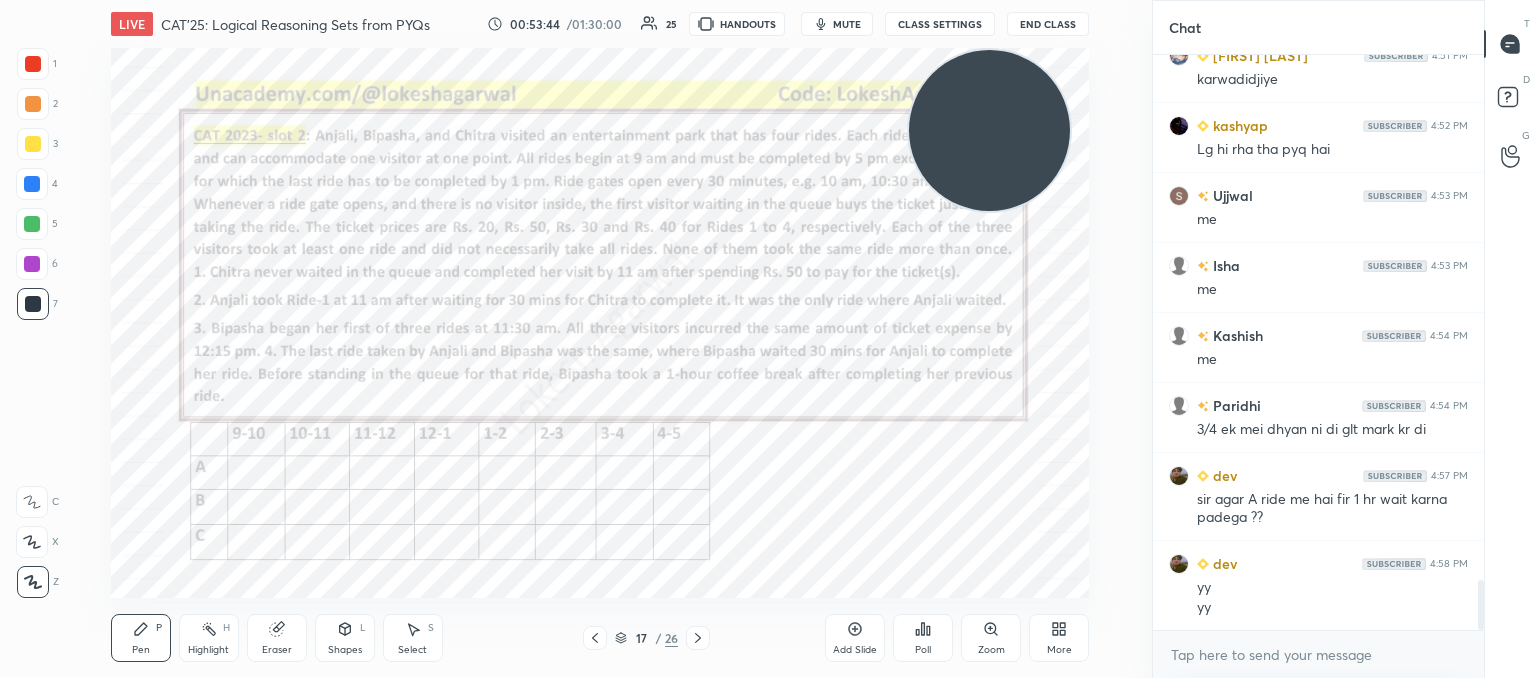 drag, startPoint x: 1024, startPoint y: 501, endPoint x: 960, endPoint y: 166, distance: 341.05865 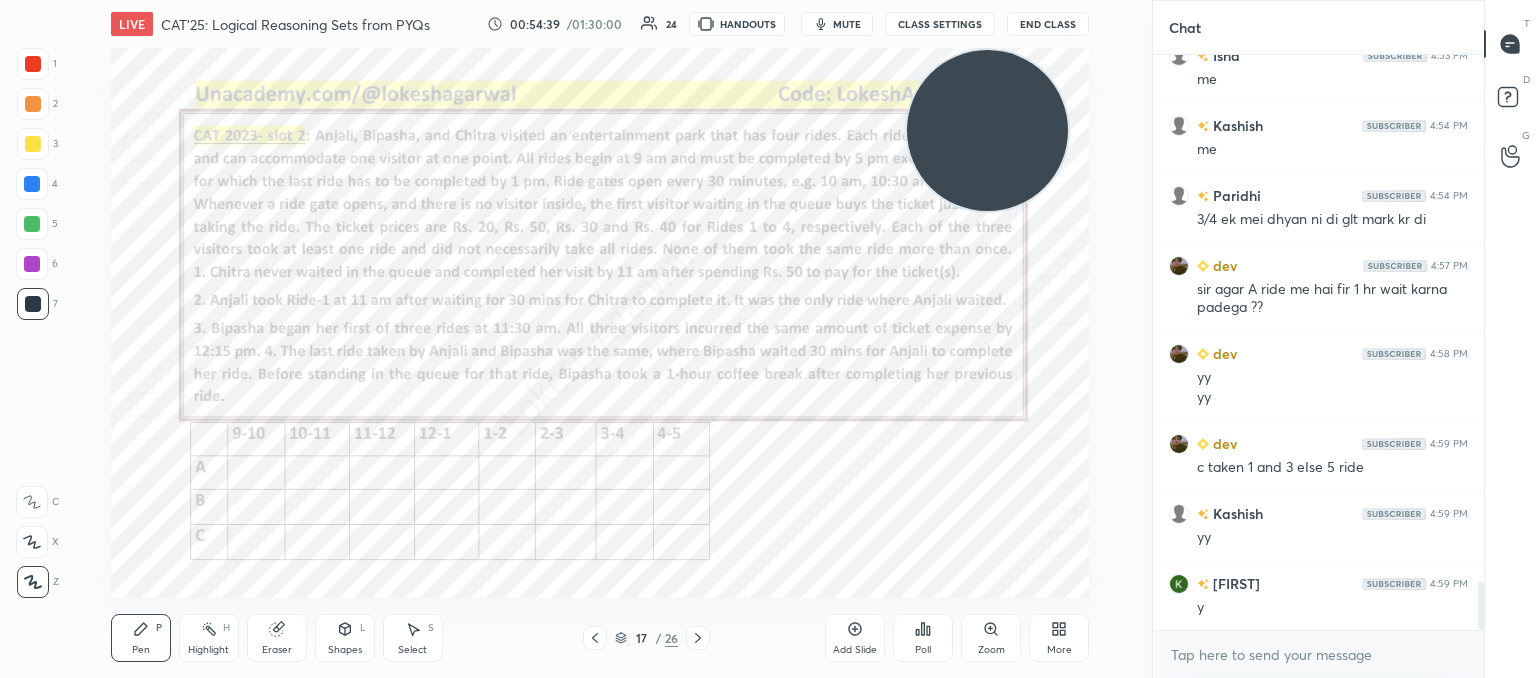 scroll, scrollTop: 6354, scrollLeft: 0, axis: vertical 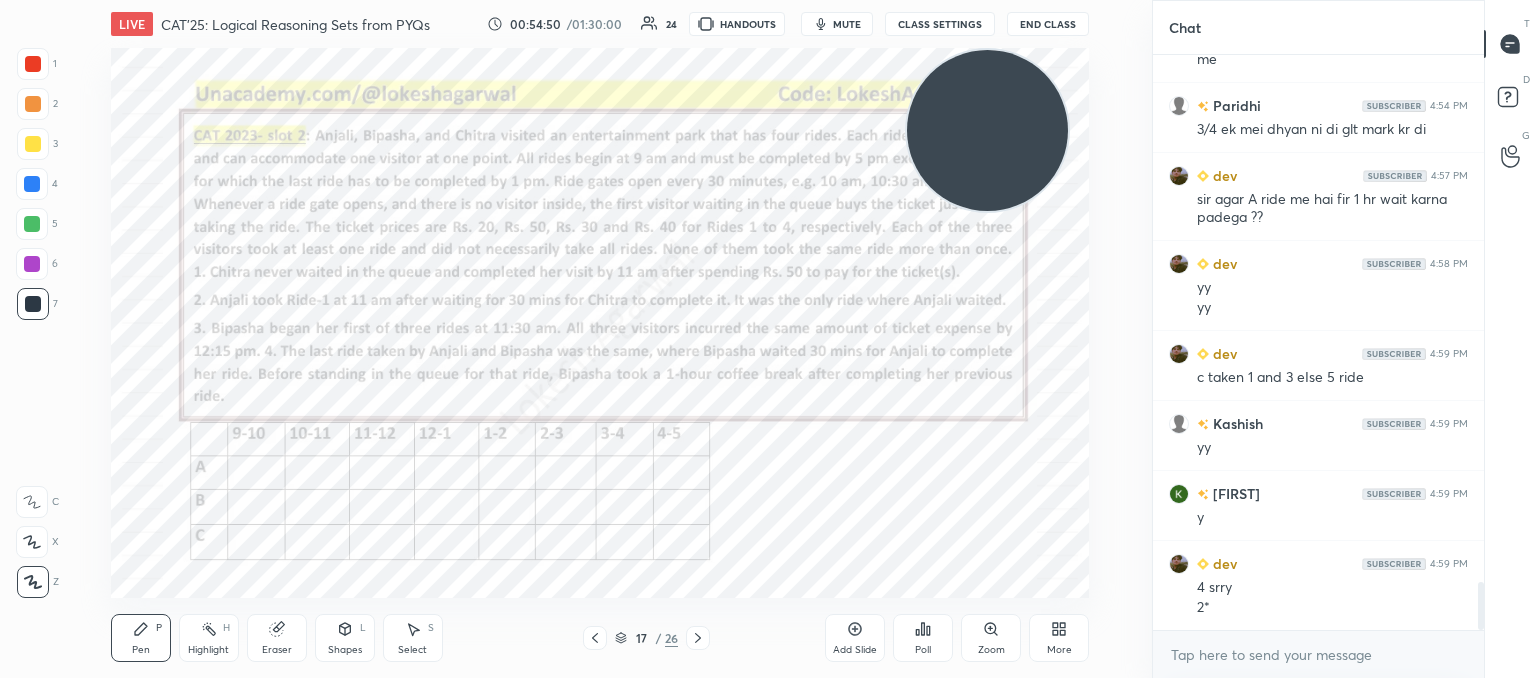 click on "Eraser" at bounding box center (277, 638) 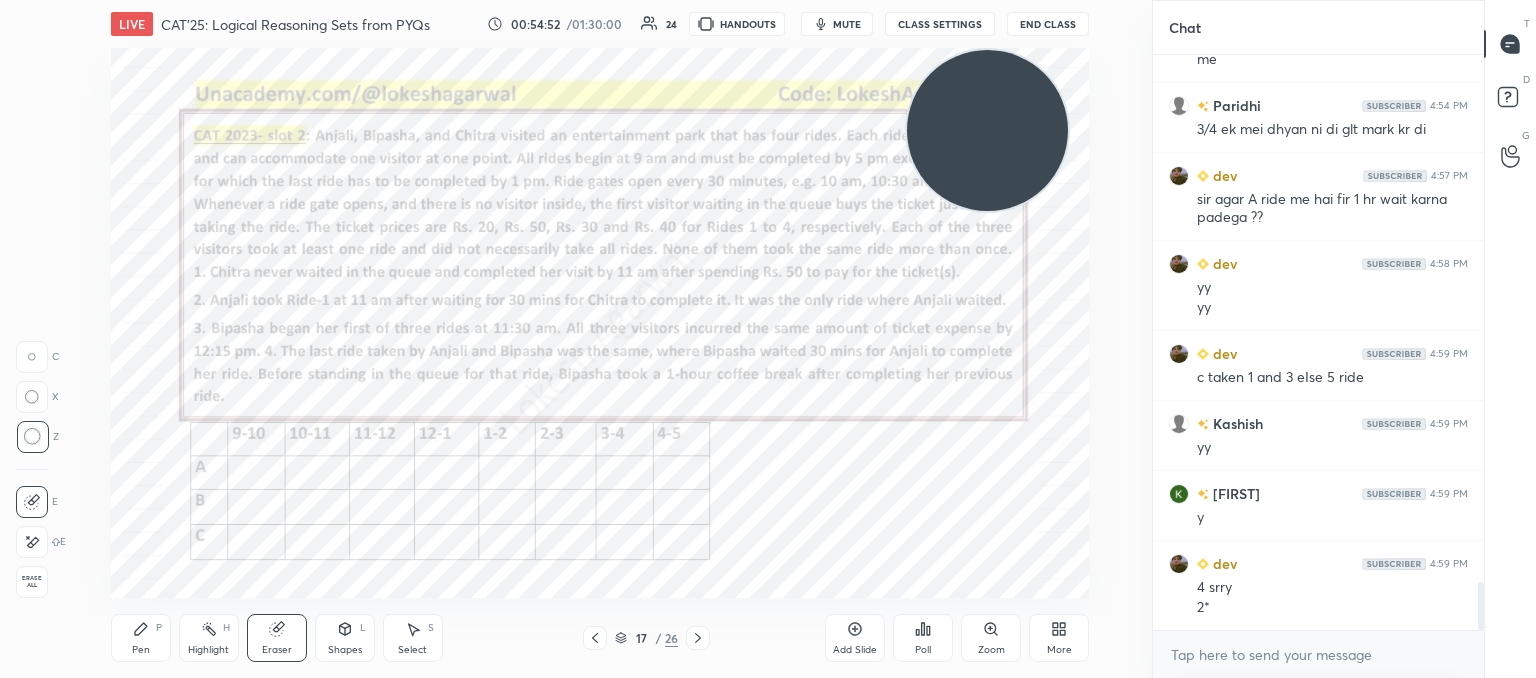 click 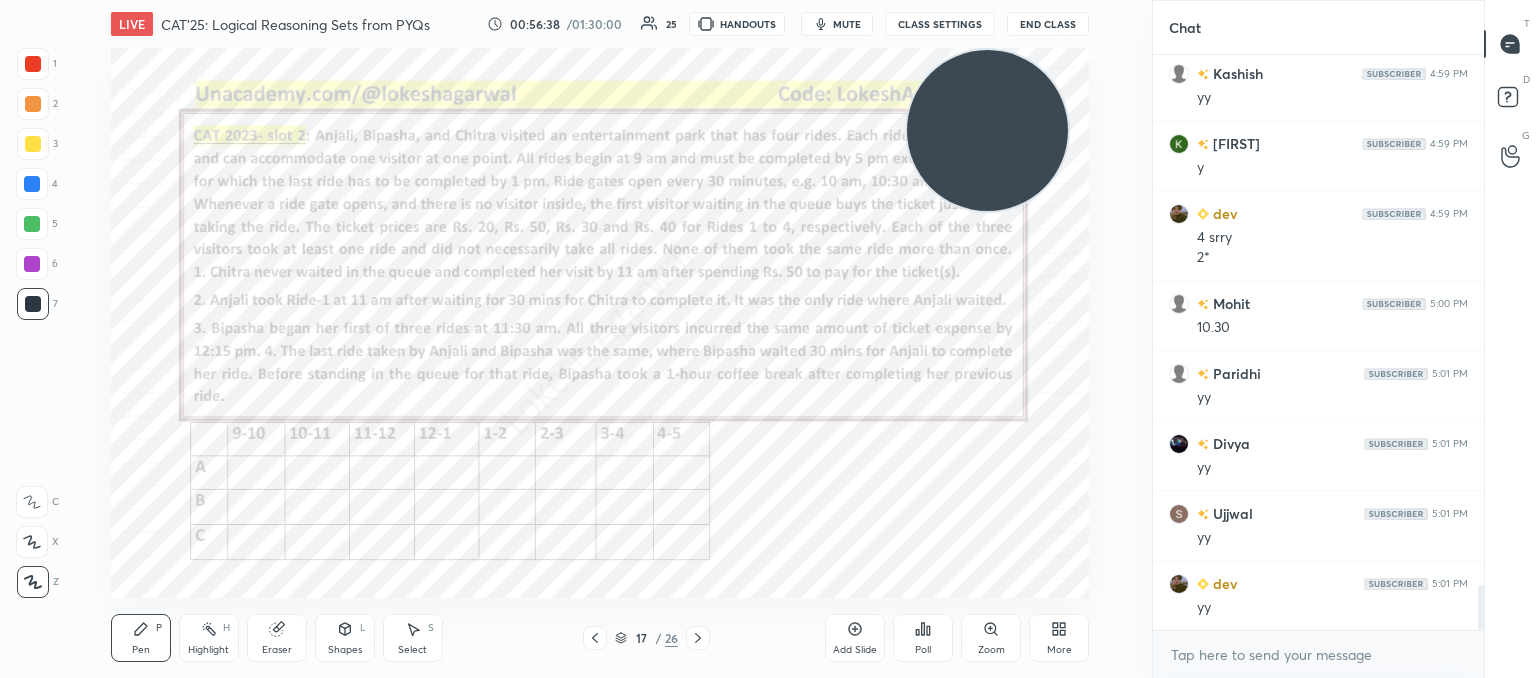 scroll, scrollTop: 6794, scrollLeft: 0, axis: vertical 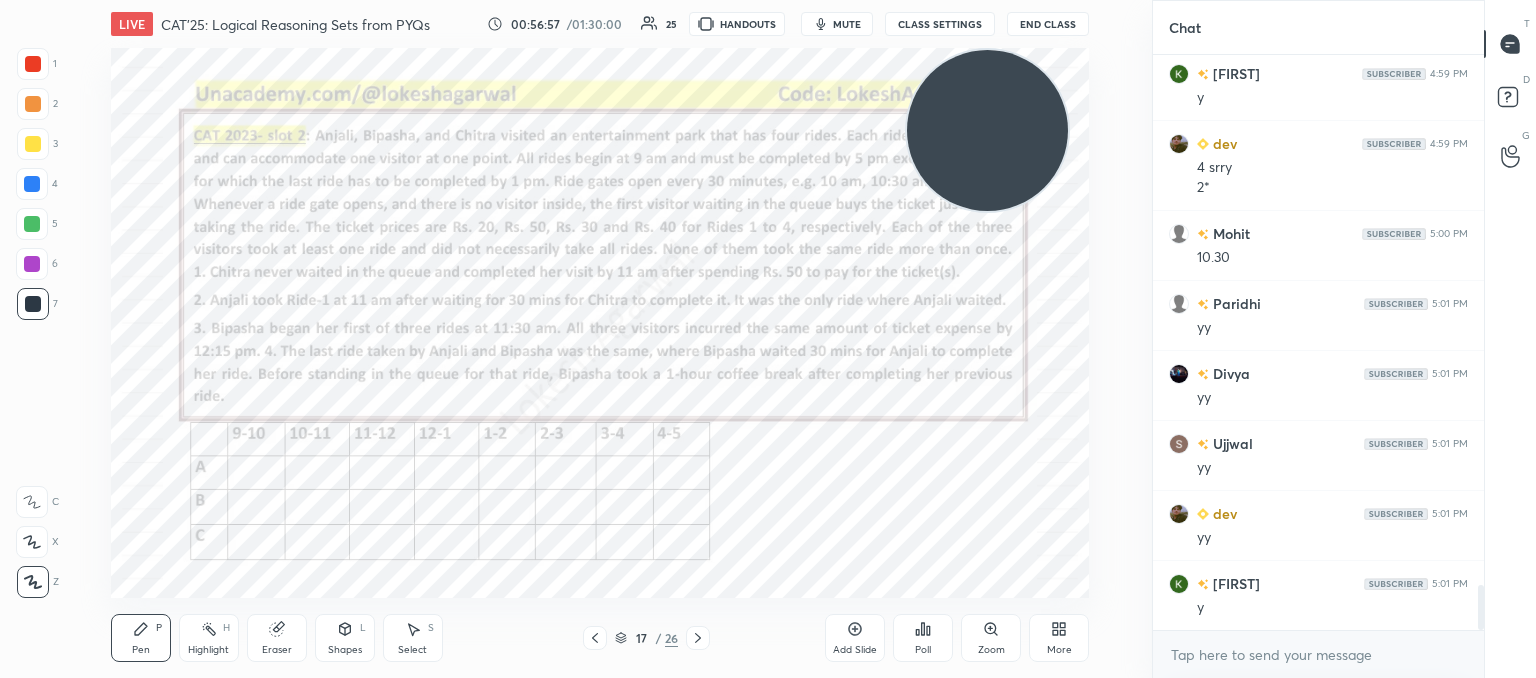 drag, startPoint x: 281, startPoint y: 627, endPoint x: 301, endPoint y: 605, distance: 29.732138 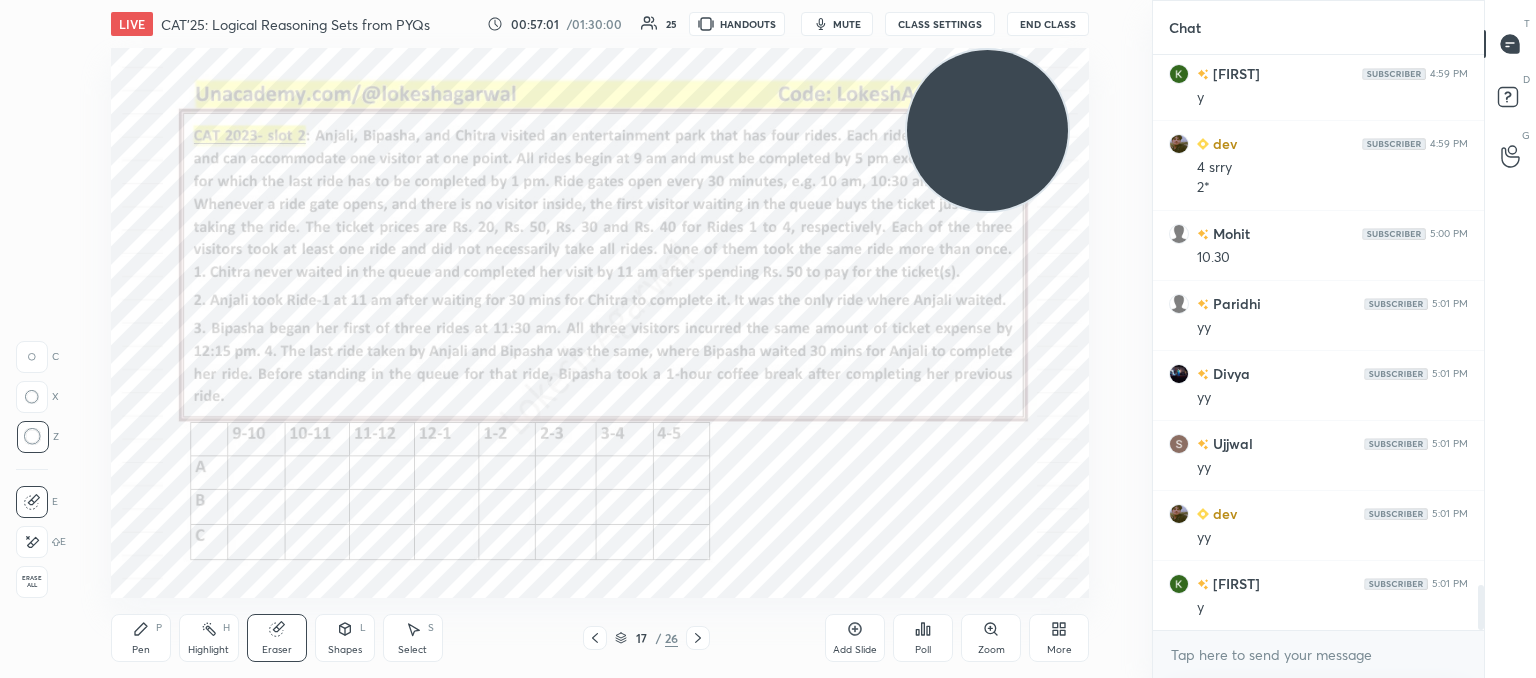 click on "Pen P" at bounding box center (141, 638) 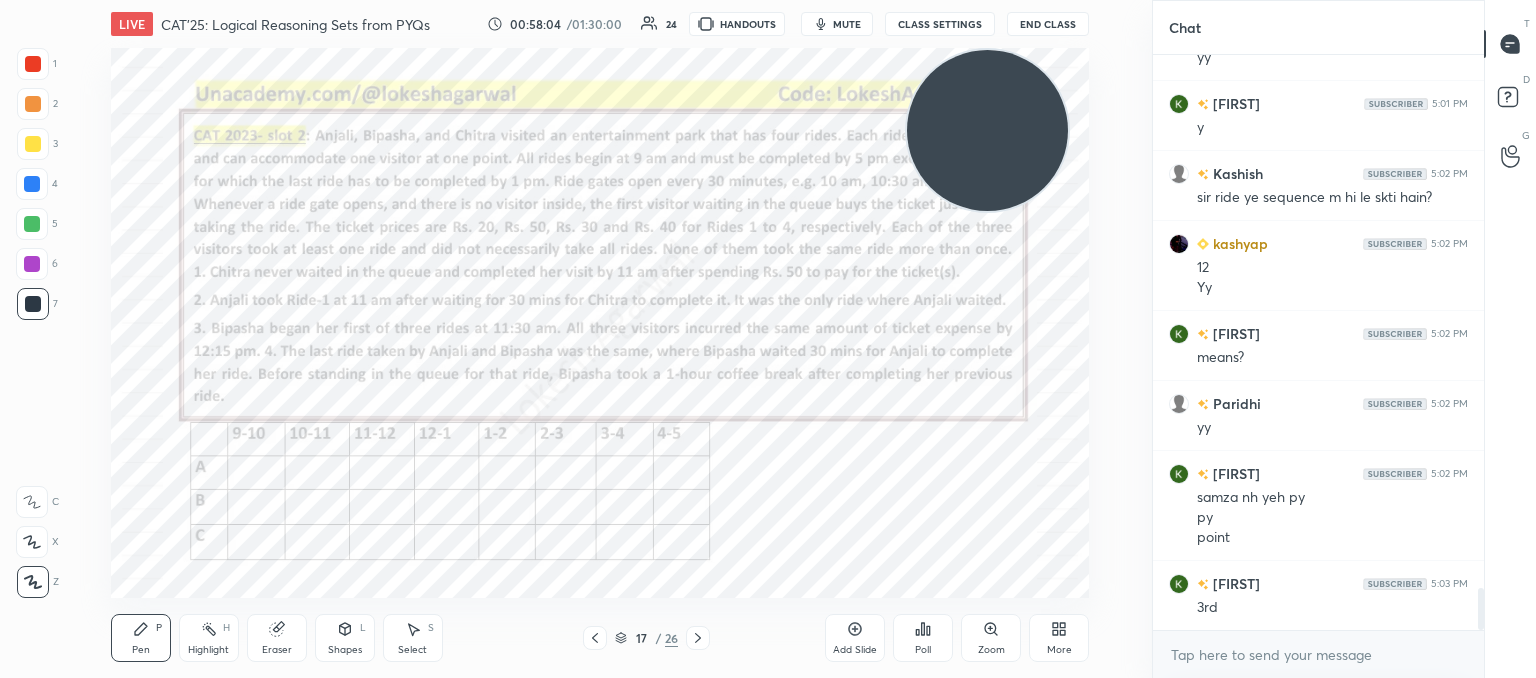 scroll, scrollTop: 7294, scrollLeft: 0, axis: vertical 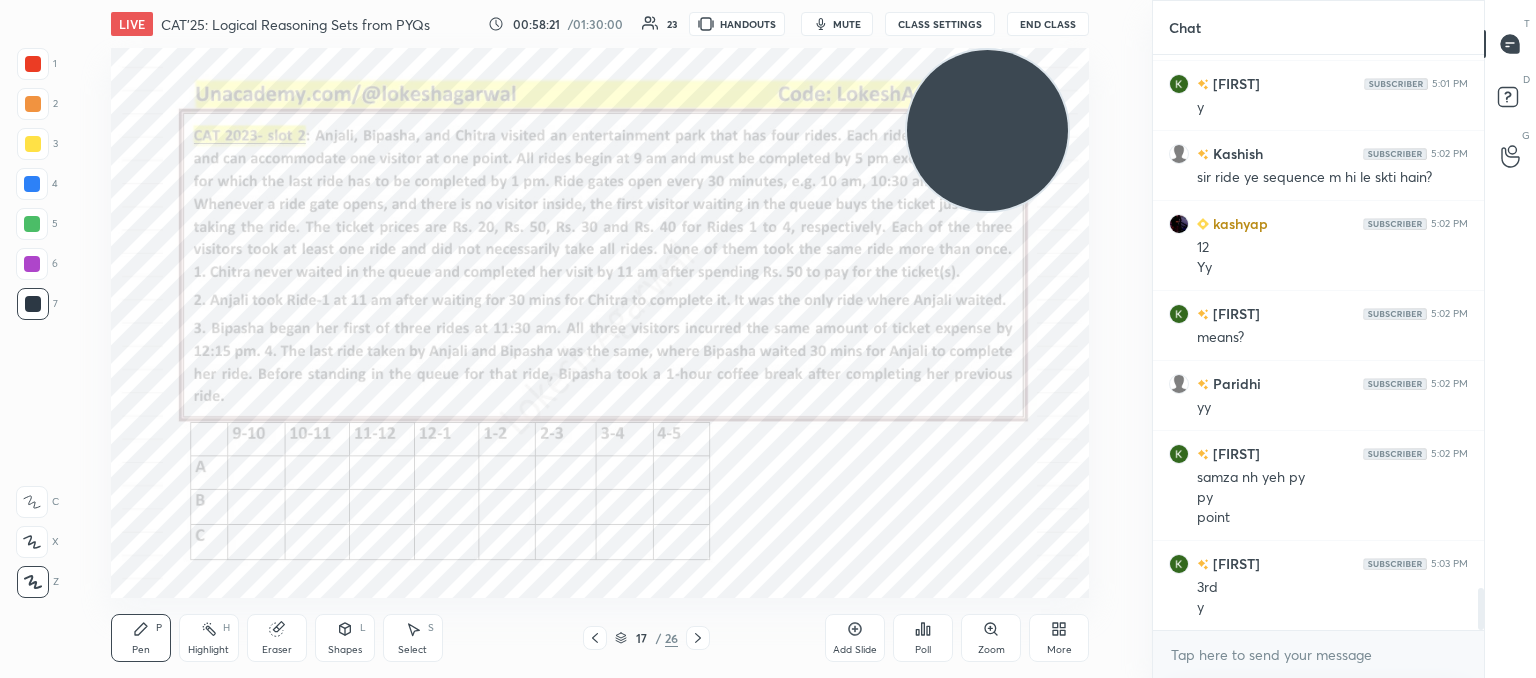 click on "Eraser" at bounding box center (277, 638) 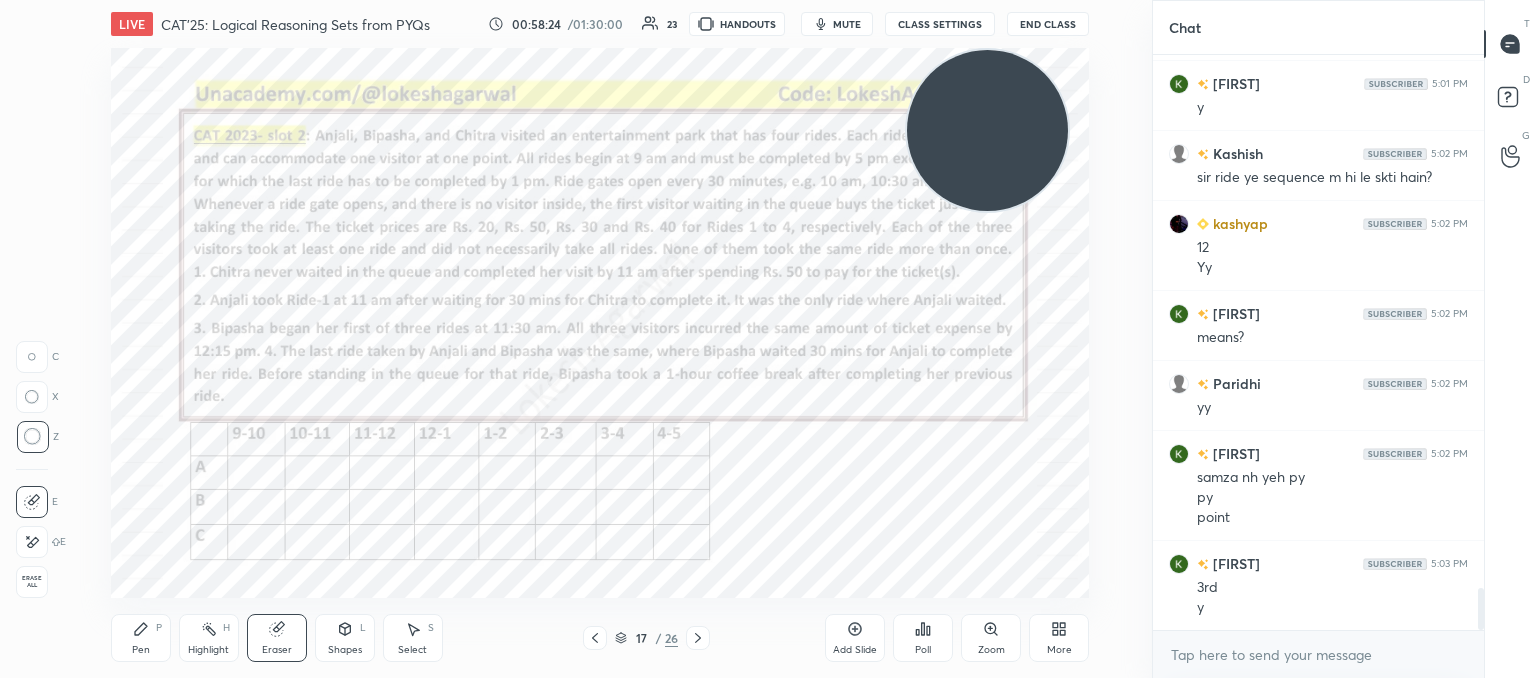 click on "Pen P" at bounding box center [141, 638] 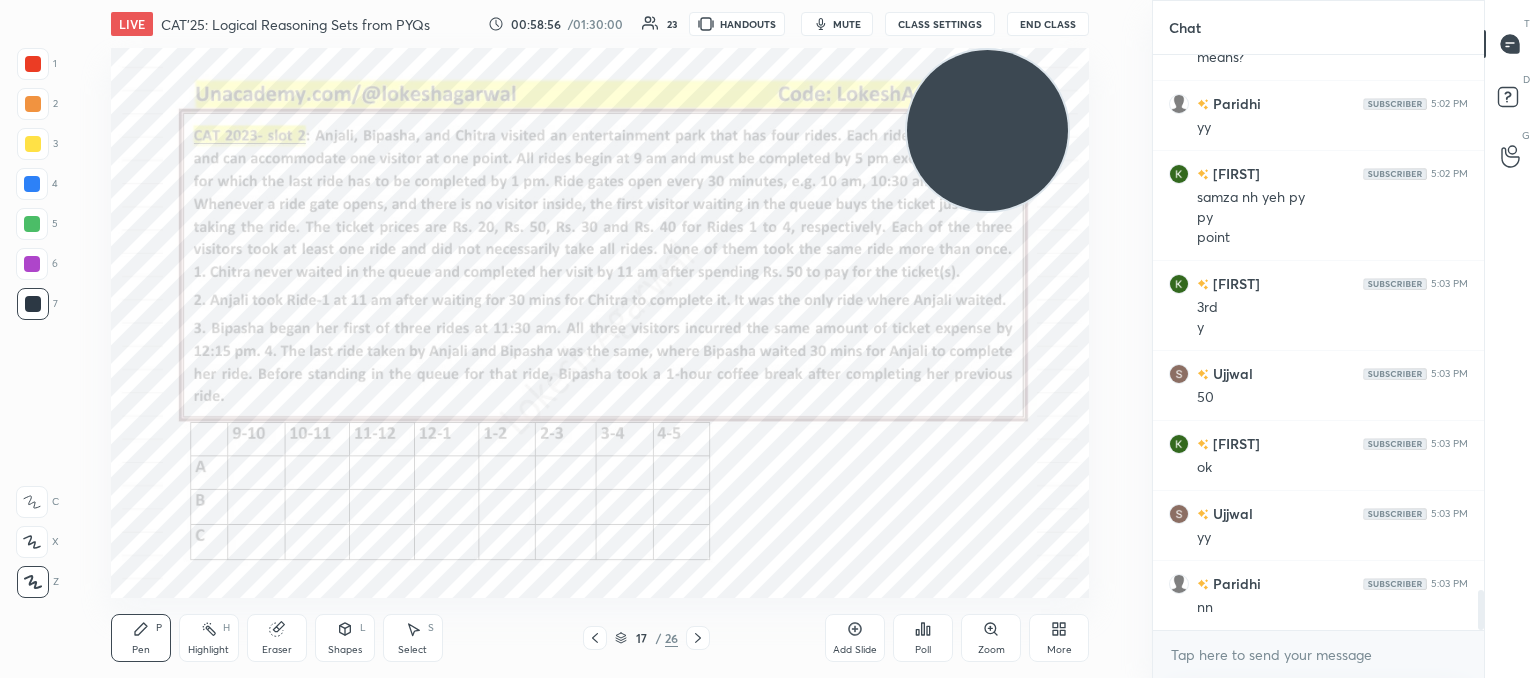 scroll, scrollTop: 7644, scrollLeft: 0, axis: vertical 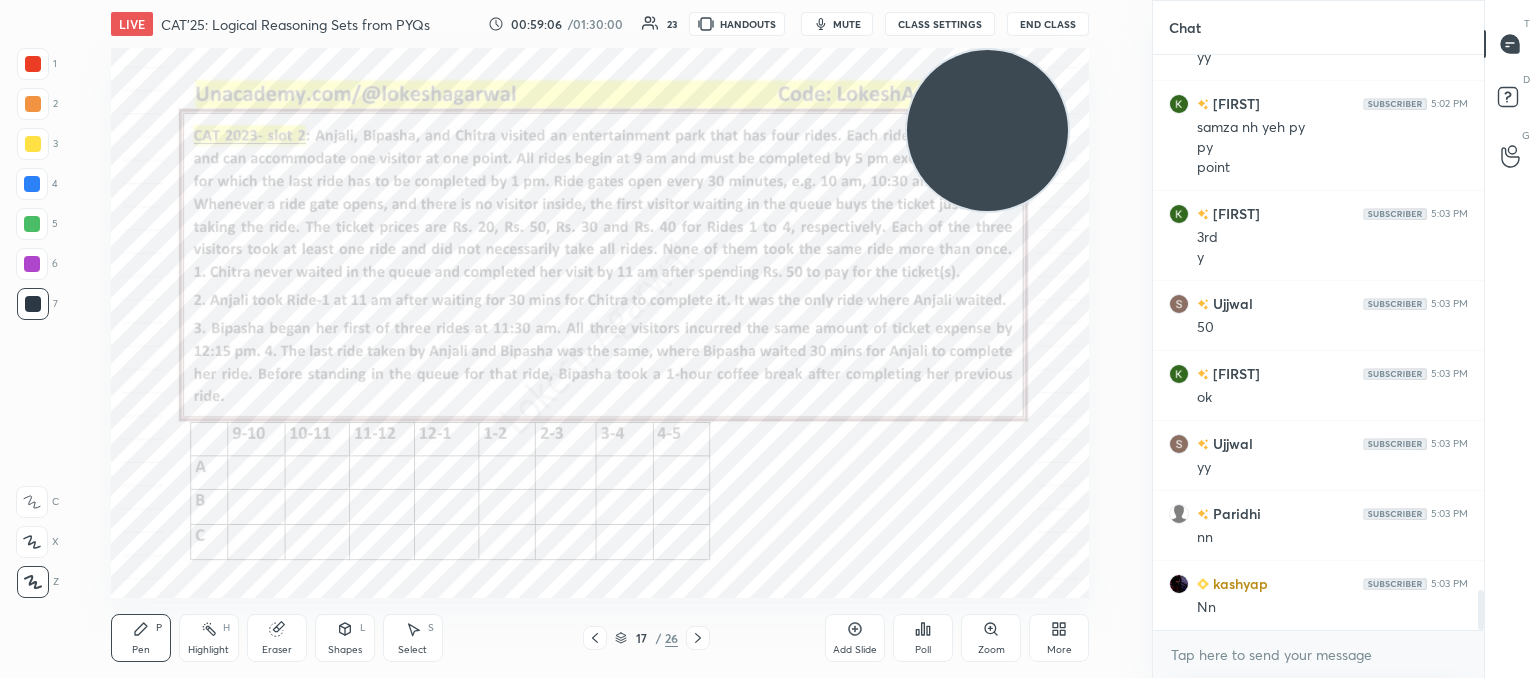 drag, startPoint x: 284, startPoint y: 646, endPoint x: 317, endPoint y: 604, distance: 53.413483 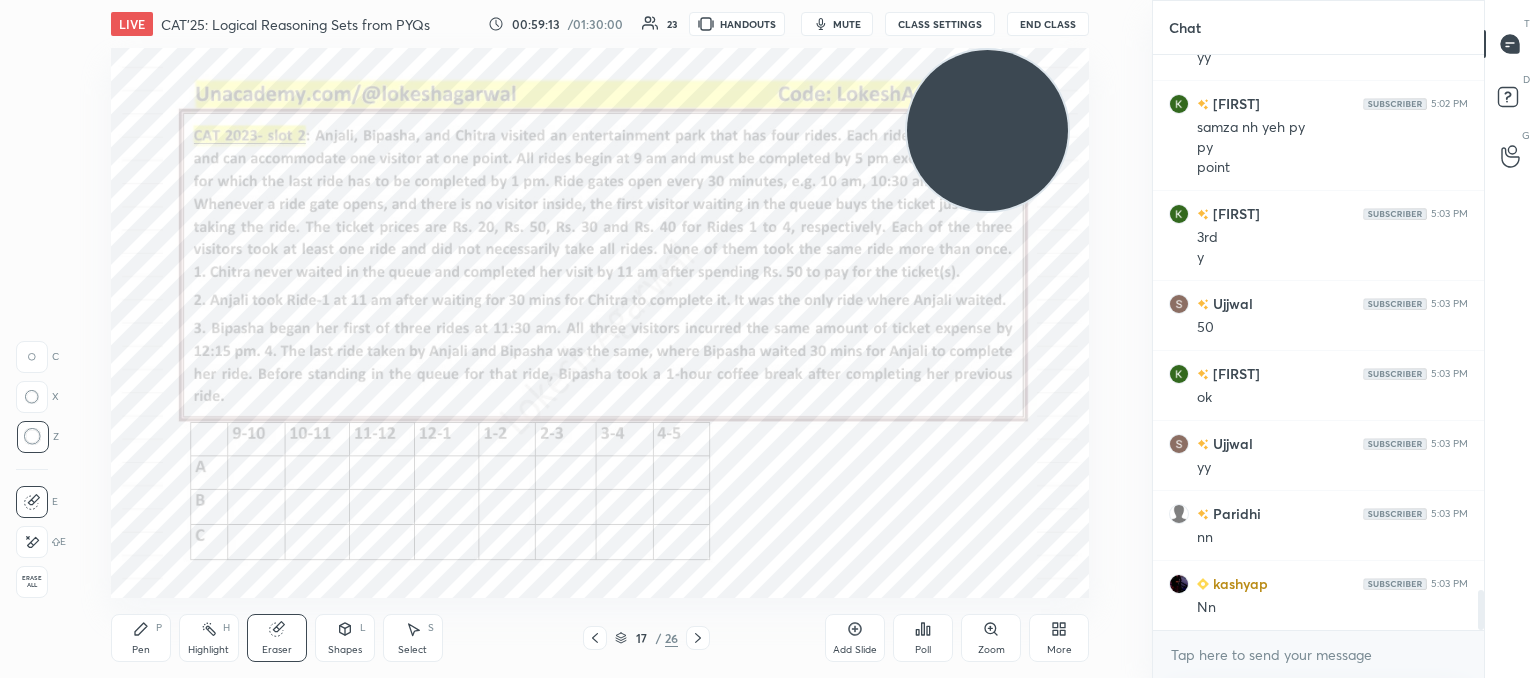 scroll, scrollTop: 7714, scrollLeft: 0, axis: vertical 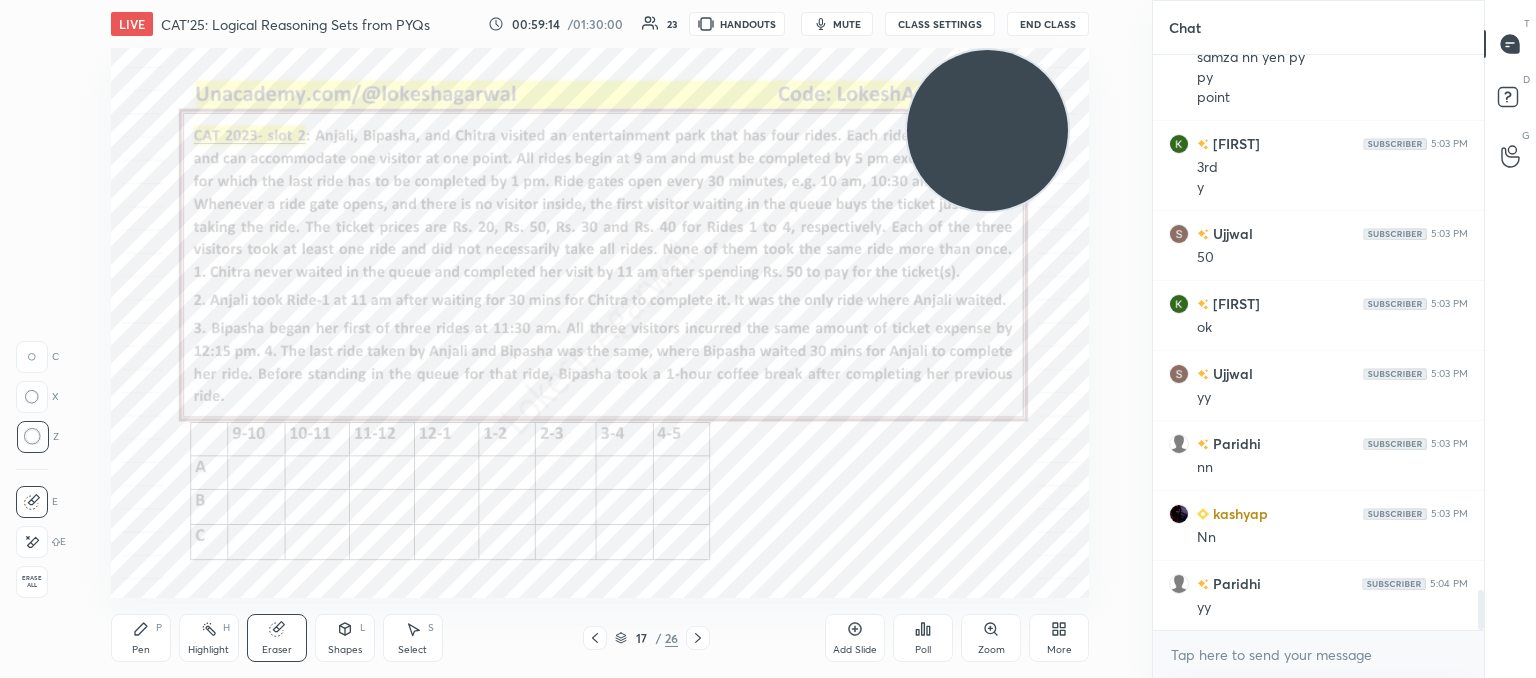 drag, startPoint x: 147, startPoint y: 636, endPoint x: 175, endPoint y: 608, distance: 39.59798 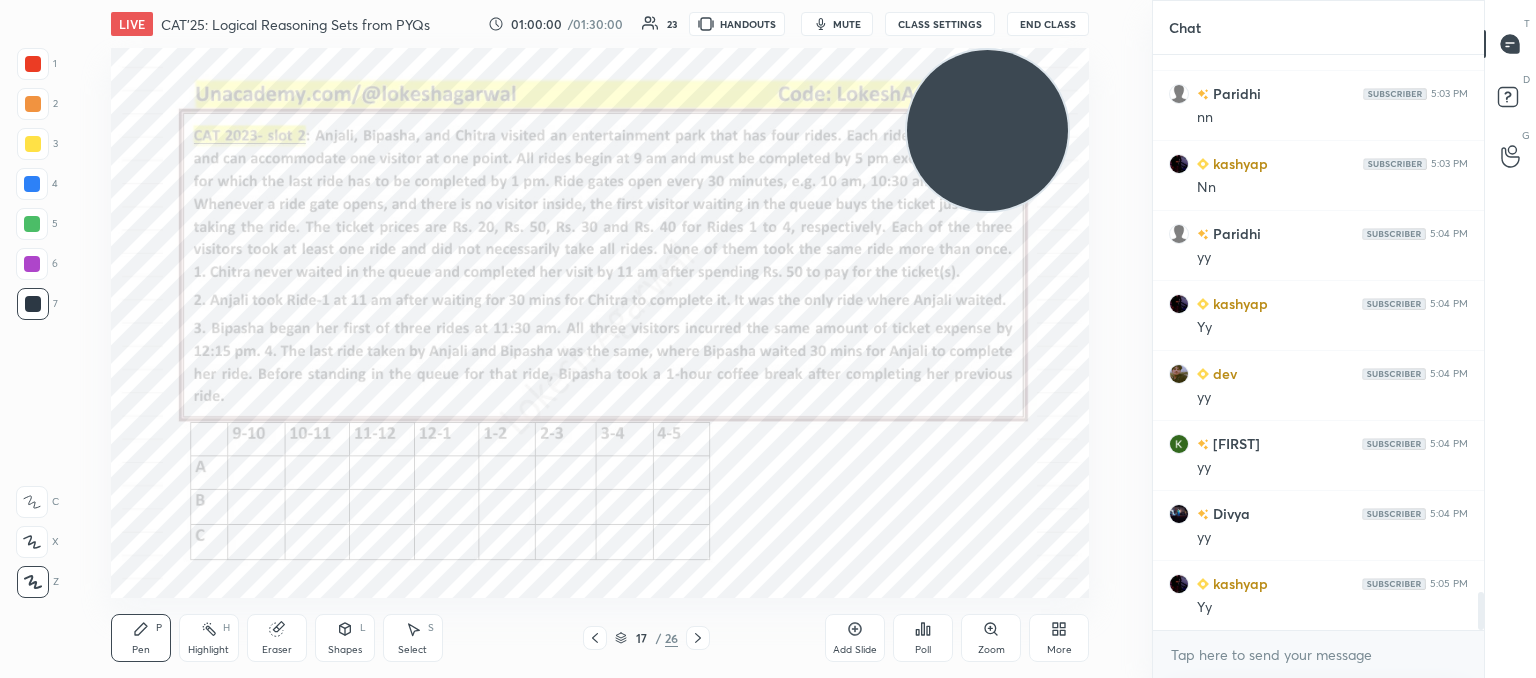 scroll, scrollTop: 8134, scrollLeft: 0, axis: vertical 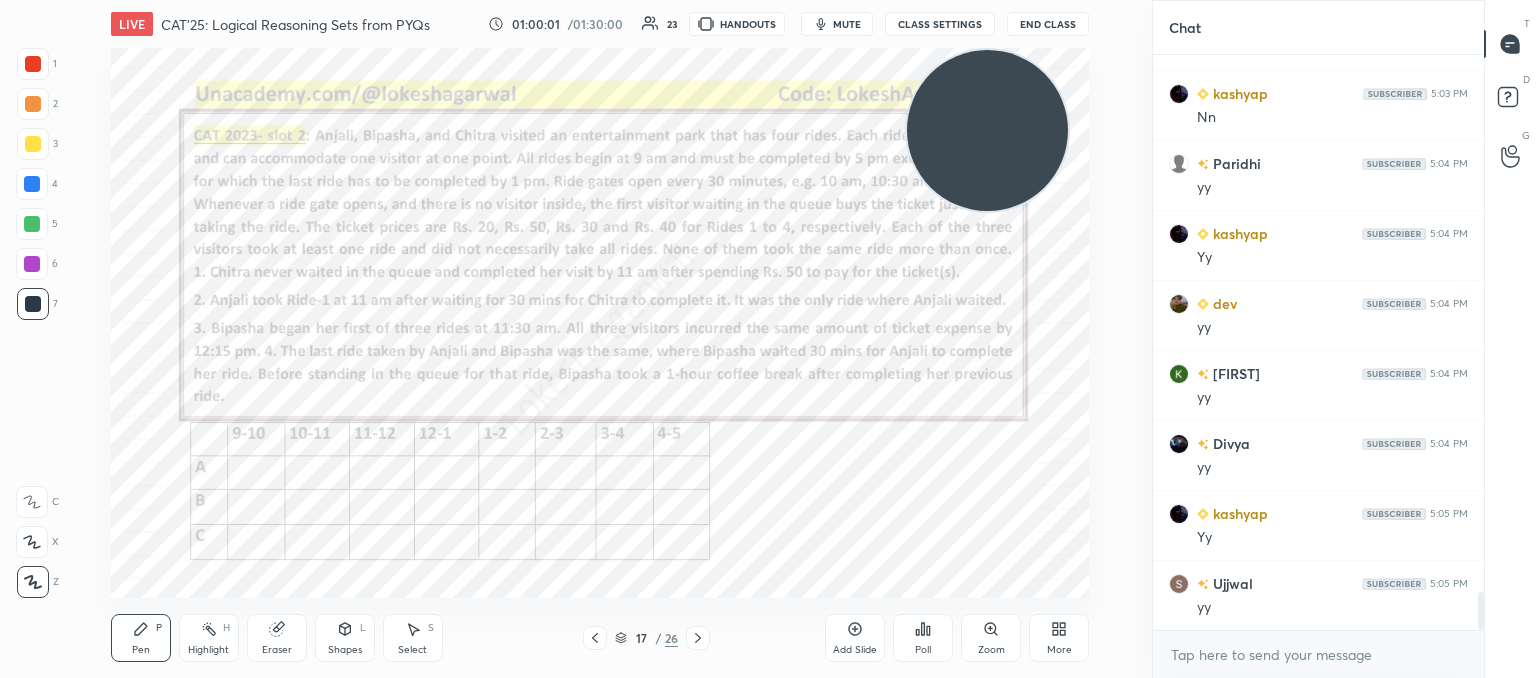 click on "Eraser" at bounding box center (277, 638) 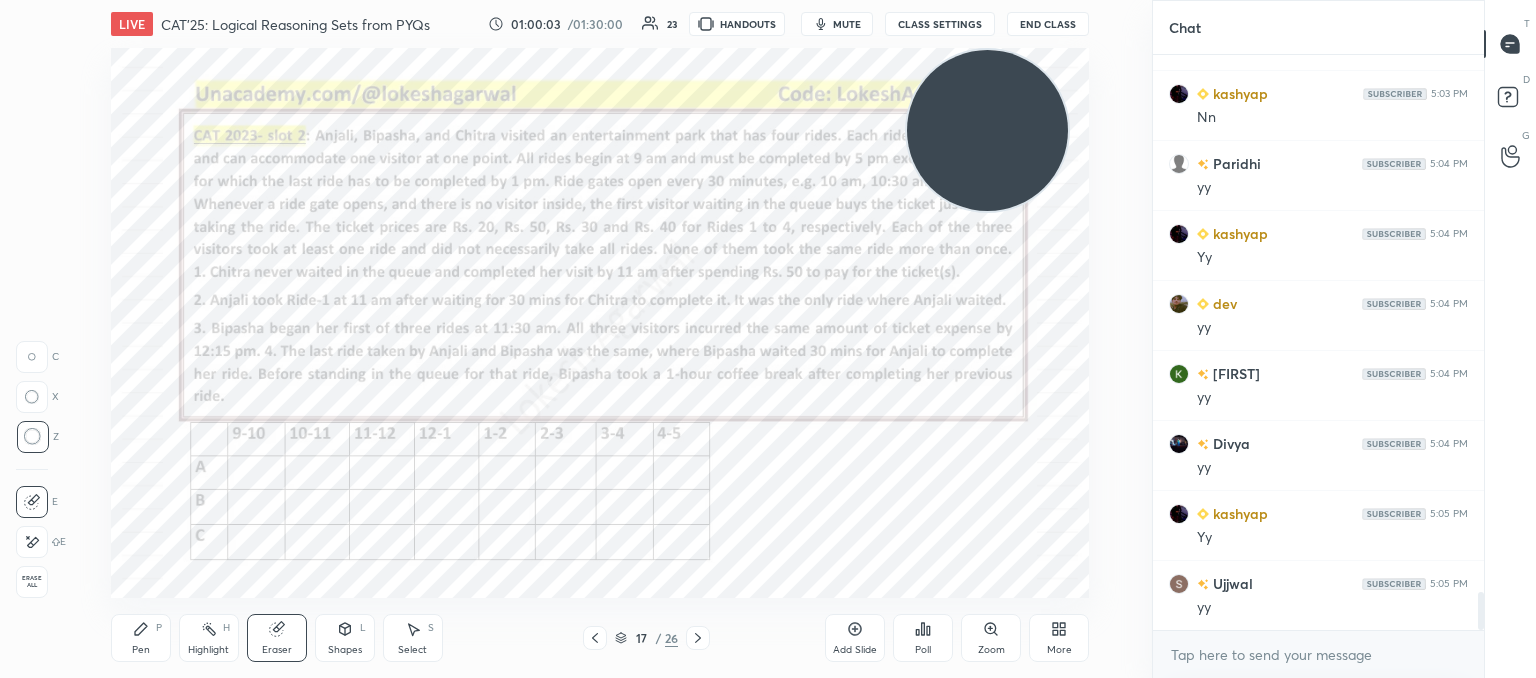 drag, startPoint x: 28, startPoint y: 354, endPoint x: 72, endPoint y: 361, distance: 44.553337 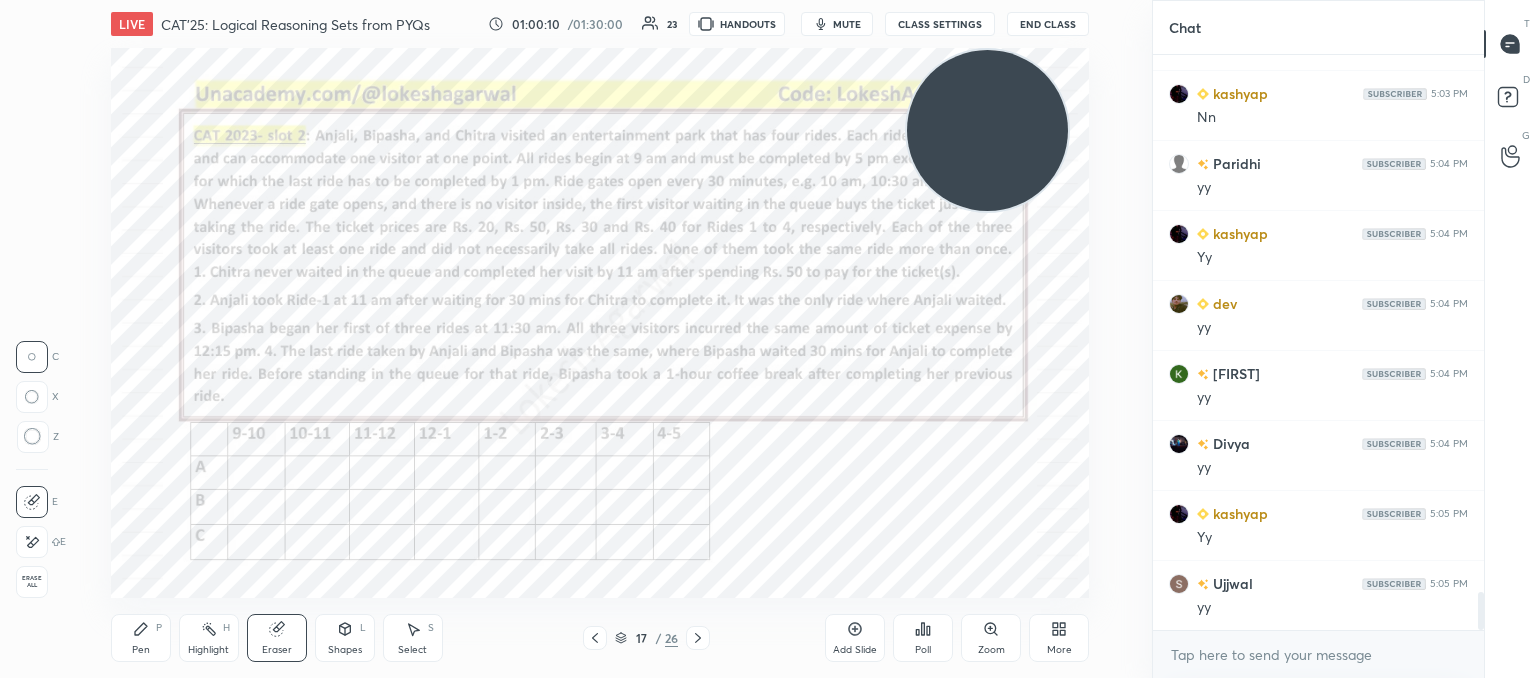 click on "Pen P" at bounding box center (141, 638) 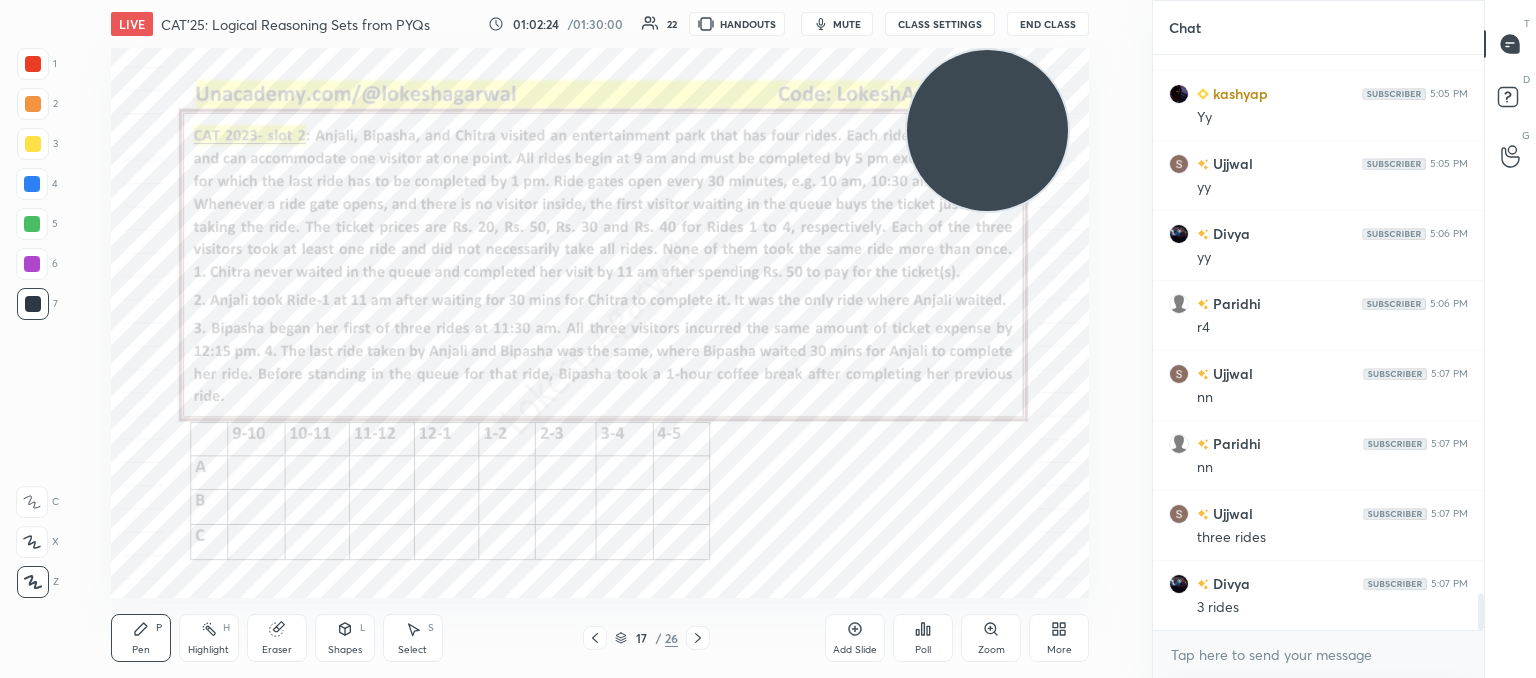 scroll, scrollTop: 8624, scrollLeft: 0, axis: vertical 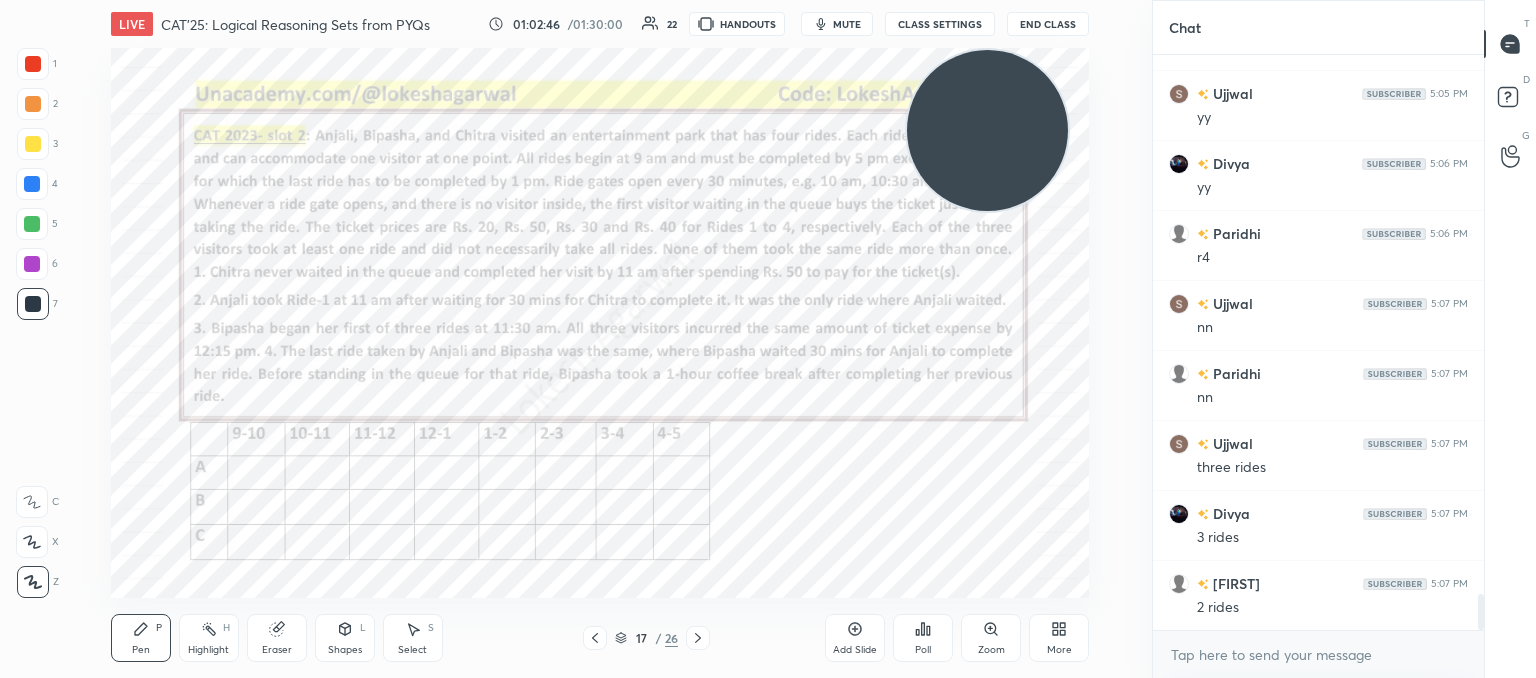 click on "Eraser" at bounding box center (277, 638) 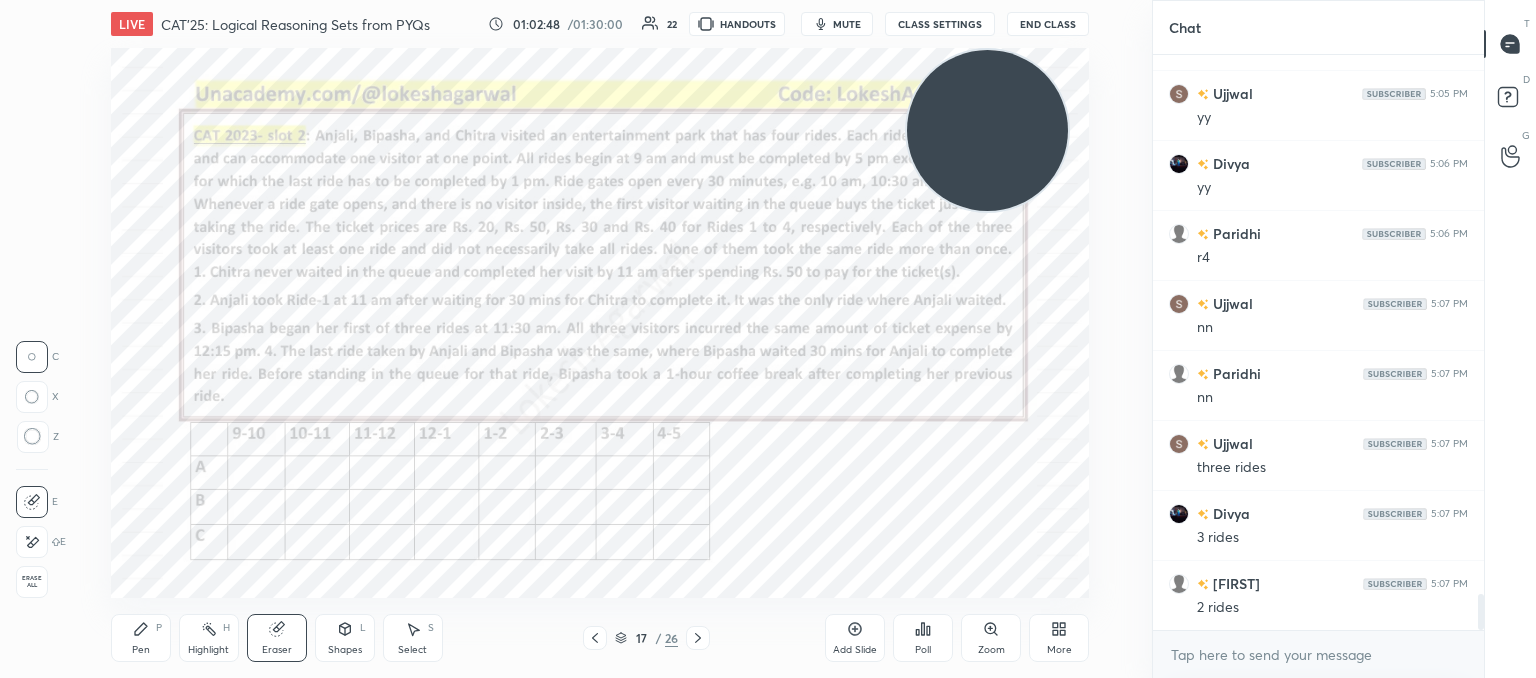 drag, startPoint x: 35, startPoint y: 433, endPoint x: 84, endPoint y: 433, distance: 49 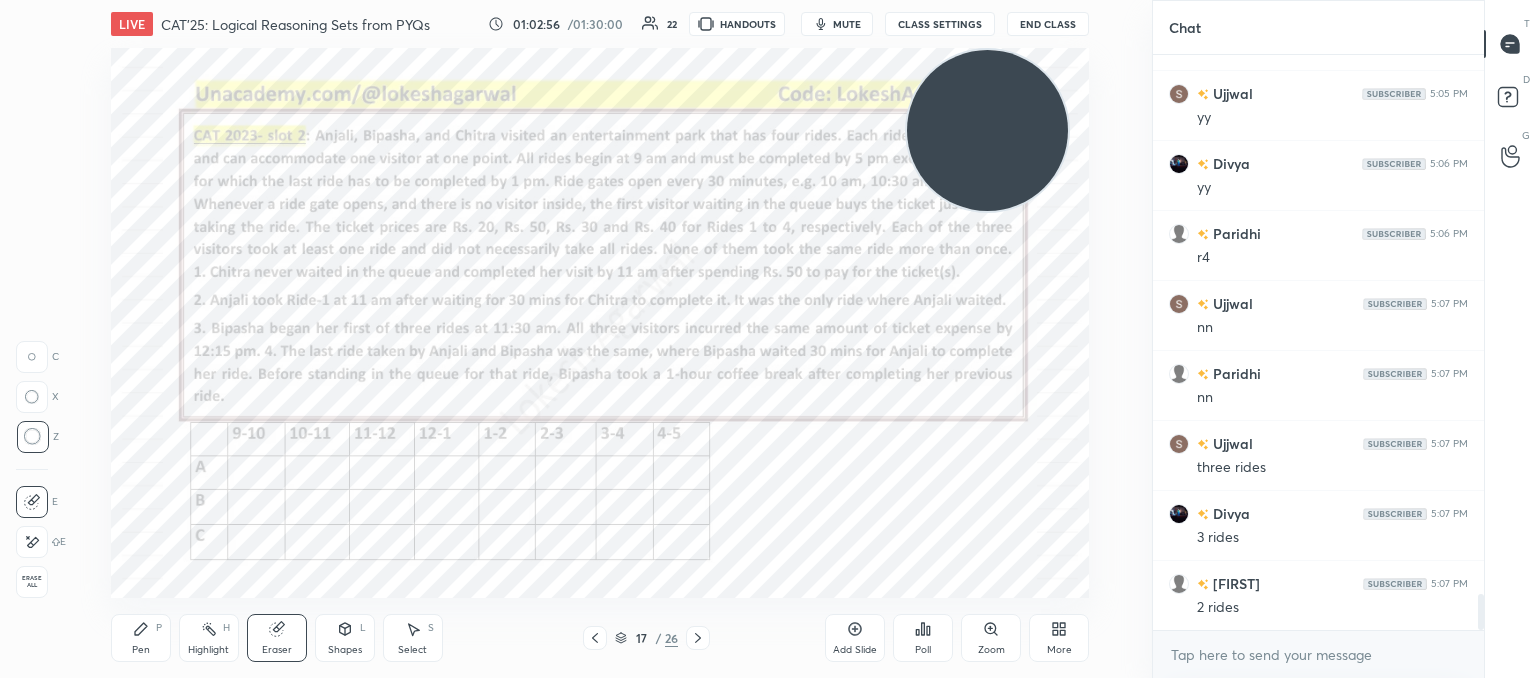 scroll, scrollTop: 8694, scrollLeft: 0, axis: vertical 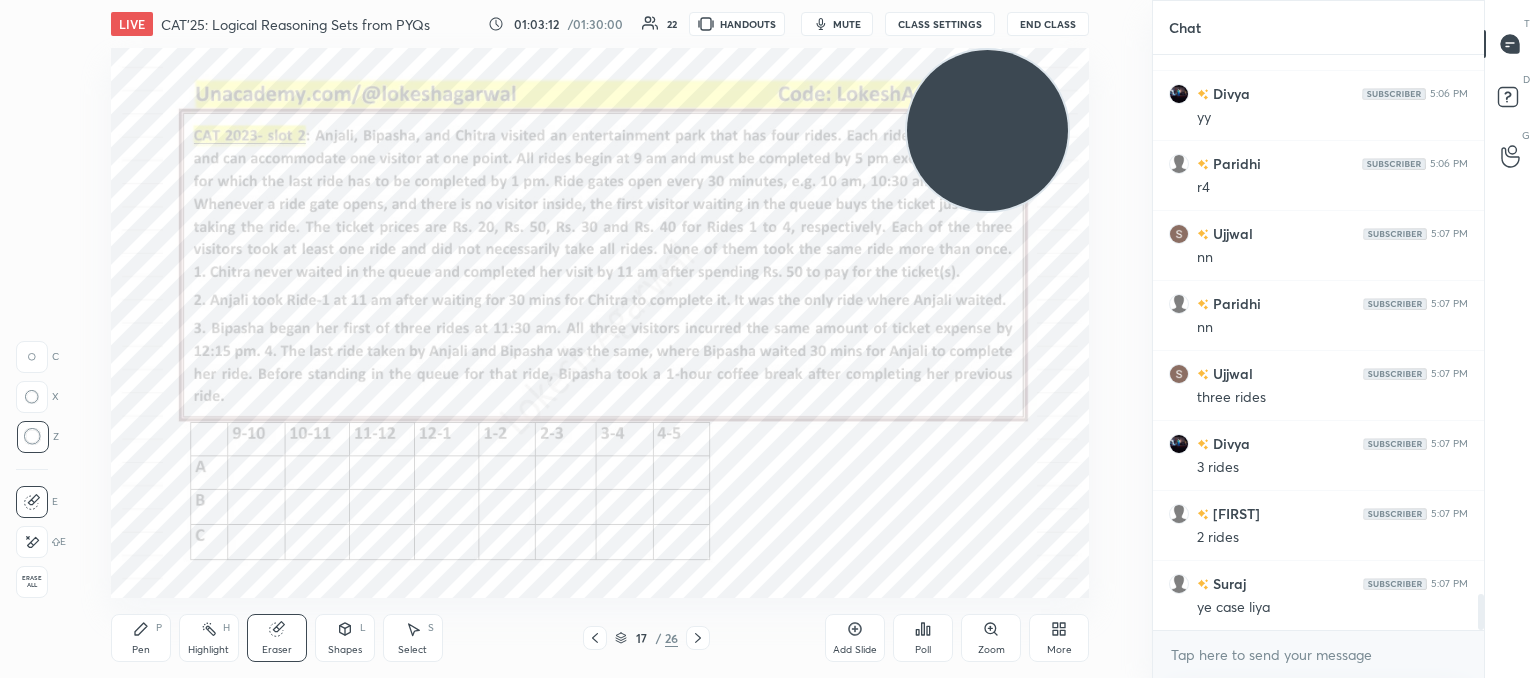 click on "Pen P" at bounding box center [141, 638] 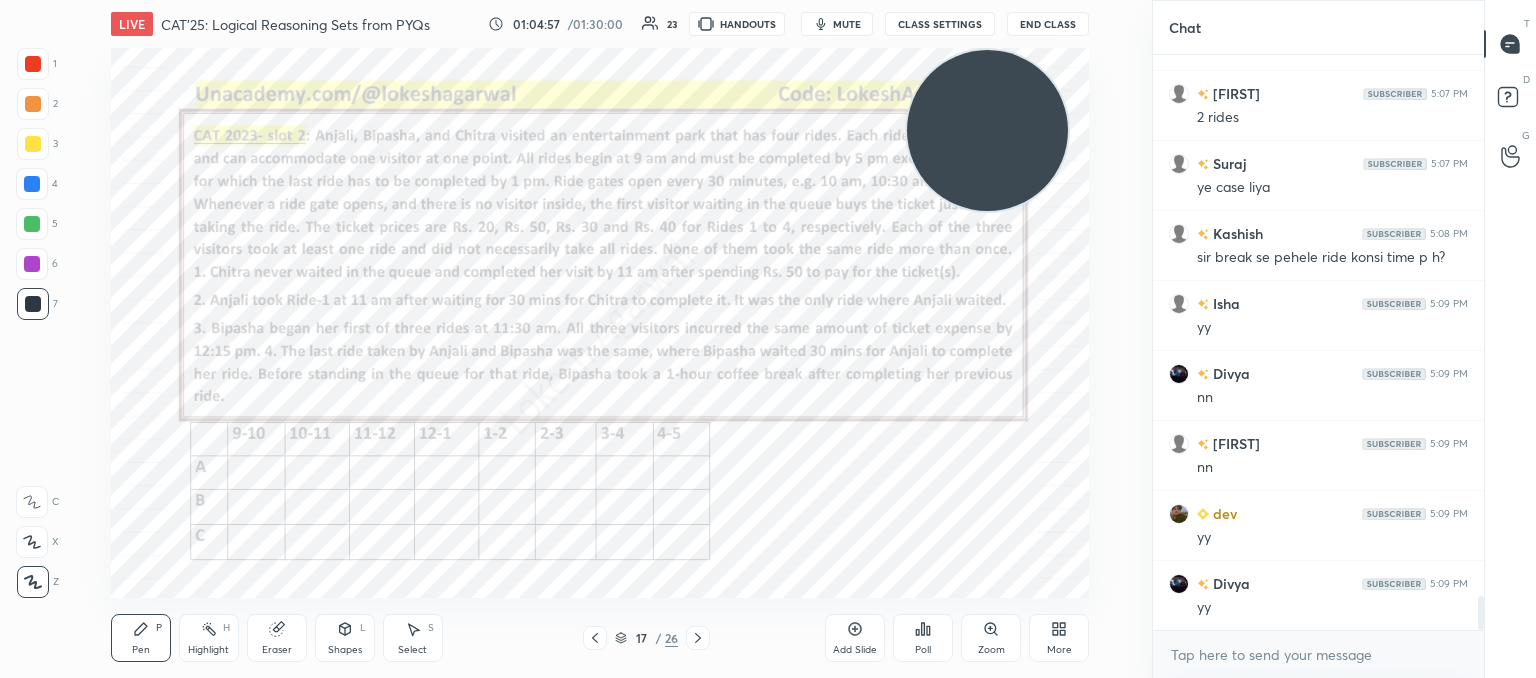 scroll, scrollTop: 9184, scrollLeft: 0, axis: vertical 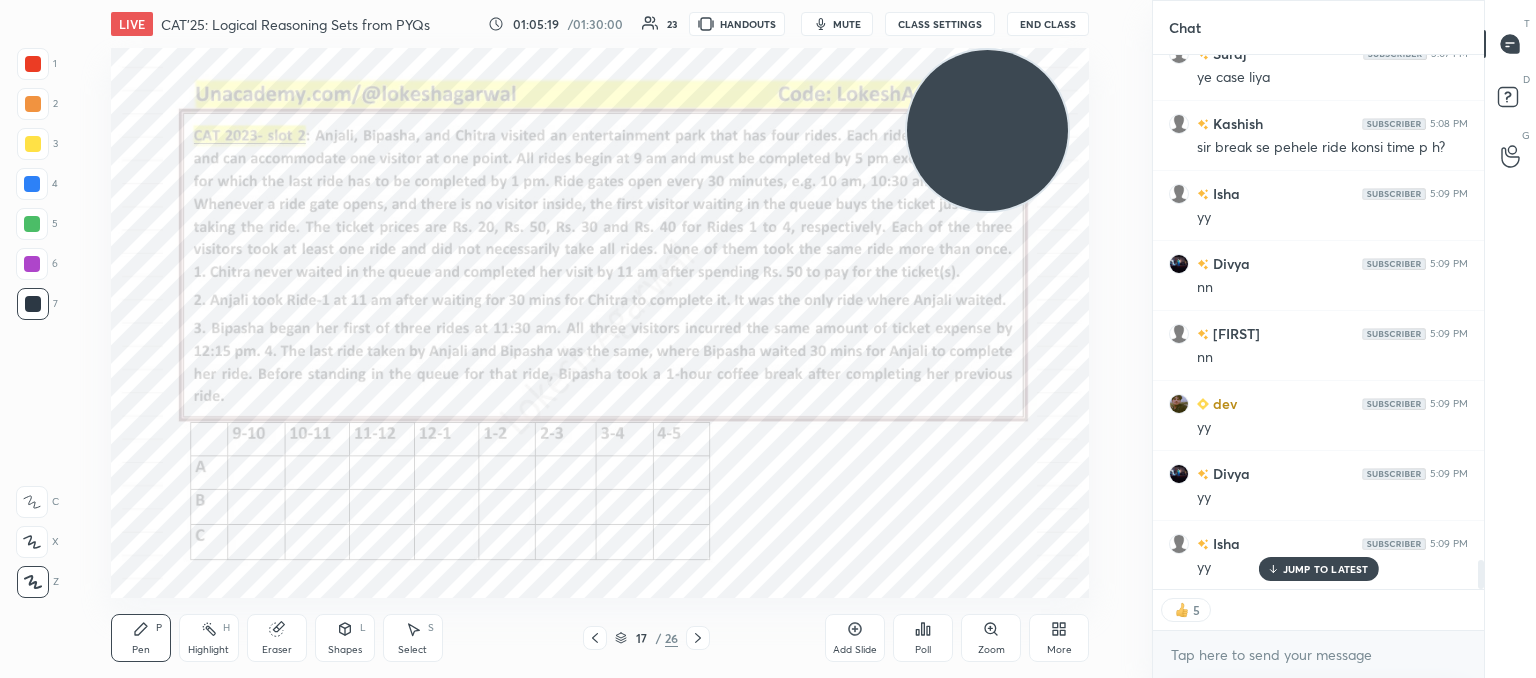 click on "JUMP TO LATEST" at bounding box center (1326, 569) 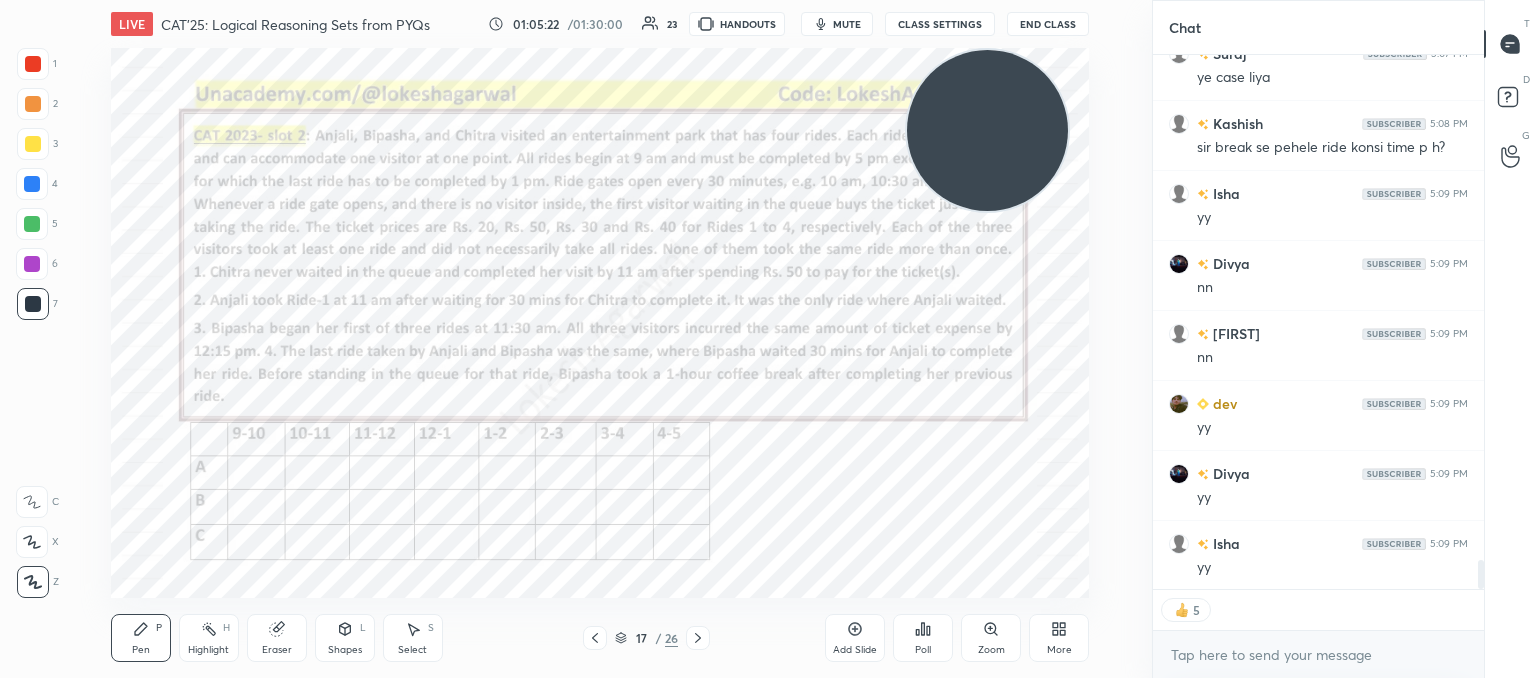 click 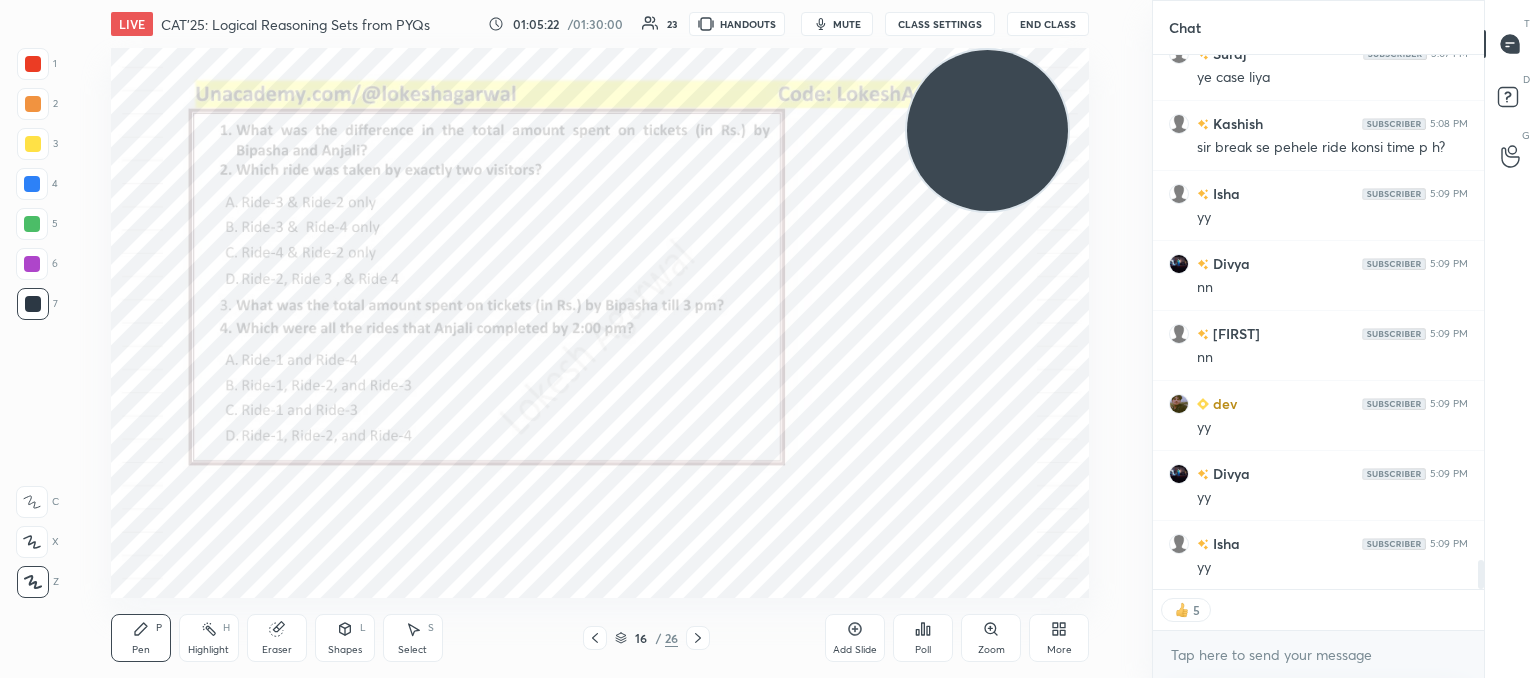 scroll, scrollTop: 6, scrollLeft: 6, axis: both 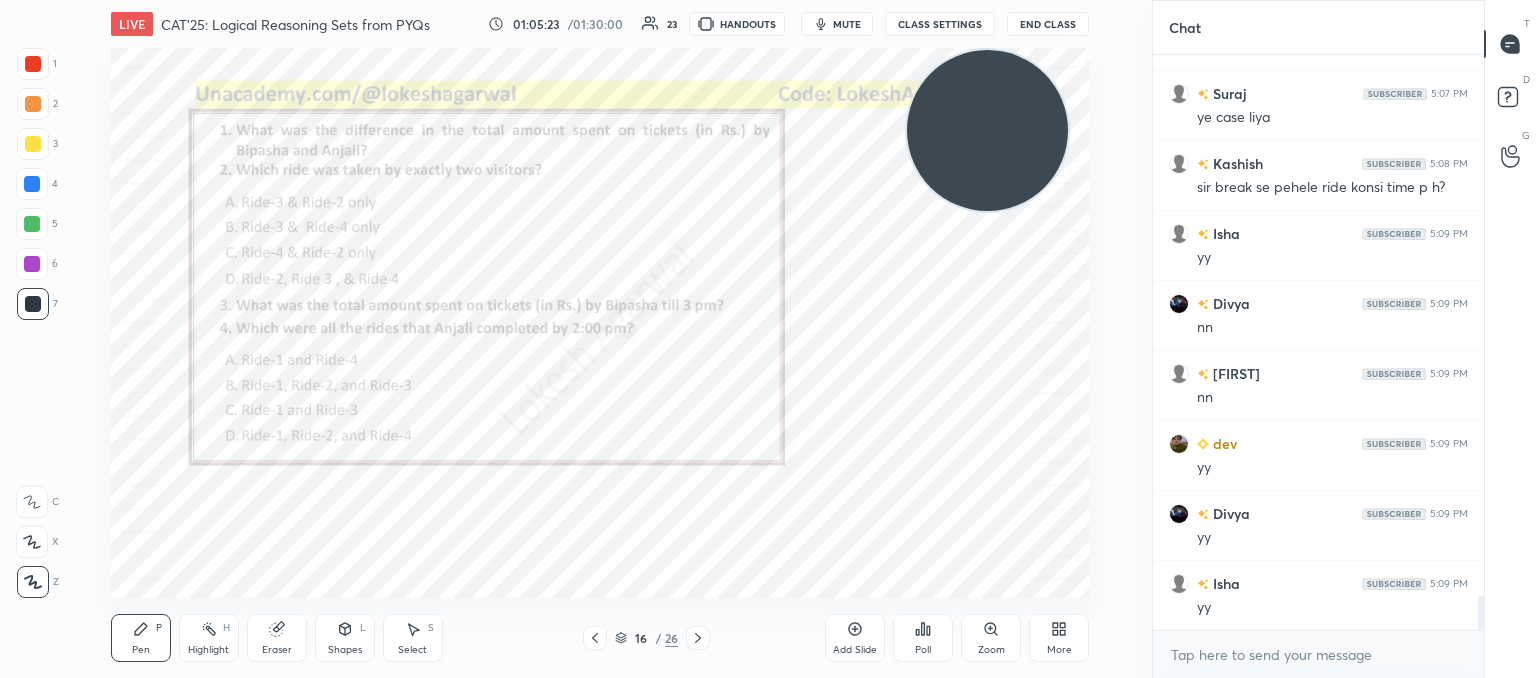 click 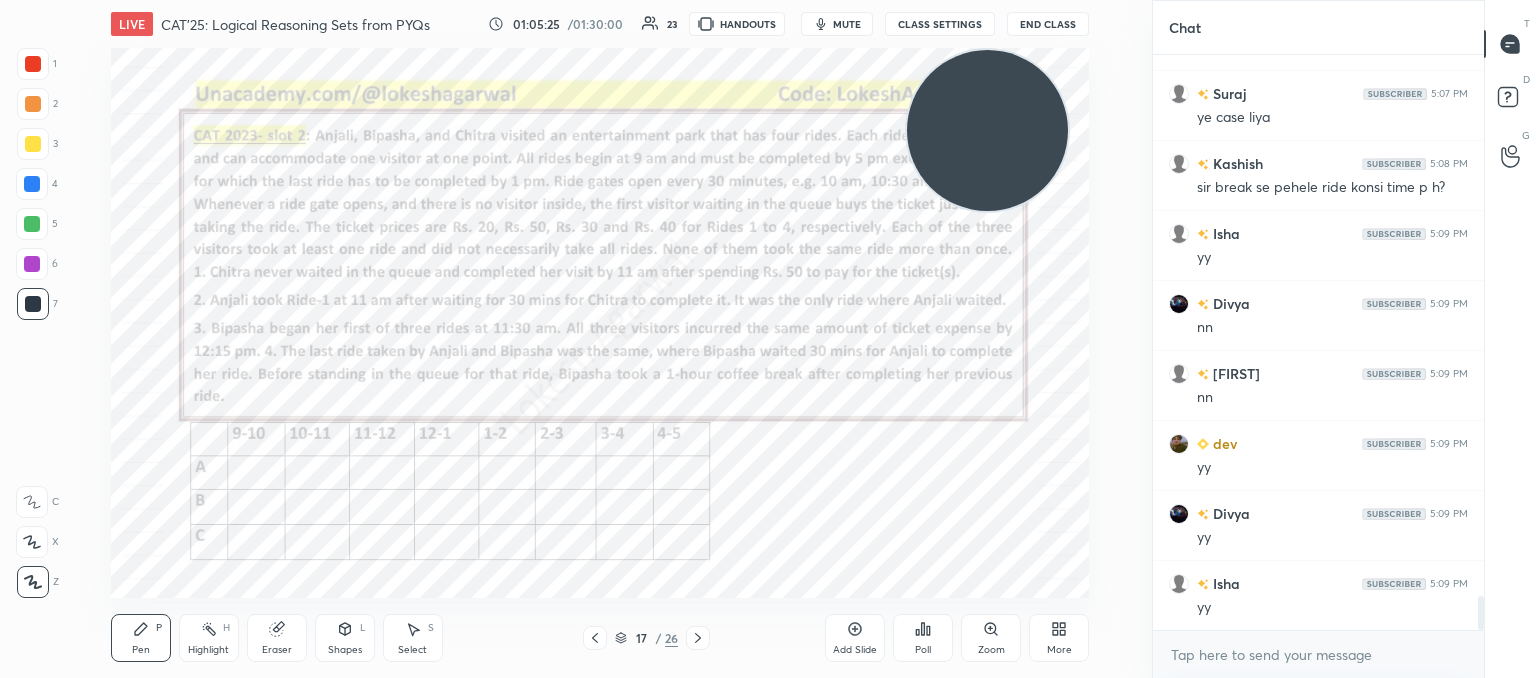 click 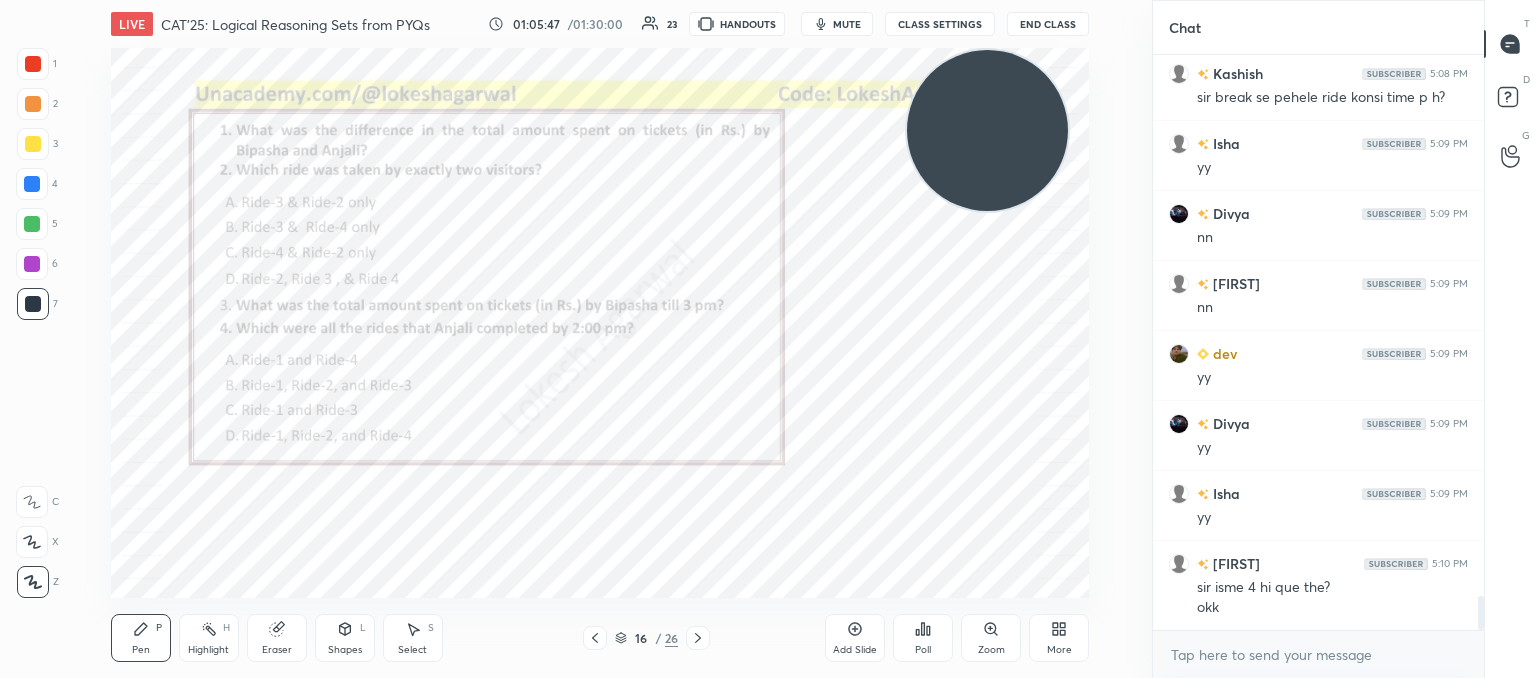scroll, scrollTop: 9322, scrollLeft: 0, axis: vertical 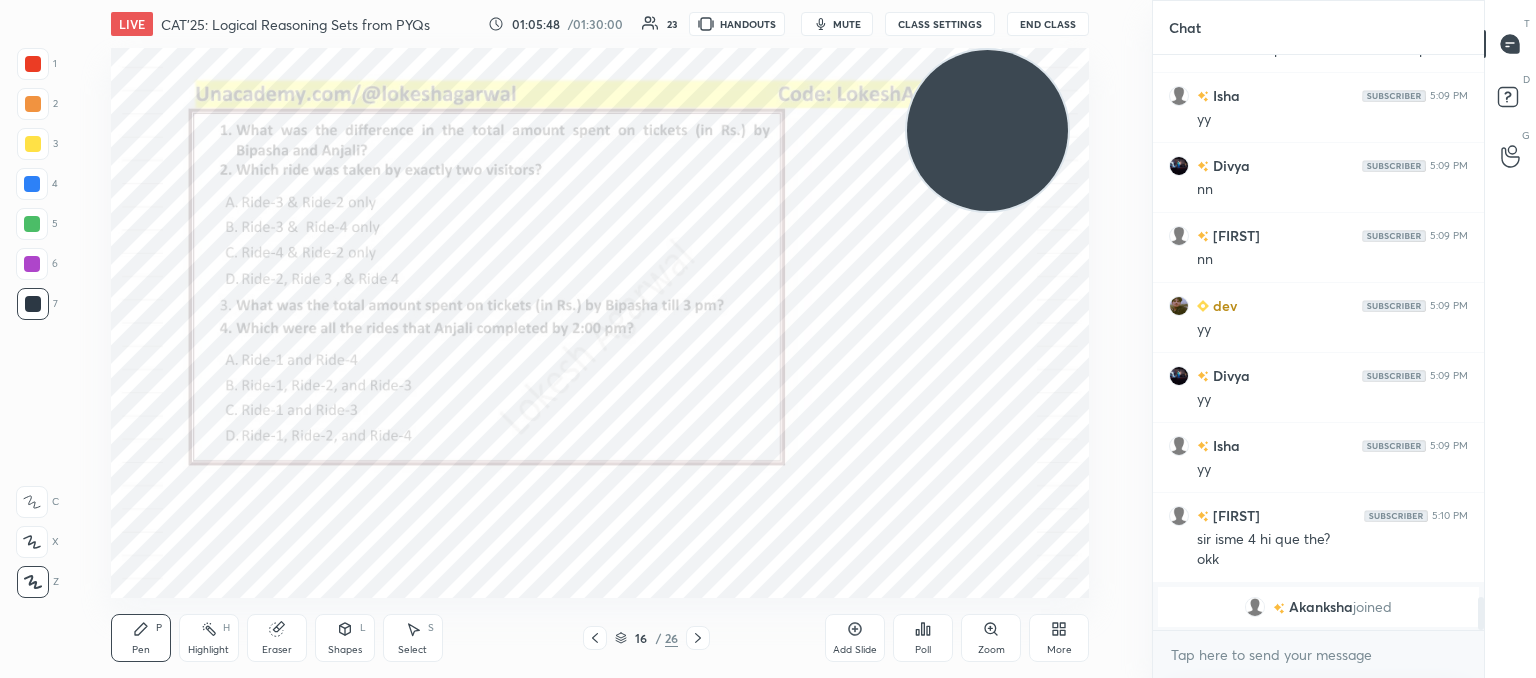 click 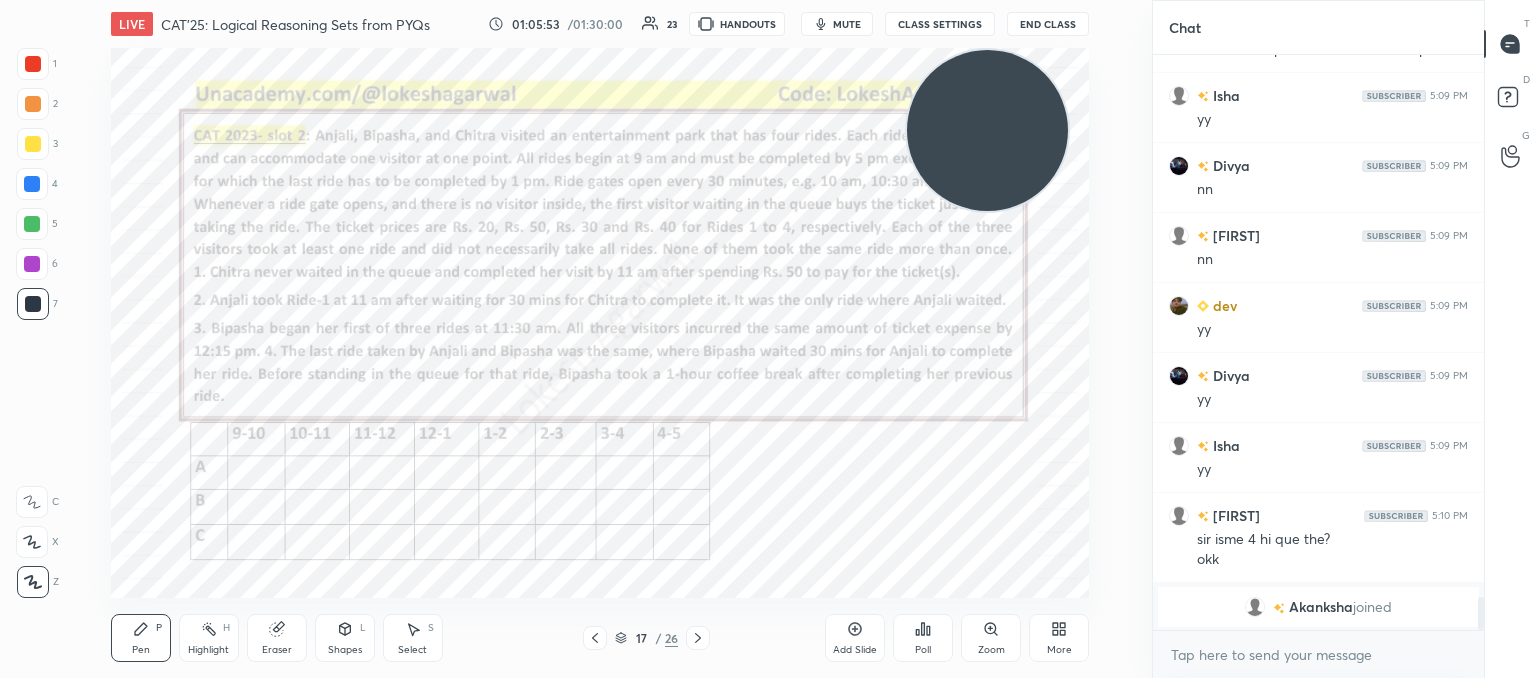 drag, startPoint x: 594, startPoint y: 638, endPoint x: 620, endPoint y: 598, distance: 47.707443 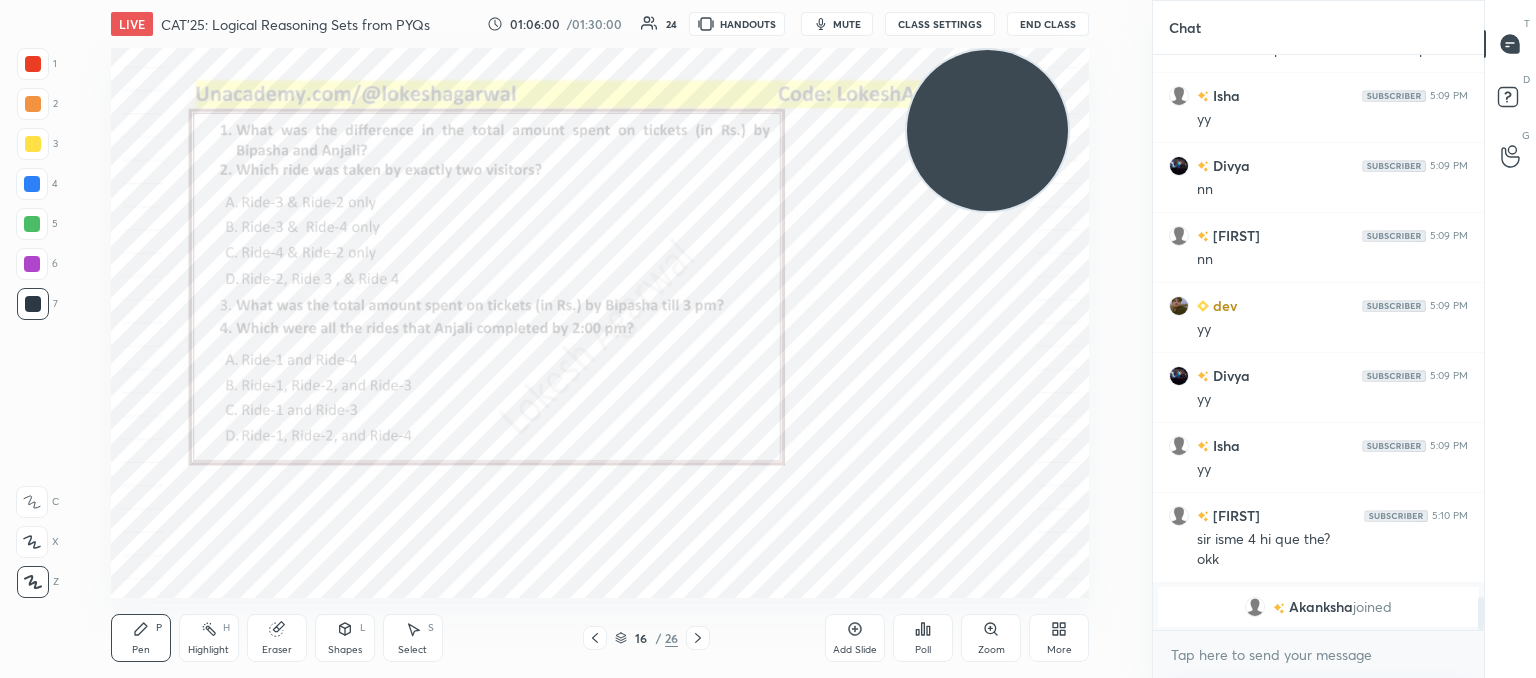 click 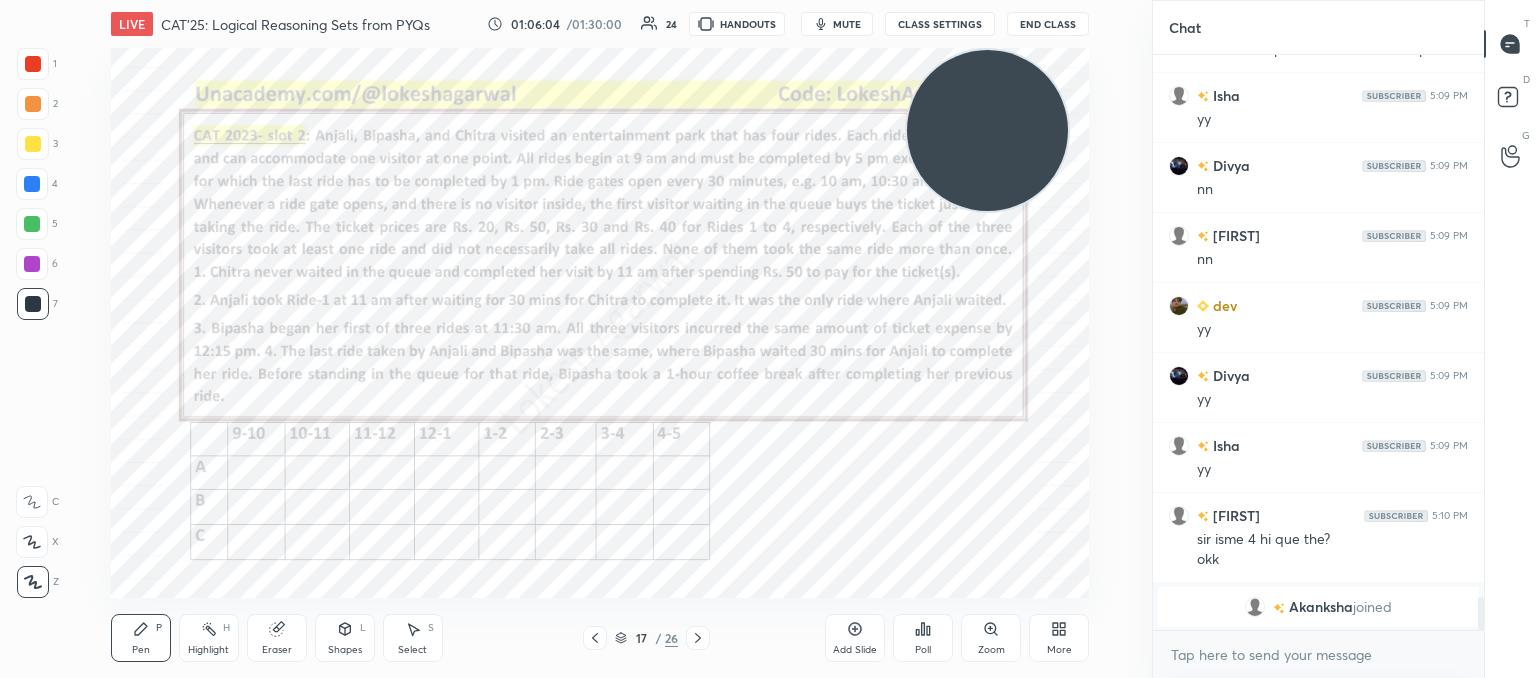 drag, startPoint x: 589, startPoint y: 640, endPoint x: 609, endPoint y: 620, distance: 28.284271 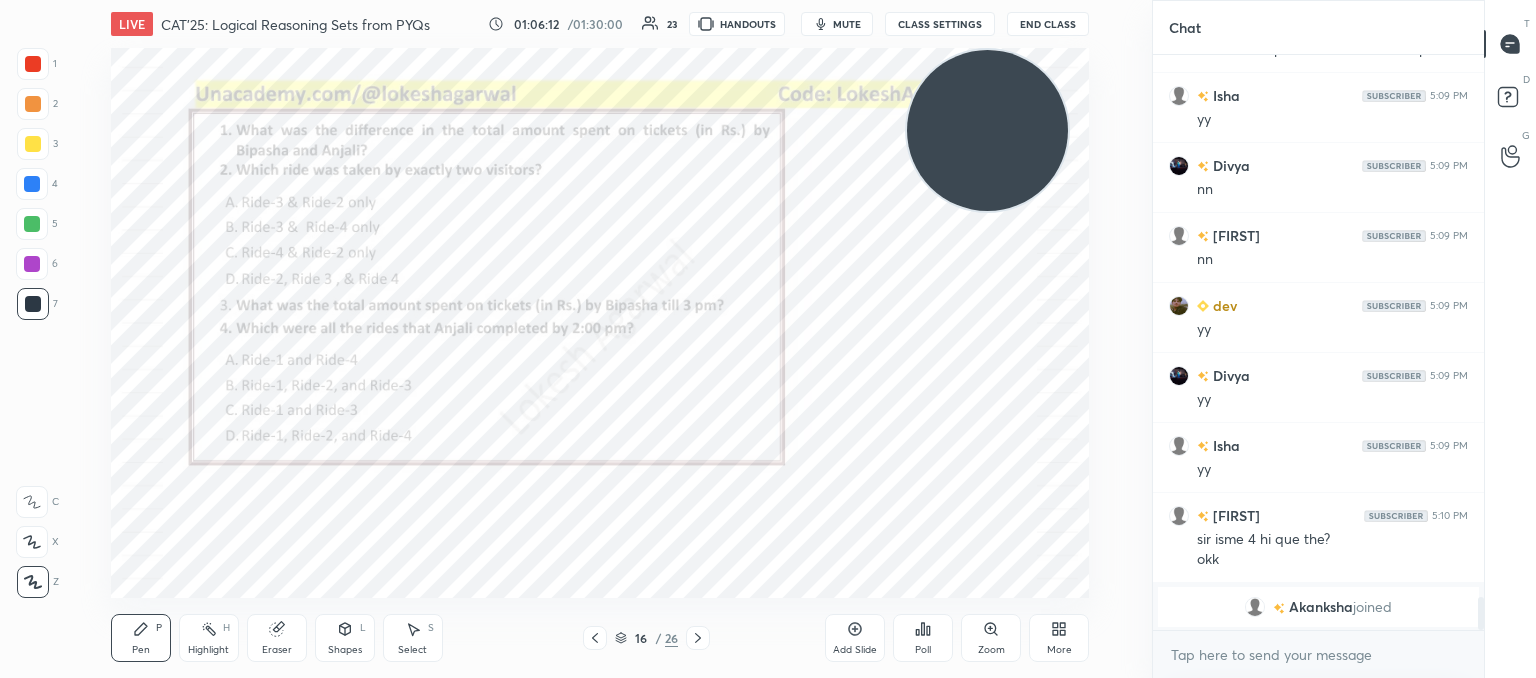 click 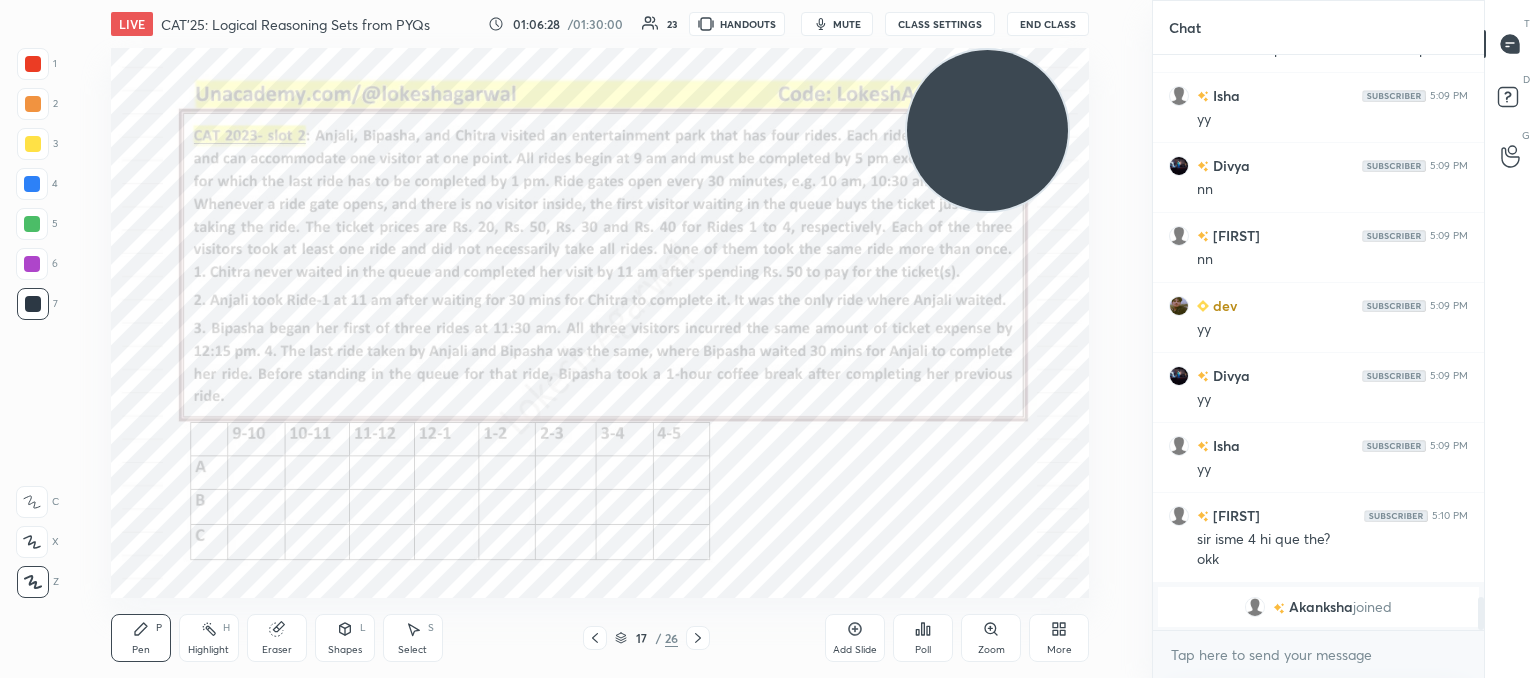 click 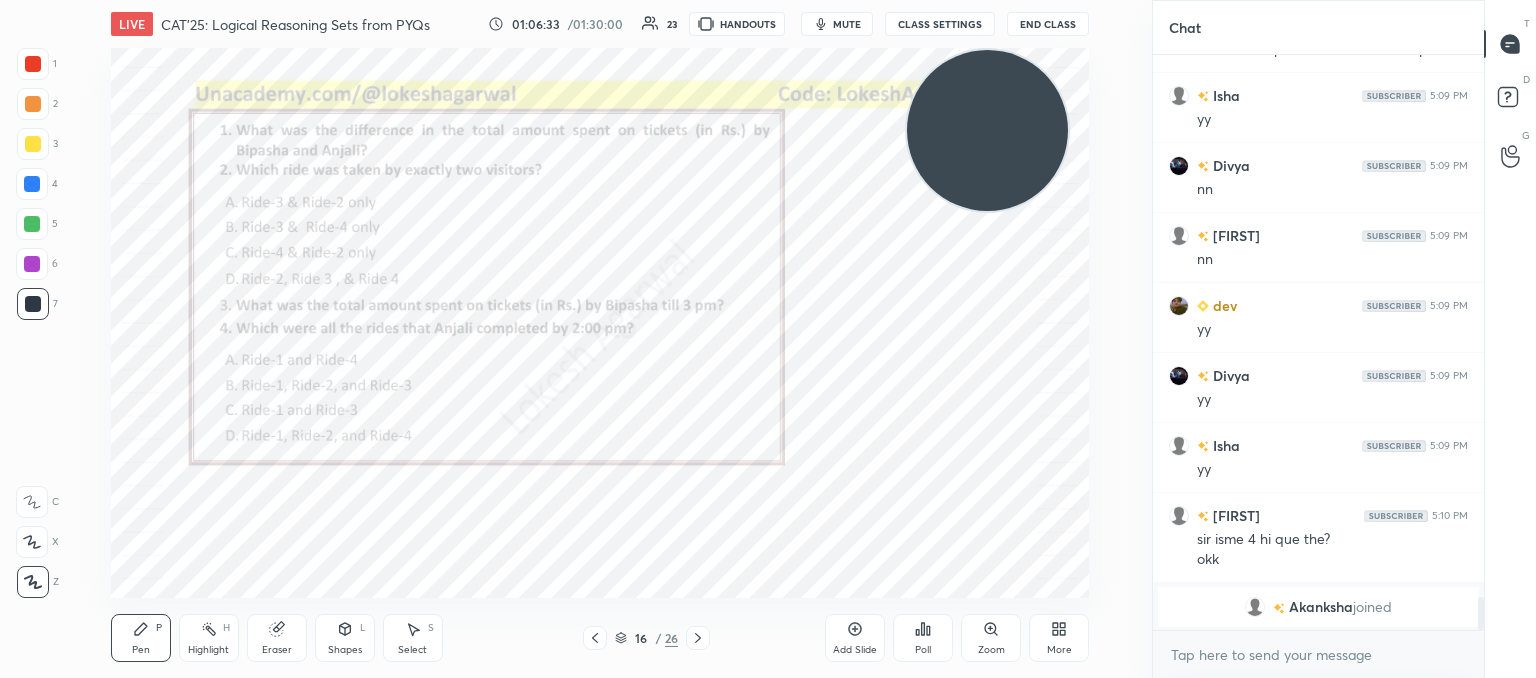 click 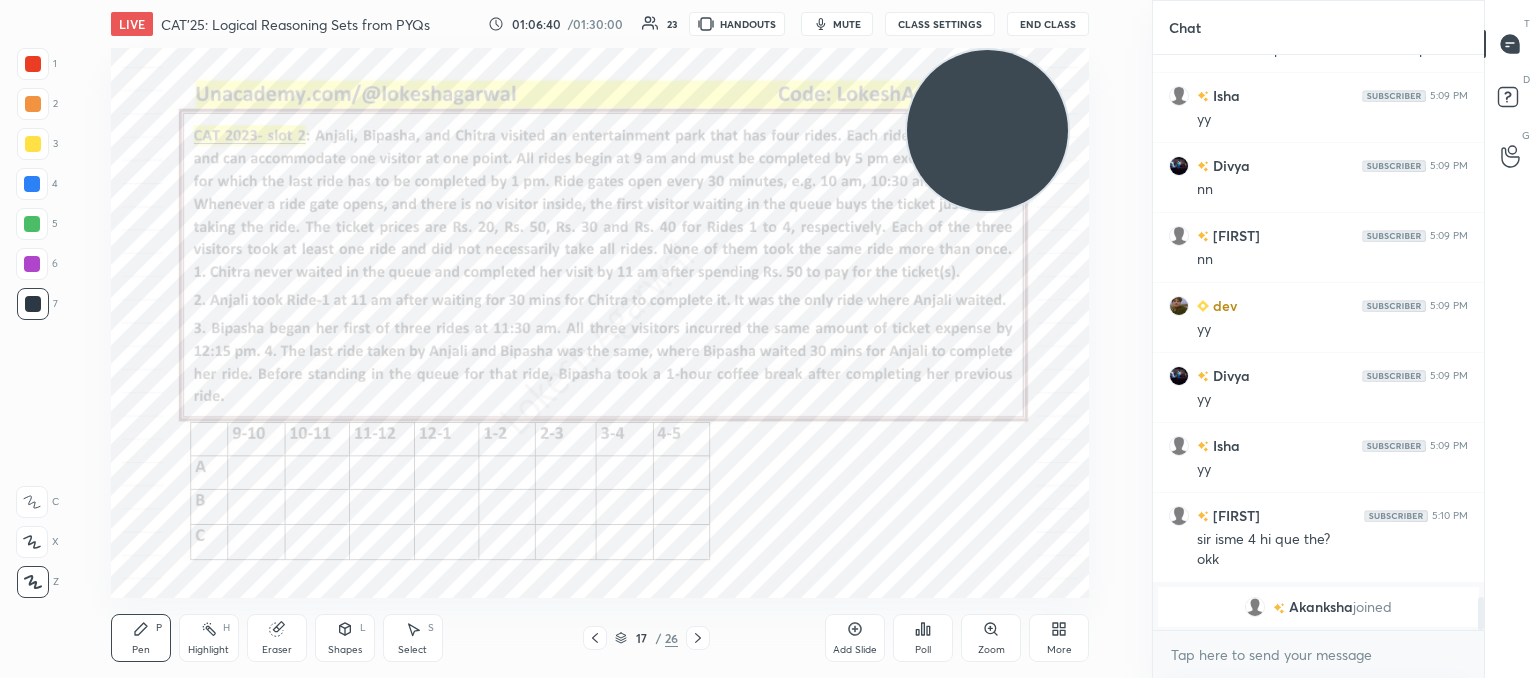 click 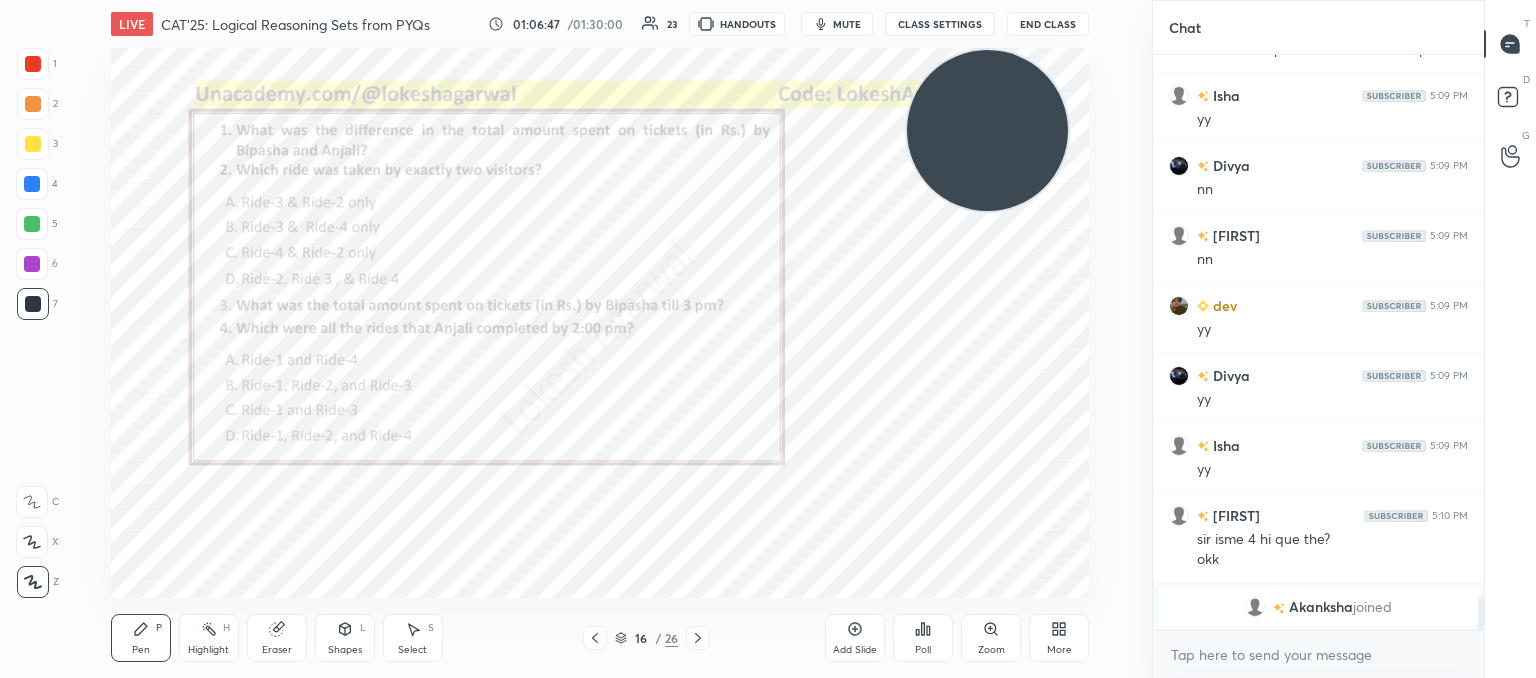 click 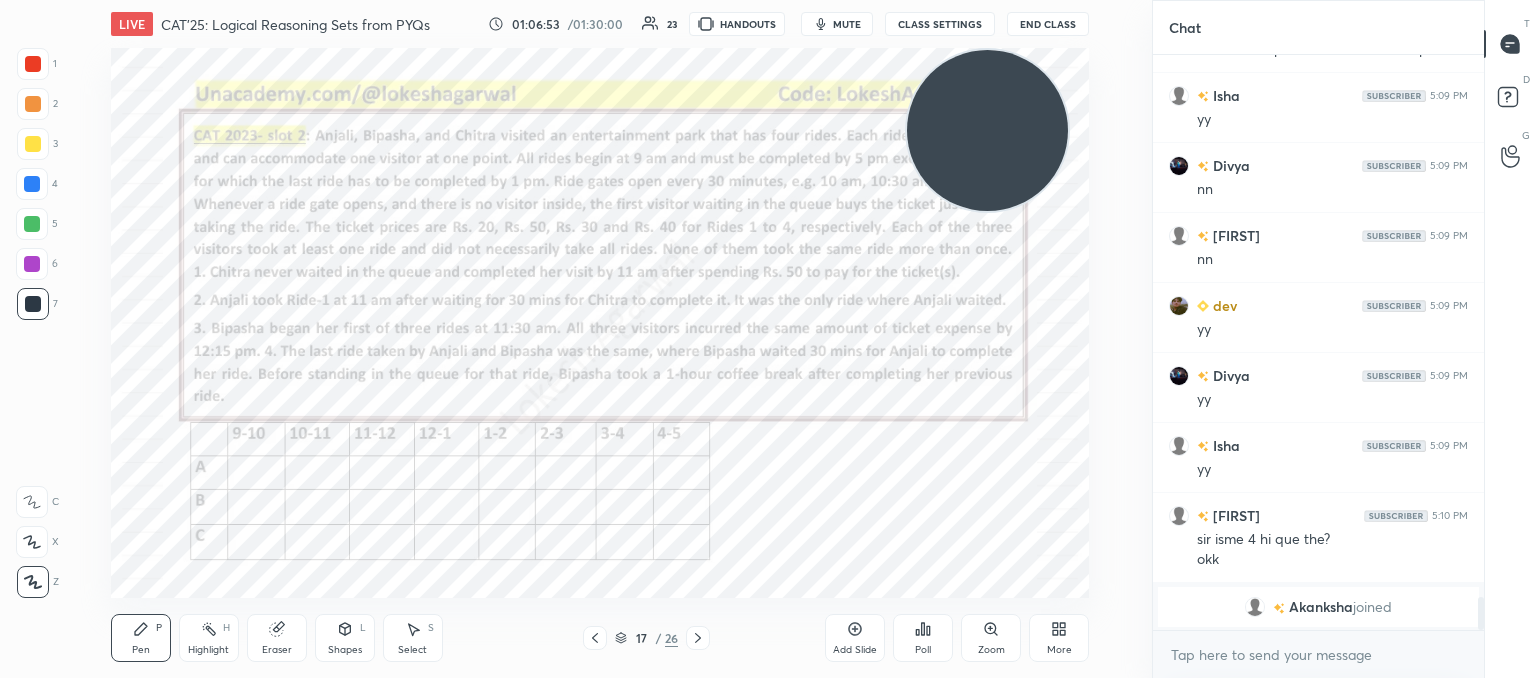 click 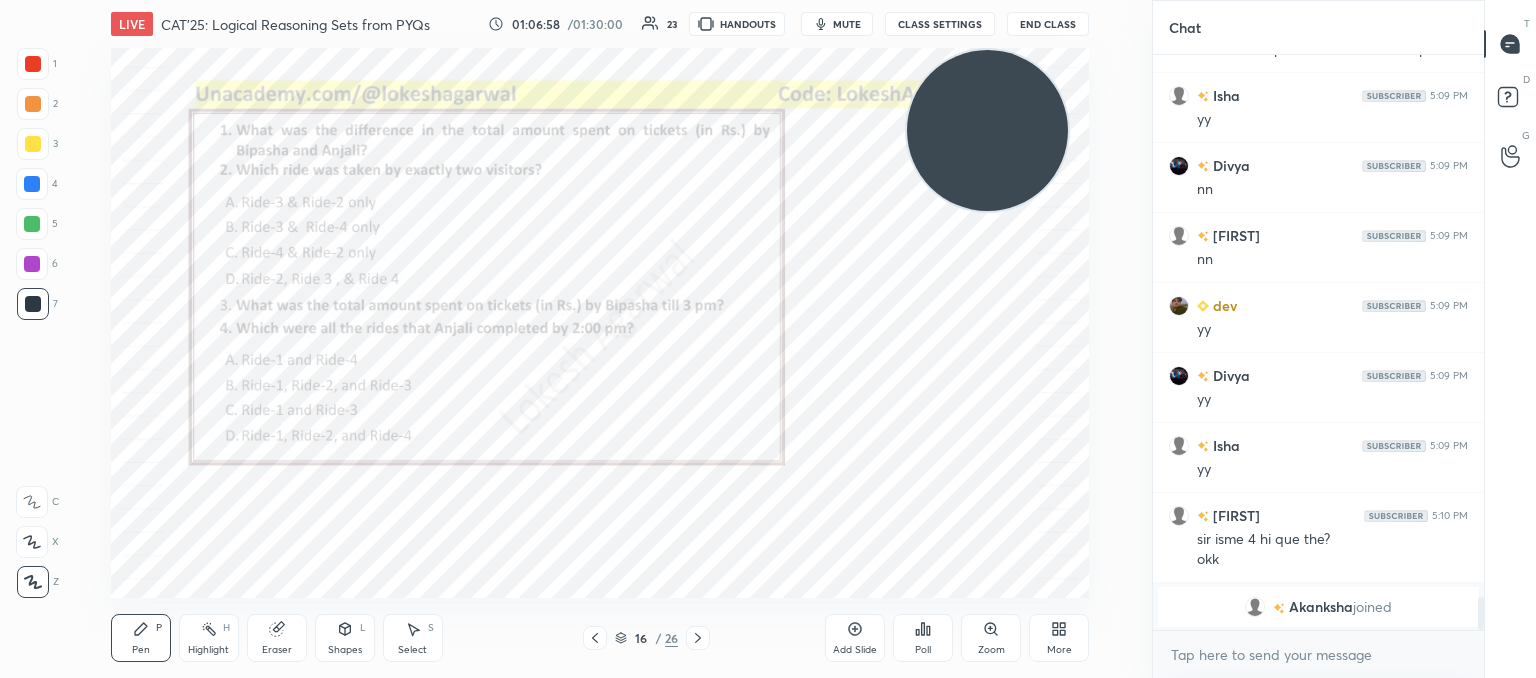 click 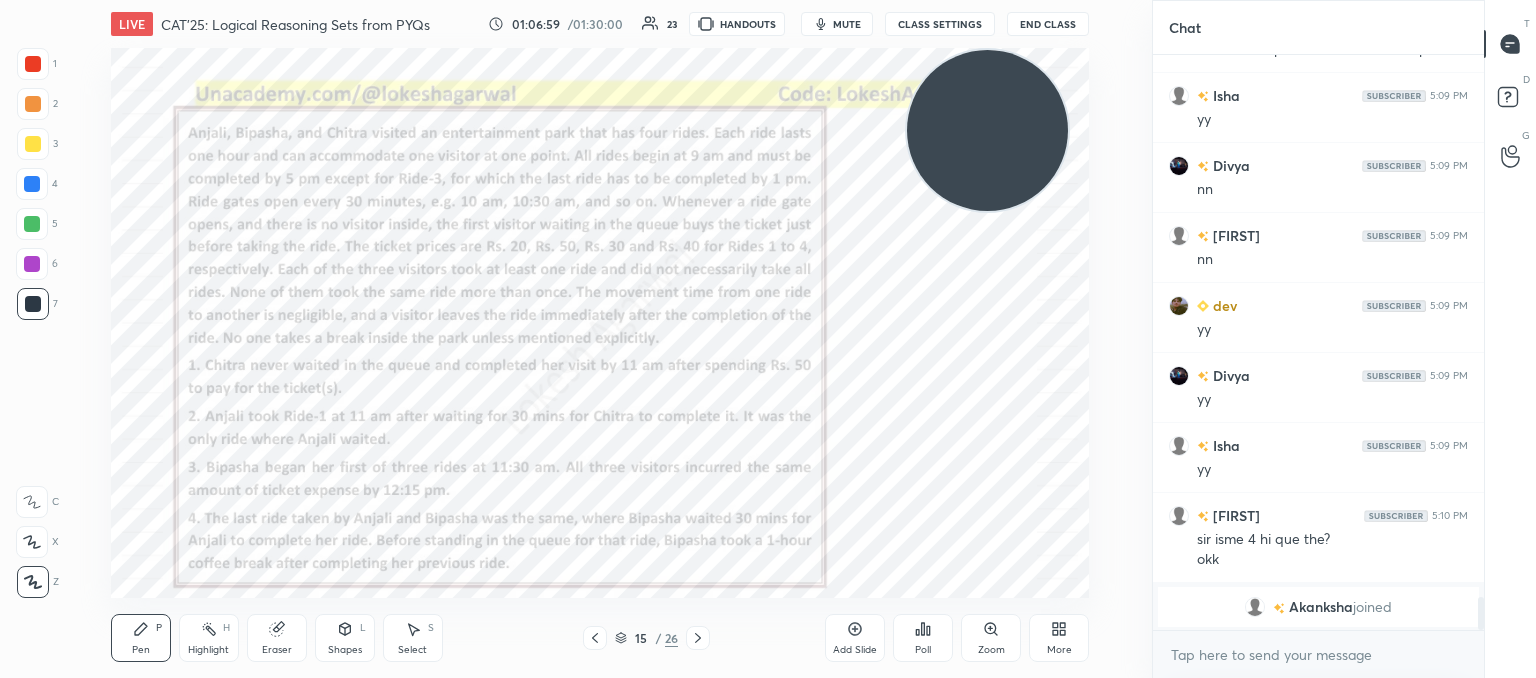 click 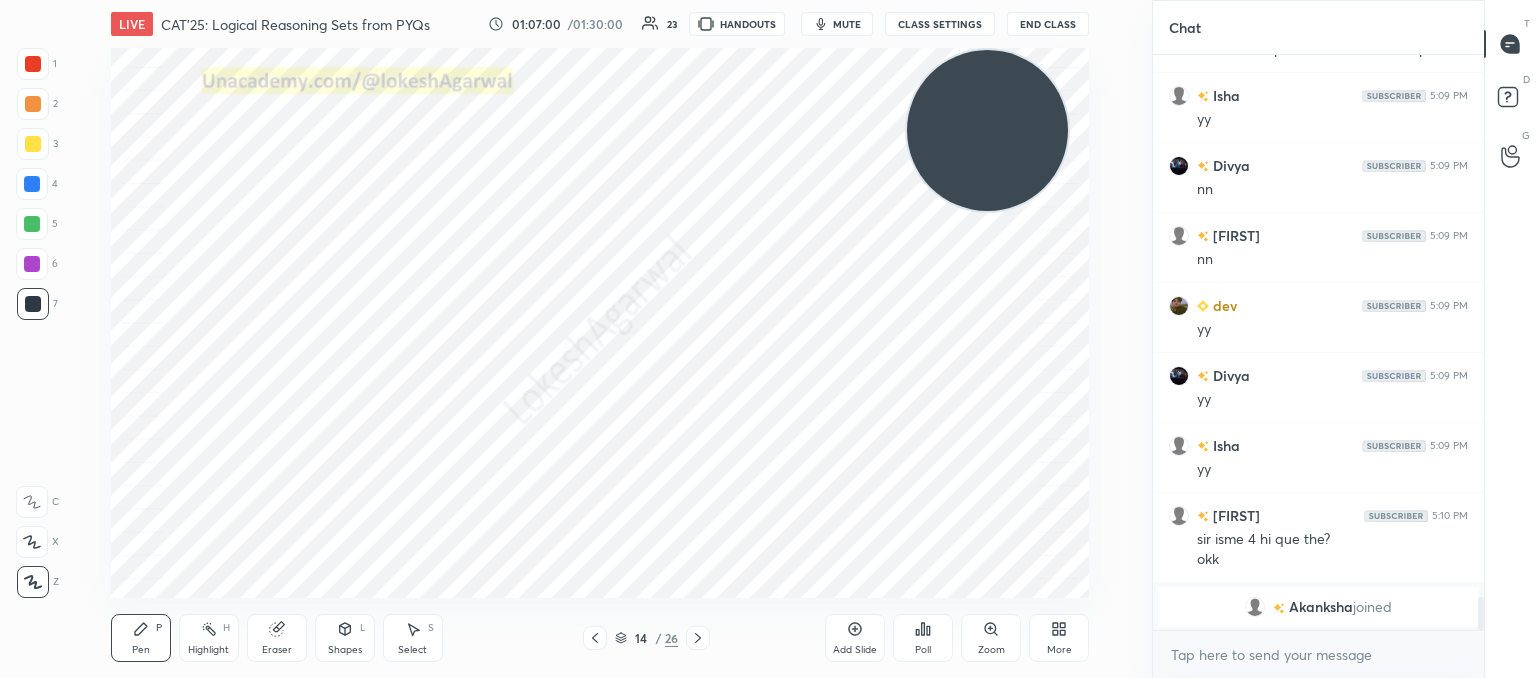 click 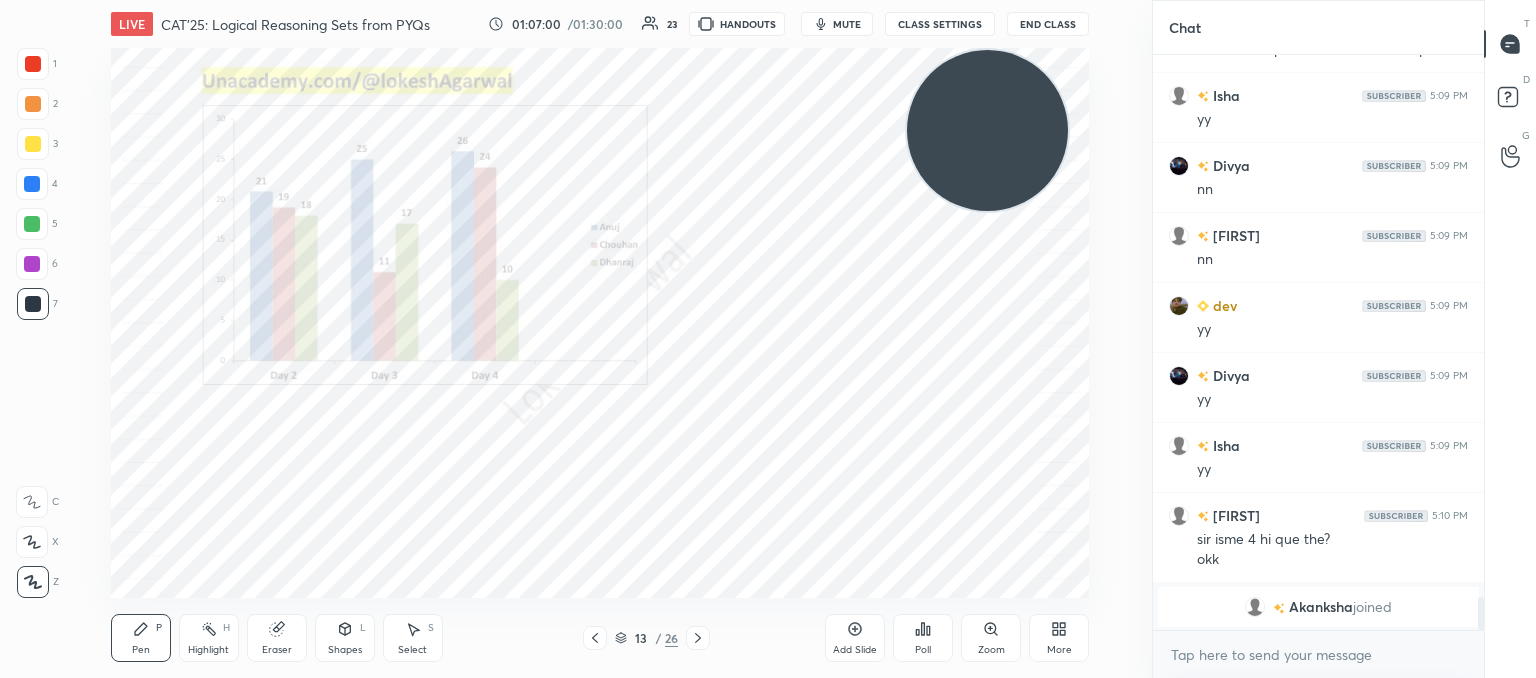 click 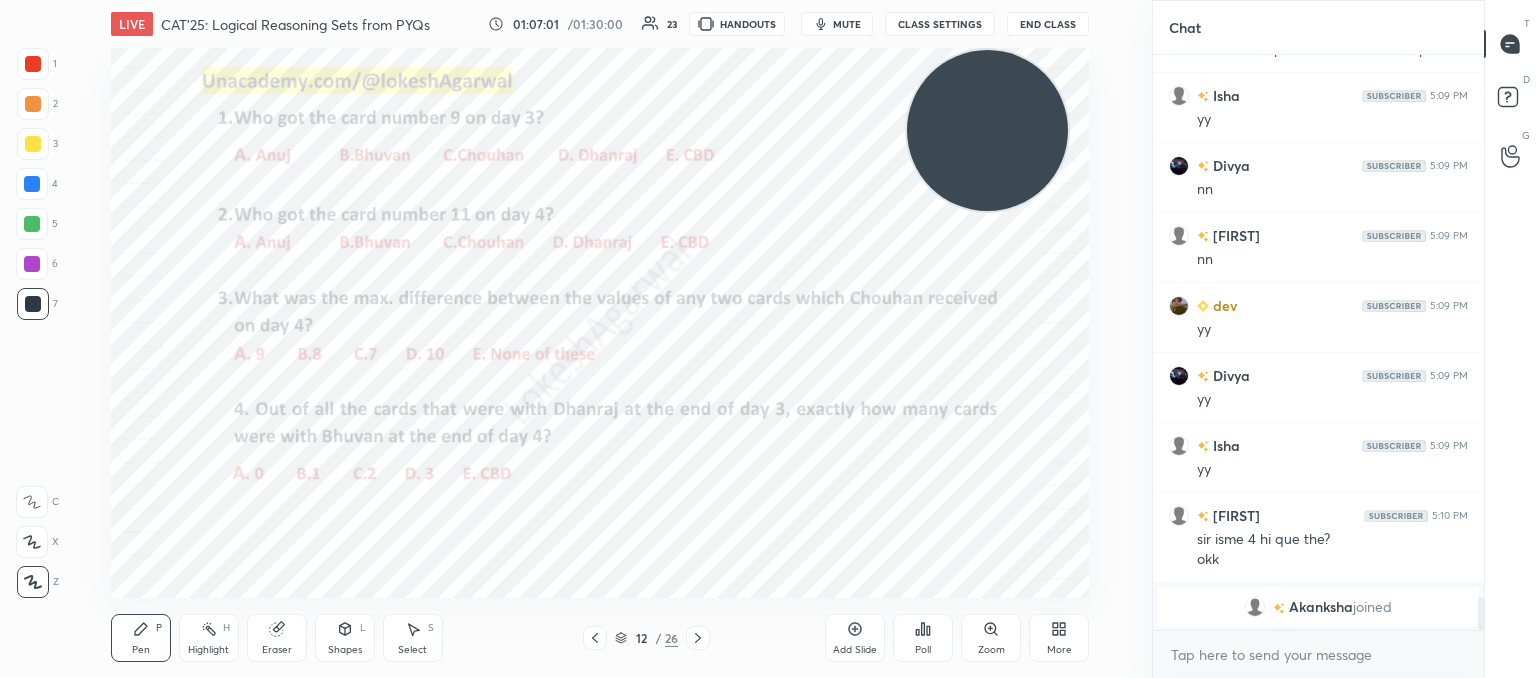 click 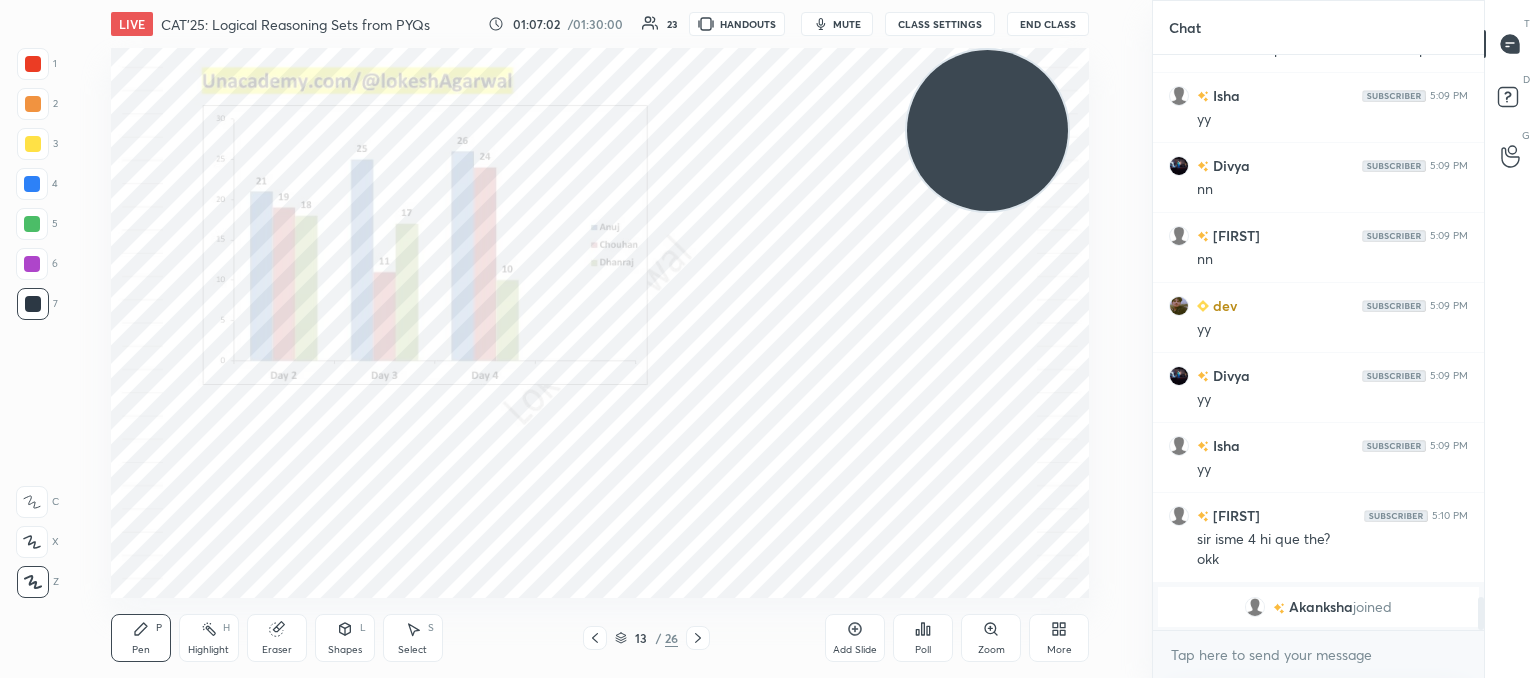 click 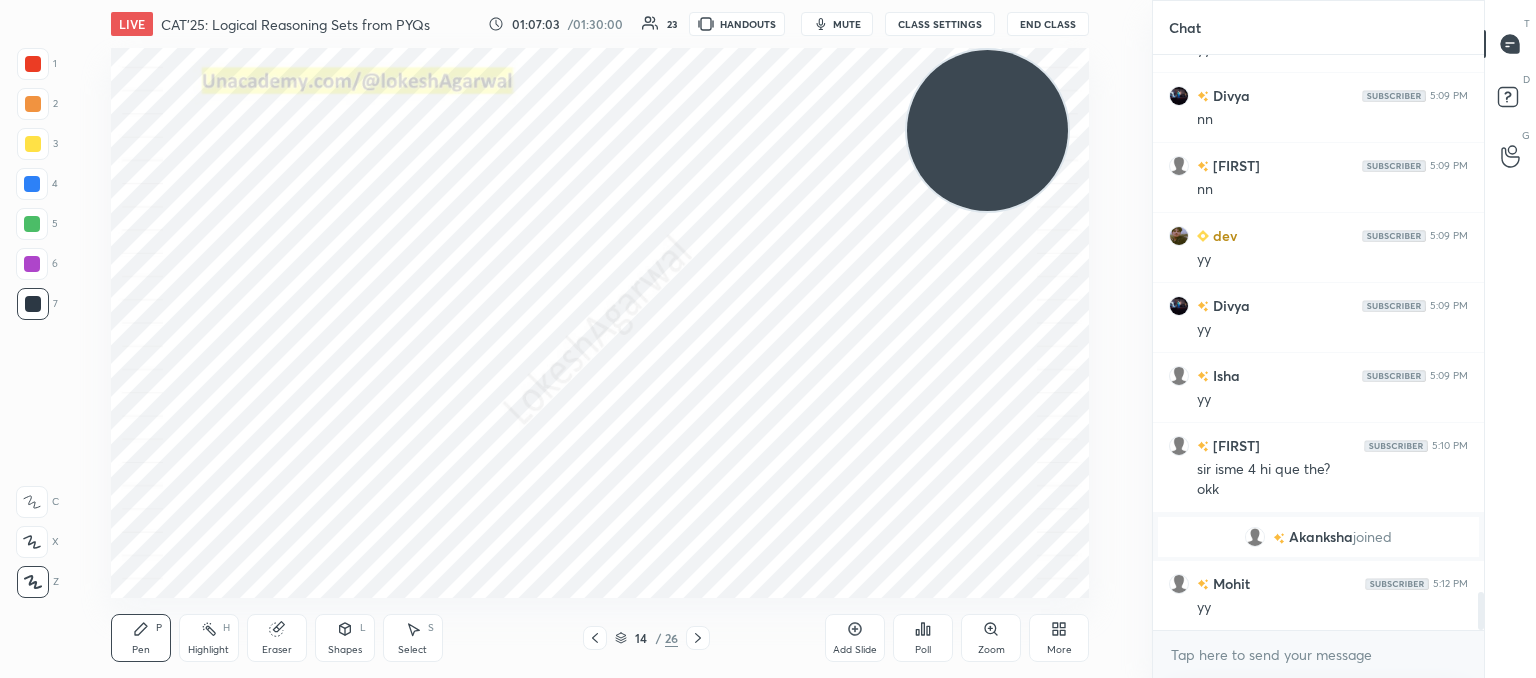 click 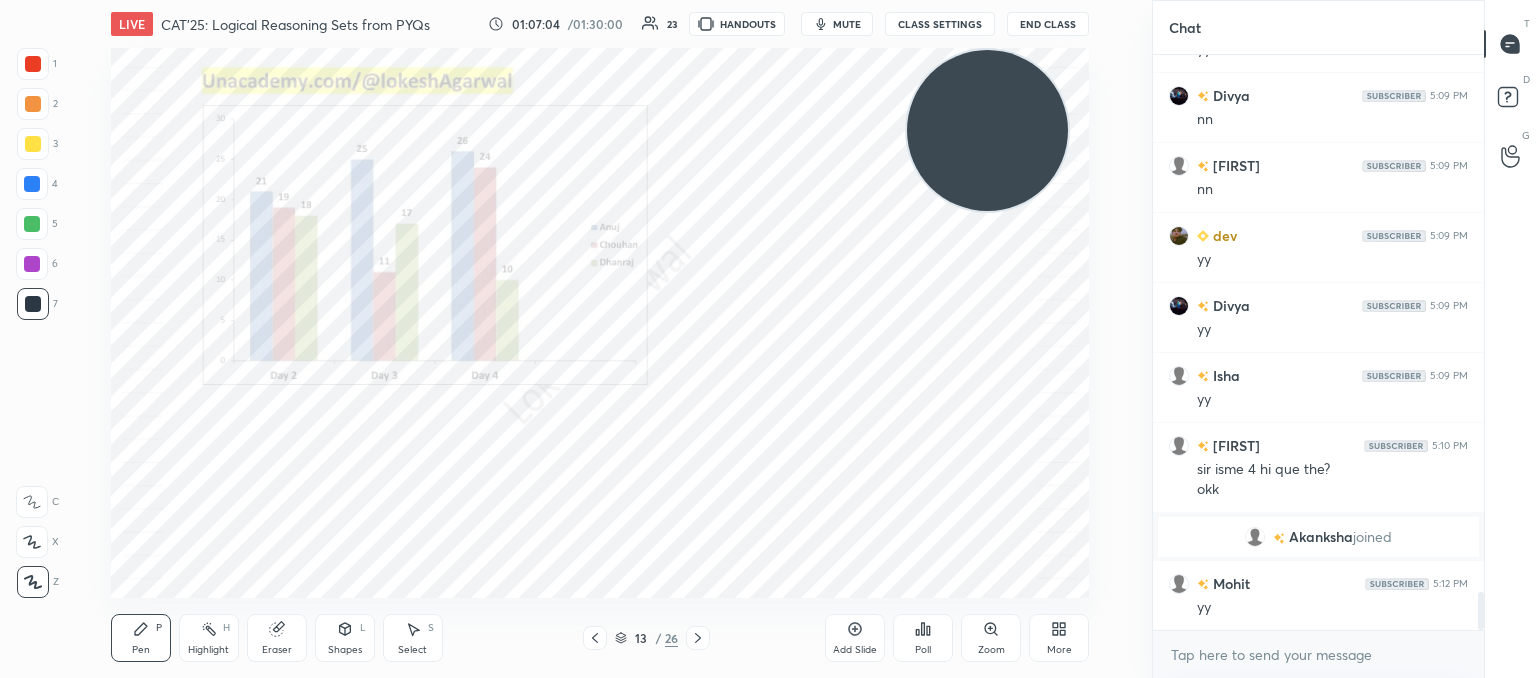 click 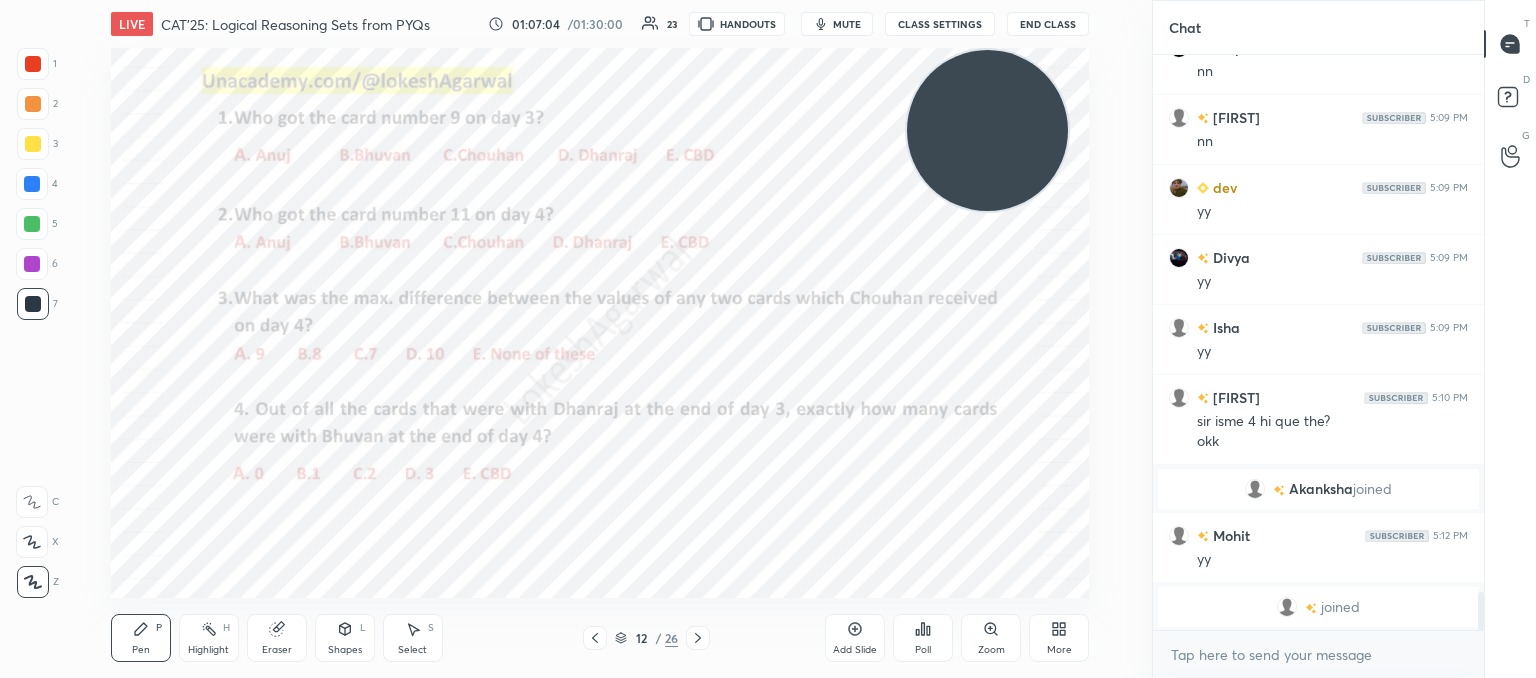 click 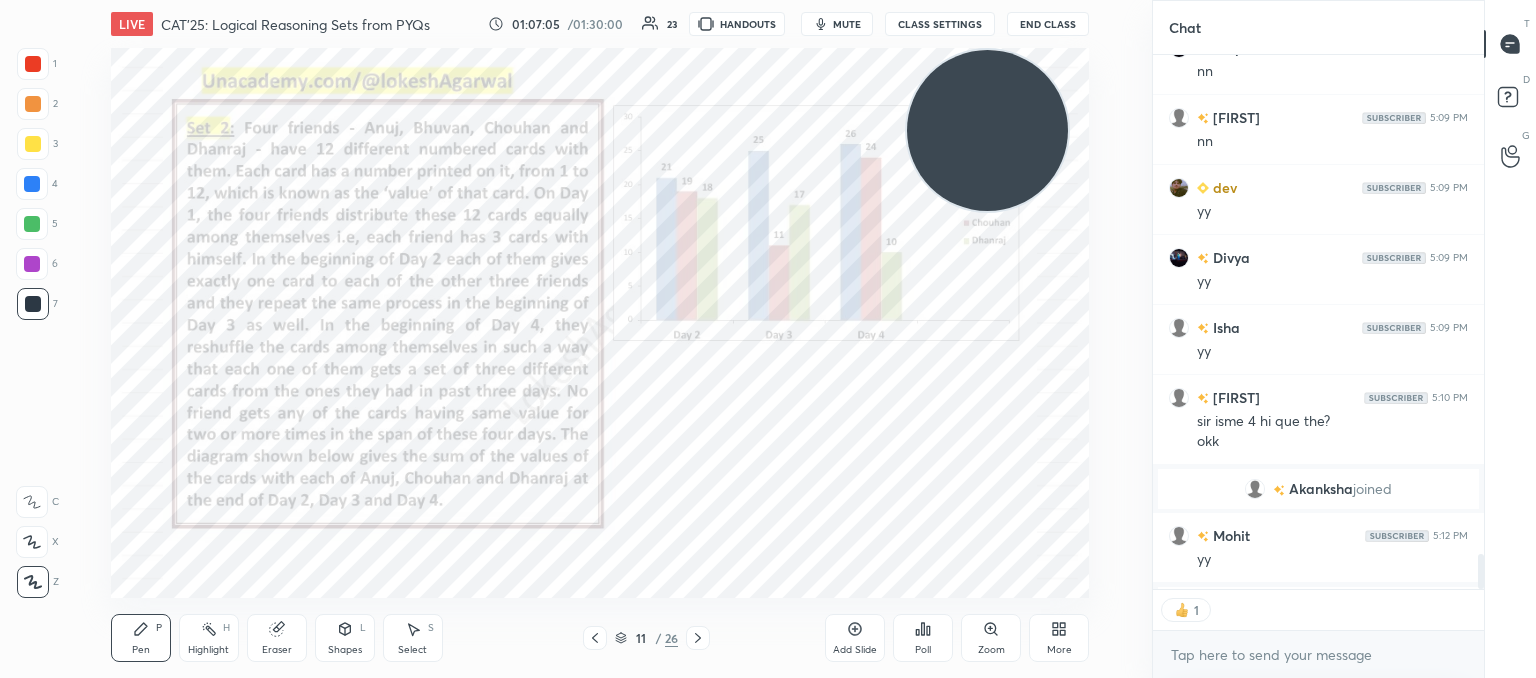 scroll, scrollTop: 529, scrollLeft: 325, axis: both 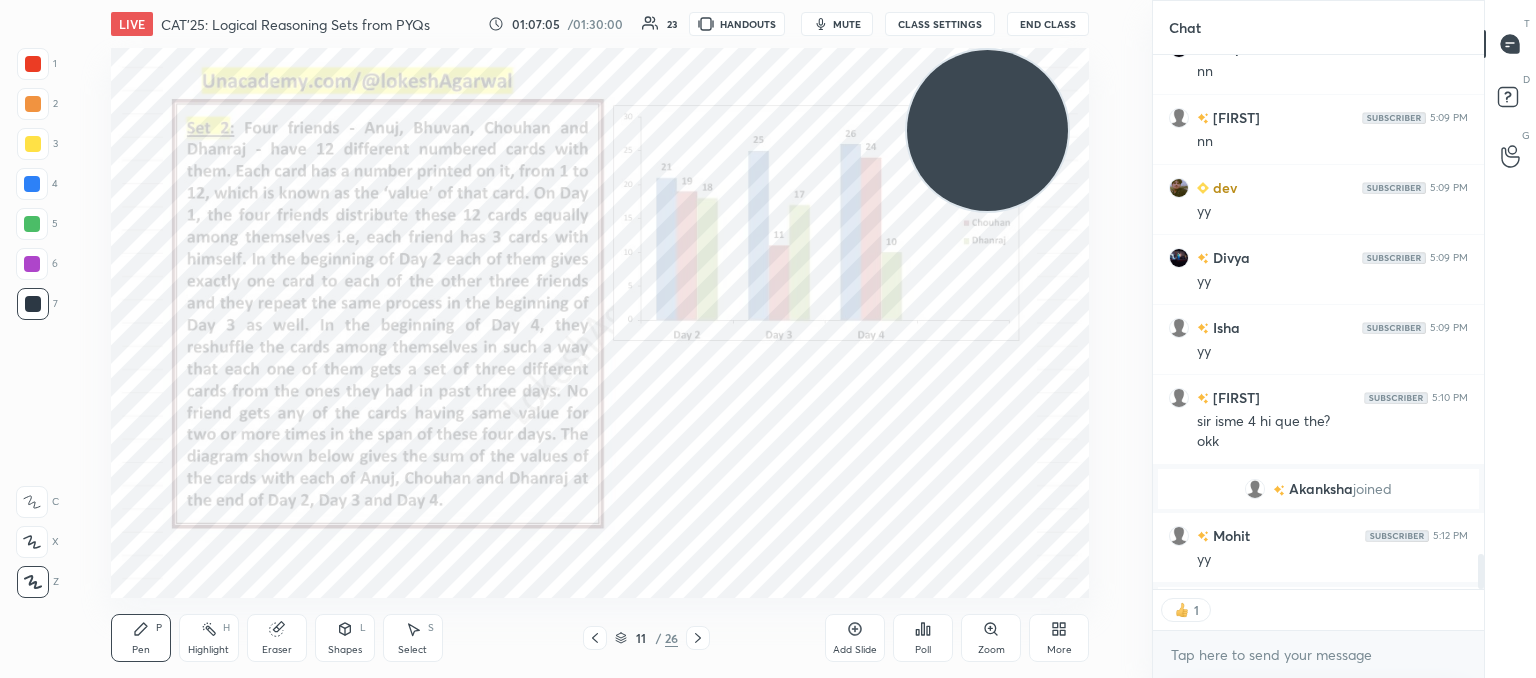click 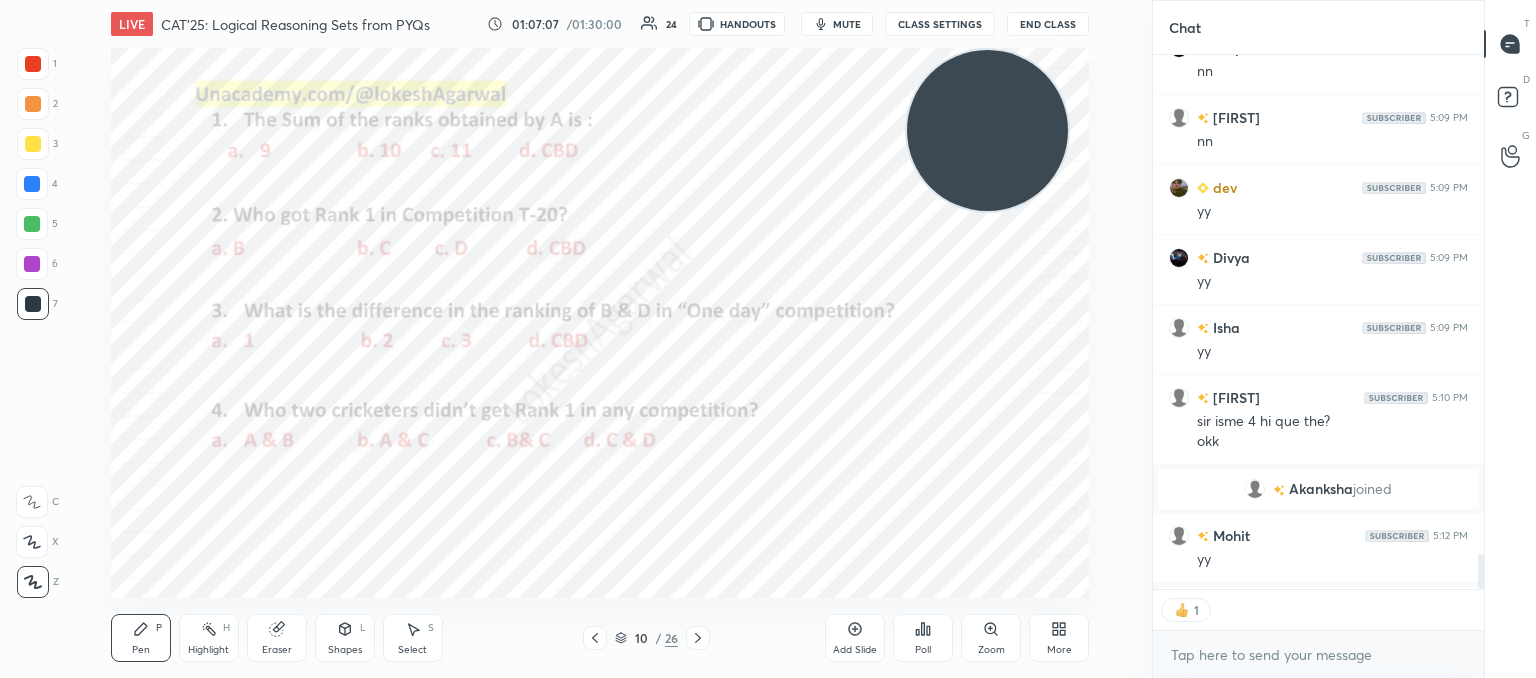 click 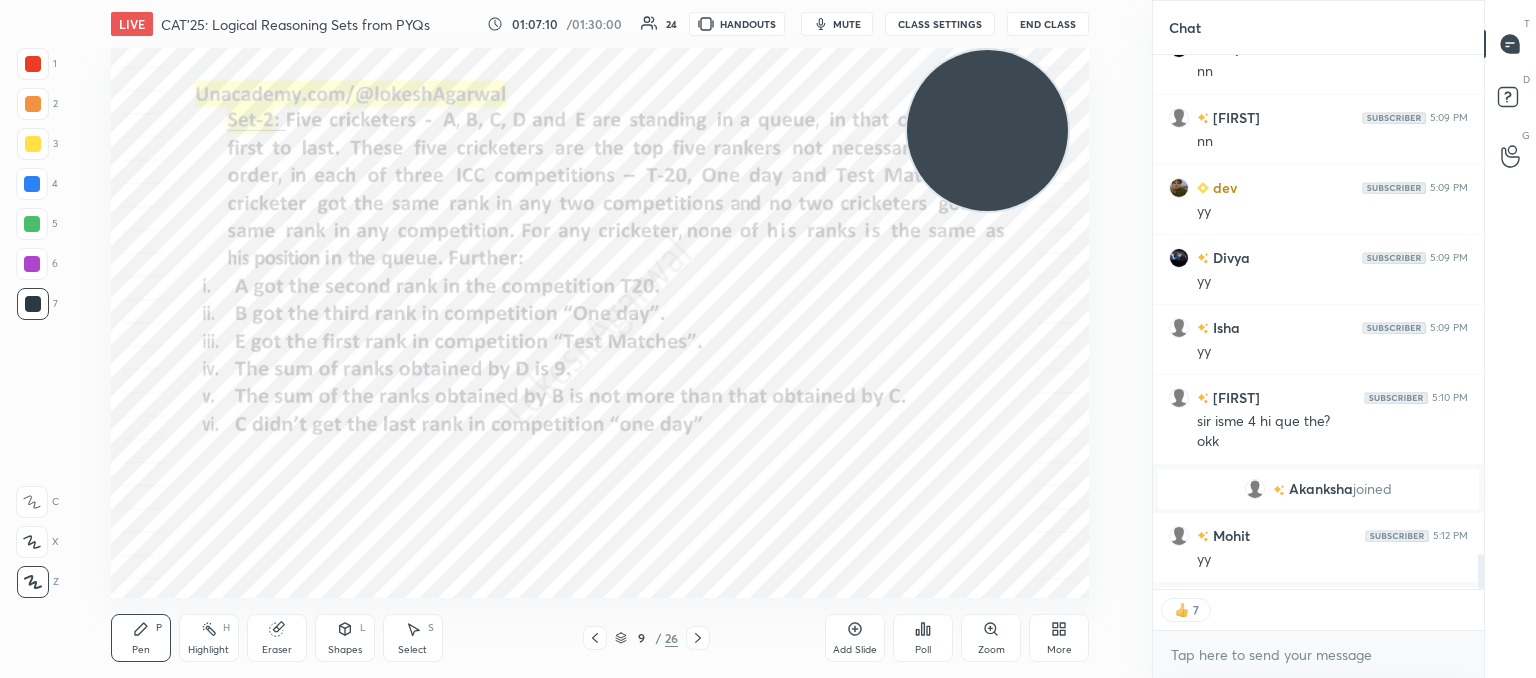 click 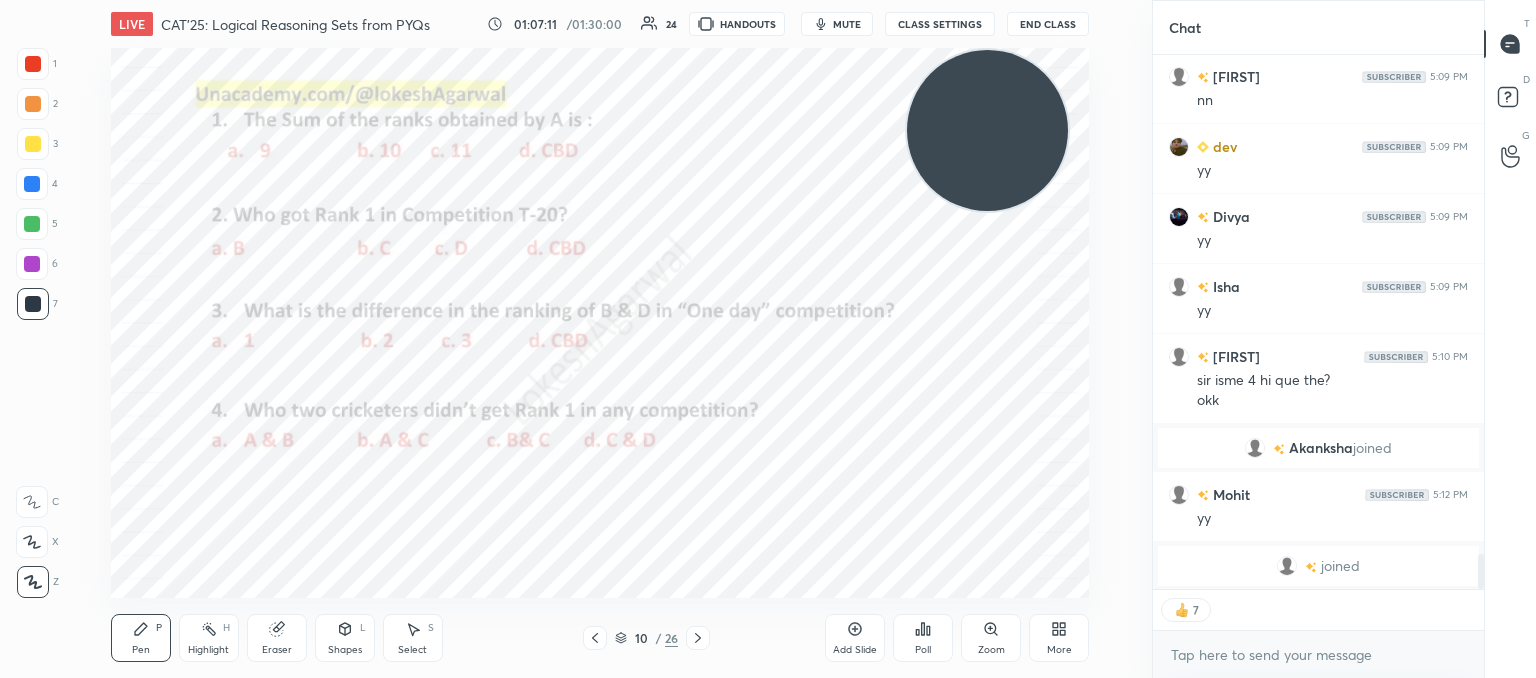 click 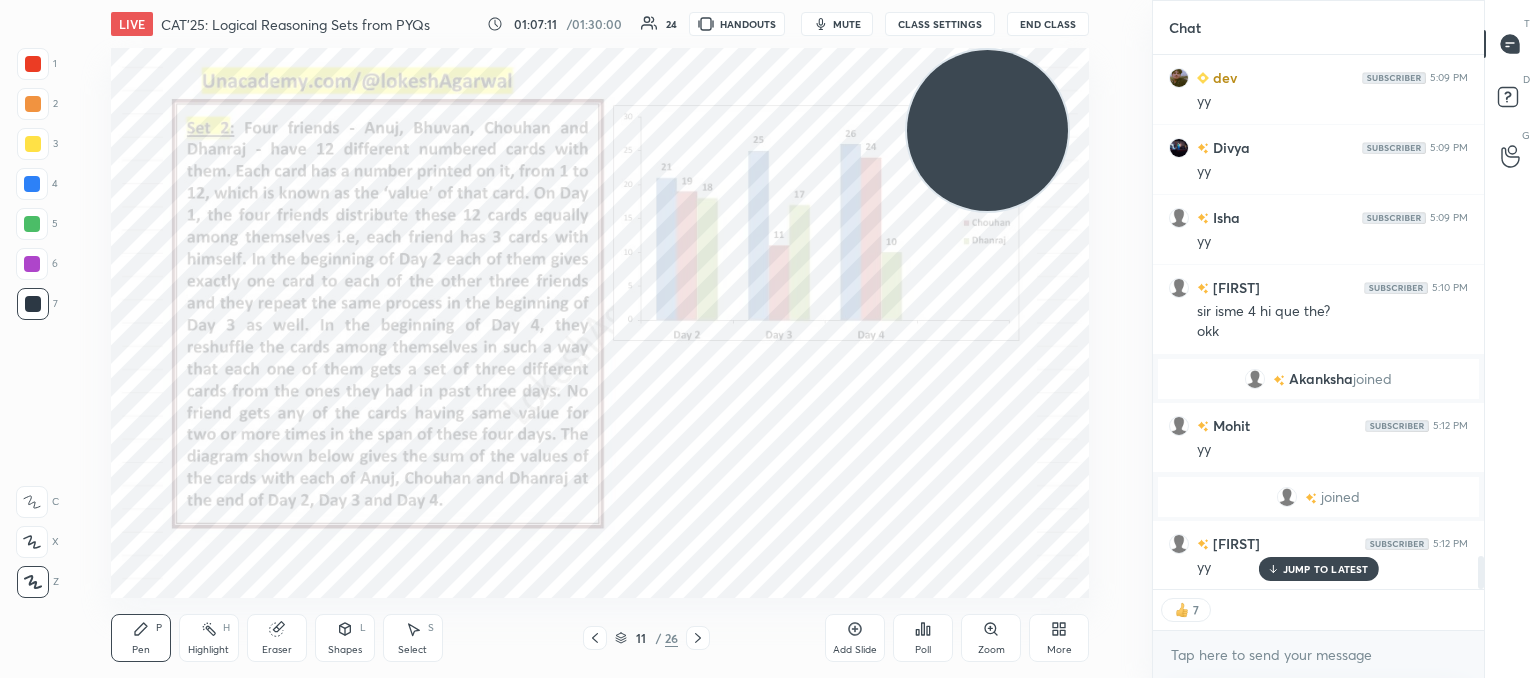 click 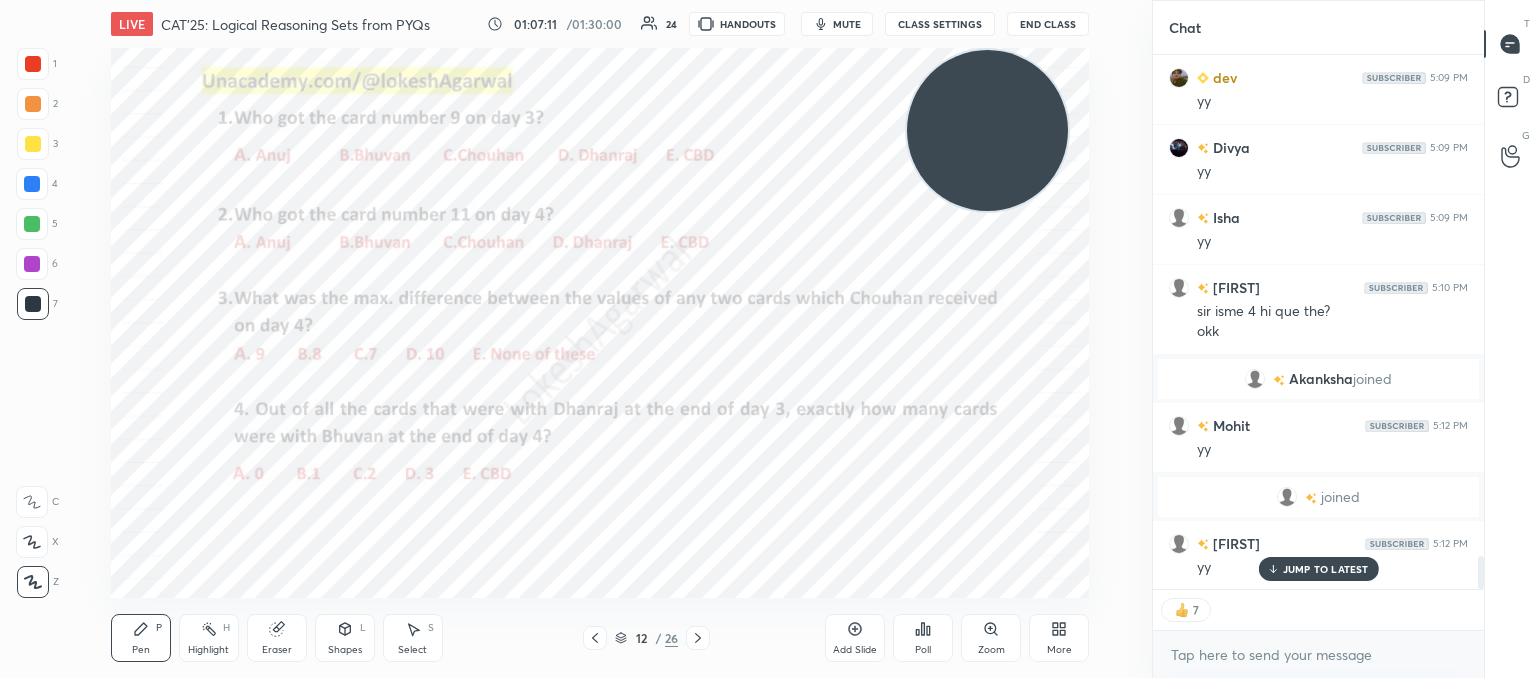 click 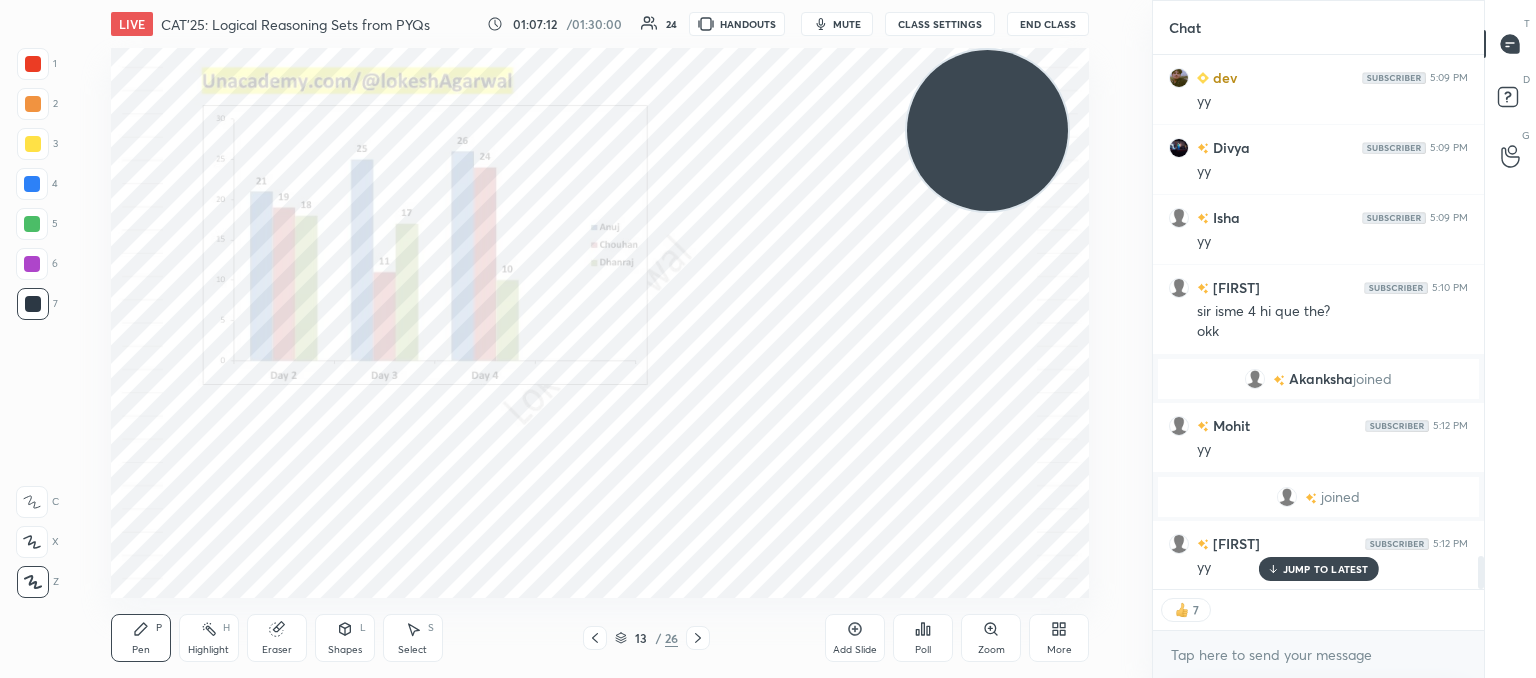 scroll, scrollTop: 8231, scrollLeft: 0, axis: vertical 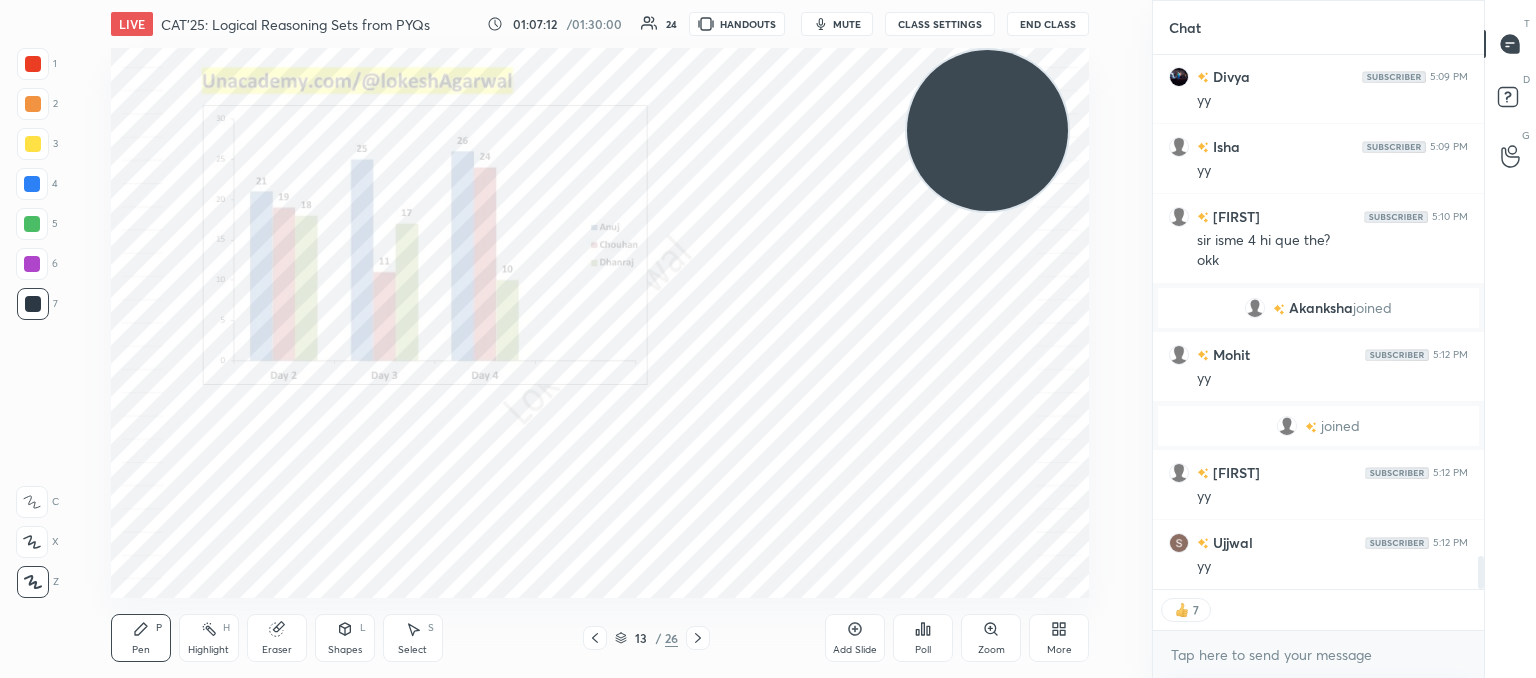 click 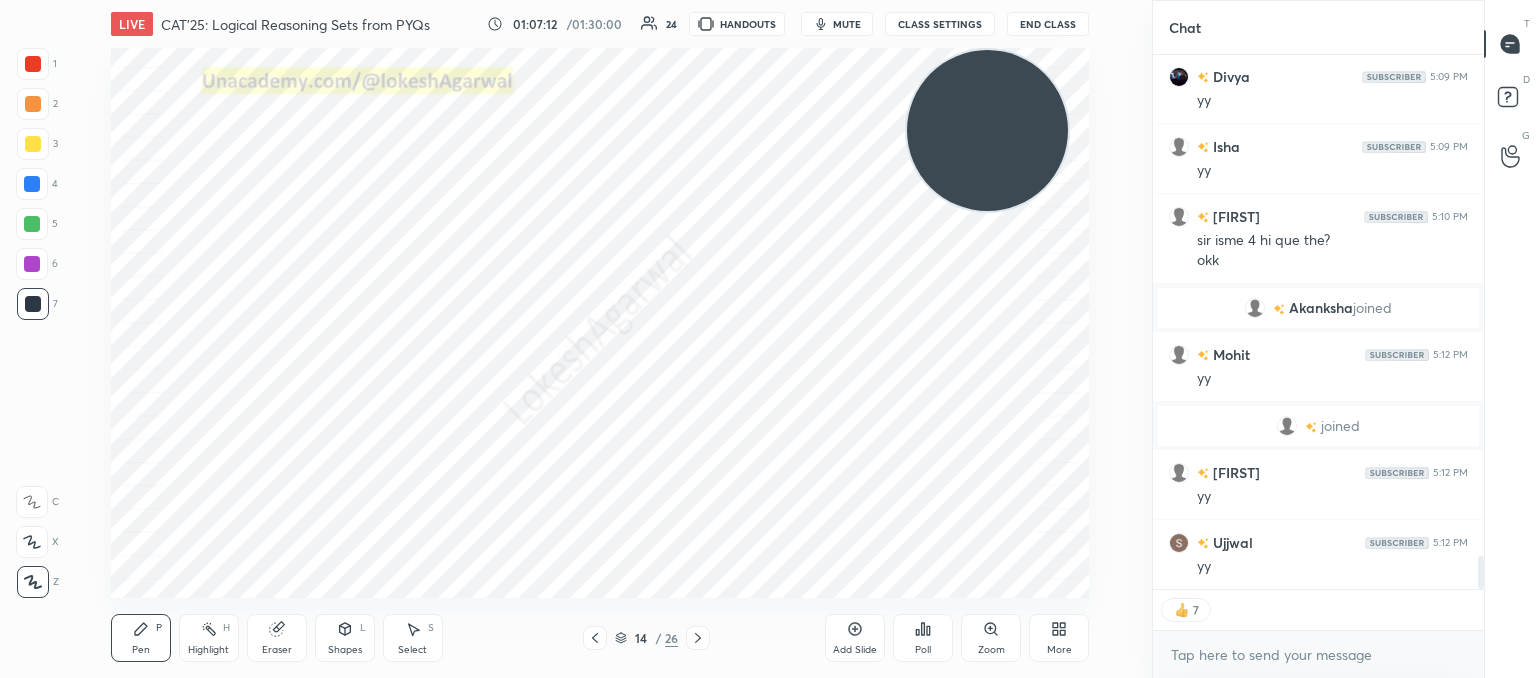 click 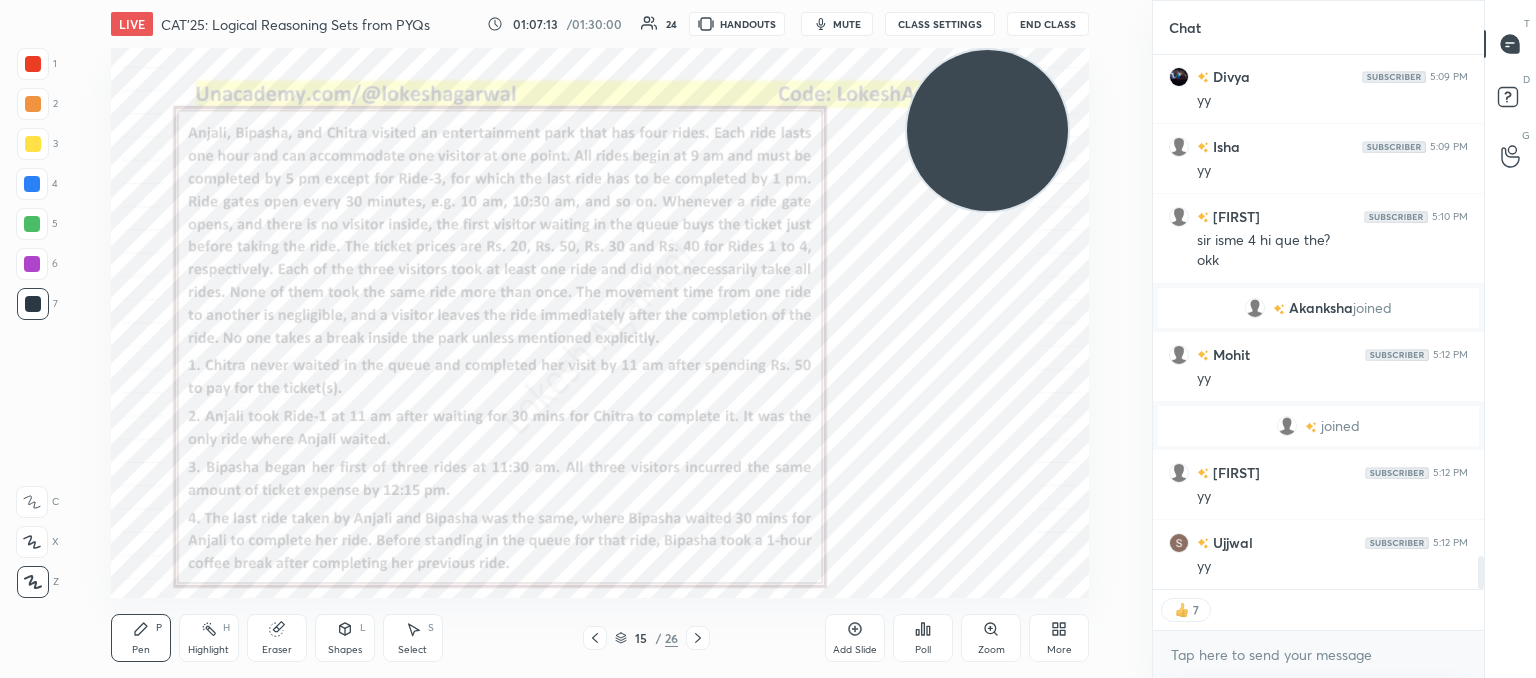 scroll, scrollTop: 8440, scrollLeft: 0, axis: vertical 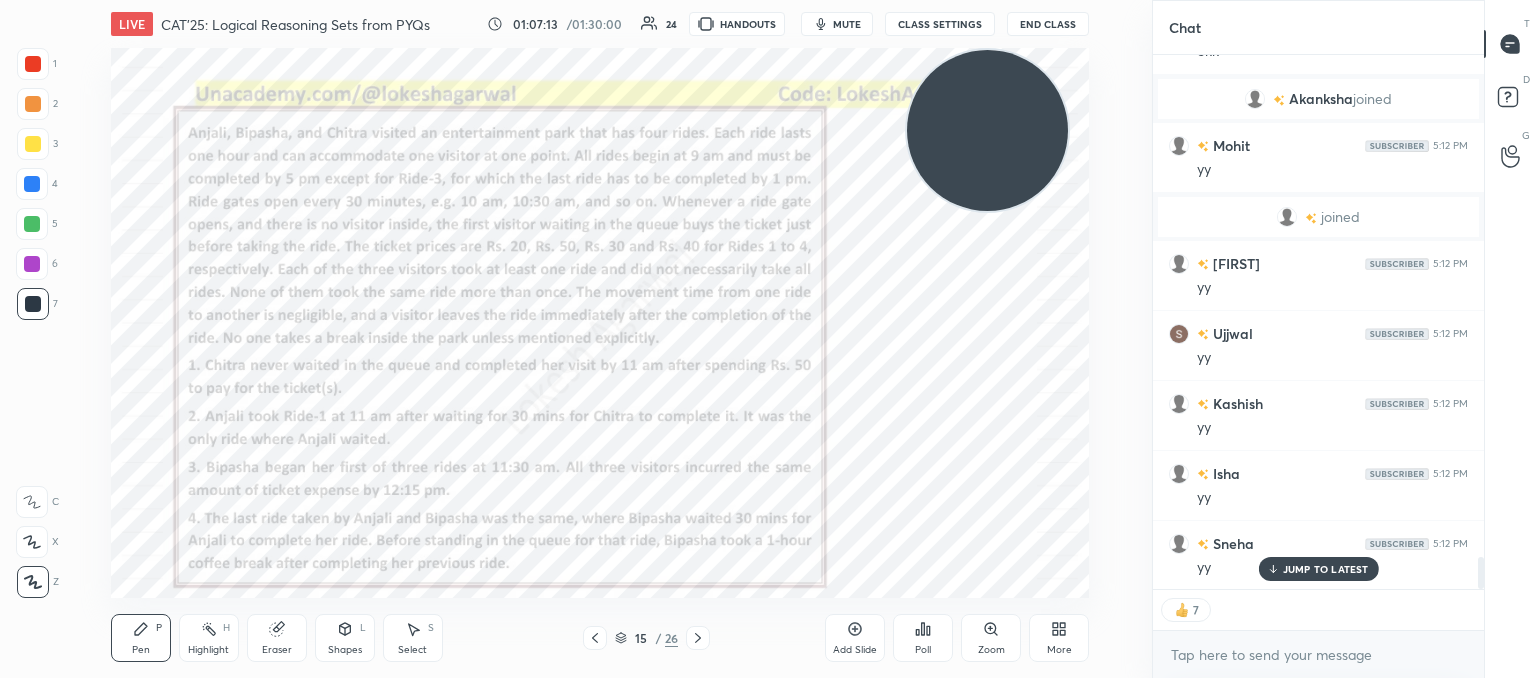 click 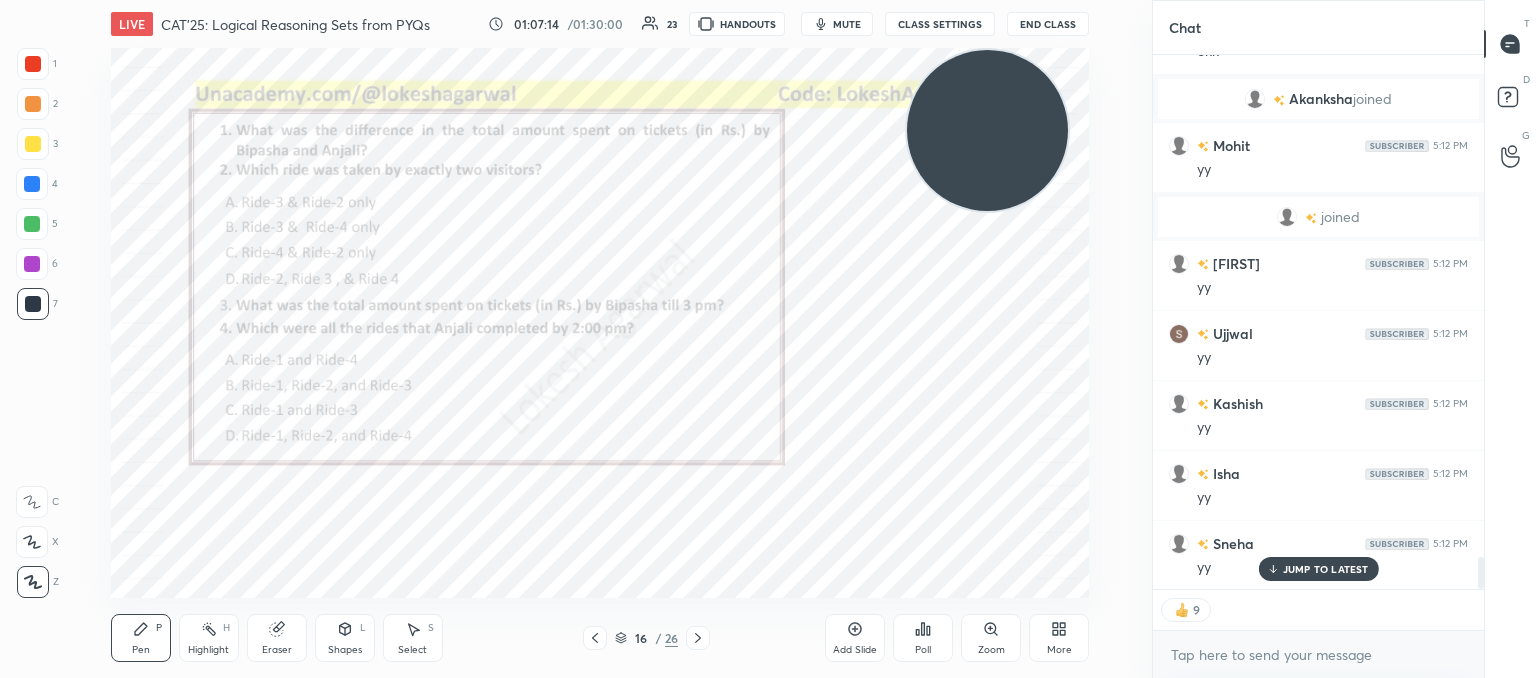 click 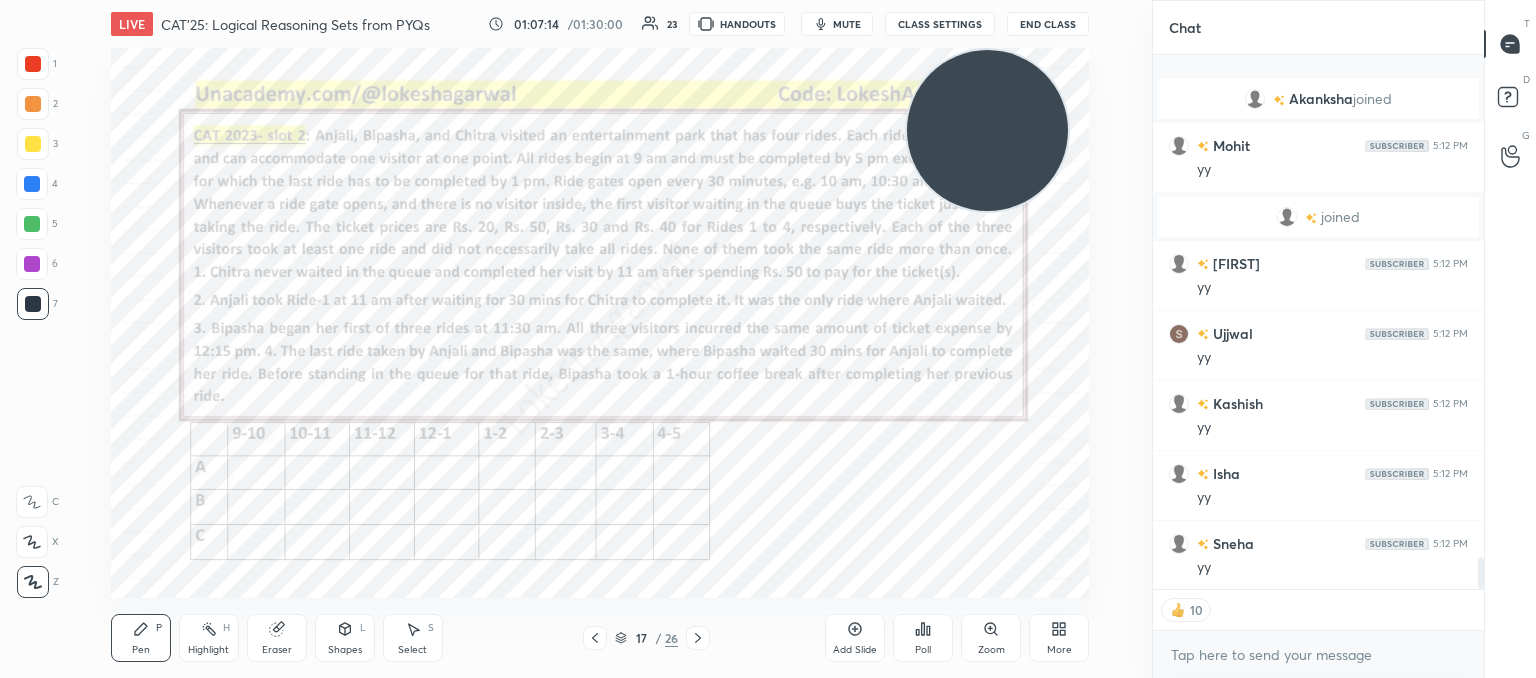 scroll, scrollTop: 8511, scrollLeft: 0, axis: vertical 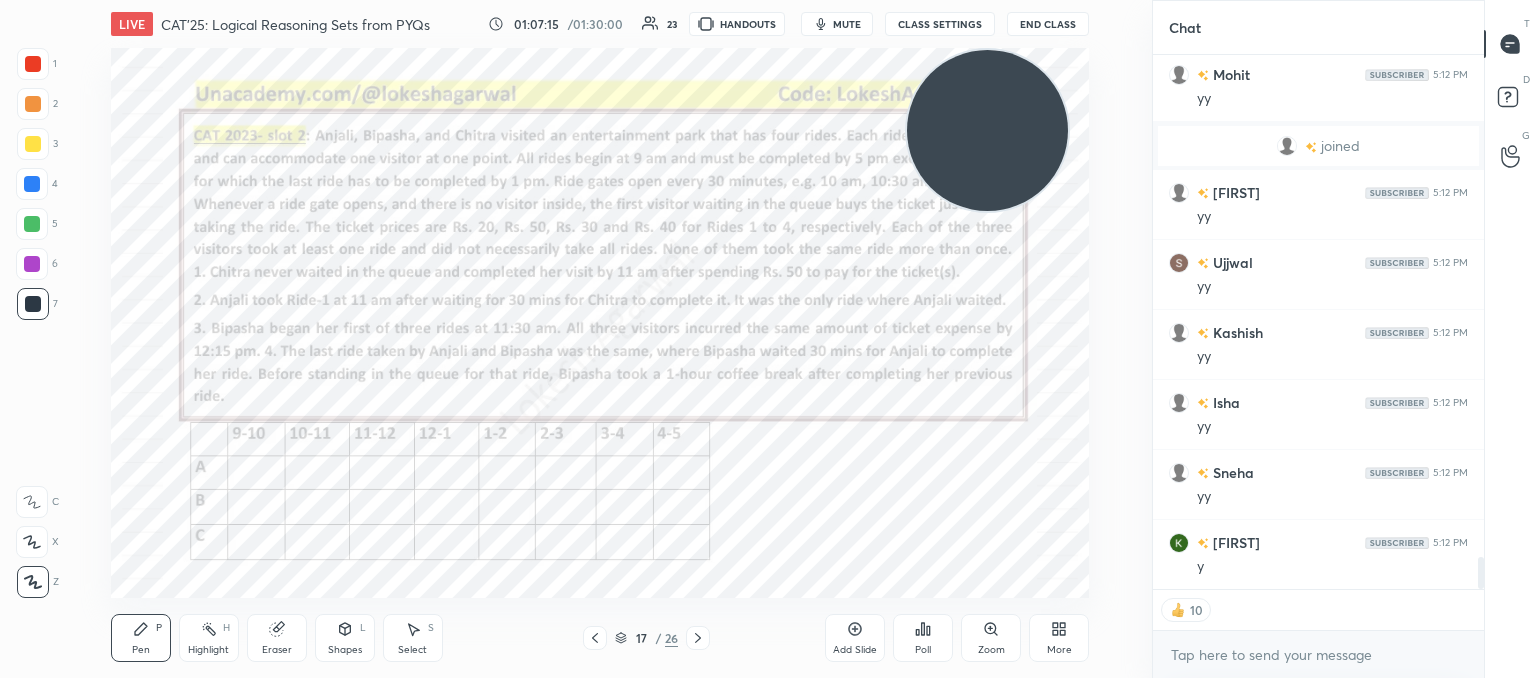 click 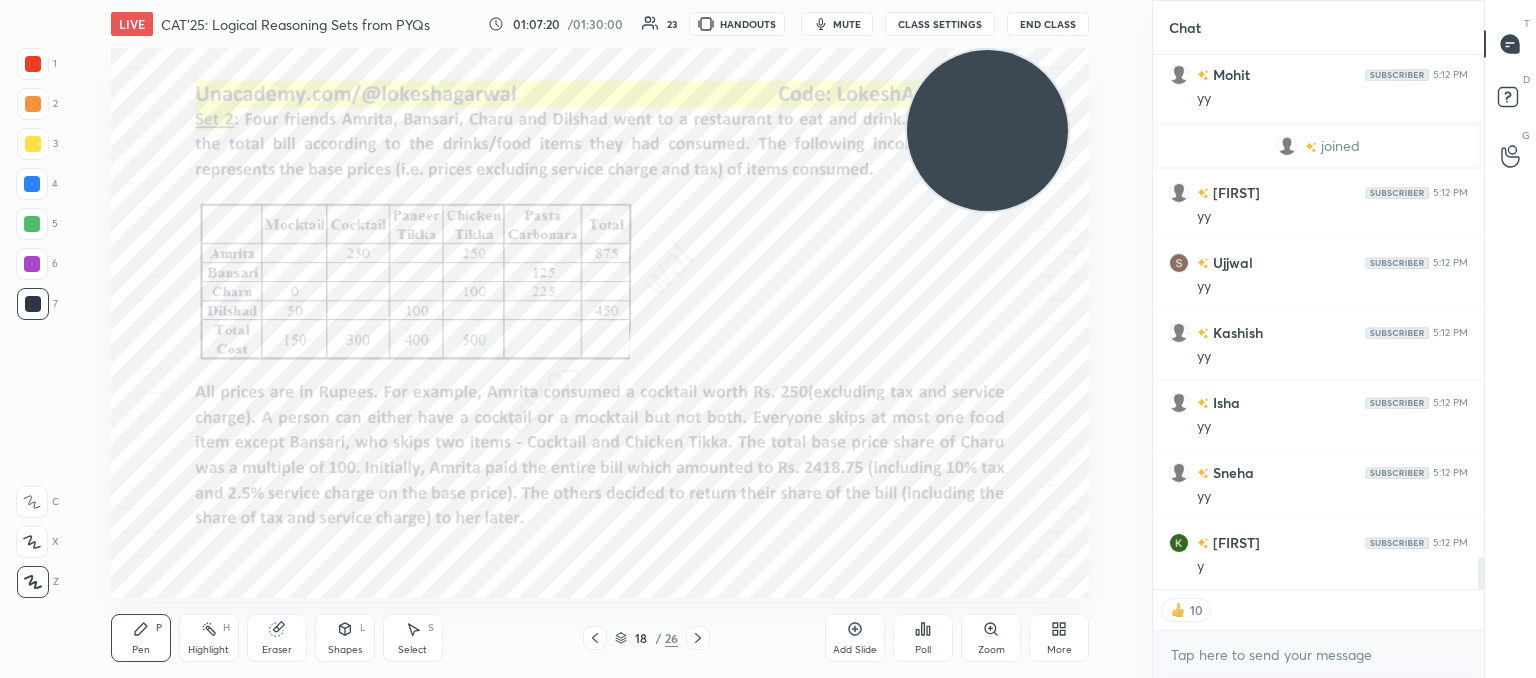 click on "18 / 26" at bounding box center (646, 638) 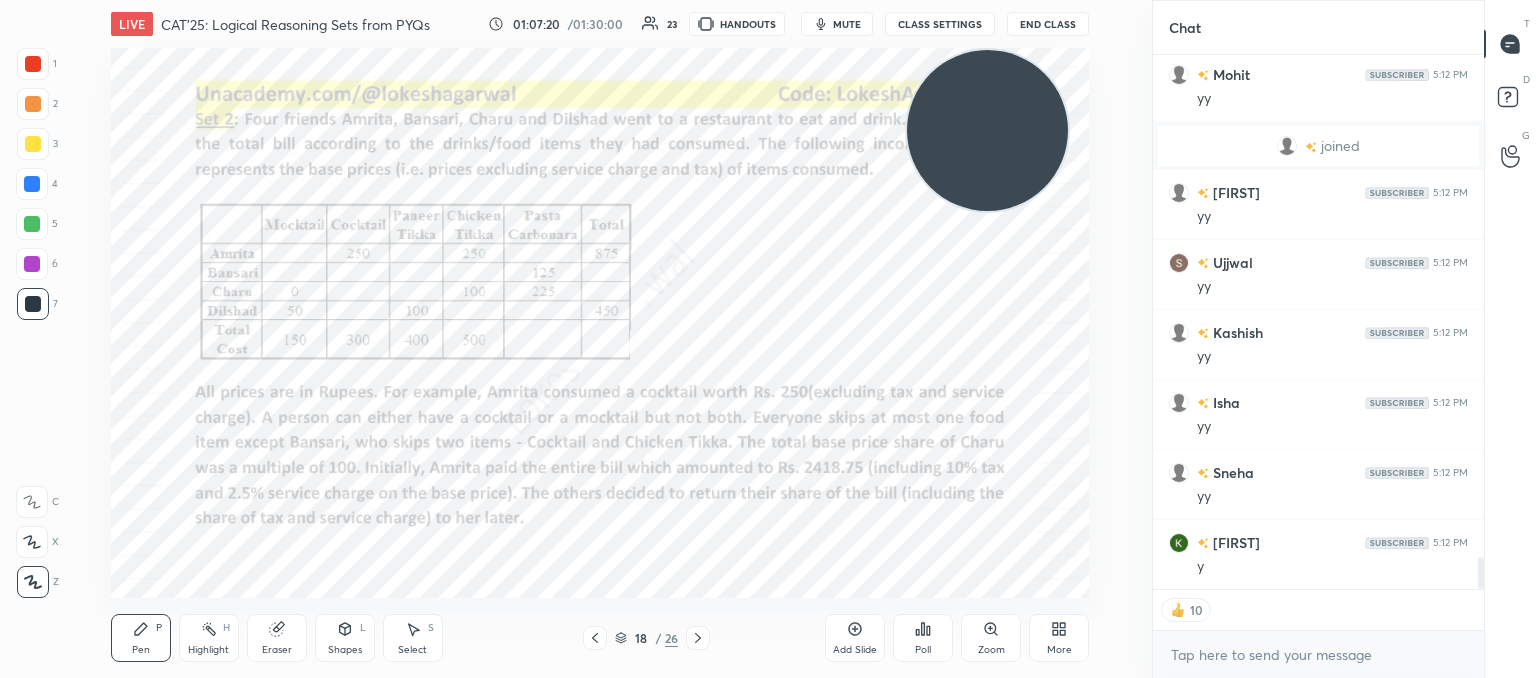 click at bounding box center [595, 638] 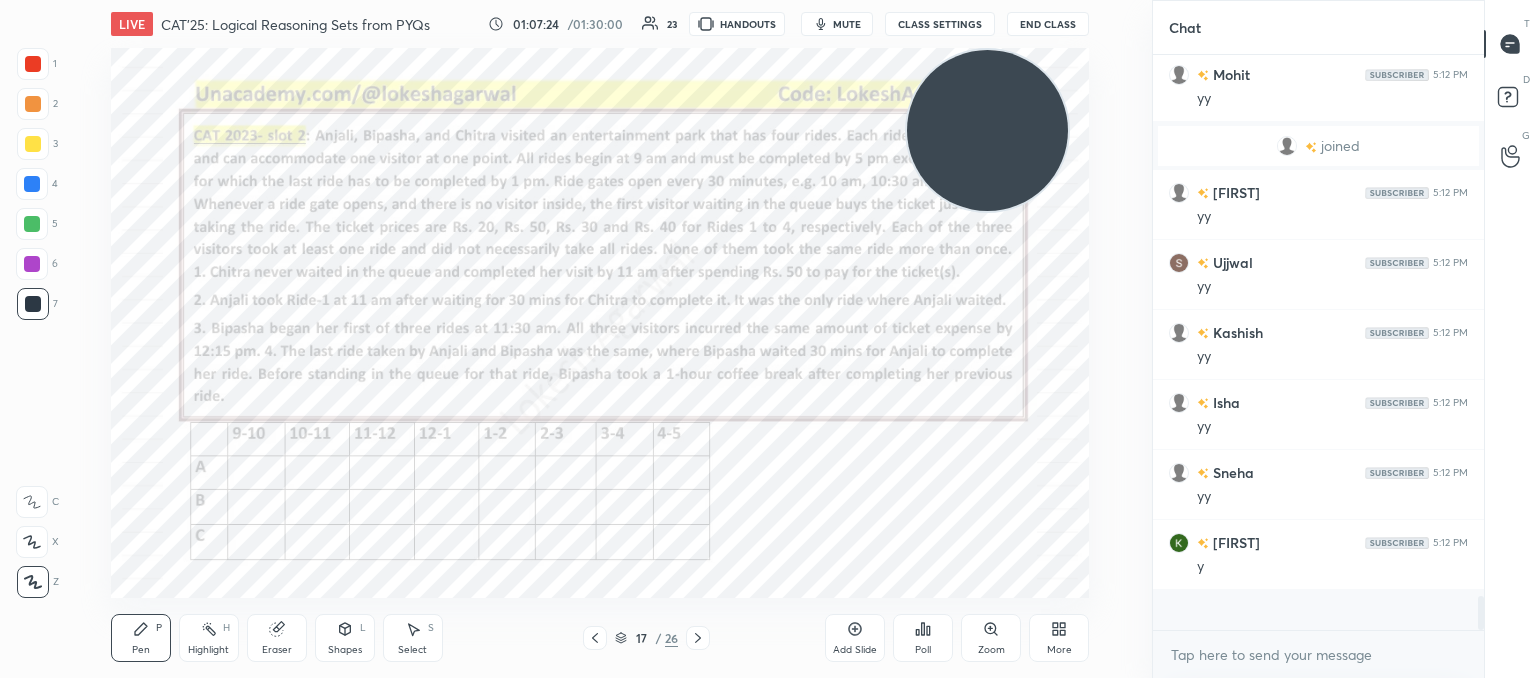 scroll, scrollTop: 6, scrollLeft: 6, axis: both 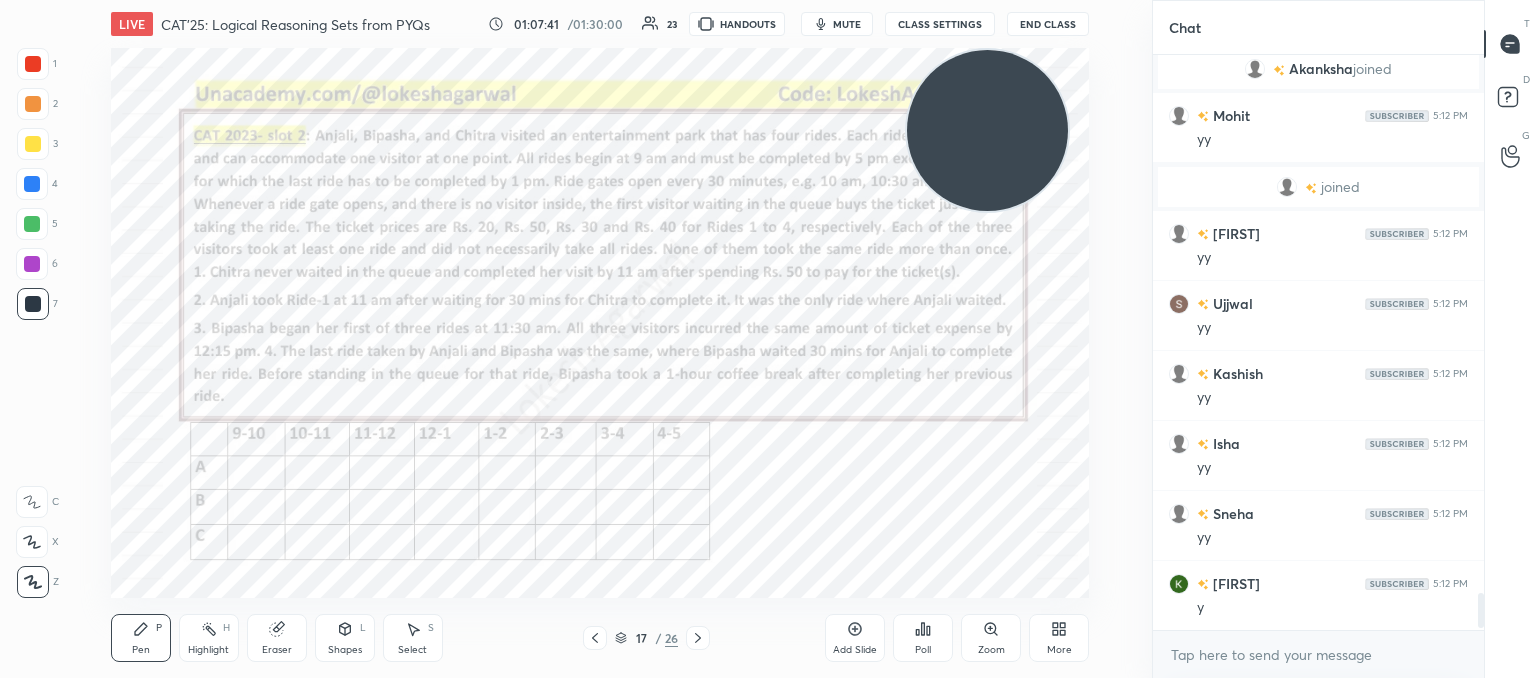 click on "More" at bounding box center (1059, 638) 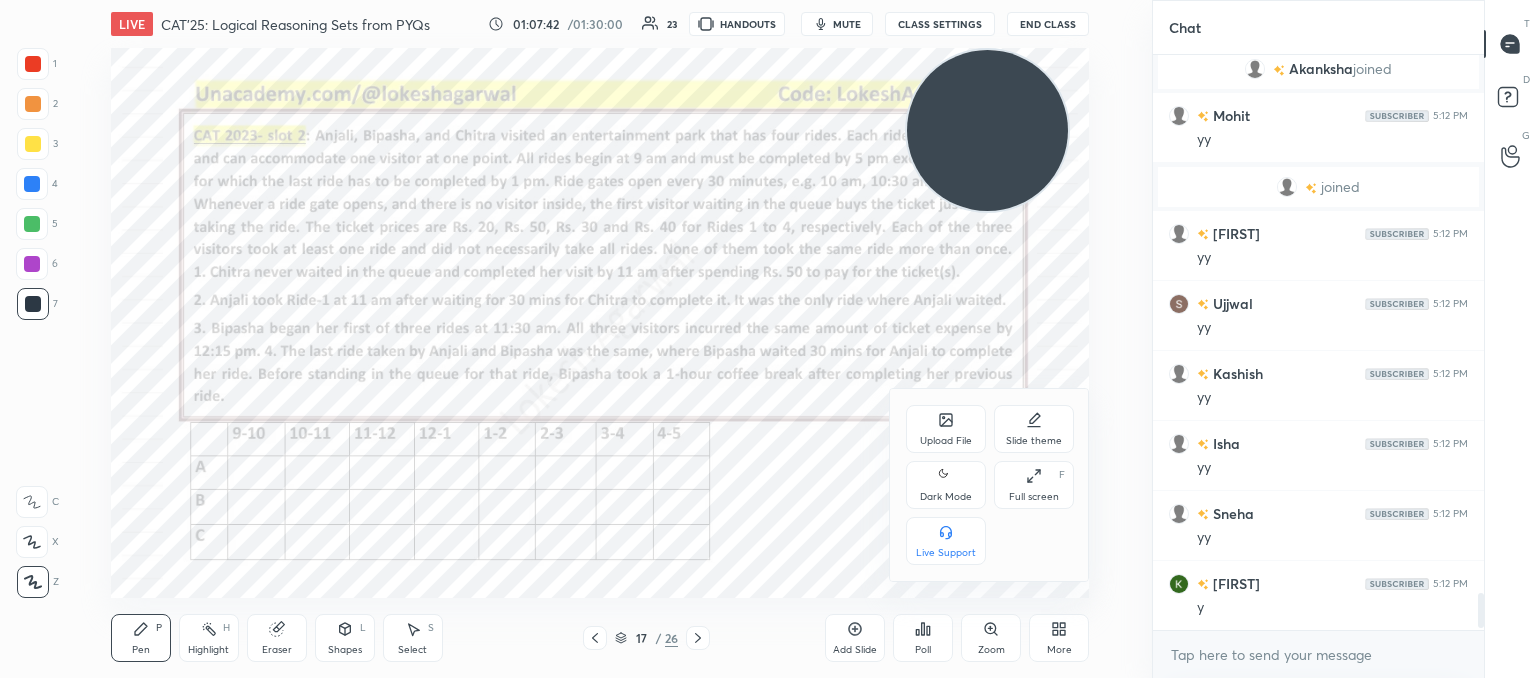 click 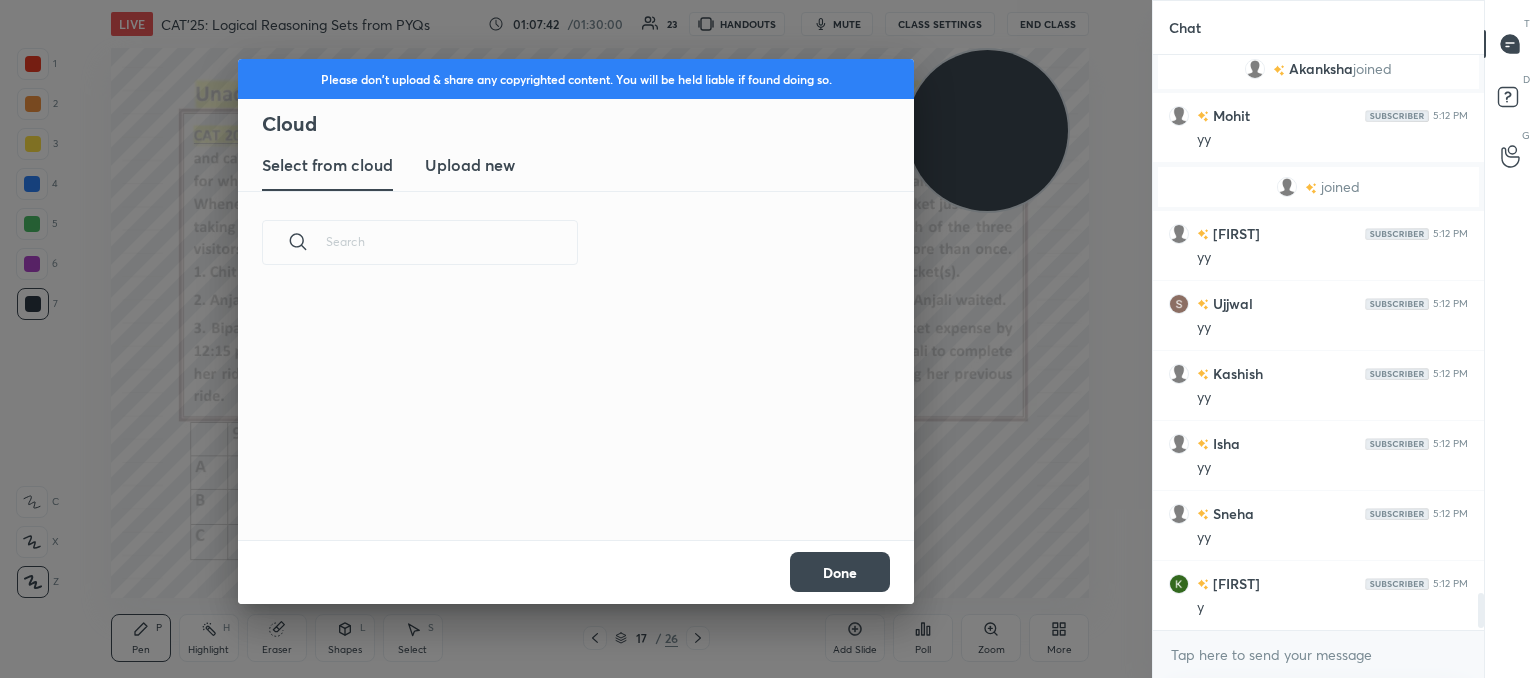scroll, scrollTop: 5, scrollLeft: 10, axis: both 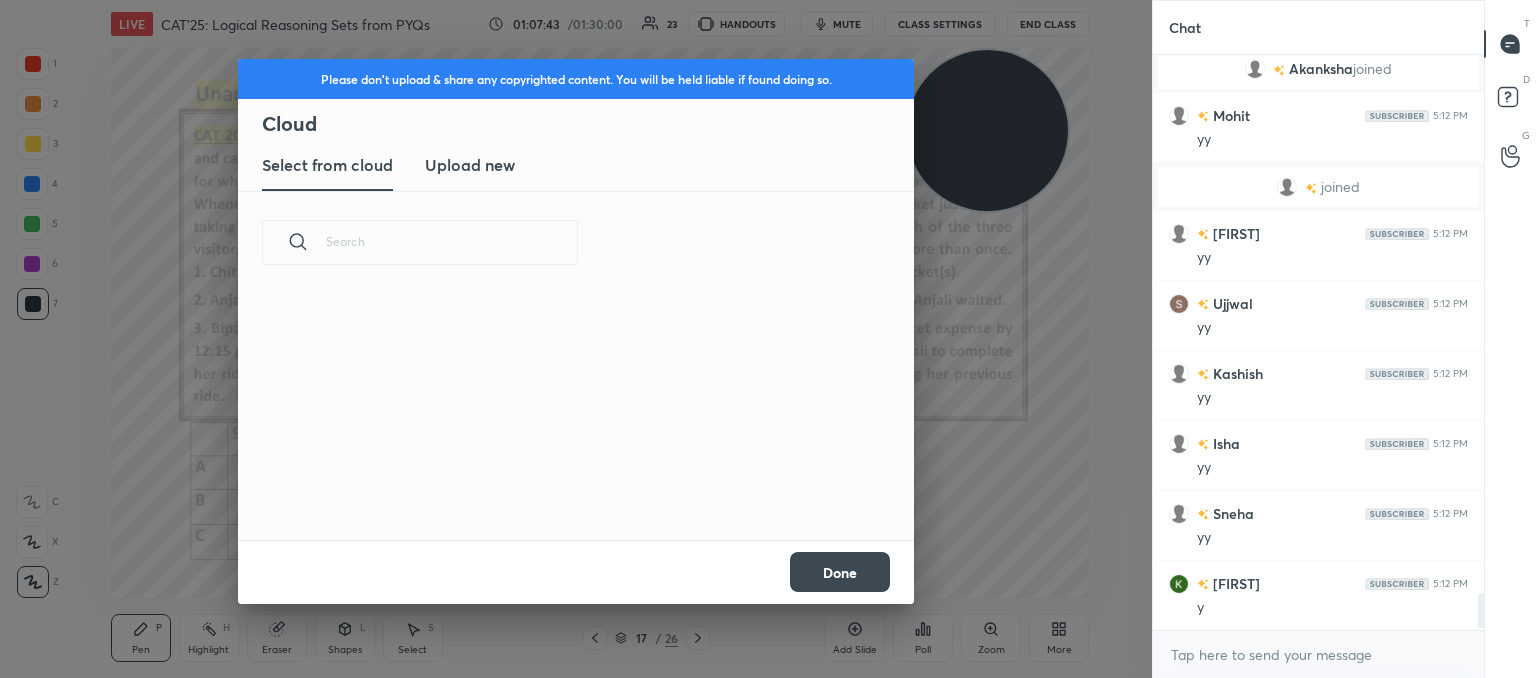click on "Upload new" at bounding box center [470, 165] 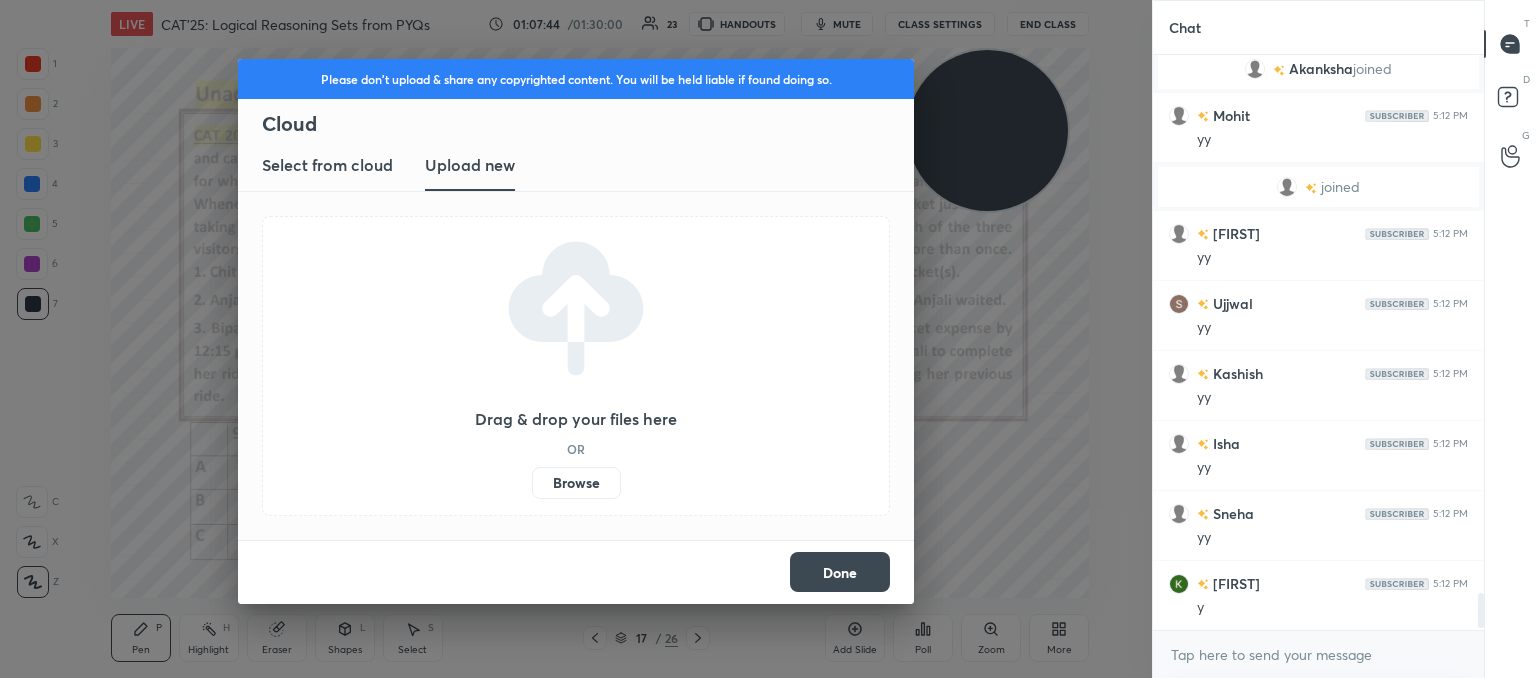 click on "Browse" at bounding box center (576, 483) 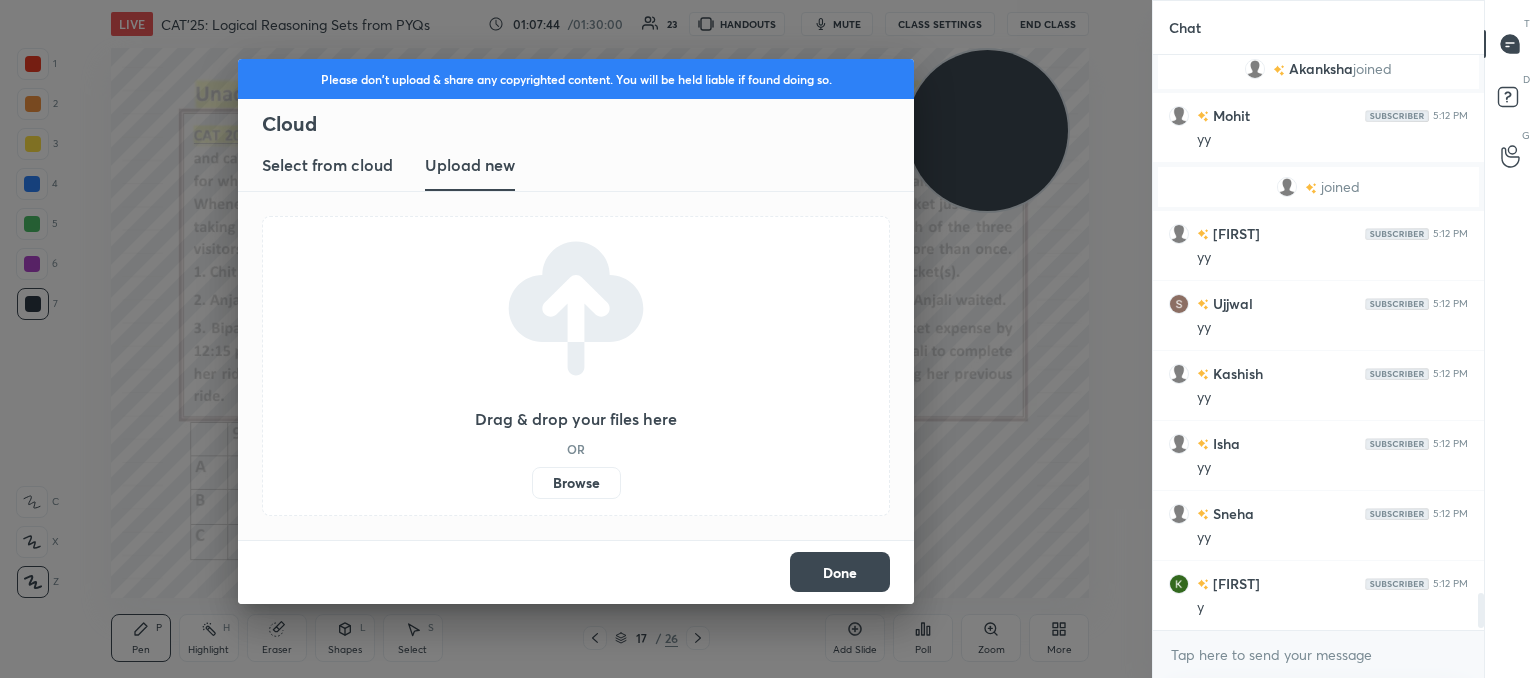 click on "Browse" at bounding box center [532, 483] 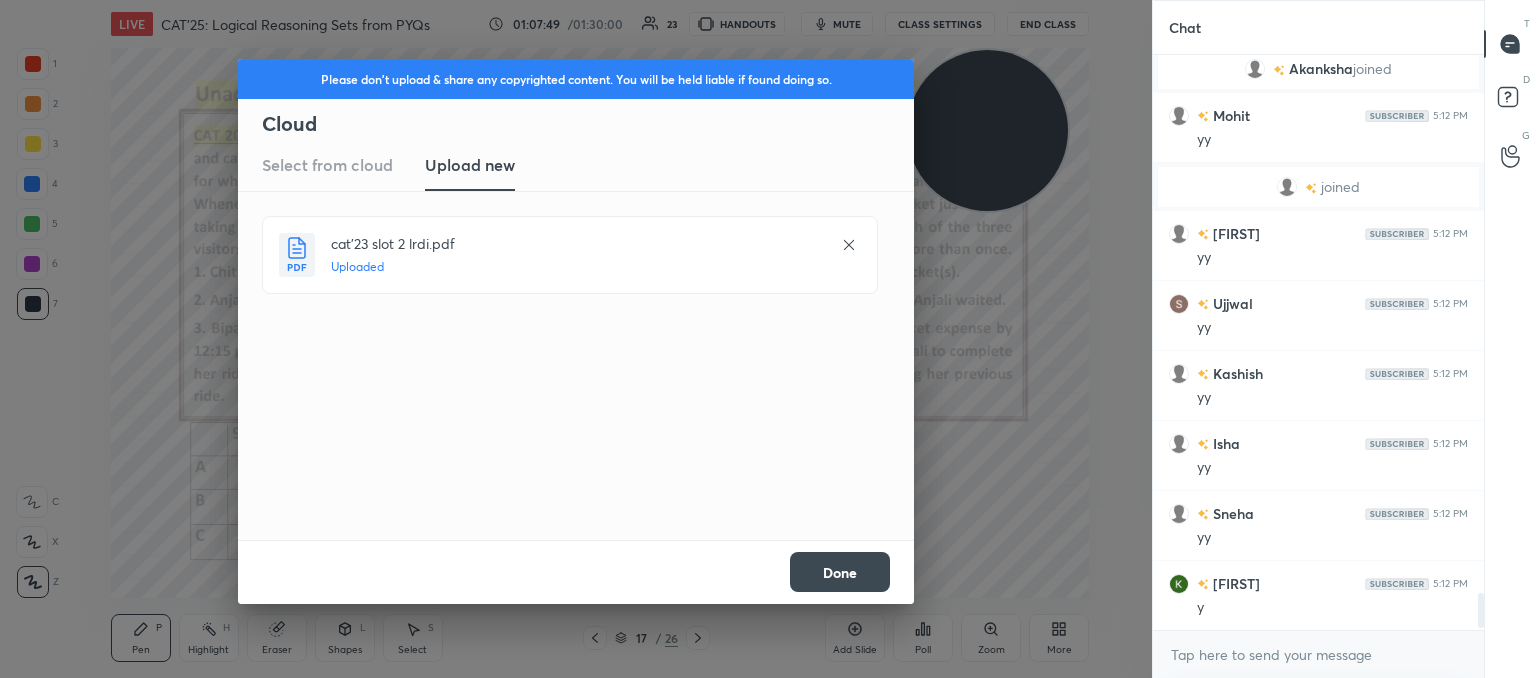 click on "Done" at bounding box center (840, 572) 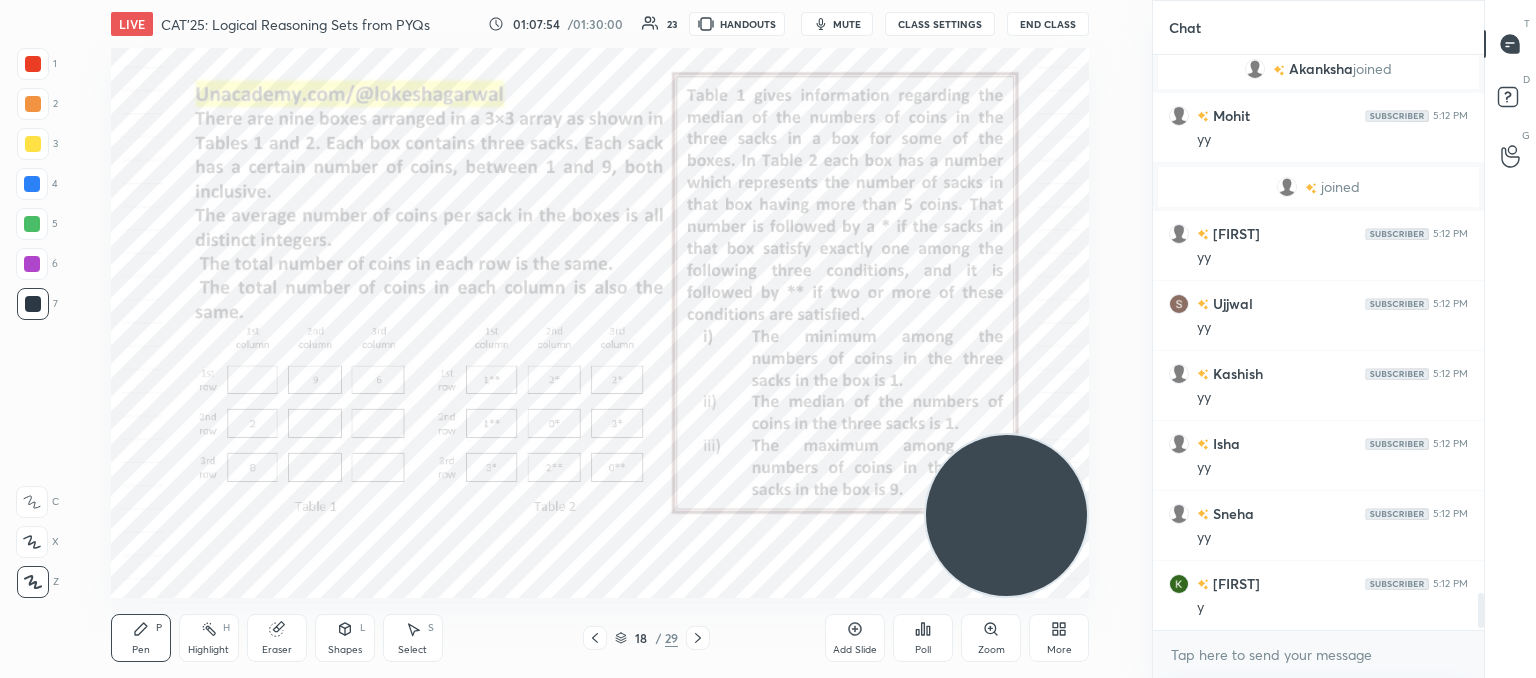 drag, startPoint x: 1019, startPoint y: 124, endPoint x: 1049, endPoint y: 533, distance: 410.09875 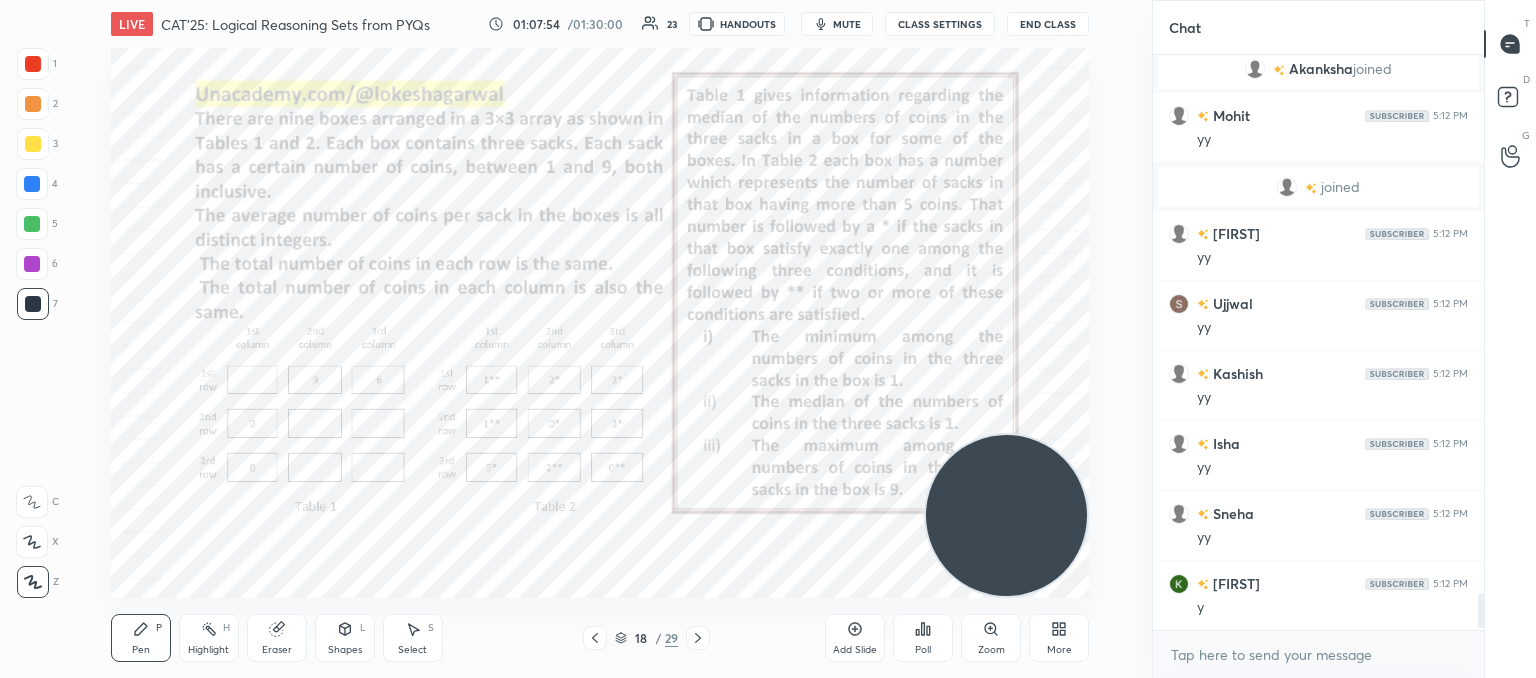click at bounding box center (1006, 515) 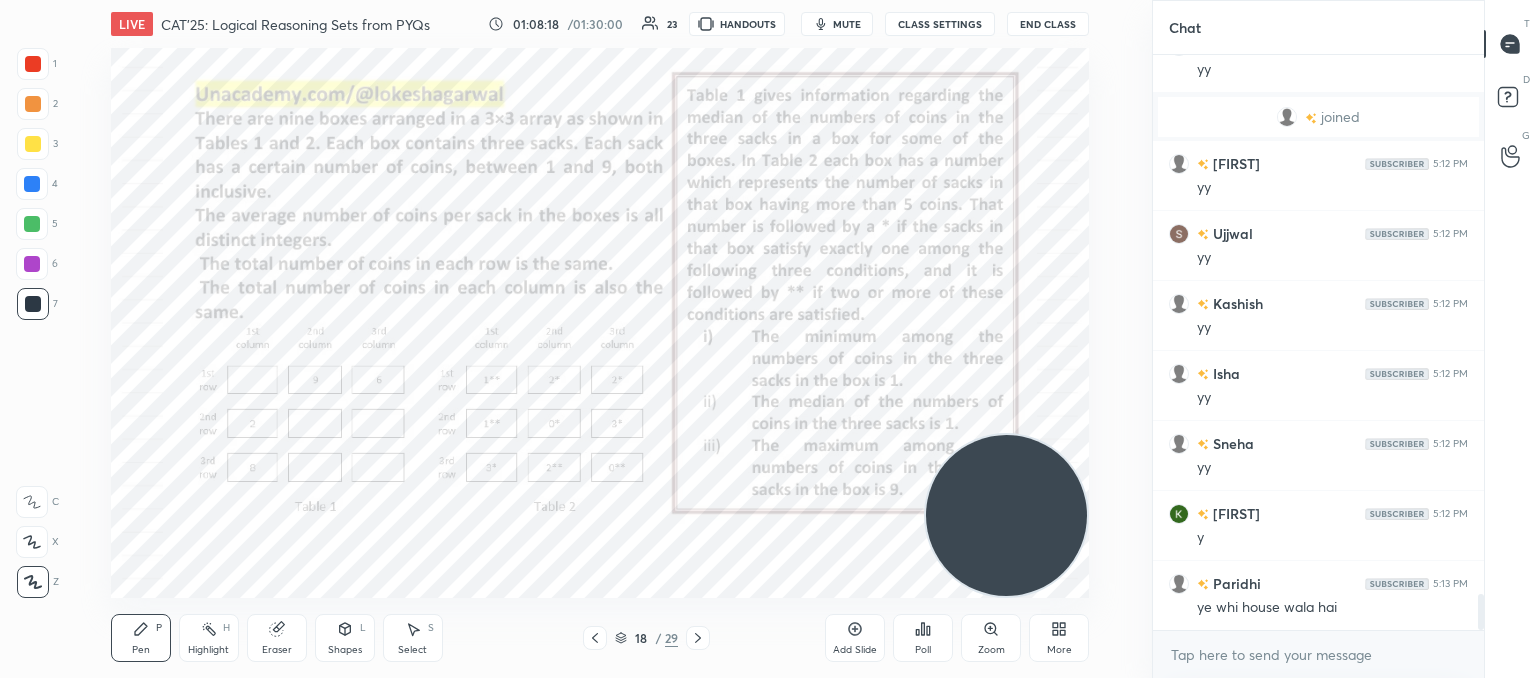 scroll, scrollTop: 8610, scrollLeft: 0, axis: vertical 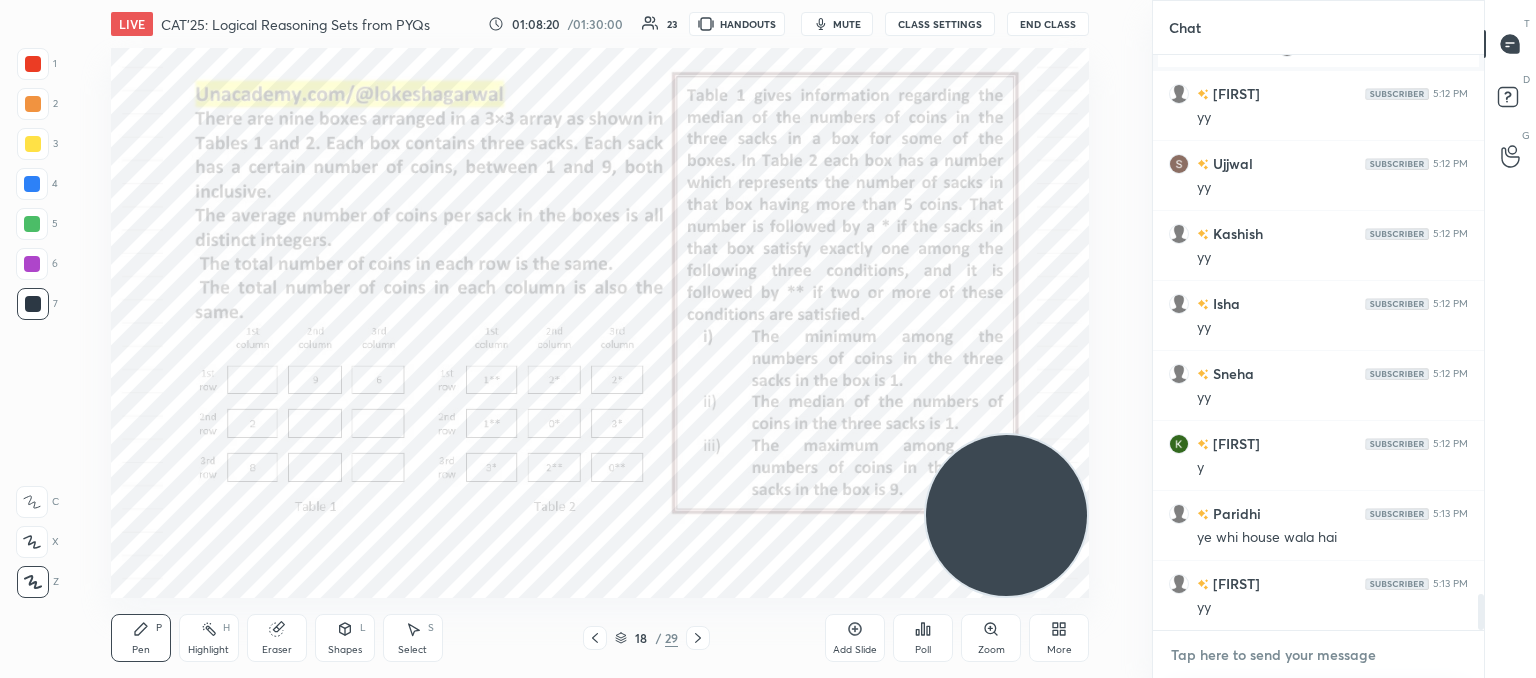 click at bounding box center [1318, 655] 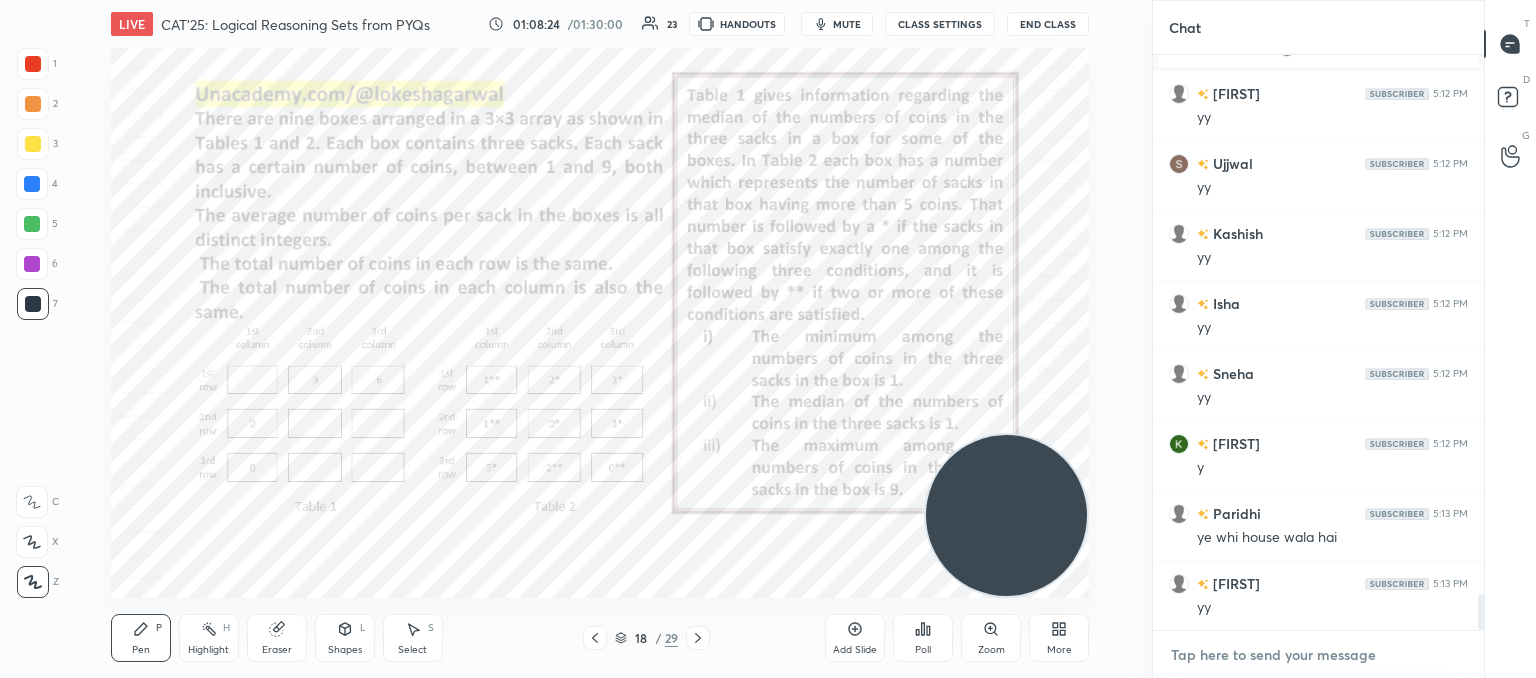 scroll, scrollTop: 8680, scrollLeft: 0, axis: vertical 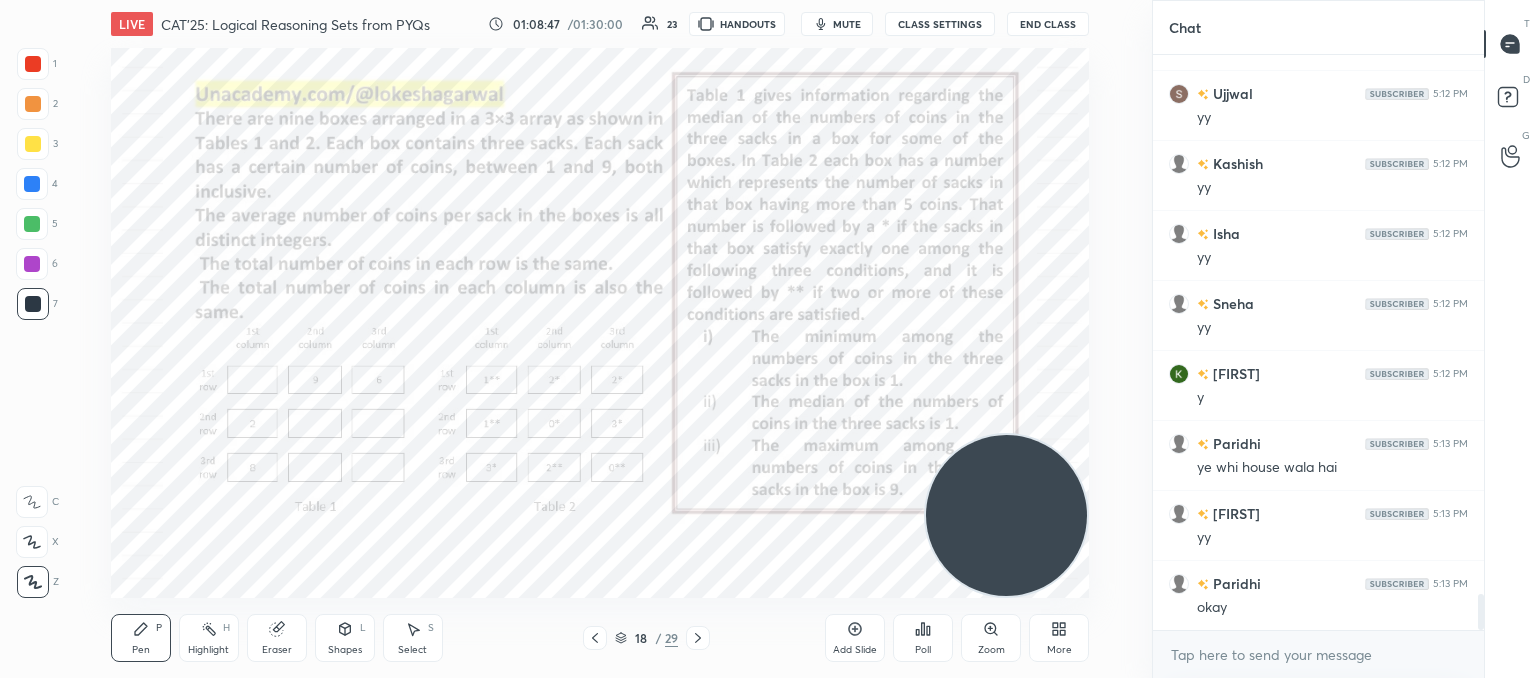 click on "mute" at bounding box center (847, 24) 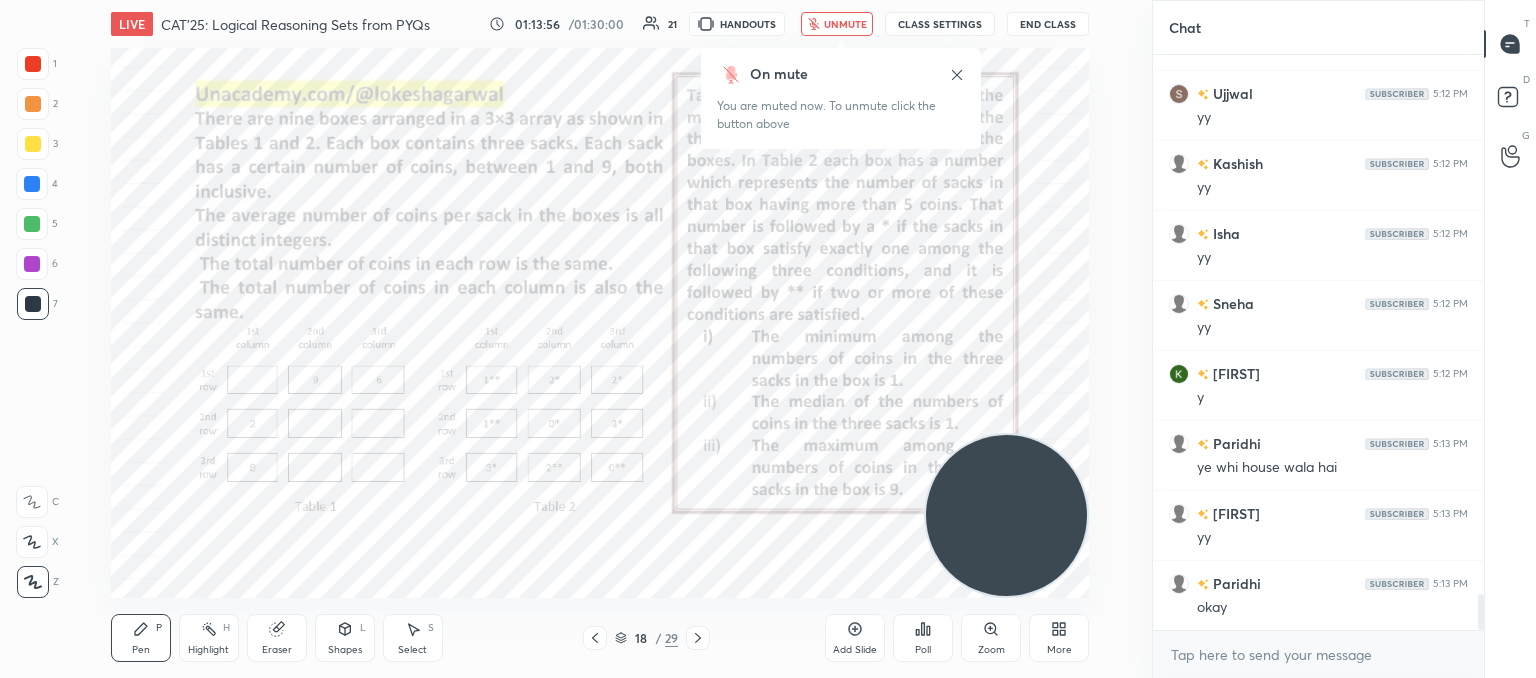 click on "unmute" at bounding box center (845, 24) 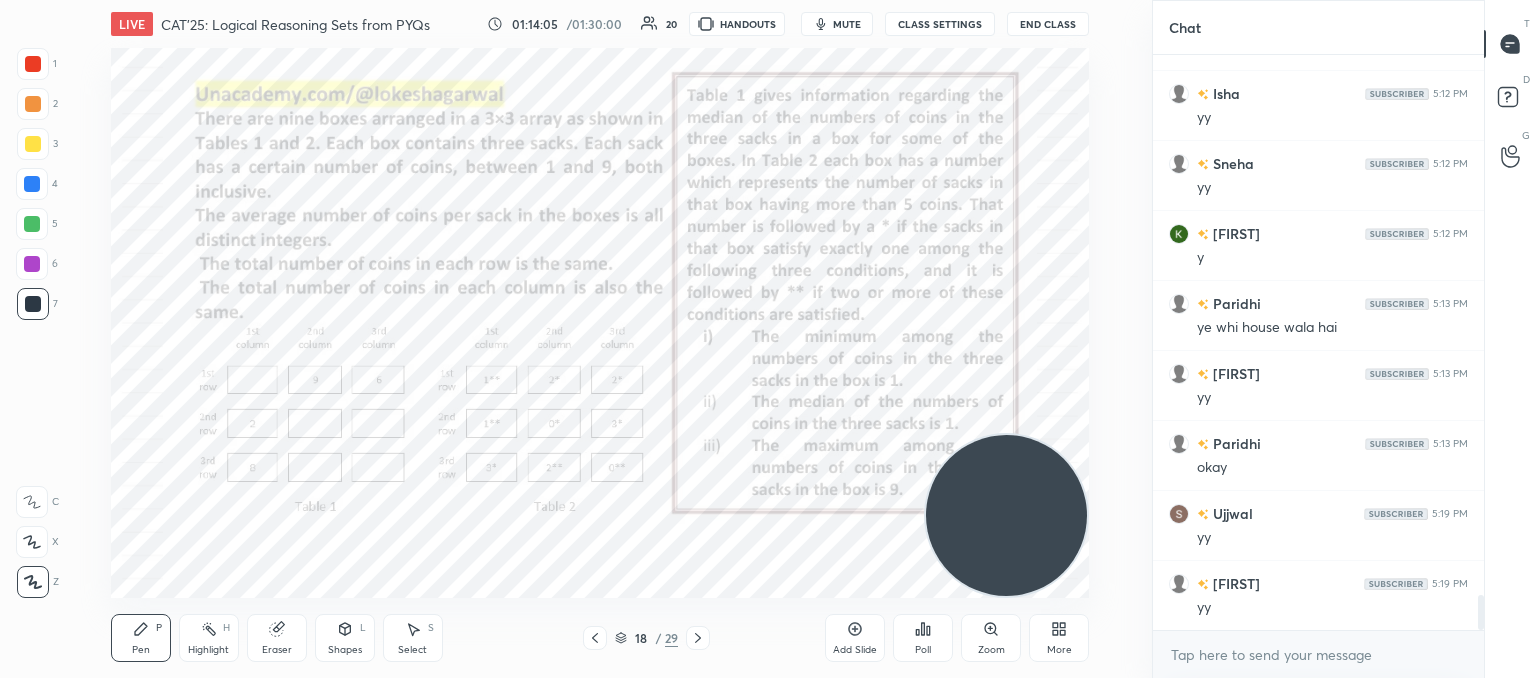 scroll, scrollTop: 8890, scrollLeft: 0, axis: vertical 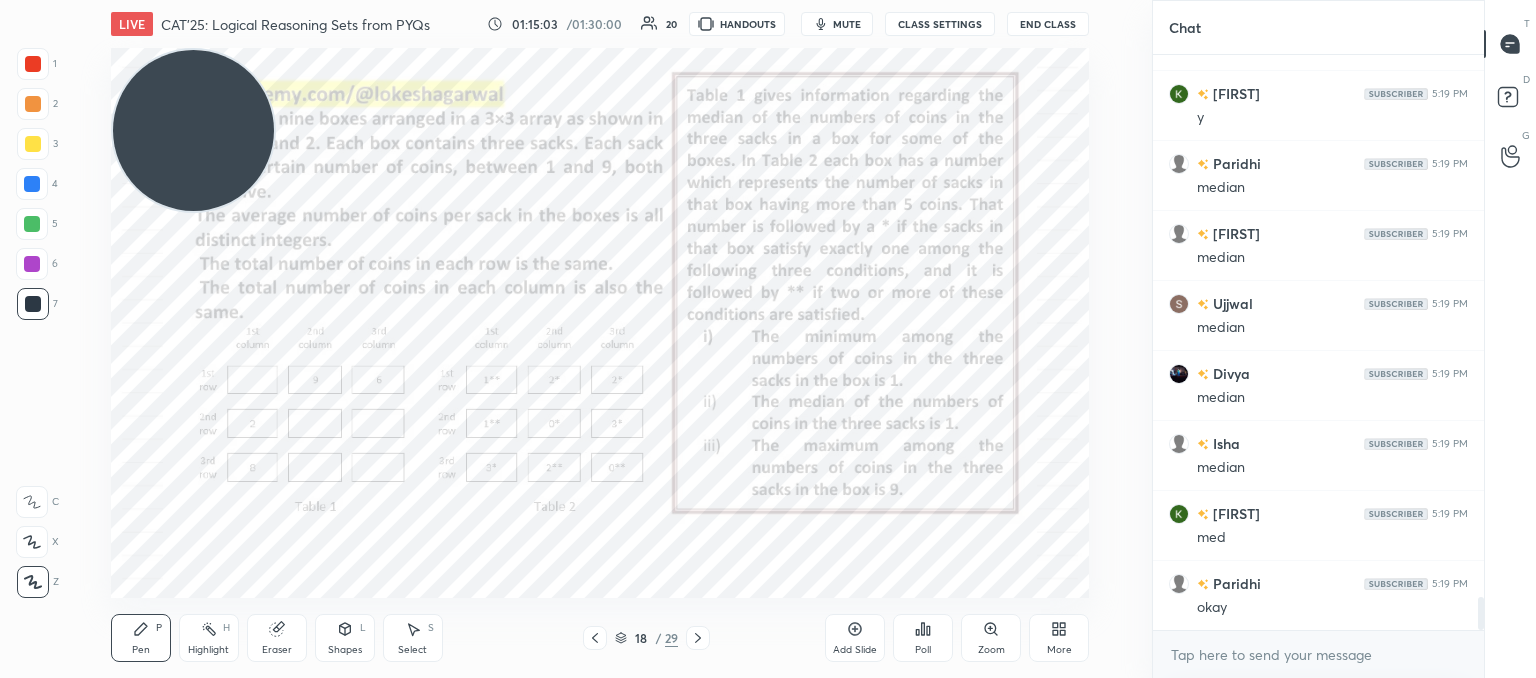drag, startPoint x: 952, startPoint y: 525, endPoint x: 43, endPoint y: 89, distance: 1008.1553 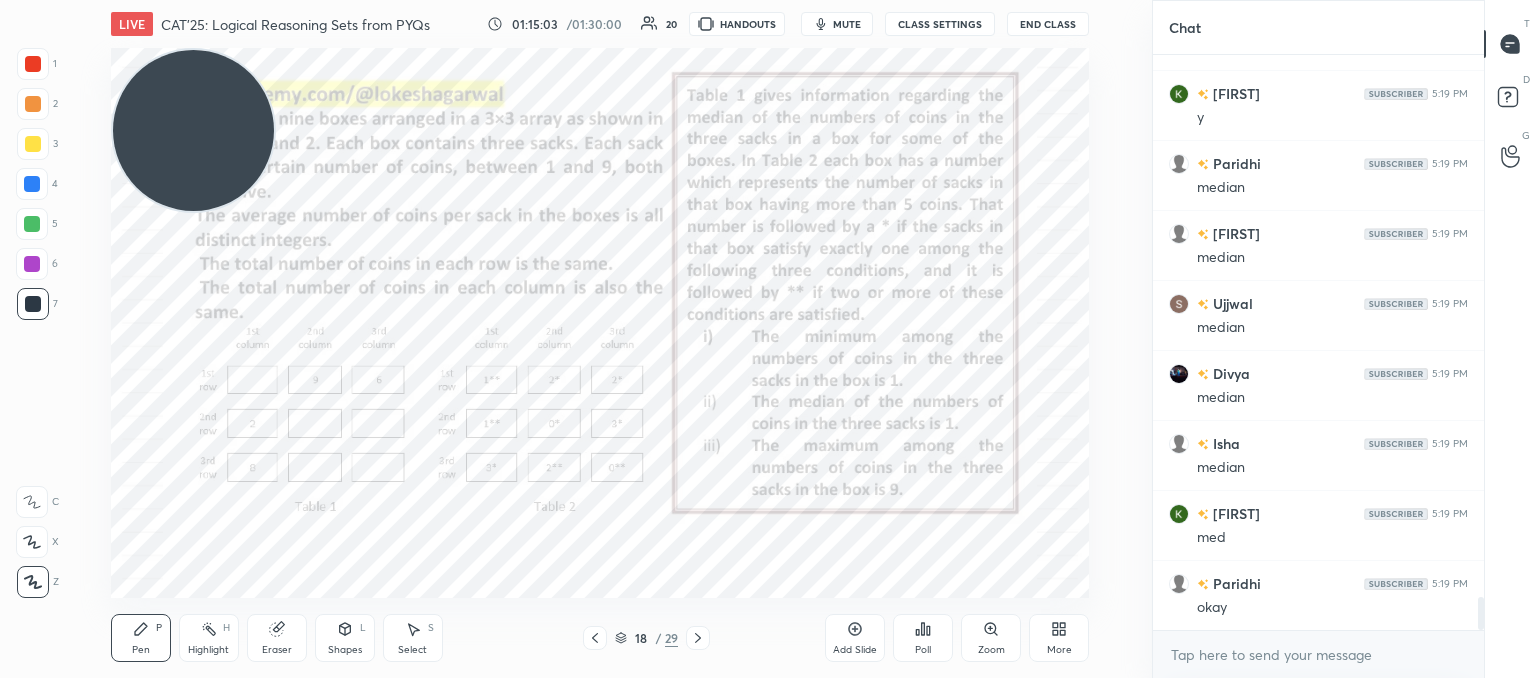 click on "1 2 3 4 5 6 7 C X Z C X Z E E Erase all   H H LIVE CAT'25: Logical Reasoning Sets from PYQs 01:15:03 /  01:30:00 20 HANDOUTS mute CLASS SETTINGS End Class Setting up your live class Poll for   secs No correct answer Start poll Back CAT'25: Logical Reasoning Sets from PYQs [PERSON] Pen P Highlight H Eraser Shapes L Select S 18 / 29 Add Slide Poll Zoom More" at bounding box center (568, 339) 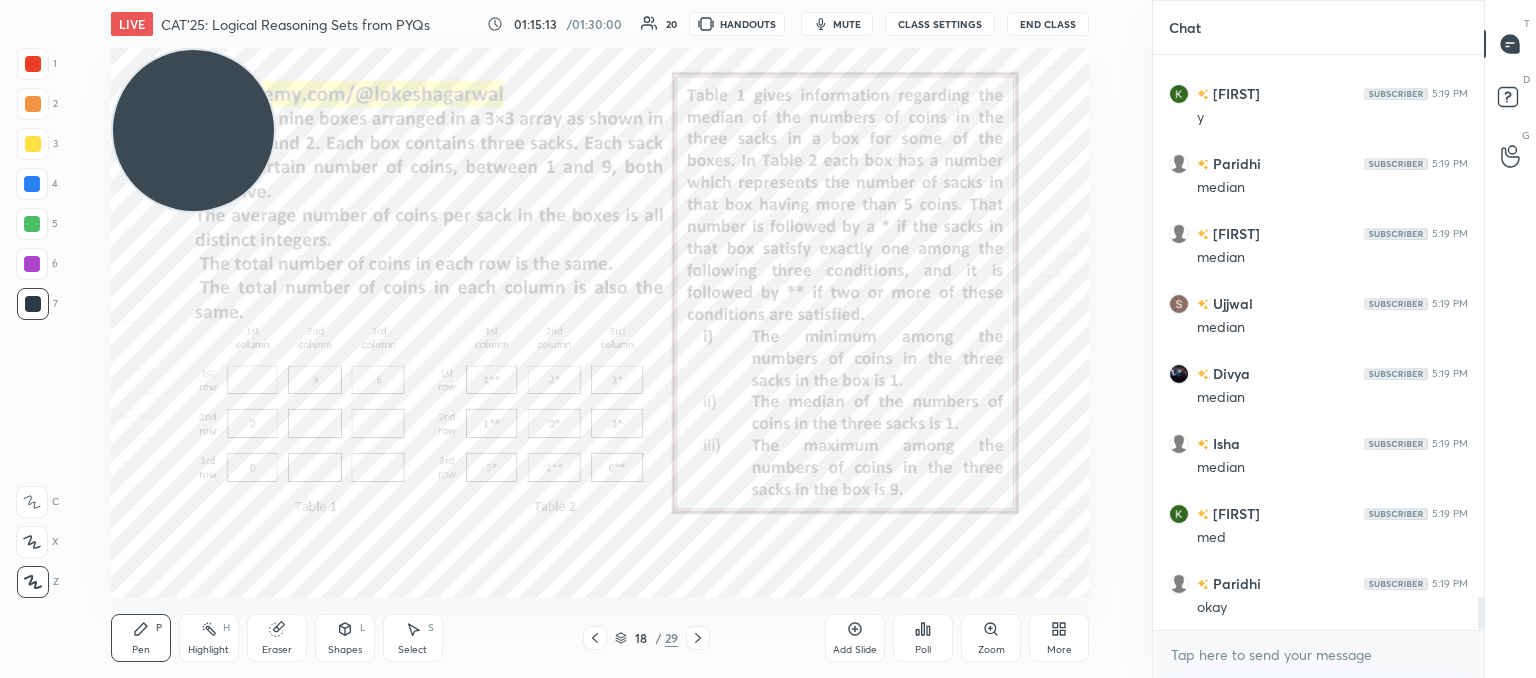 drag, startPoint x: 280, startPoint y: 651, endPoint x: 289, endPoint y: 645, distance: 10.816654 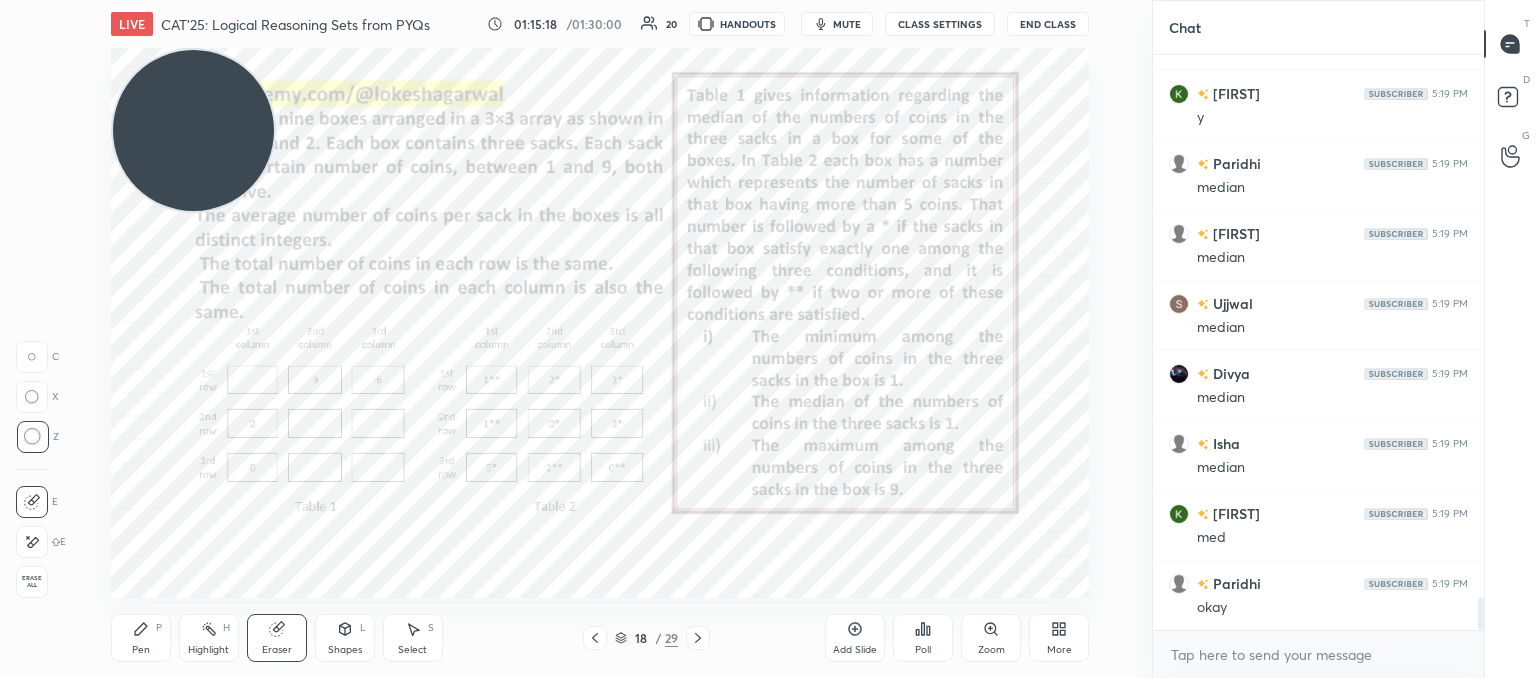 click on "mute" at bounding box center [837, 24] 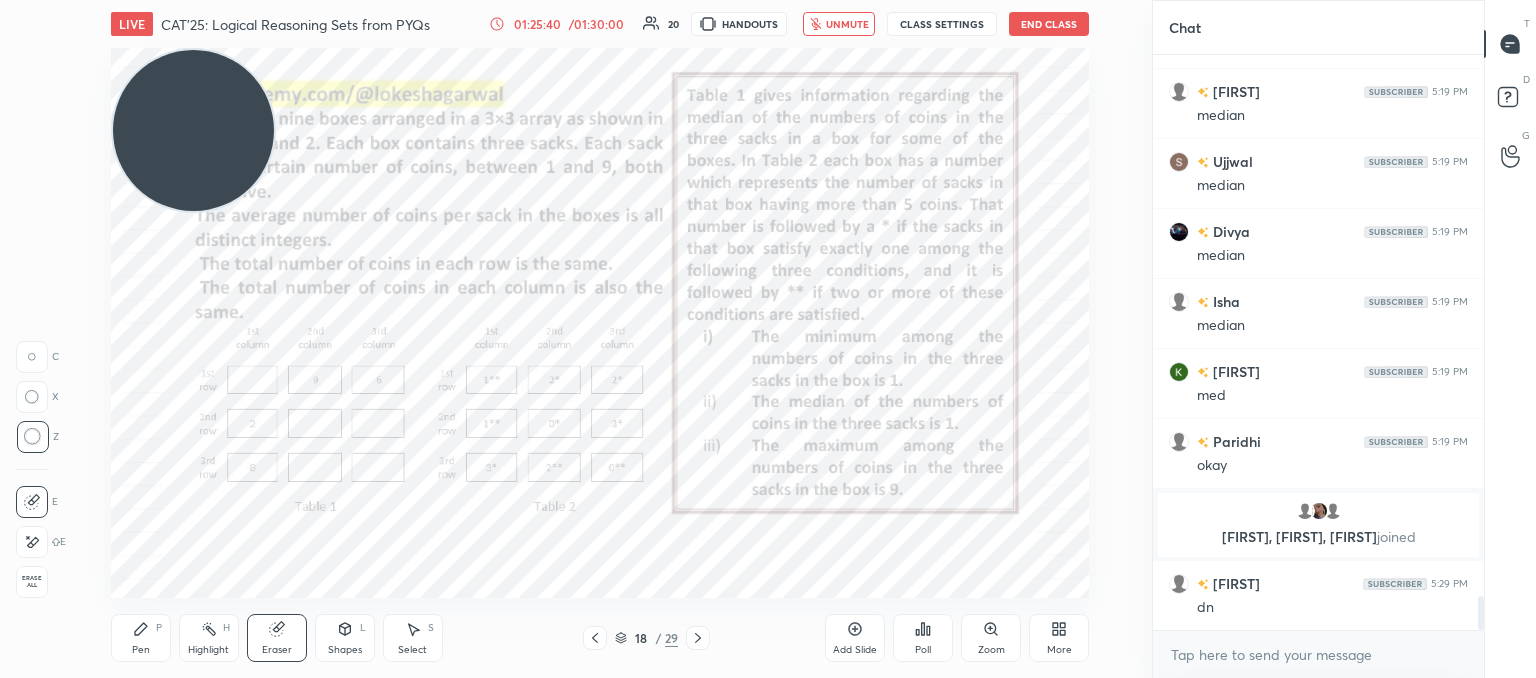 scroll, scrollTop: 9146, scrollLeft: 0, axis: vertical 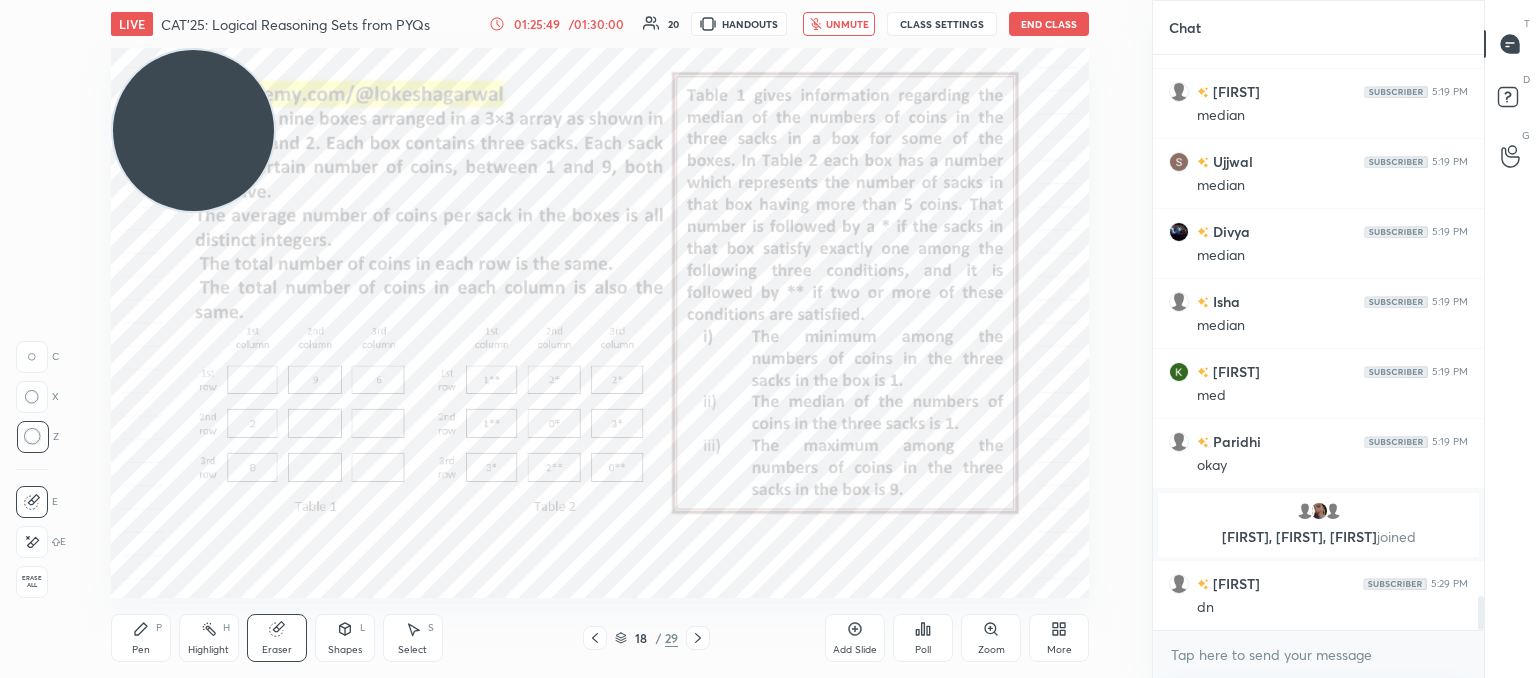click on "unmute" at bounding box center [839, 24] 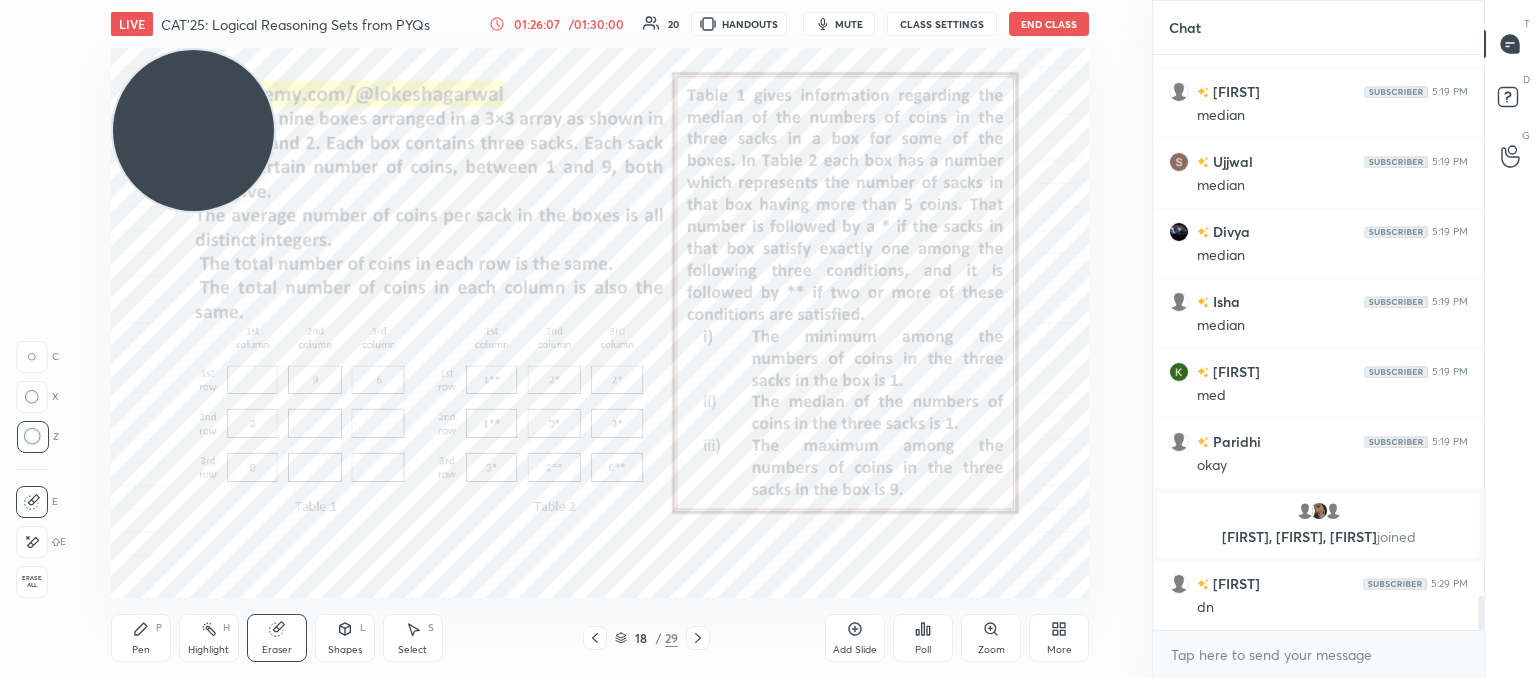 scroll, scrollTop: 9272, scrollLeft: 0, axis: vertical 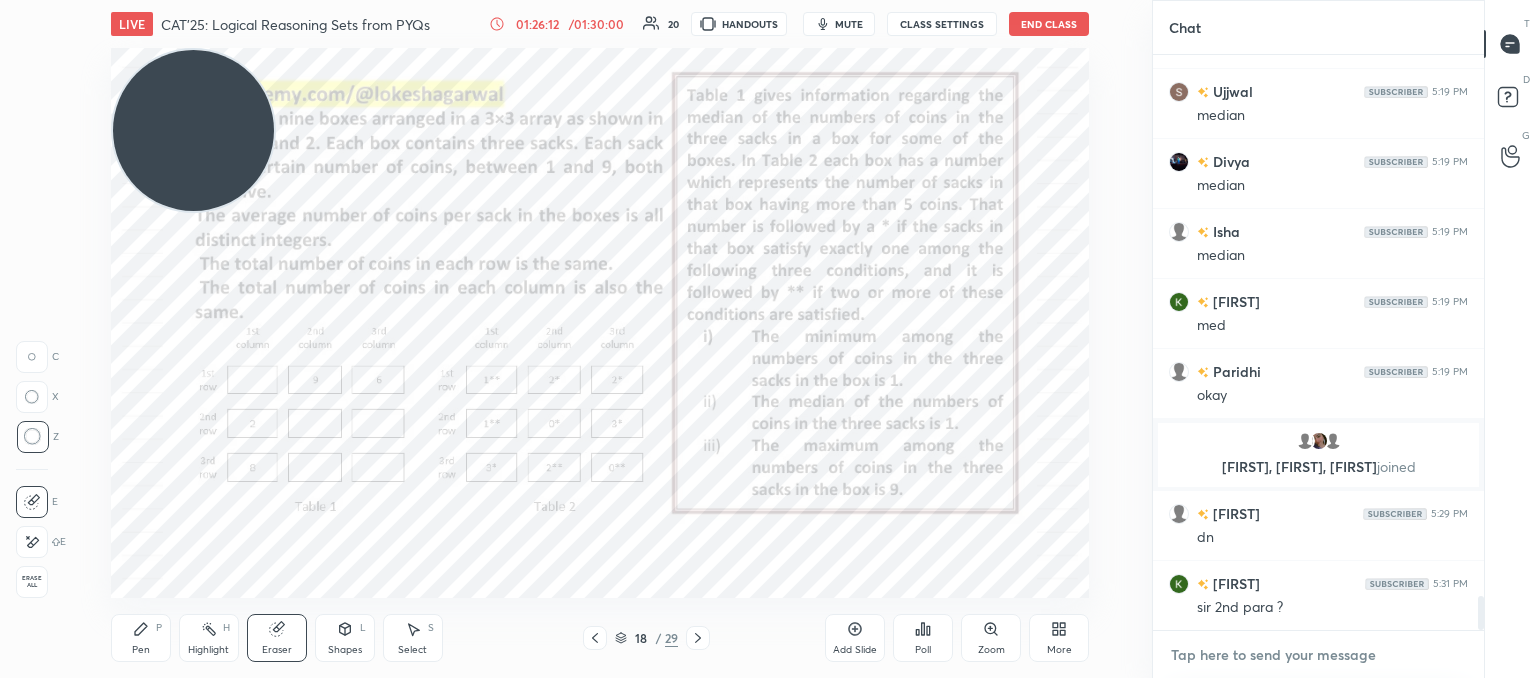 click at bounding box center [1318, 655] 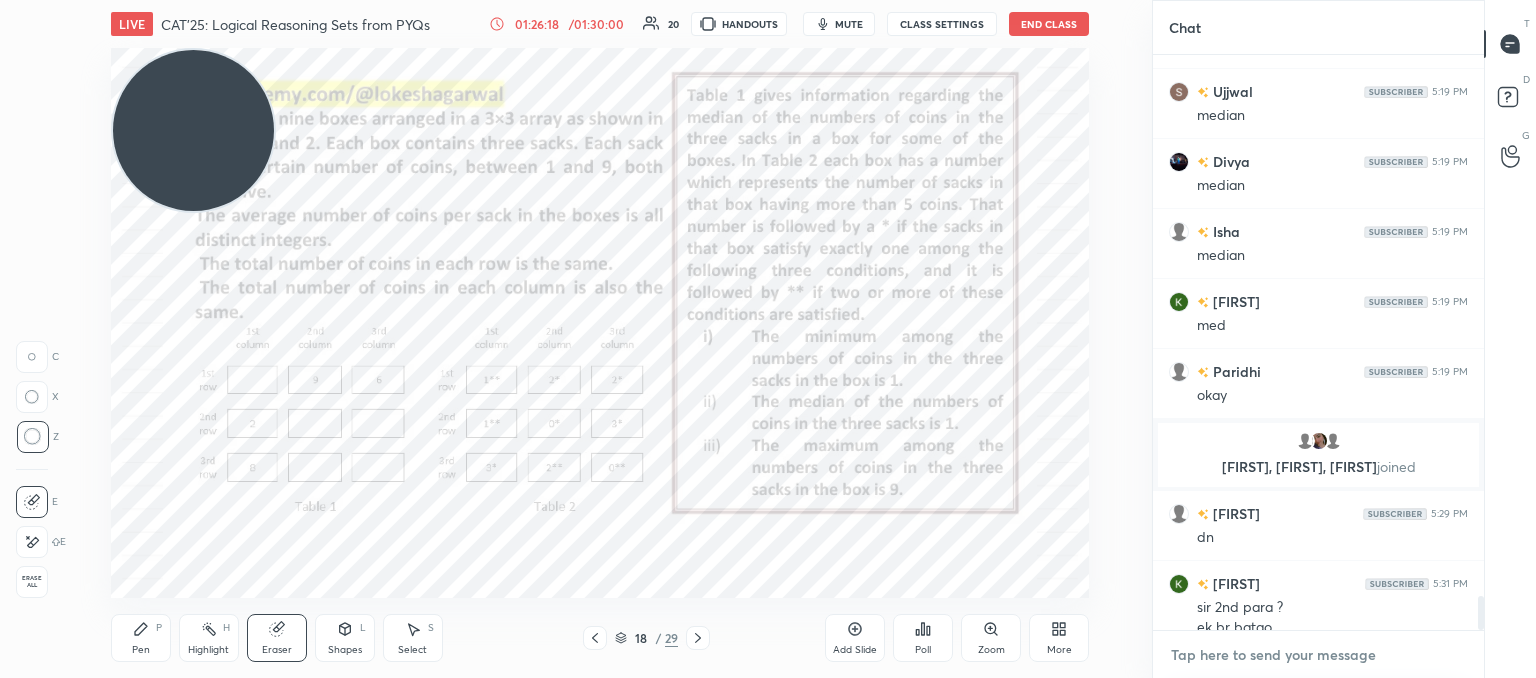 scroll, scrollTop: 9292, scrollLeft: 0, axis: vertical 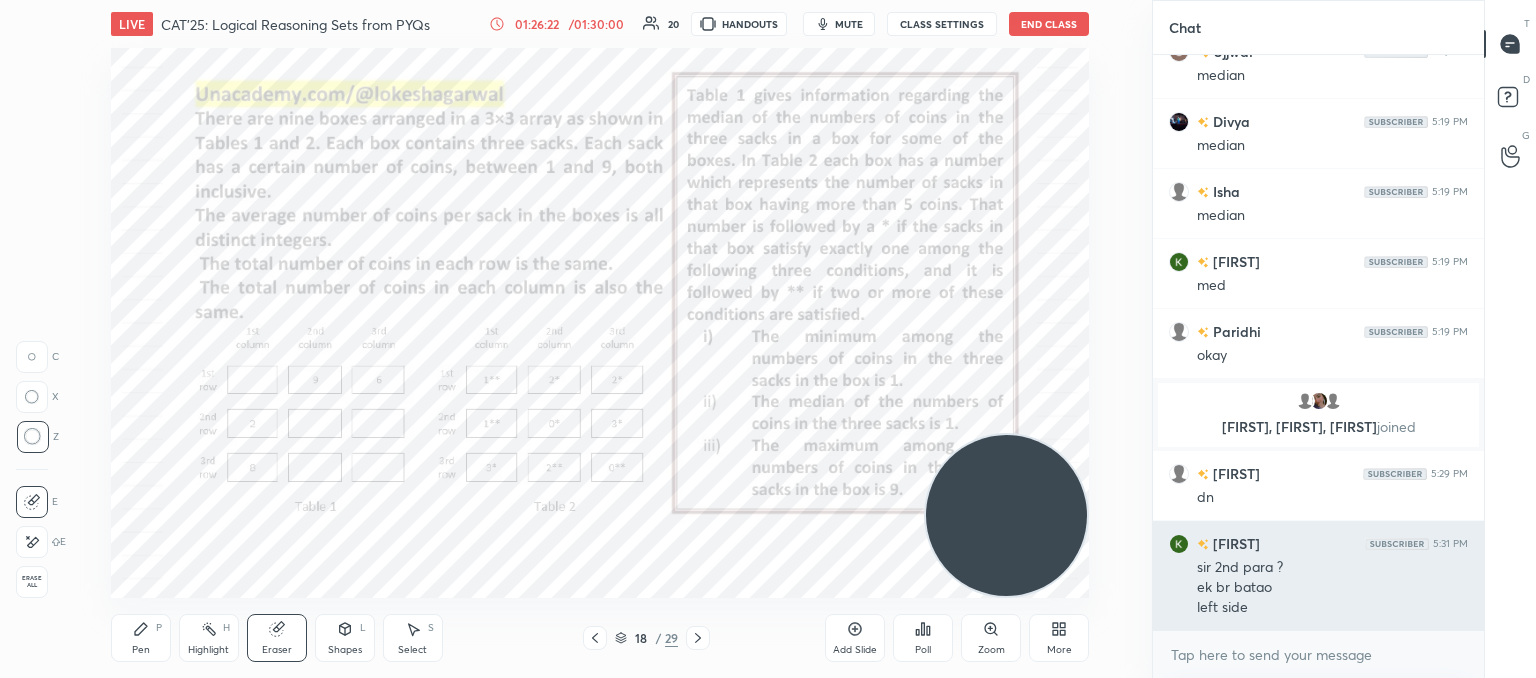 drag, startPoint x: 184, startPoint y: 142, endPoint x: 1185, endPoint y: 594, distance: 1098.3192 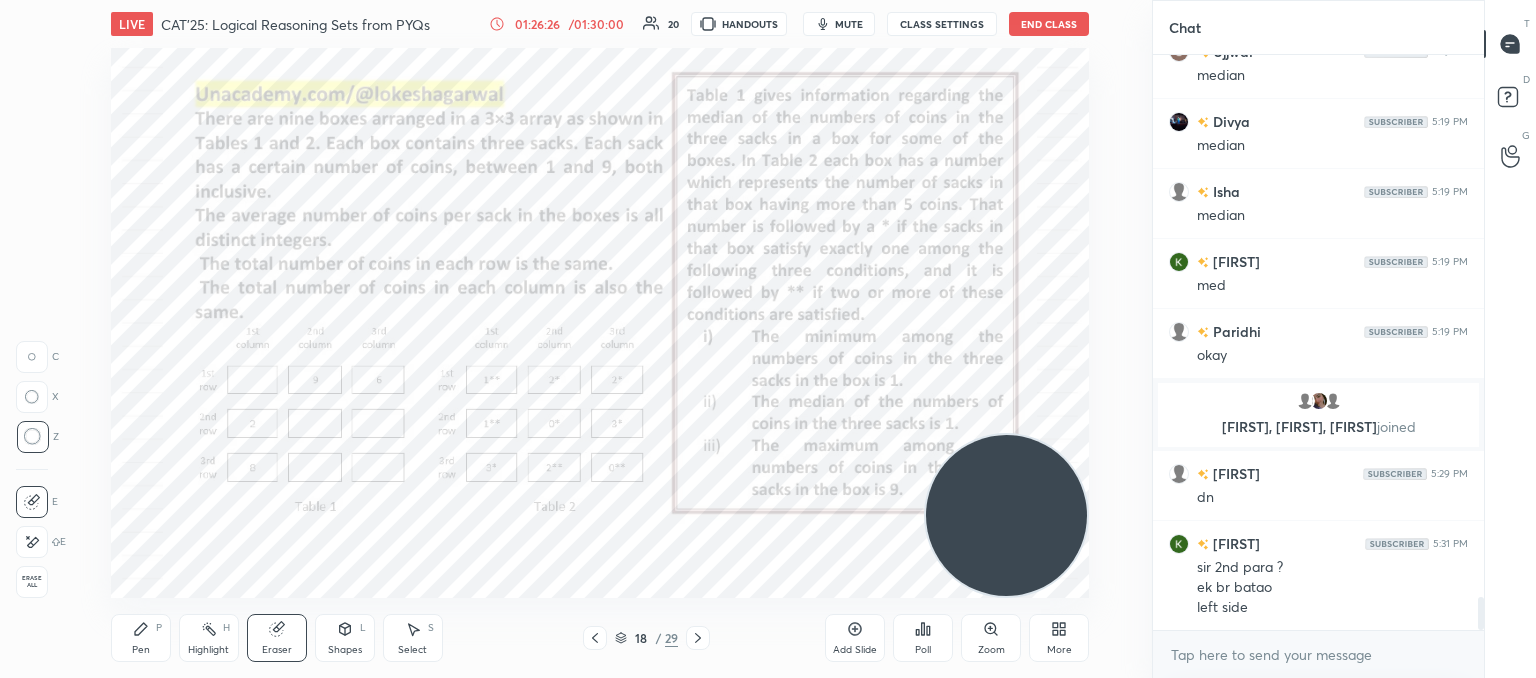 click on "Pen P" at bounding box center (141, 638) 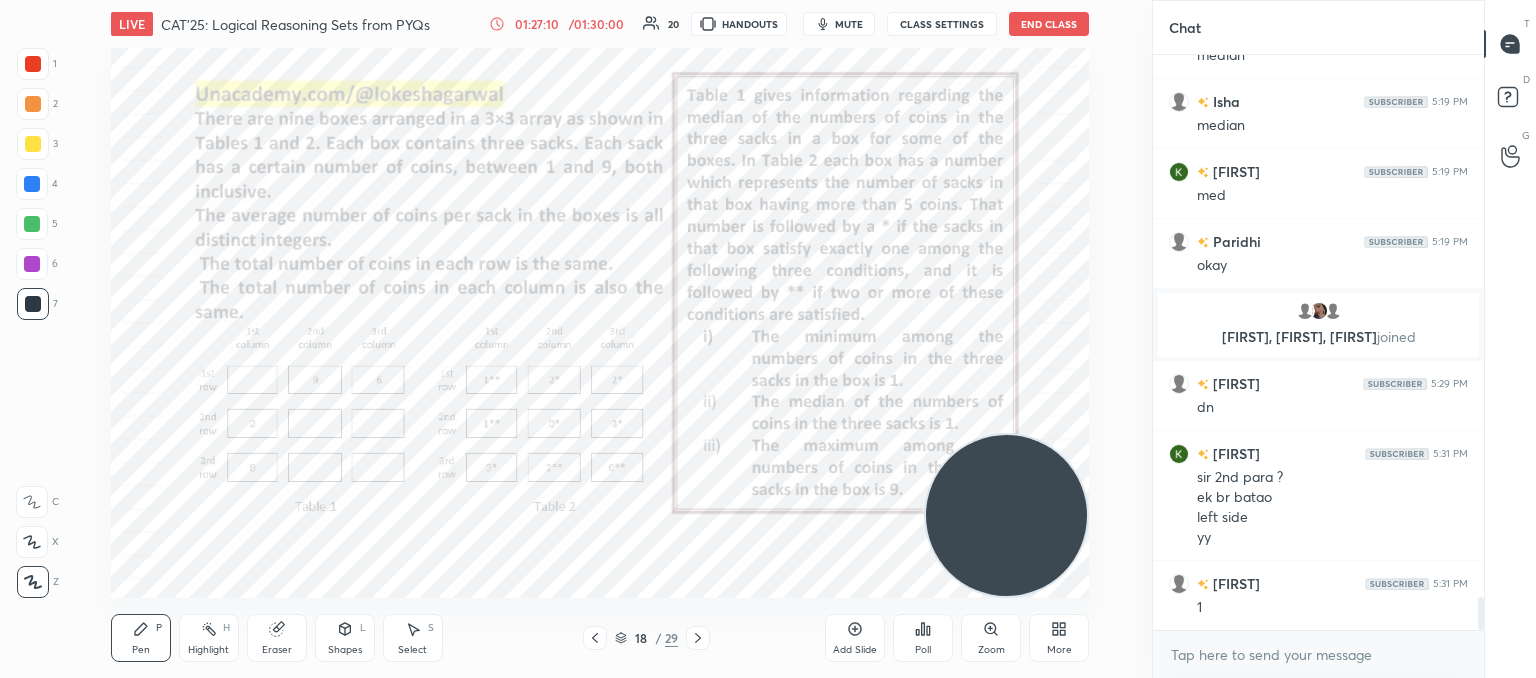 scroll, scrollTop: 9450, scrollLeft: 0, axis: vertical 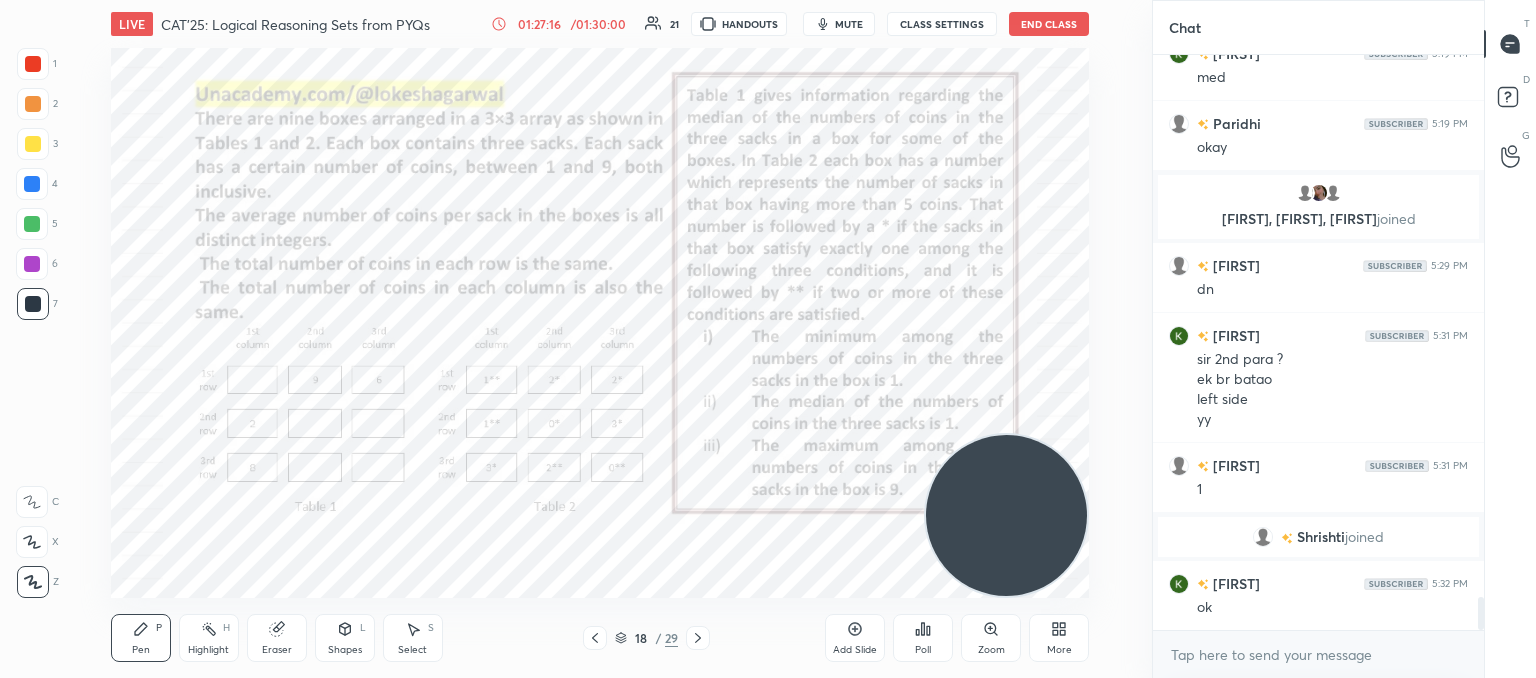 click on "Eraser" at bounding box center (277, 638) 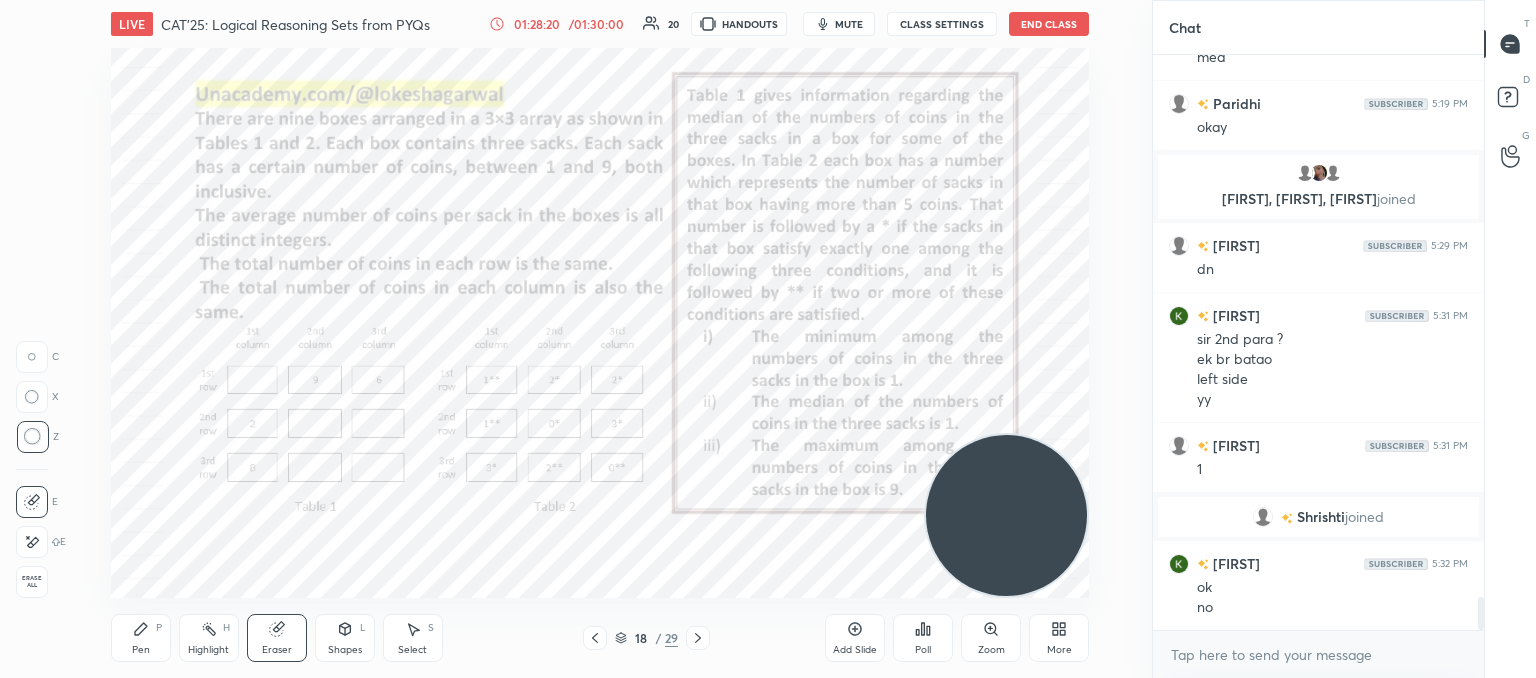 scroll, scrollTop: 9474, scrollLeft: 0, axis: vertical 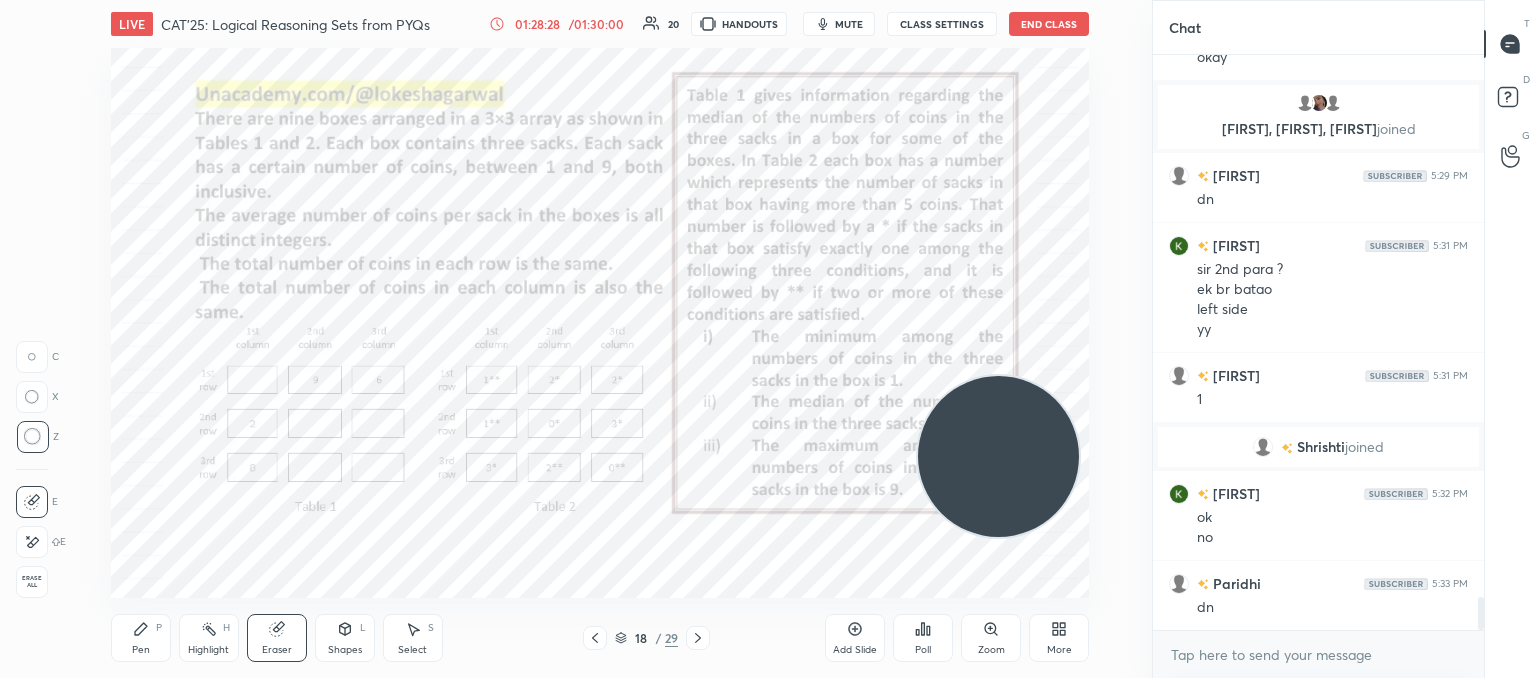 drag, startPoint x: 1024, startPoint y: 457, endPoint x: 917, endPoint y: 17, distance: 452.82336 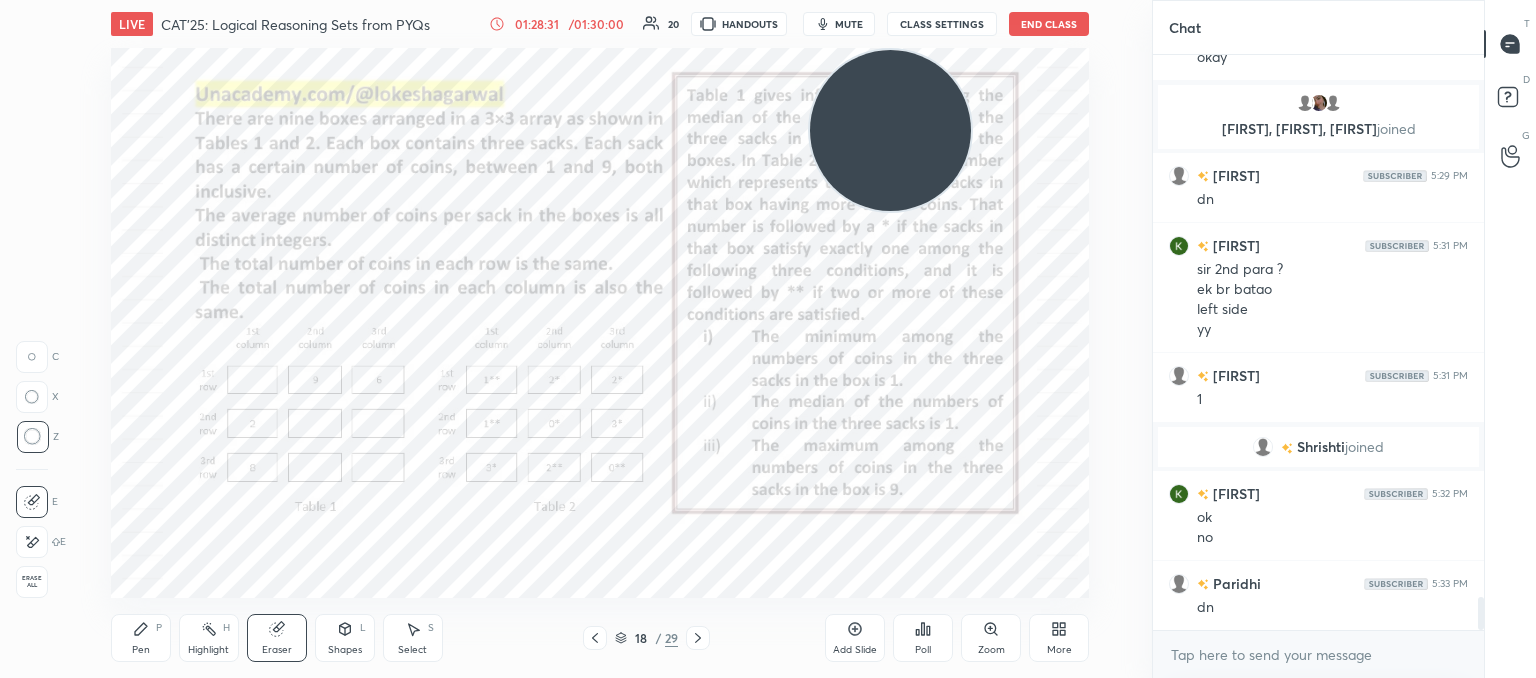 click on "Pen P Highlight H Eraser Shapes L Select S 18 / 29 Add Slide Poll Zoom More" at bounding box center [600, 638] 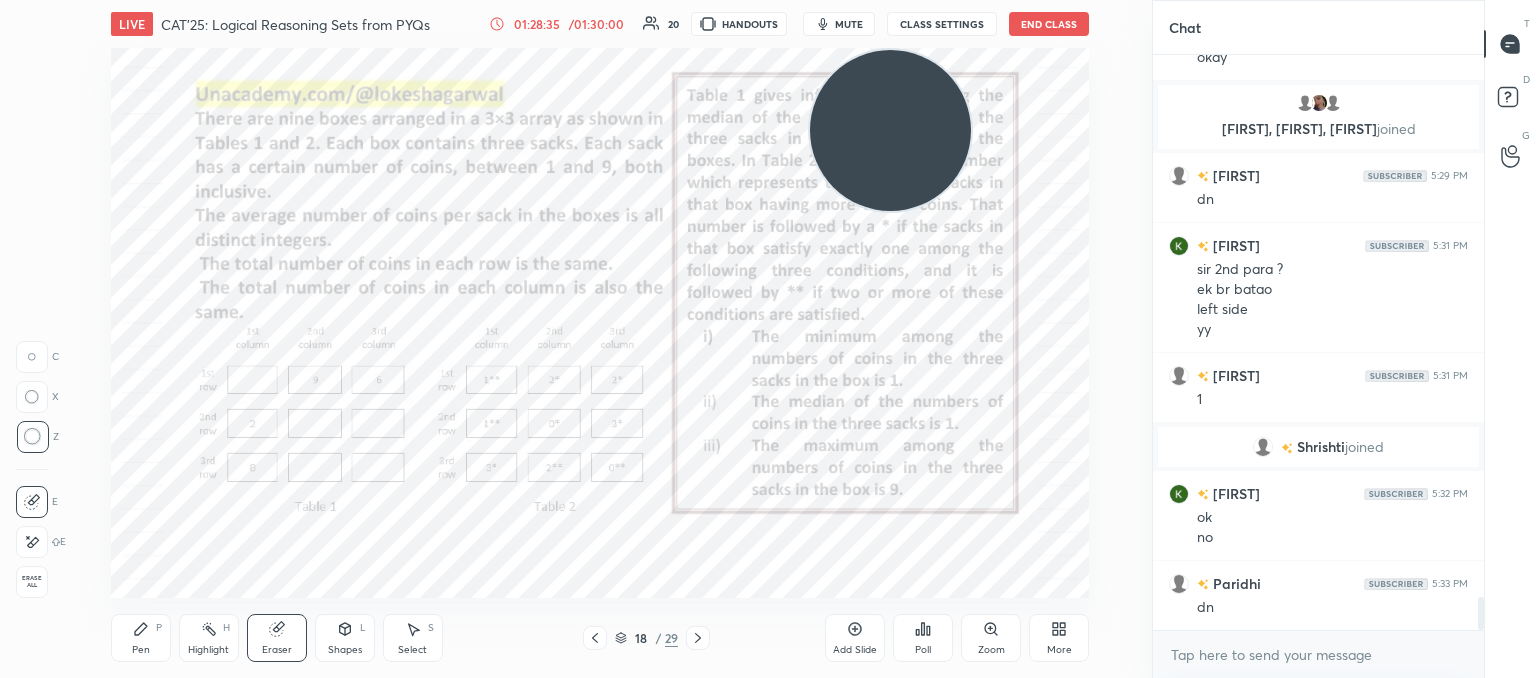 drag, startPoint x: 131, startPoint y: 630, endPoint x: 185, endPoint y: 612, distance: 56.920998 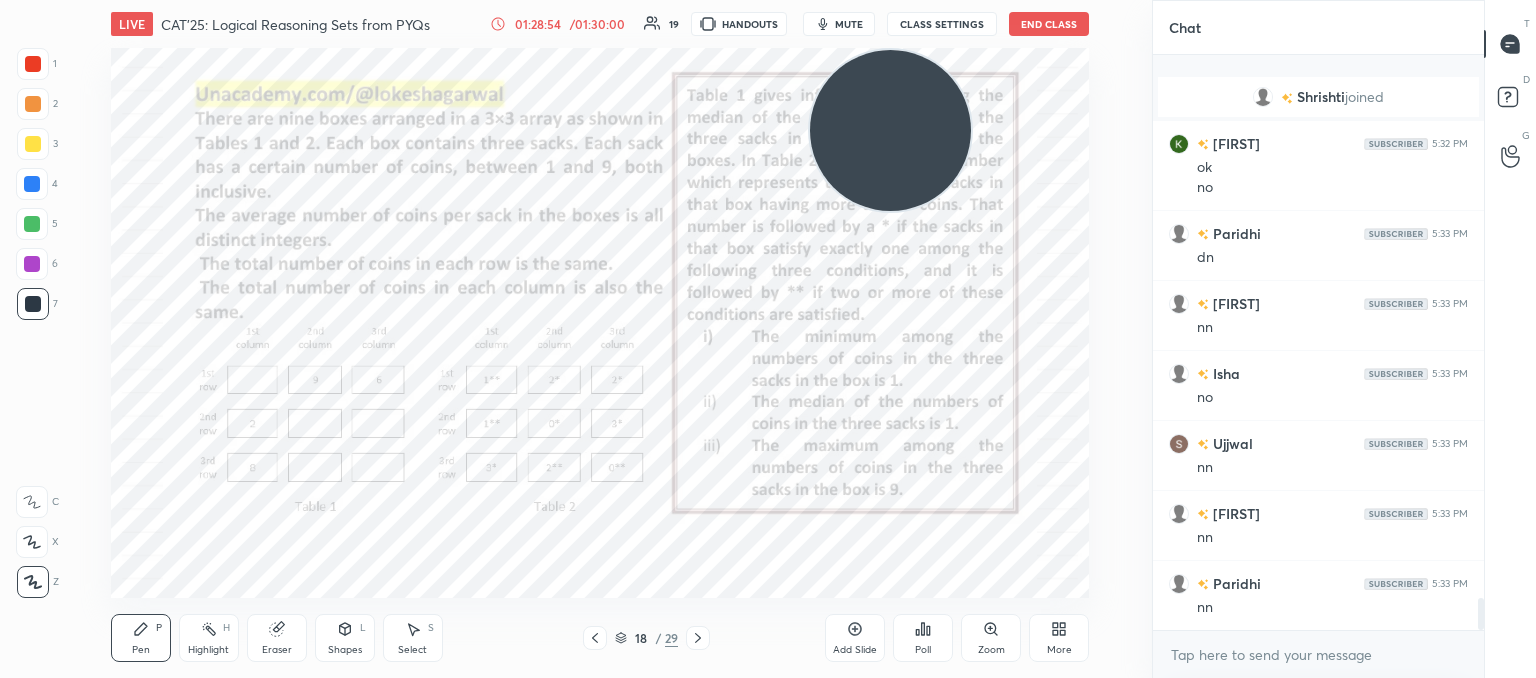 scroll, scrollTop: 9894, scrollLeft: 0, axis: vertical 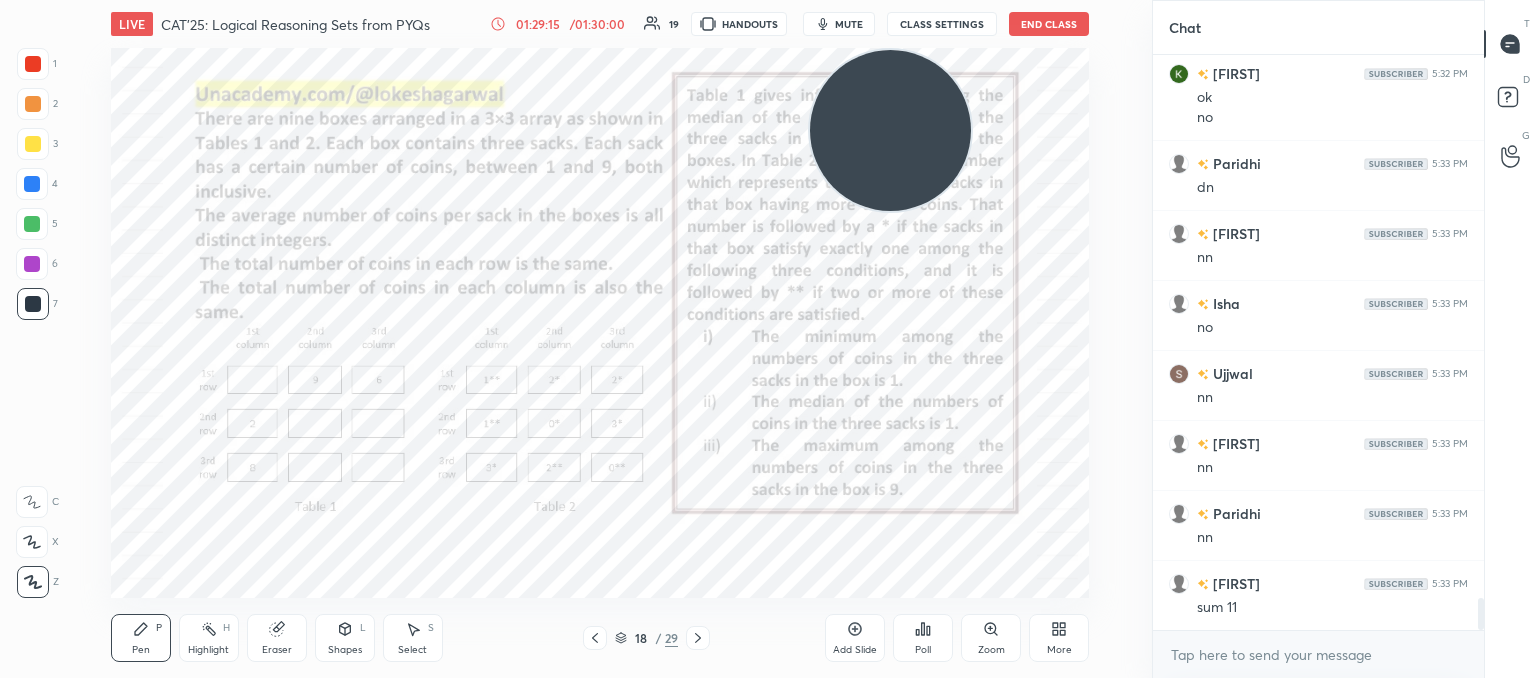 drag, startPoint x: 280, startPoint y: 641, endPoint x: 320, endPoint y: 622, distance: 44.28318 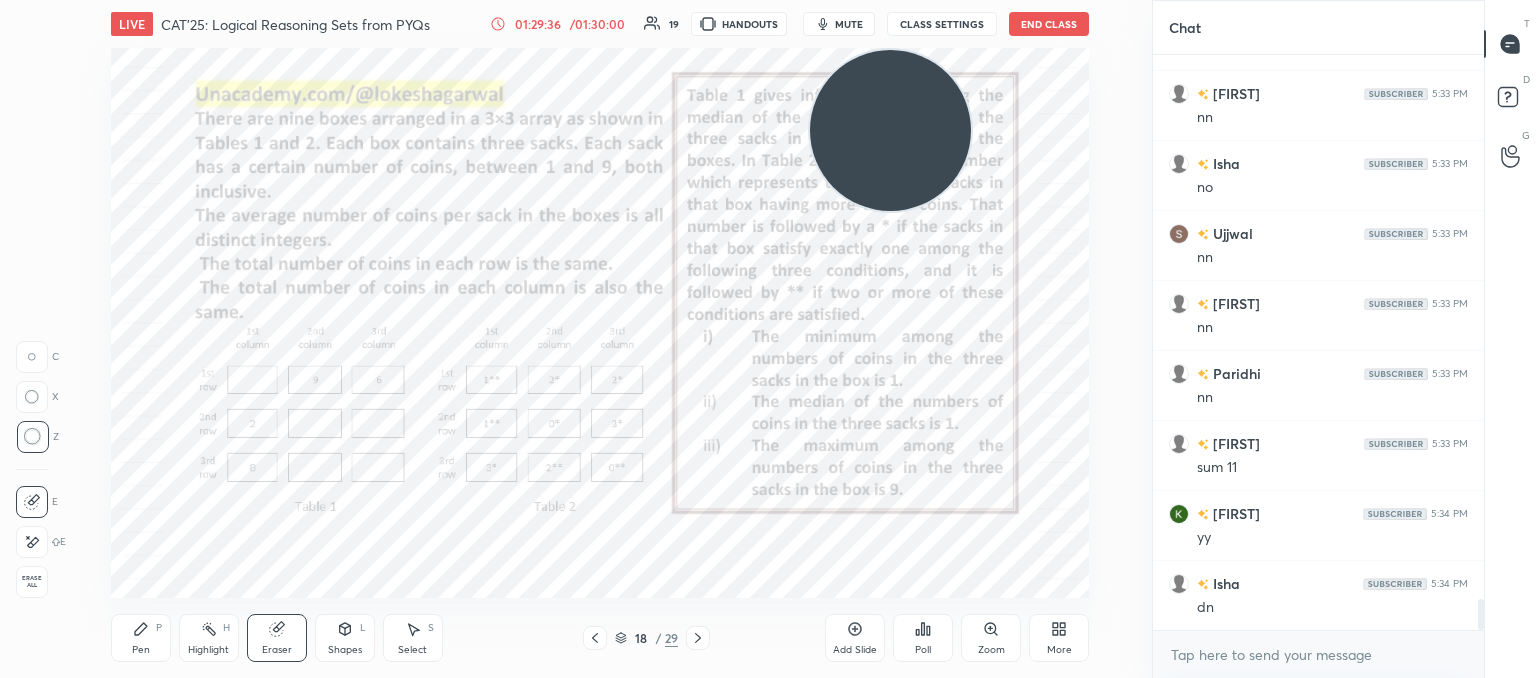 scroll, scrollTop: 10104, scrollLeft: 0, axis: vertical 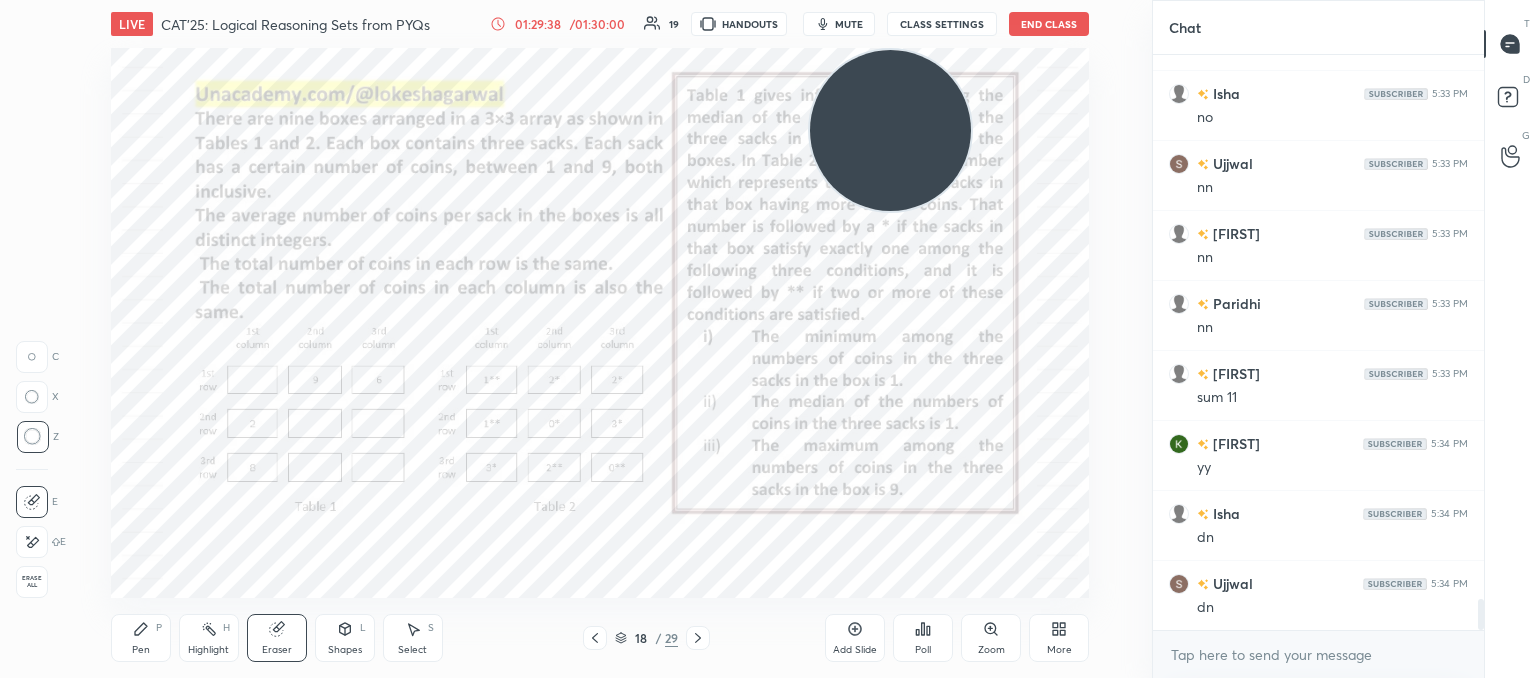drag, startPoint x: 137, startPoint y: 633, endPoint x: 171, endPoint y: 617, distance: 37.576588 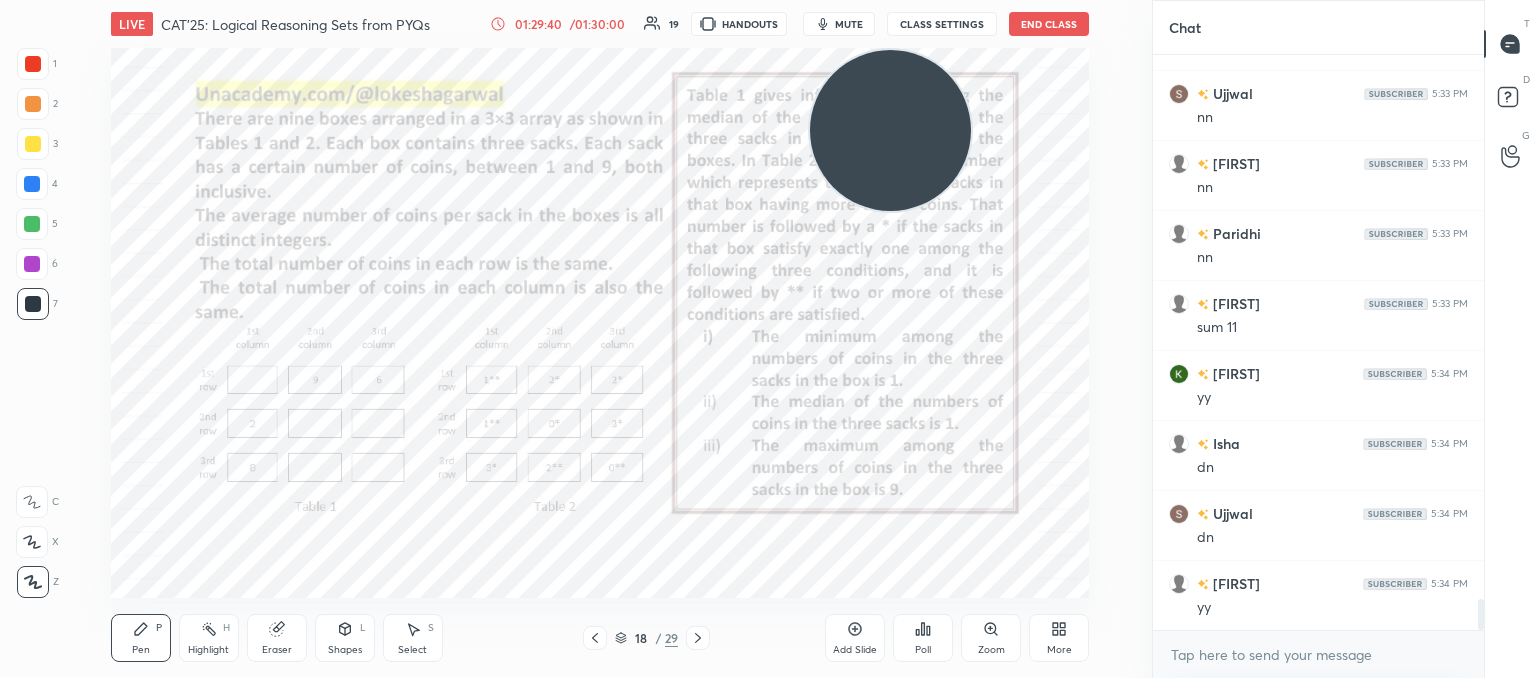 scroll, scrollTop: 10244, scrollLeft: 0, axis: vertical 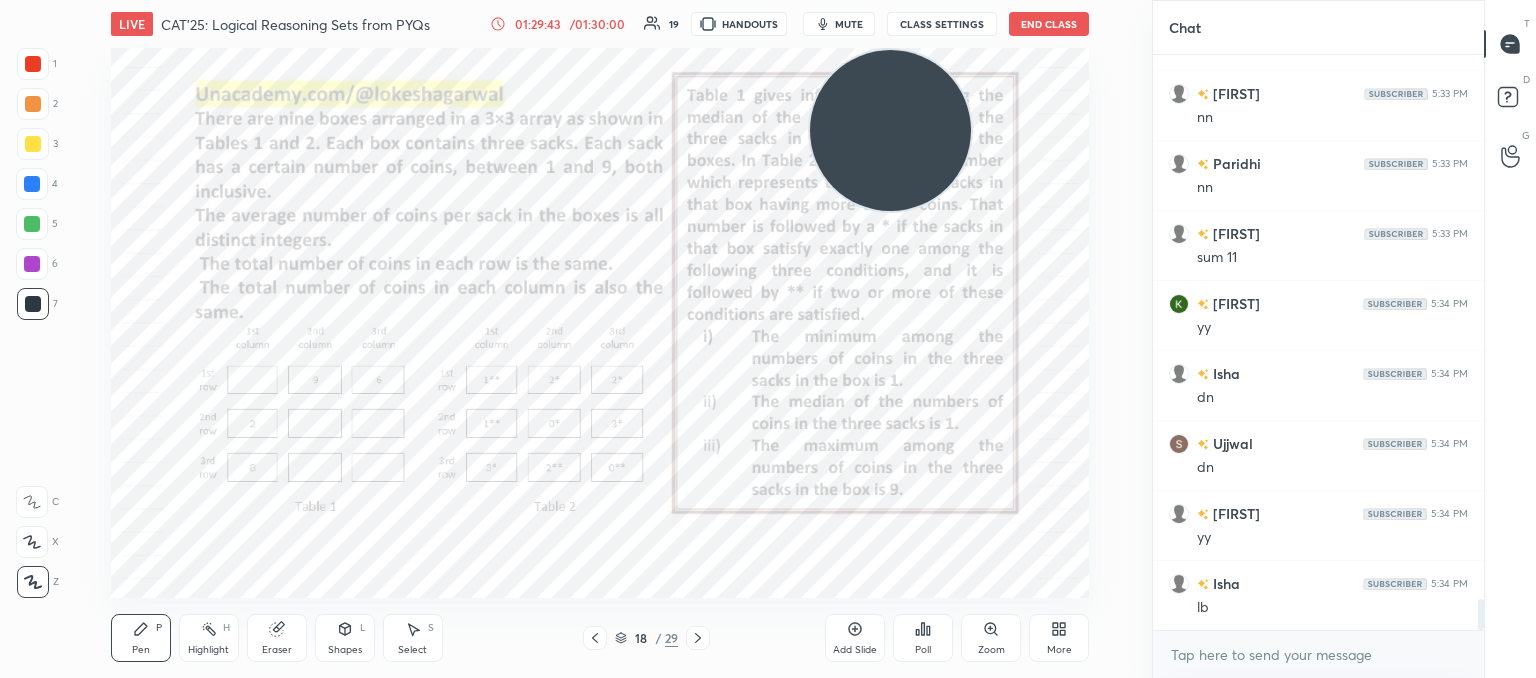 click on "Poll" at bounding box center (923, 638) 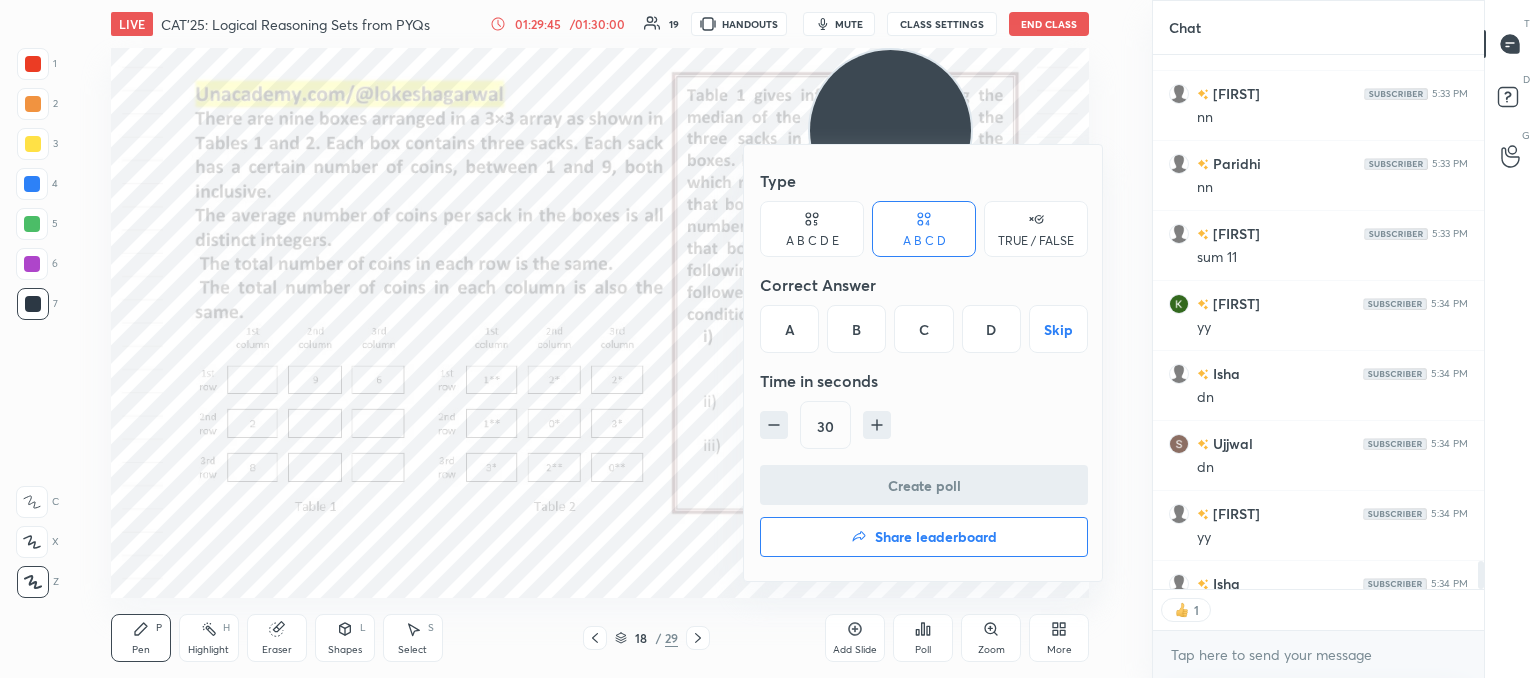 scroll, scrollTop: 539, scrollLeft: 325, axis: both 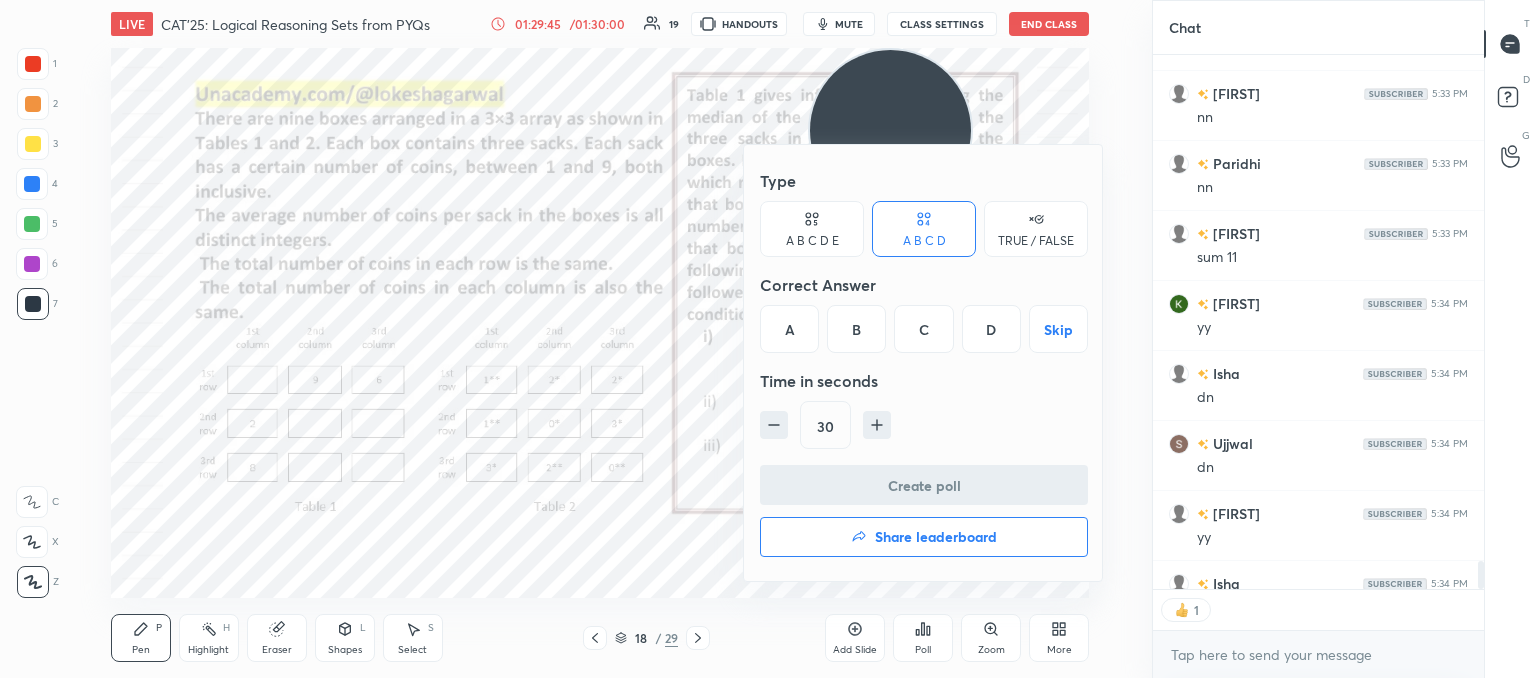 click on "Share leaderboard" at bounding box center [936, 537] 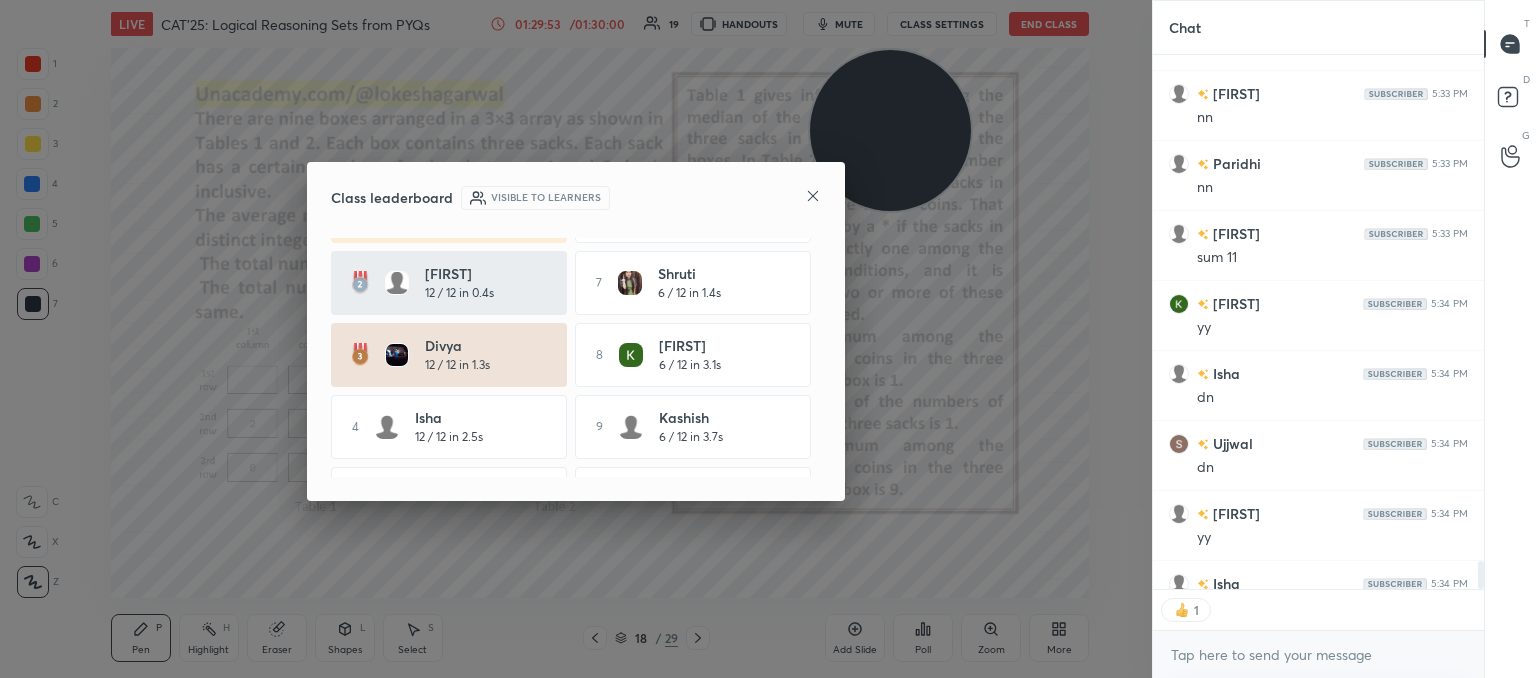 scroll, scrollTop: 0, scrollLeft: 0, axis: both 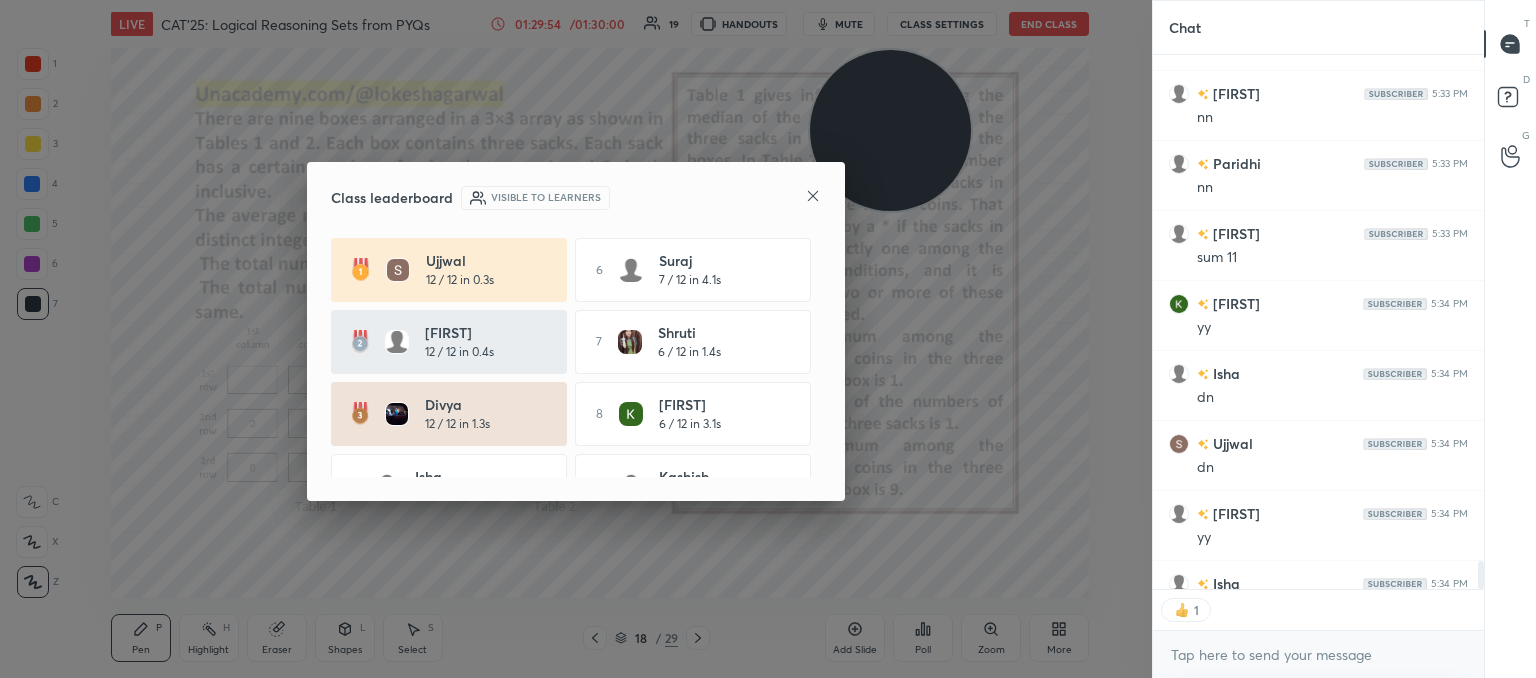 type on "x" 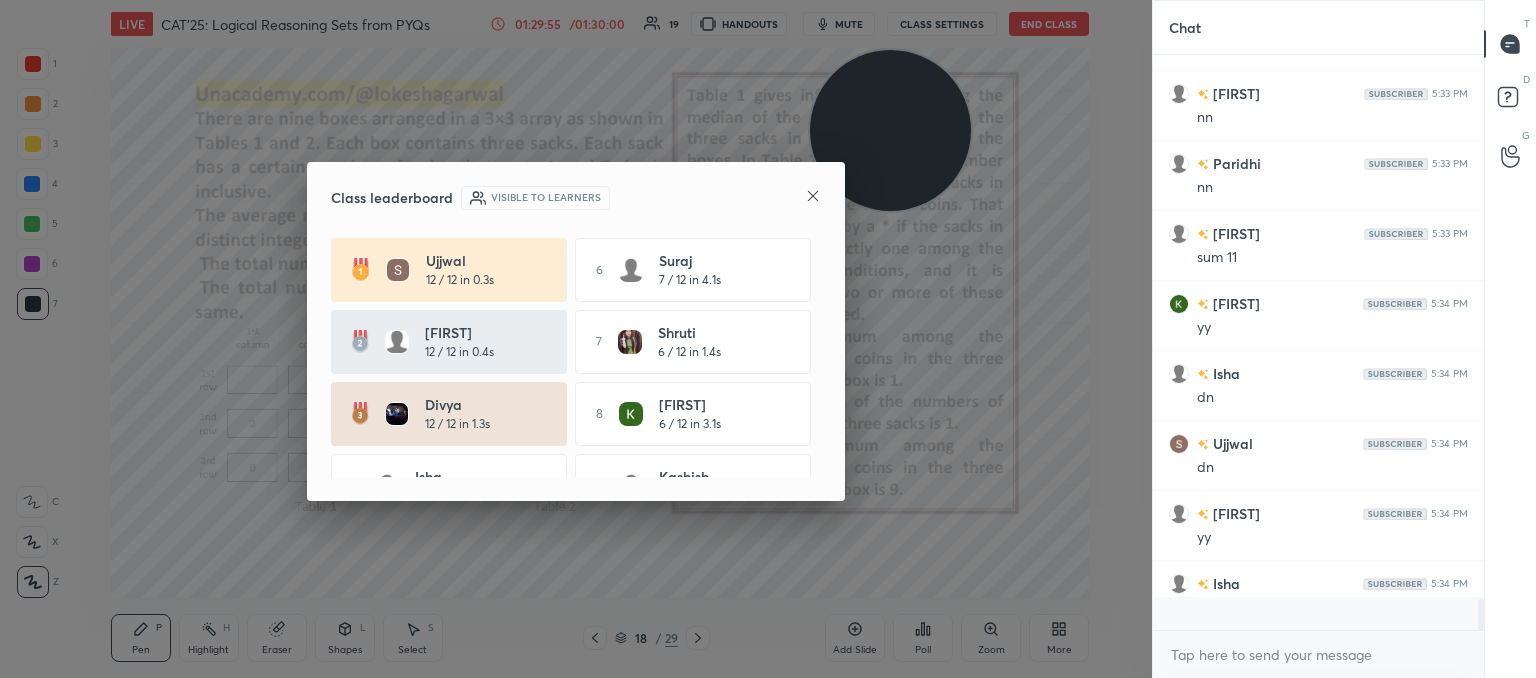 scroll, scrollTop: 6, scrollLeft: 6, axis: both 